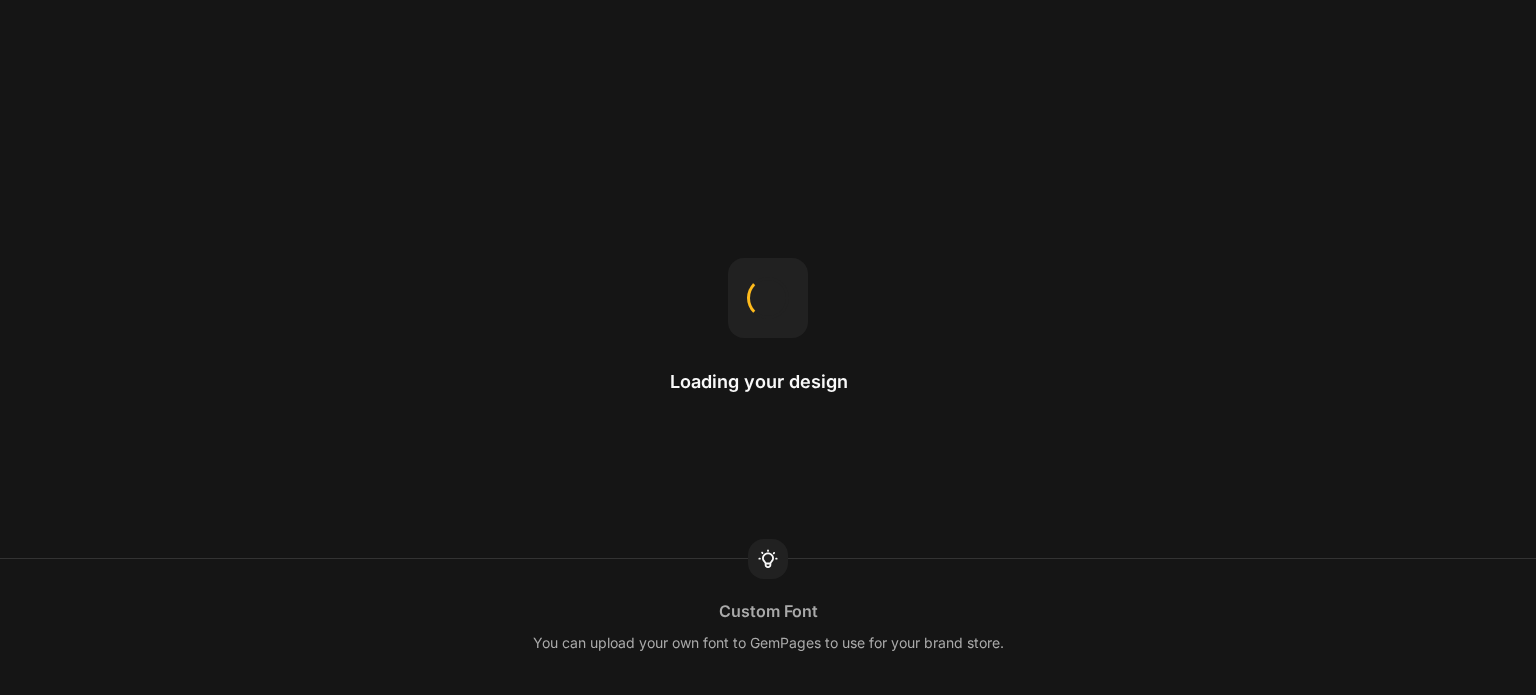 scroll, scrollTop: 0, scrollLeft: 0, axis: both 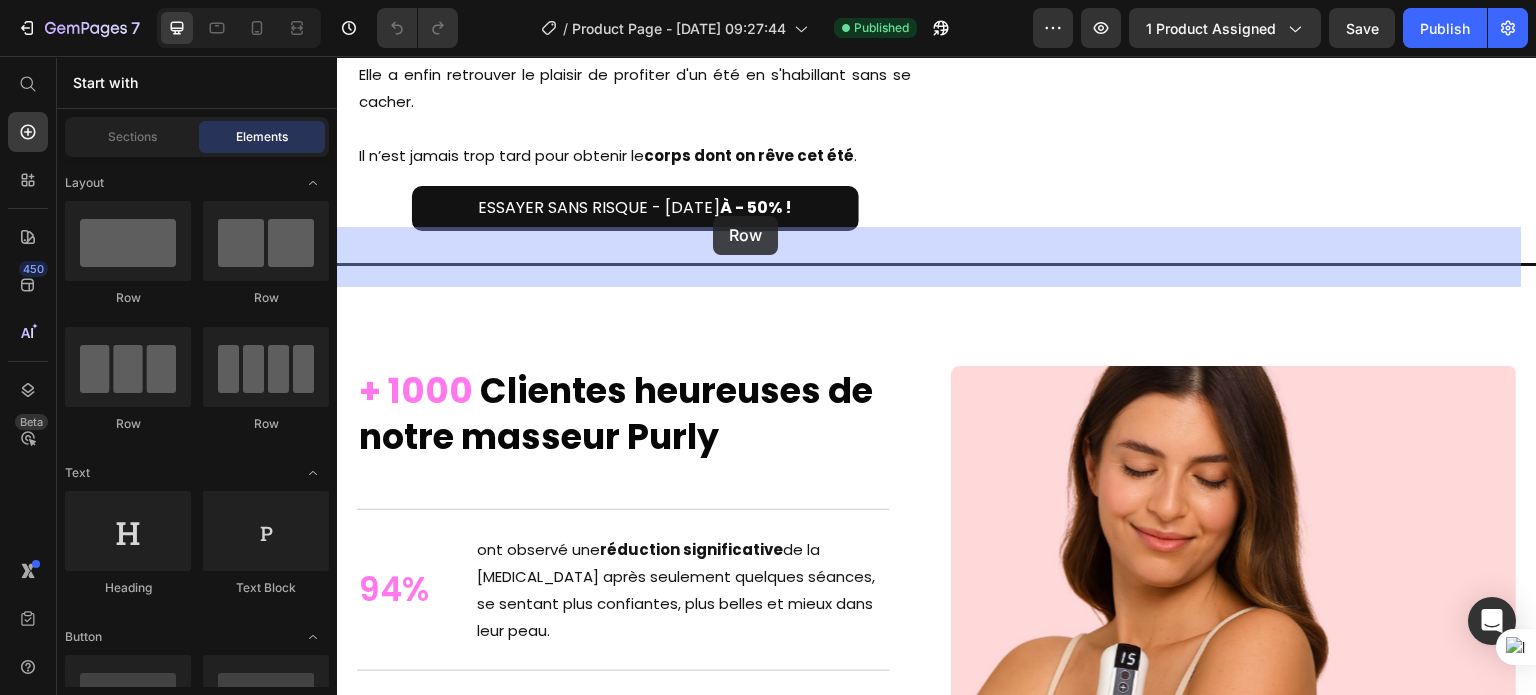 drag, startPoint x: 341, startPoint y: 279, endPoint x: 713, endPoint y: 216, distance: 377.29697 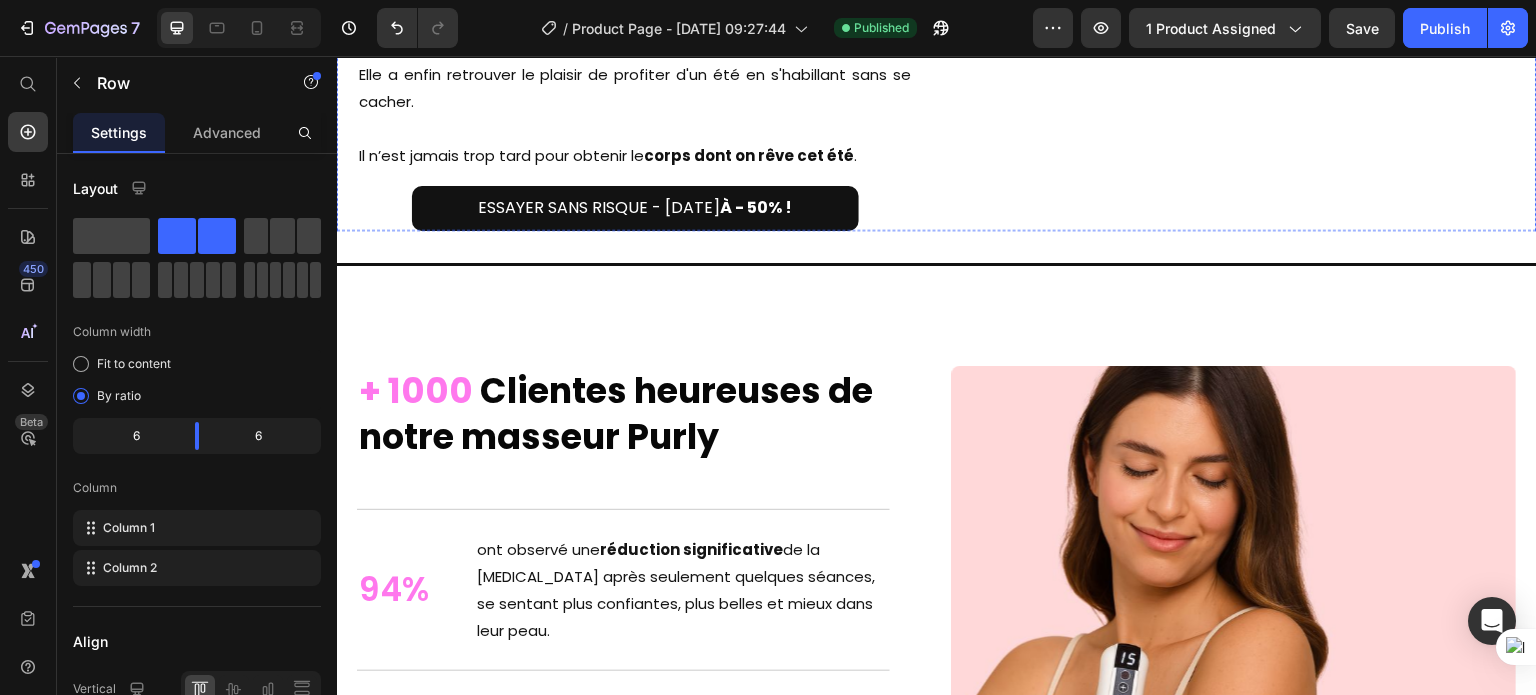 click at bounding box center (1239, -312) 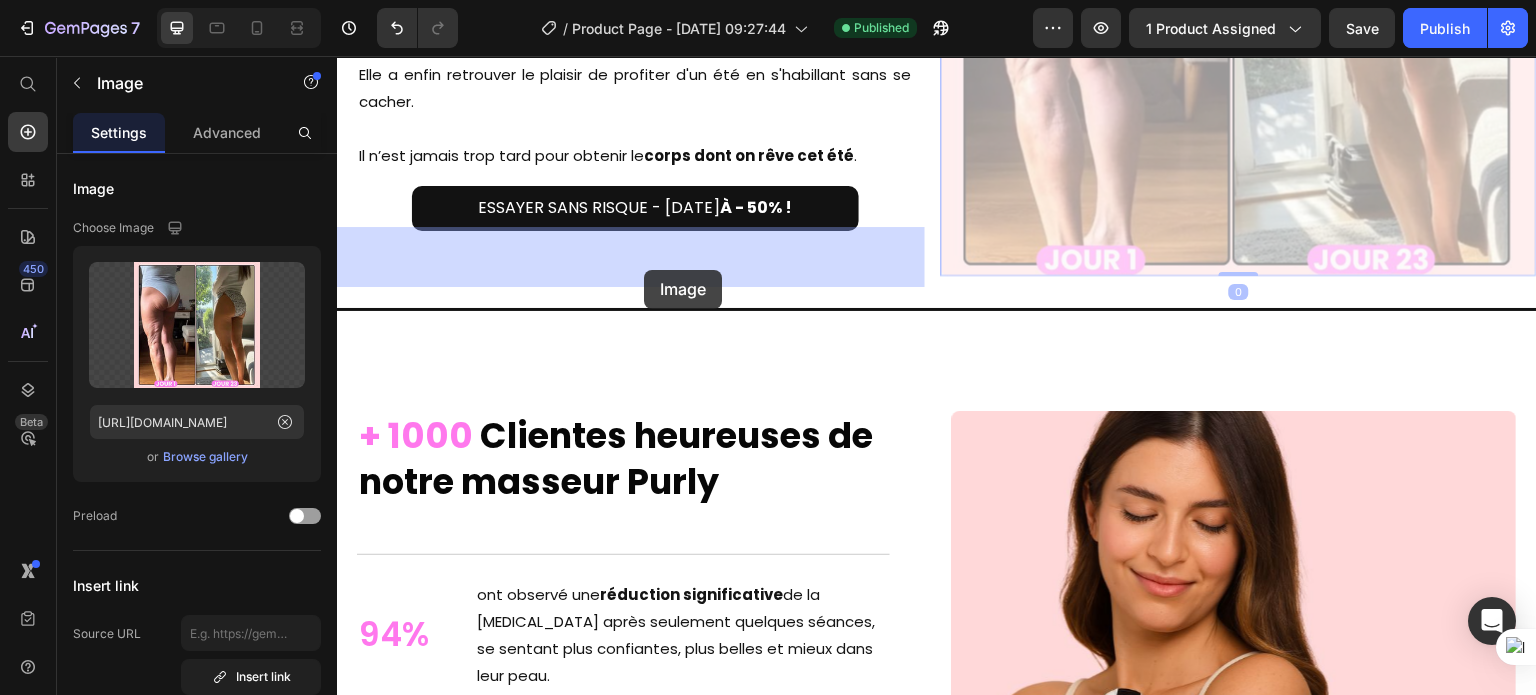 drag, startPoint x: 974, startPoint y: 337, endPoint x: 642, endPoint y: 269, distance: 338.8923 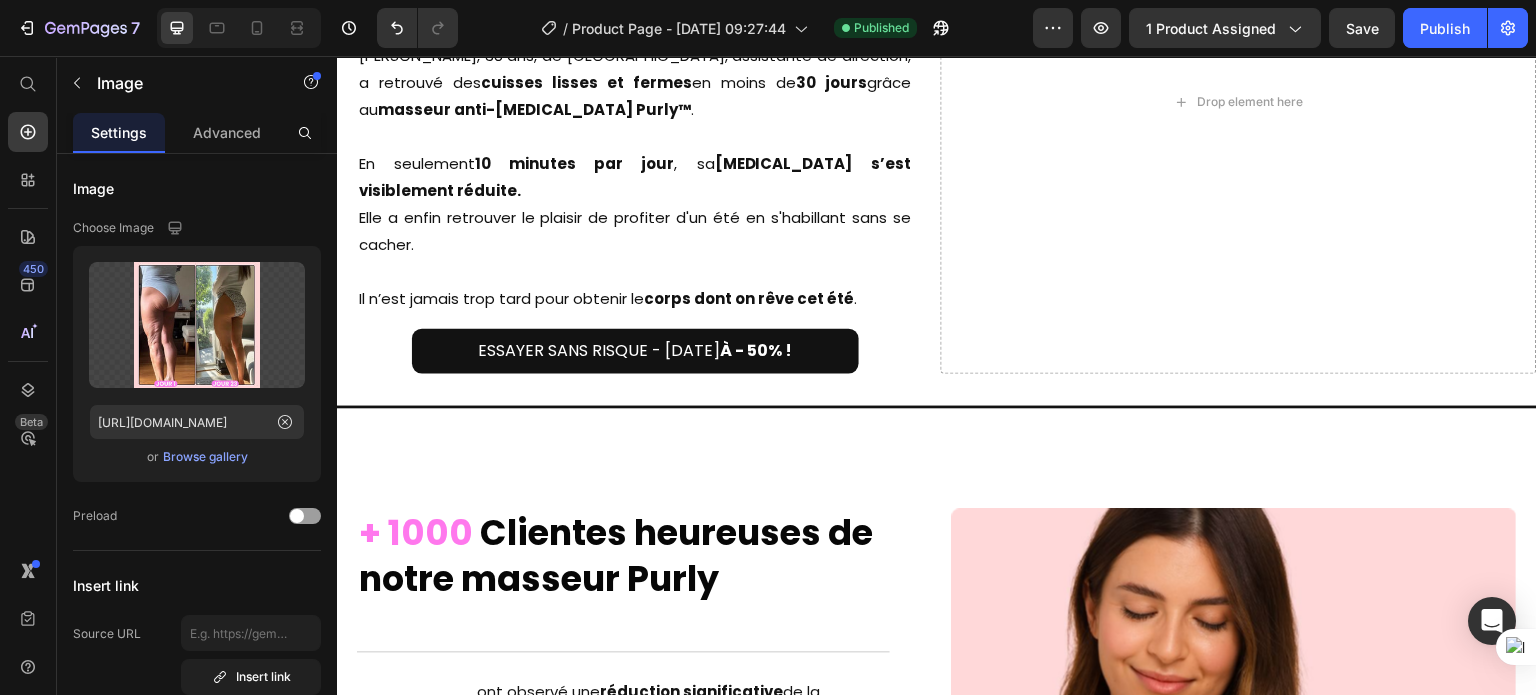 scroll, scrollTop: 6182, scrollLeft: 0, axis: vertical 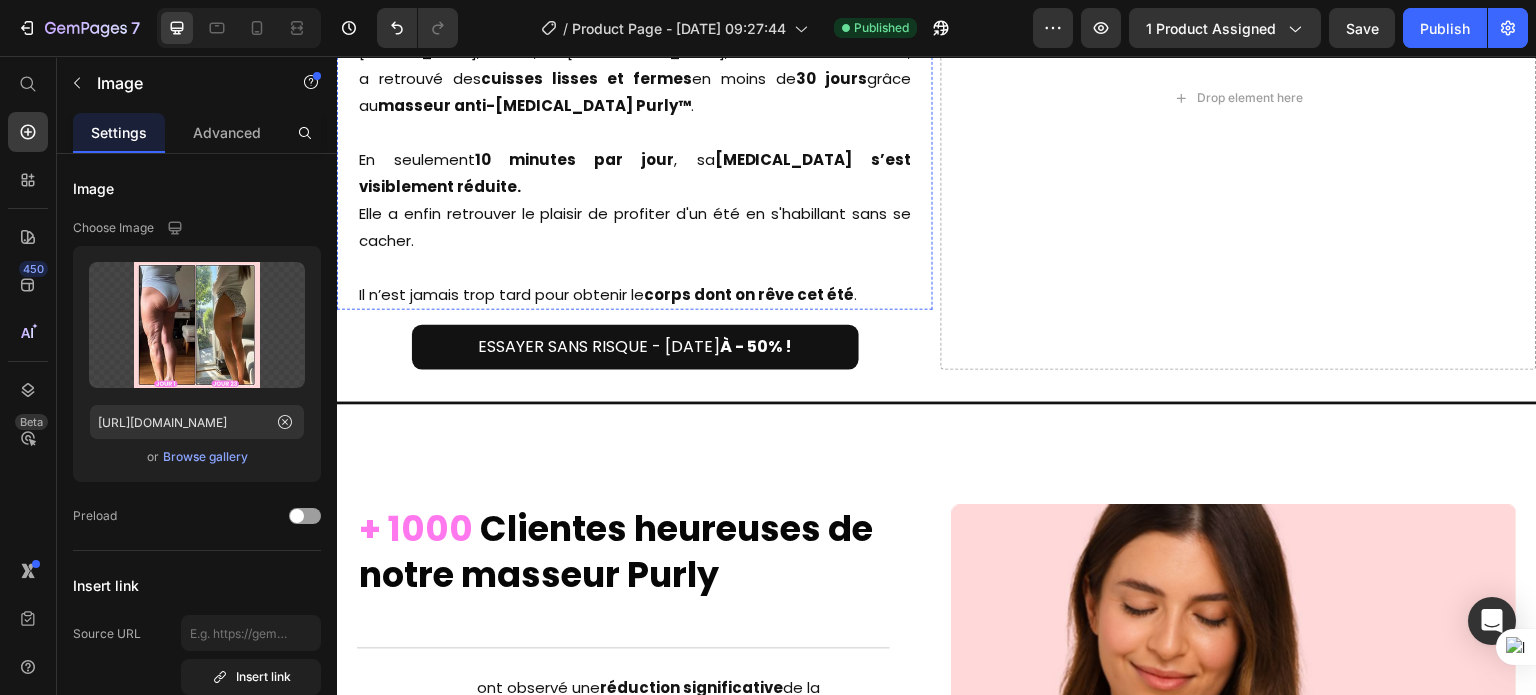 click on "Un Summer Body en 30 Jours" at bounding box center (635, 1) 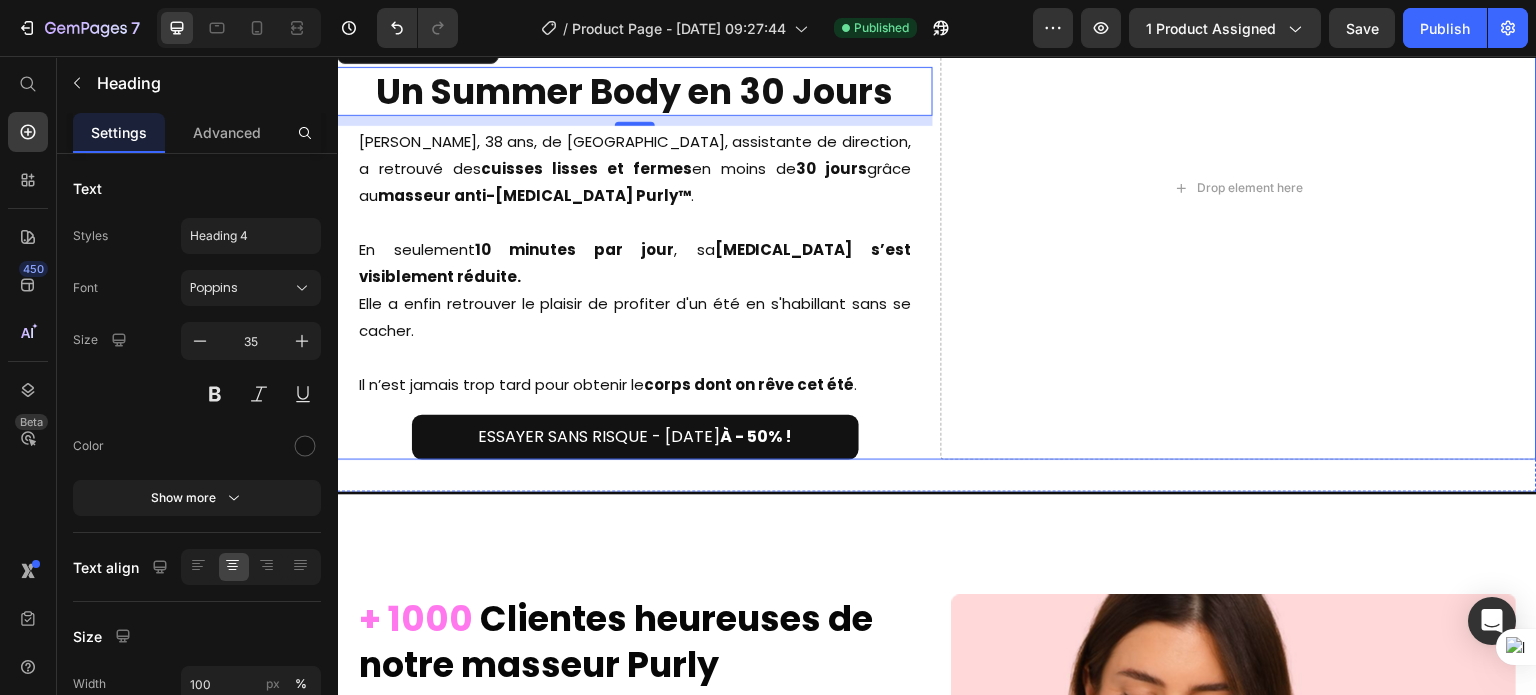 scroll, scrollTop: 5942, scrollLeft: 0, axis: vertical 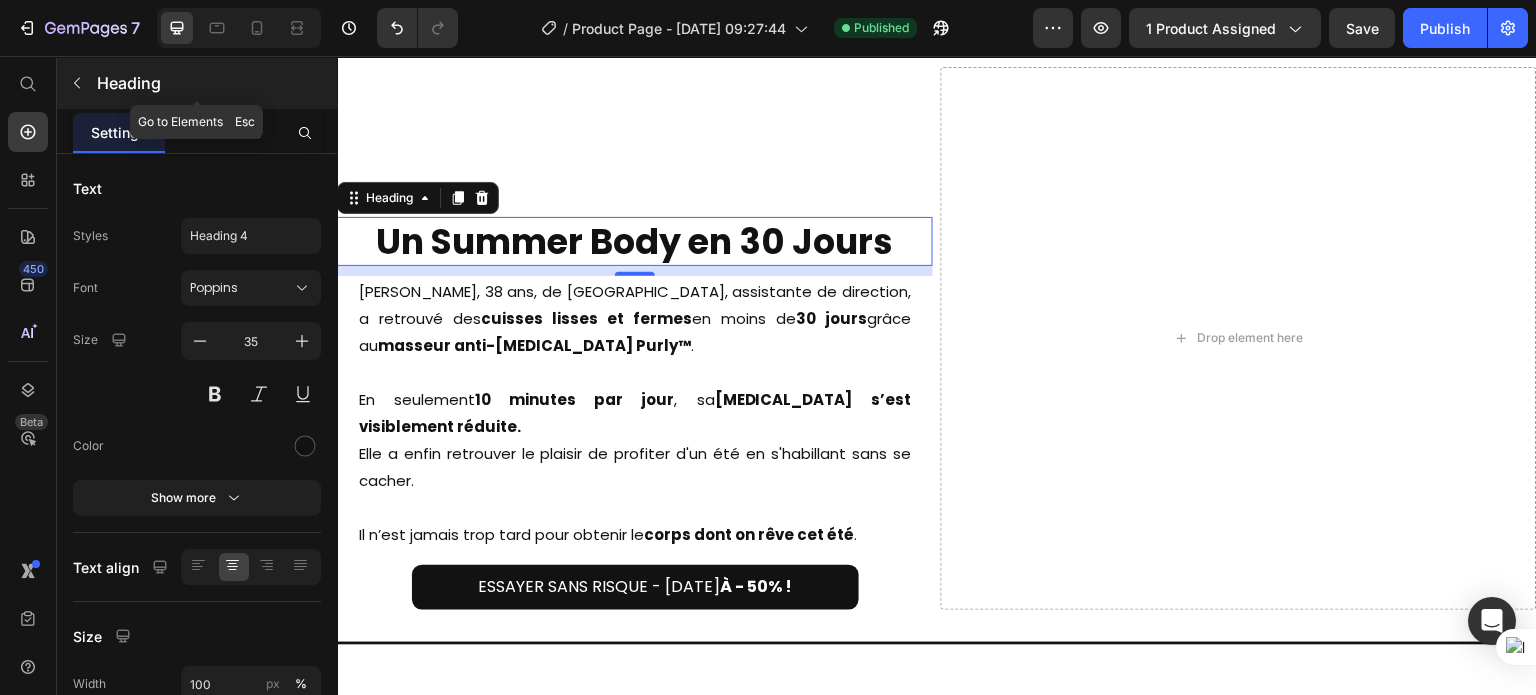 click 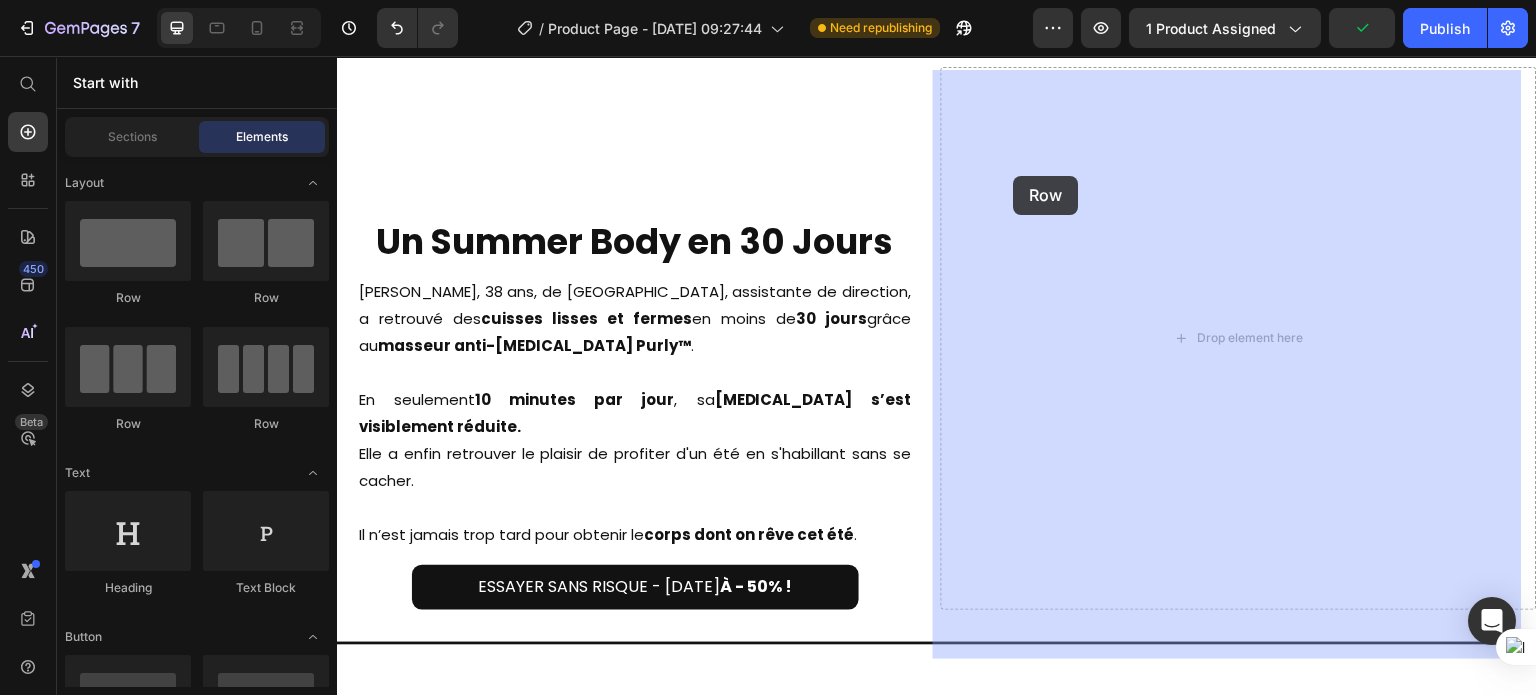 drag, startPoint x: 1024, startPoint y: 195, endPoint x: 1022, endPoint y: 179, distance: 16.124516 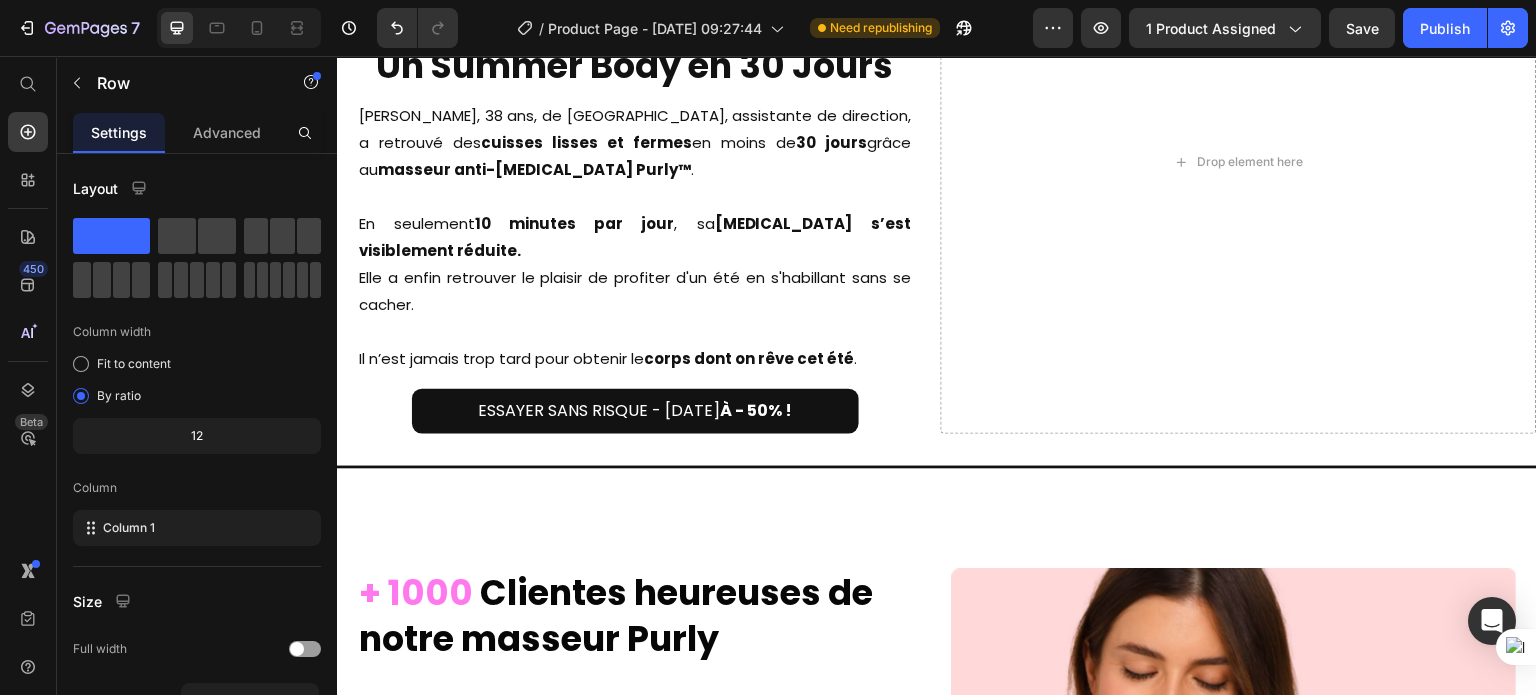 scroll, scrollTop: 6350, scrollLeft: 0, axis: vertical 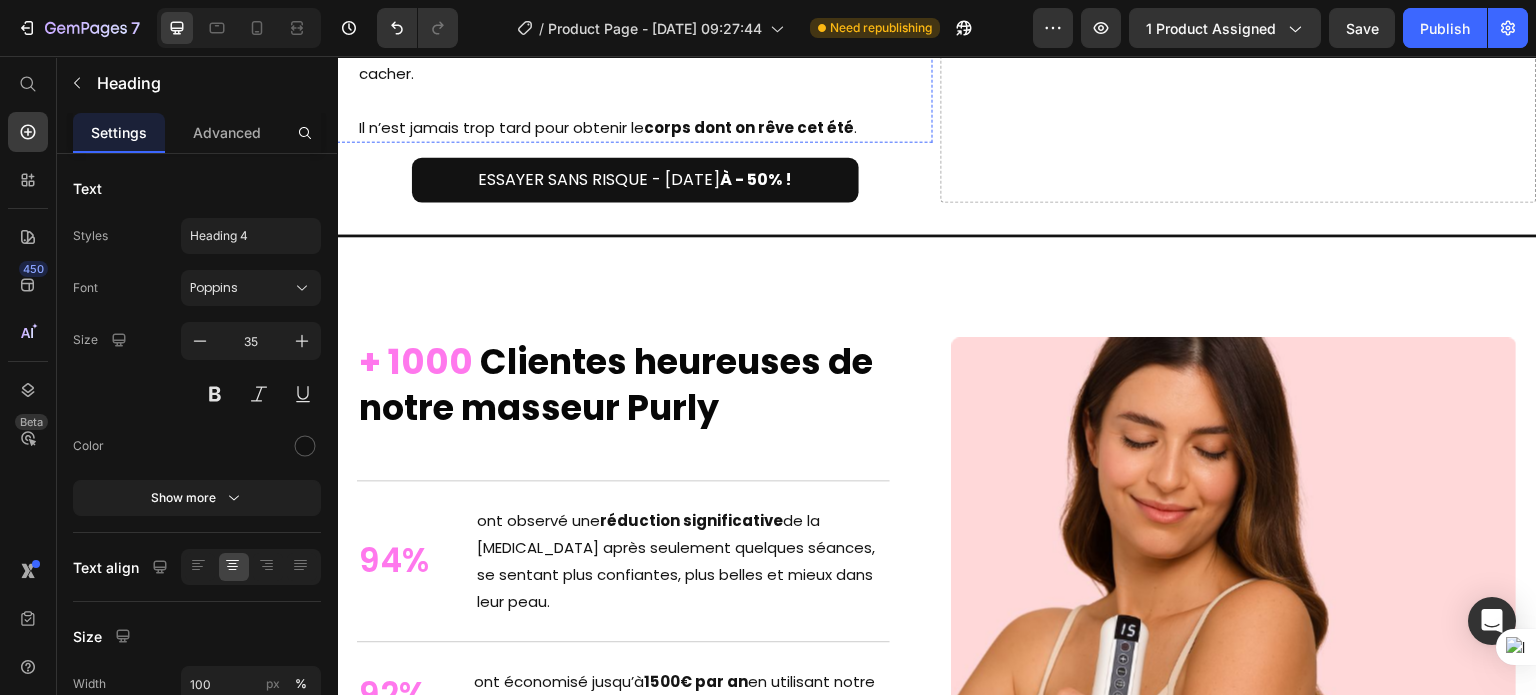 click on "Heading" at bounding box center (368, -203) 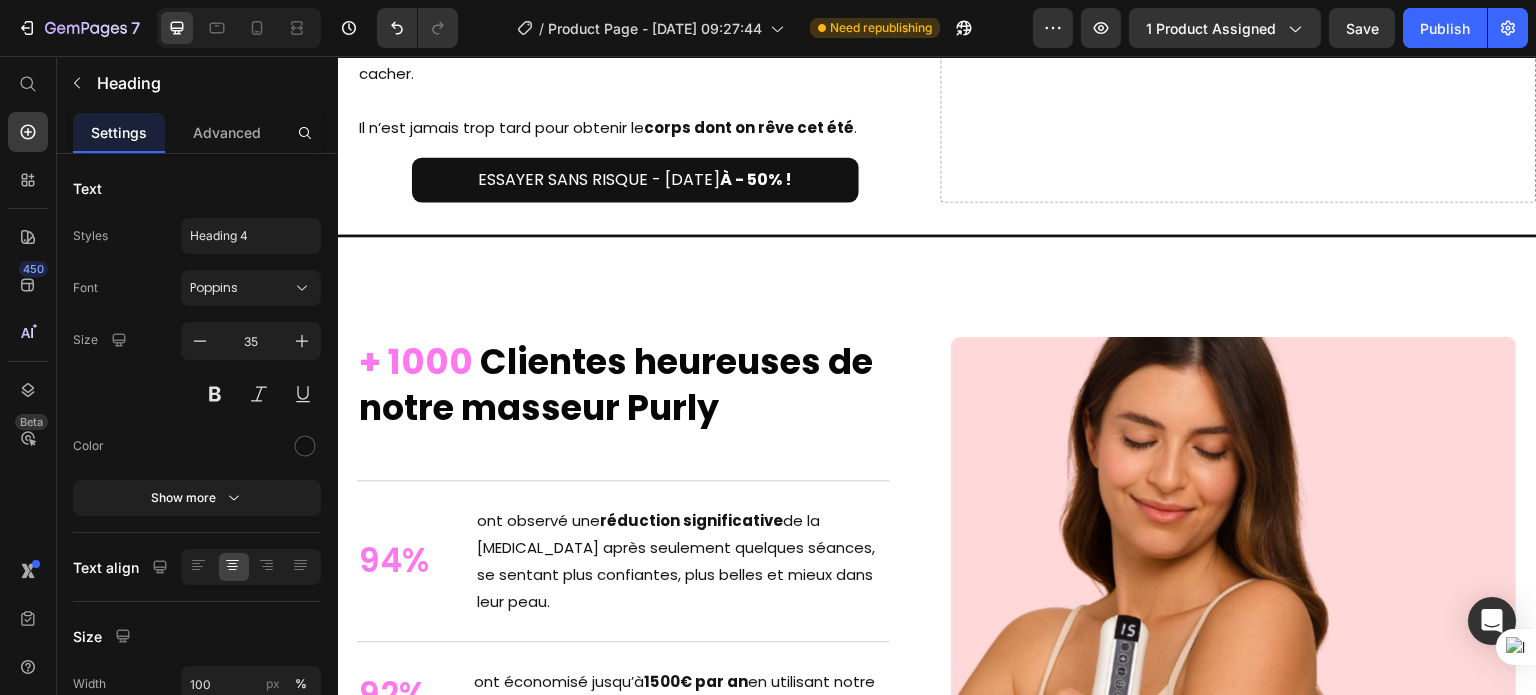 click on "Heading" at bounding box center [389, -210] 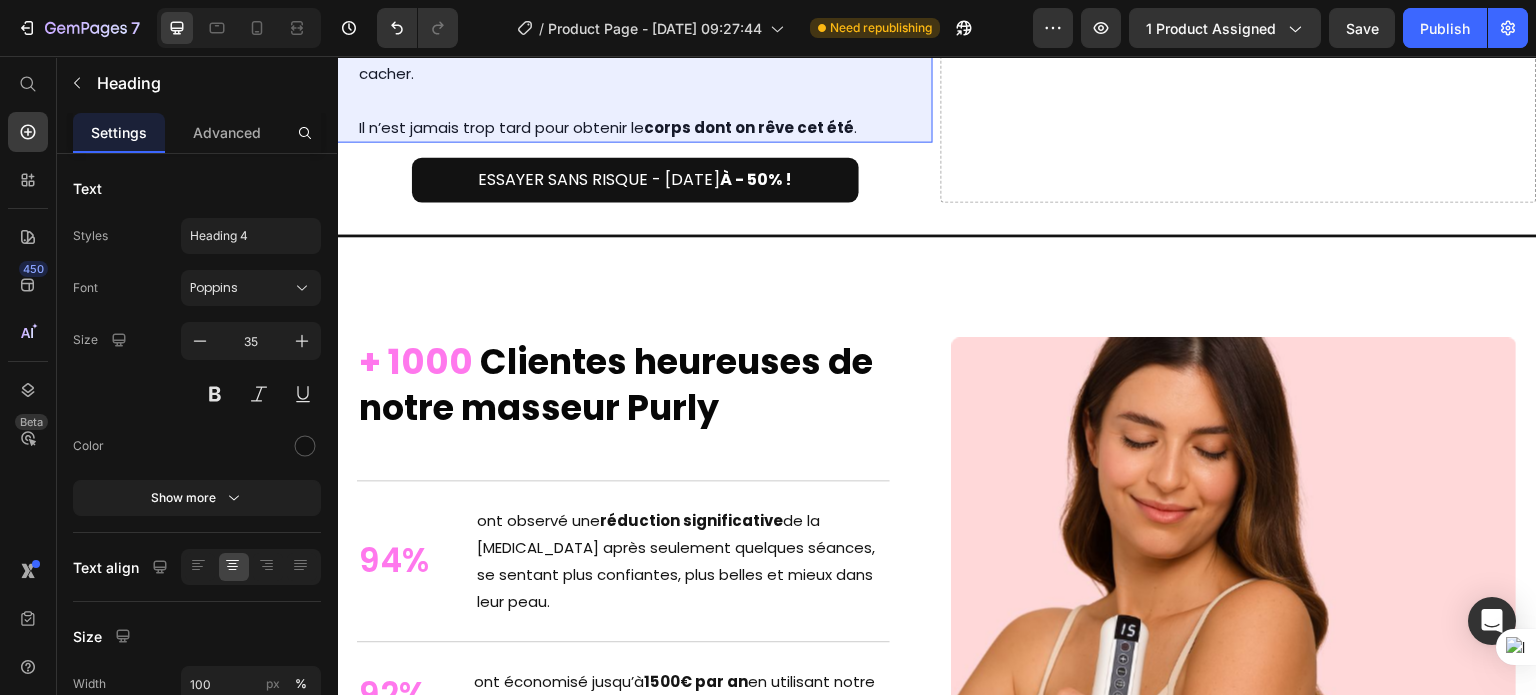 click on "Row 1 col" at bounding box center (376, -245) 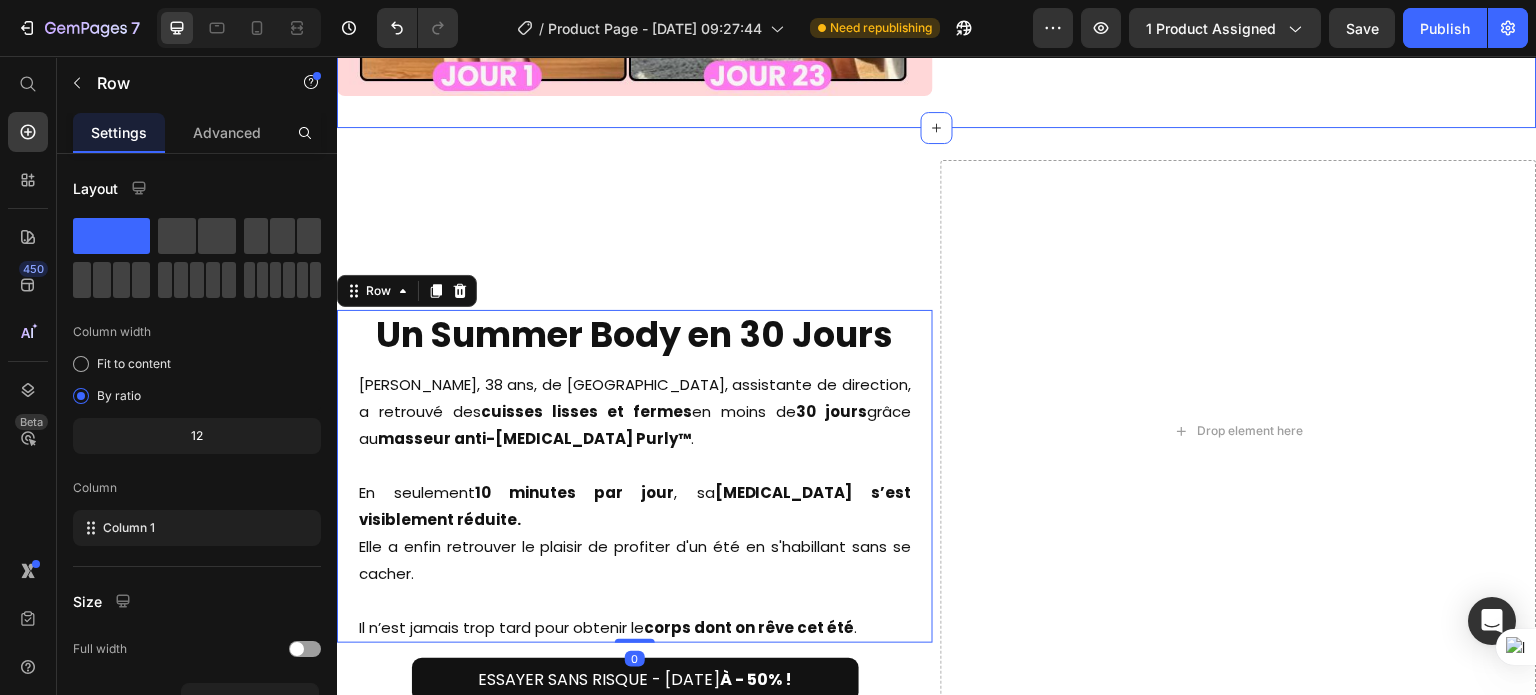 scroll, scrollTop: 5843, scrollLeft: 0, axis: vertical 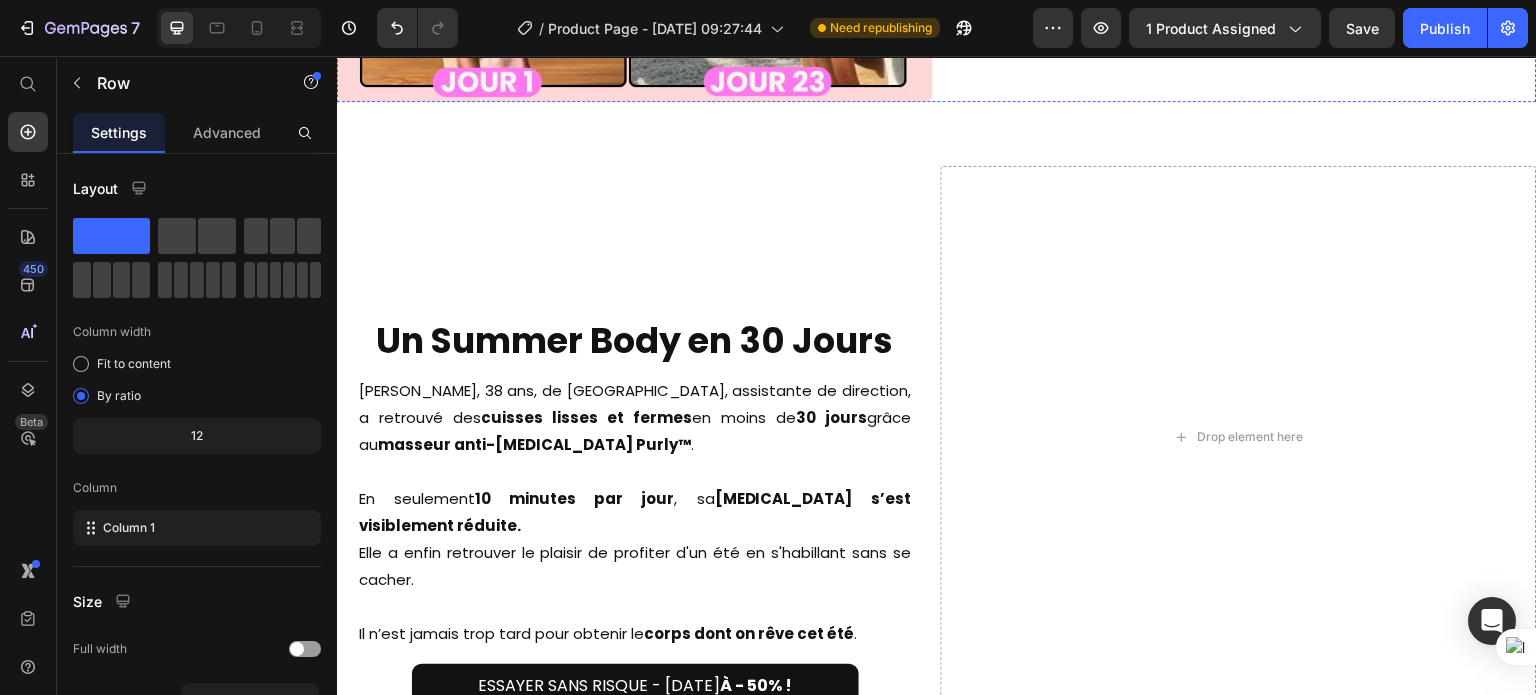 click on "Drop element here" at bounding box center [1251, -464] 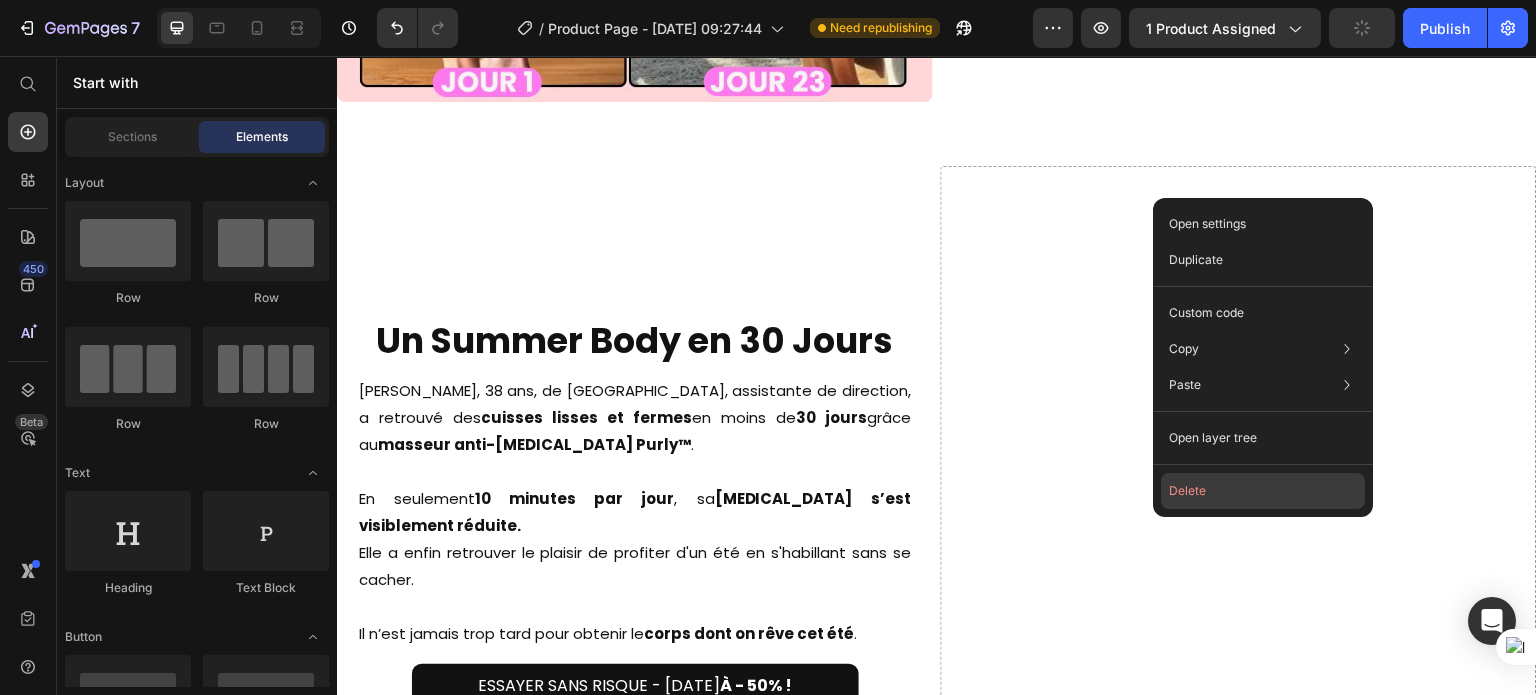 click on "Delete" 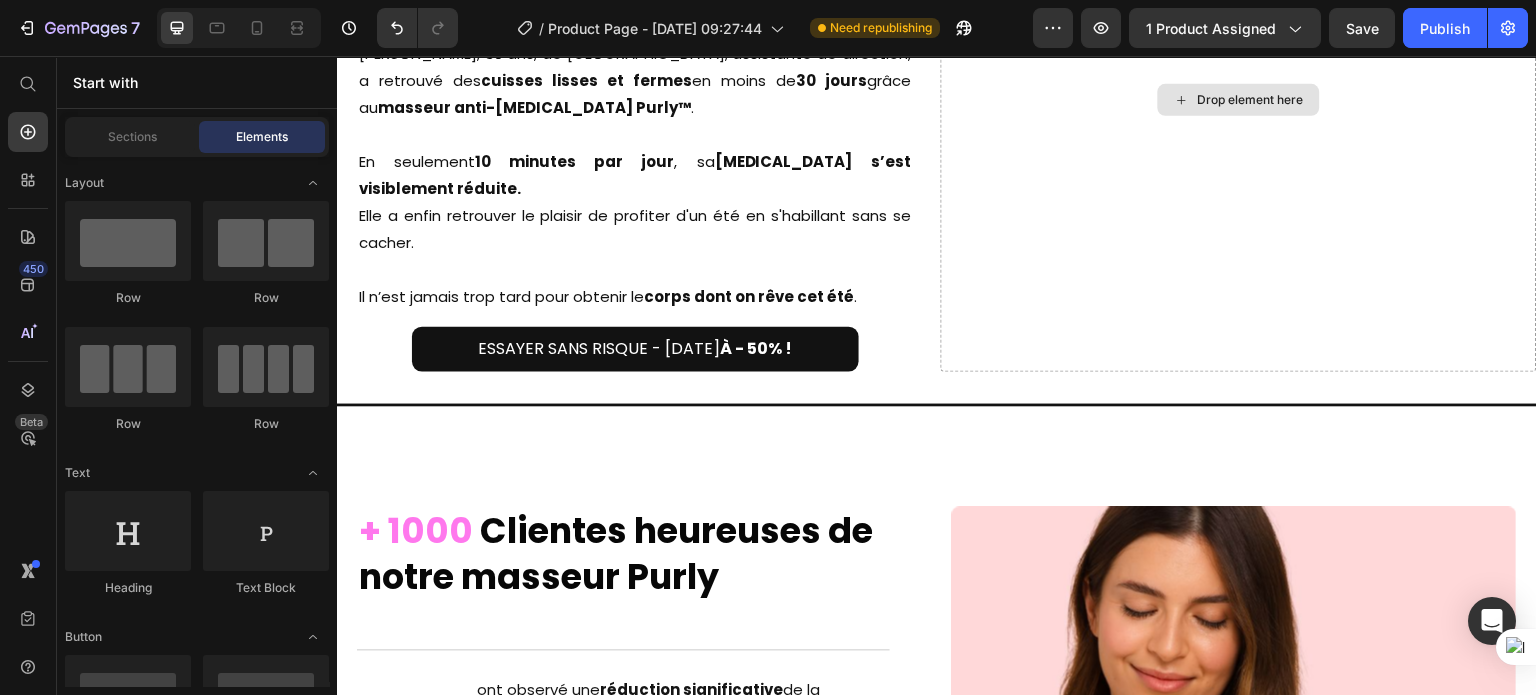 scroll, scrollTop: 6359, scrollLeft: 0, axis: vertical 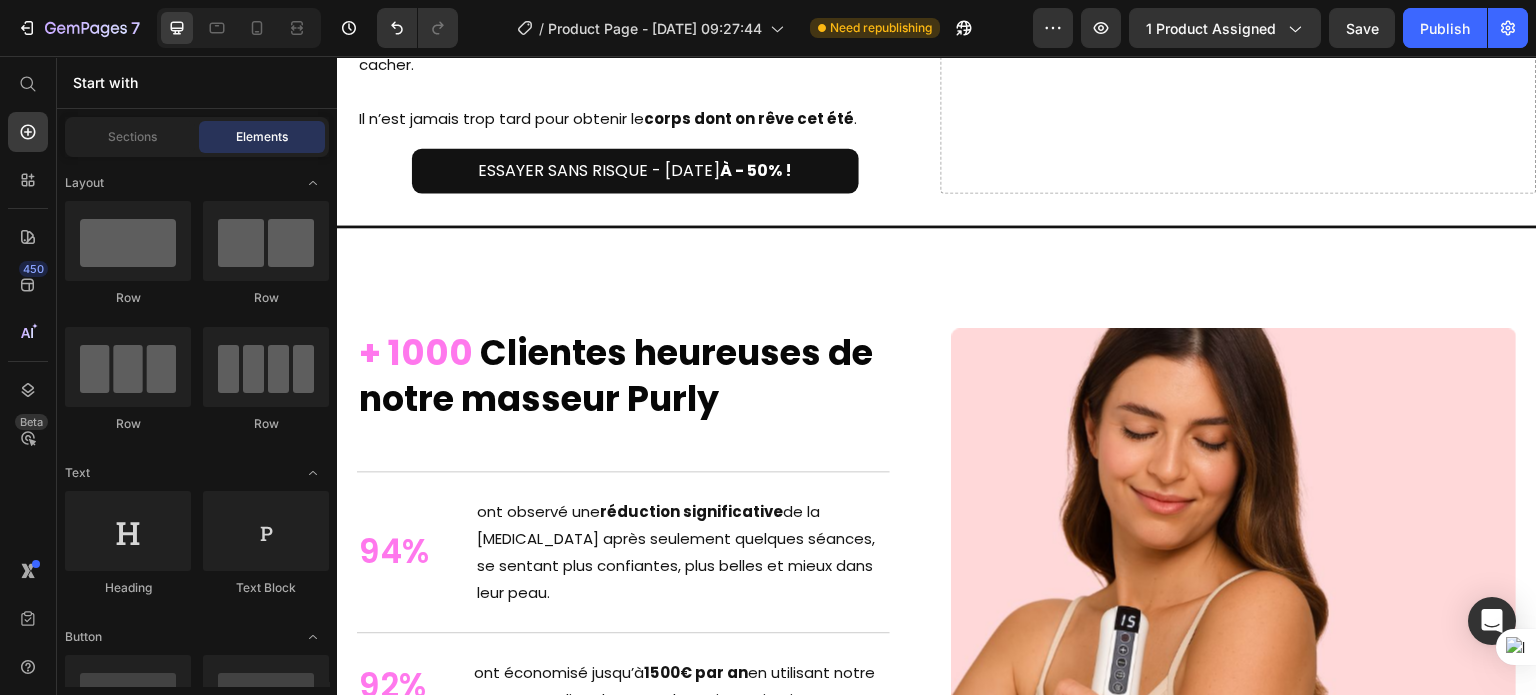 click on "Heading" at bounding box center [389, -219] 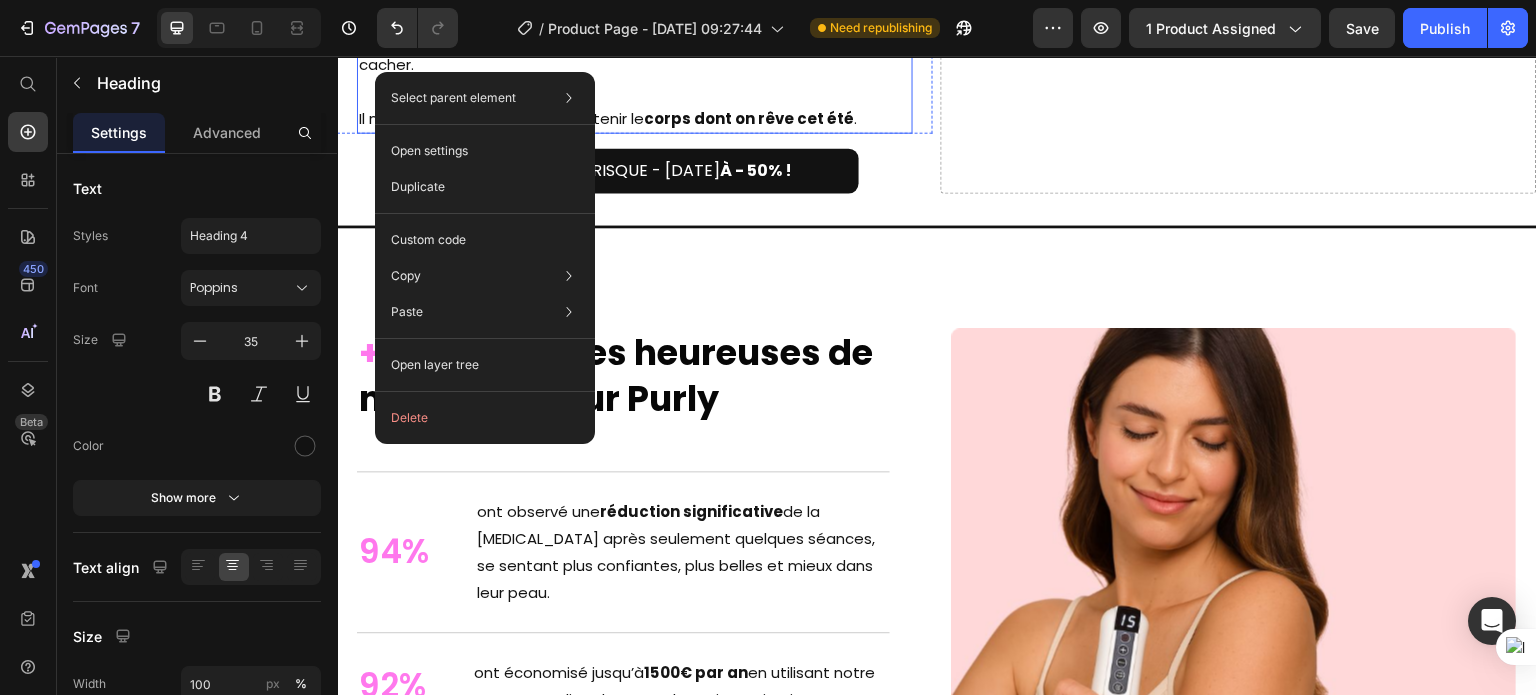 click on "Samantha, 38 ans, de Nantes, assistante de direction, a retrouvé des  cuisses lisses et fermes  en moins de  30 jours  grâce au  masseur anti-cellulite Purly™ ." at bounding box center [635, -99] 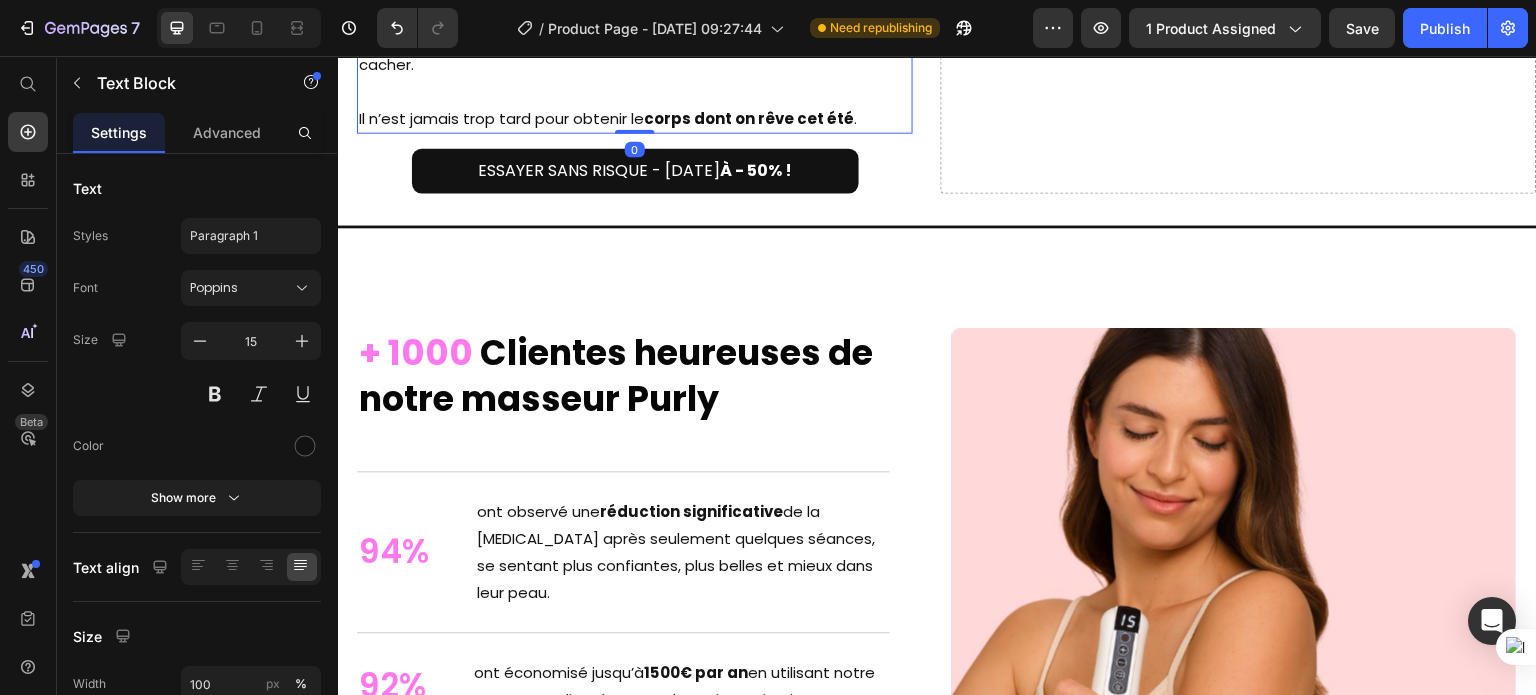 click on "Text Block" at bounding box center [444, -160] 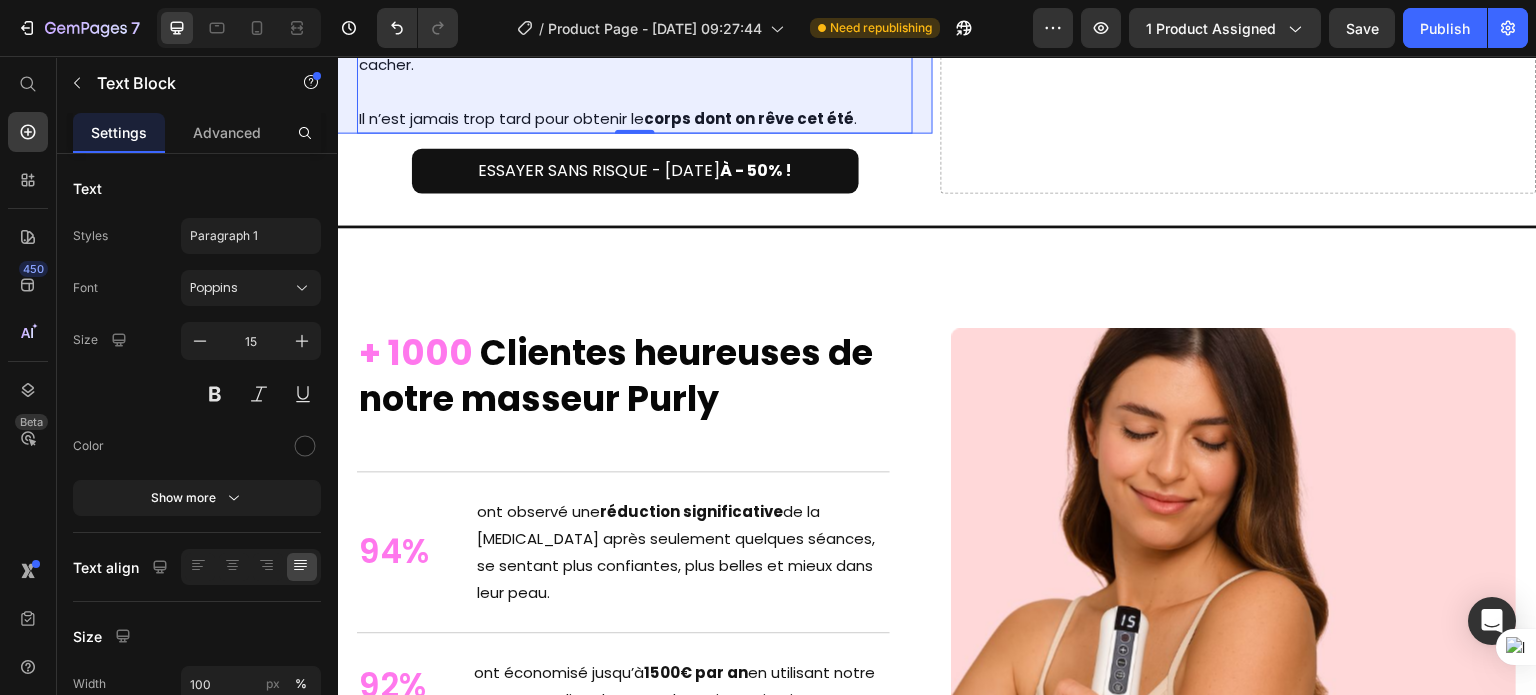 click on "Row 1 col" at bounding box center (396, -195) 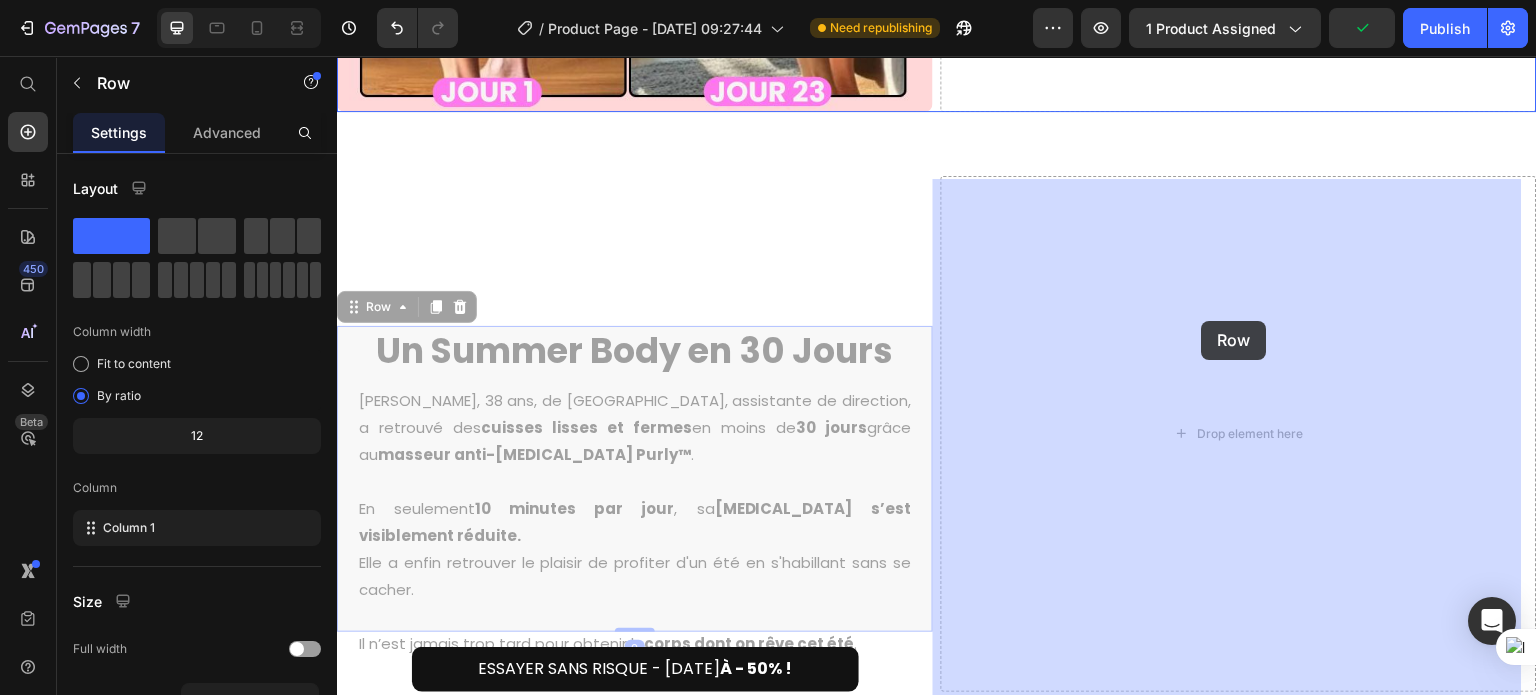 scroll, scrollTop: 5749, scrollLeft: 0, axis: vertical 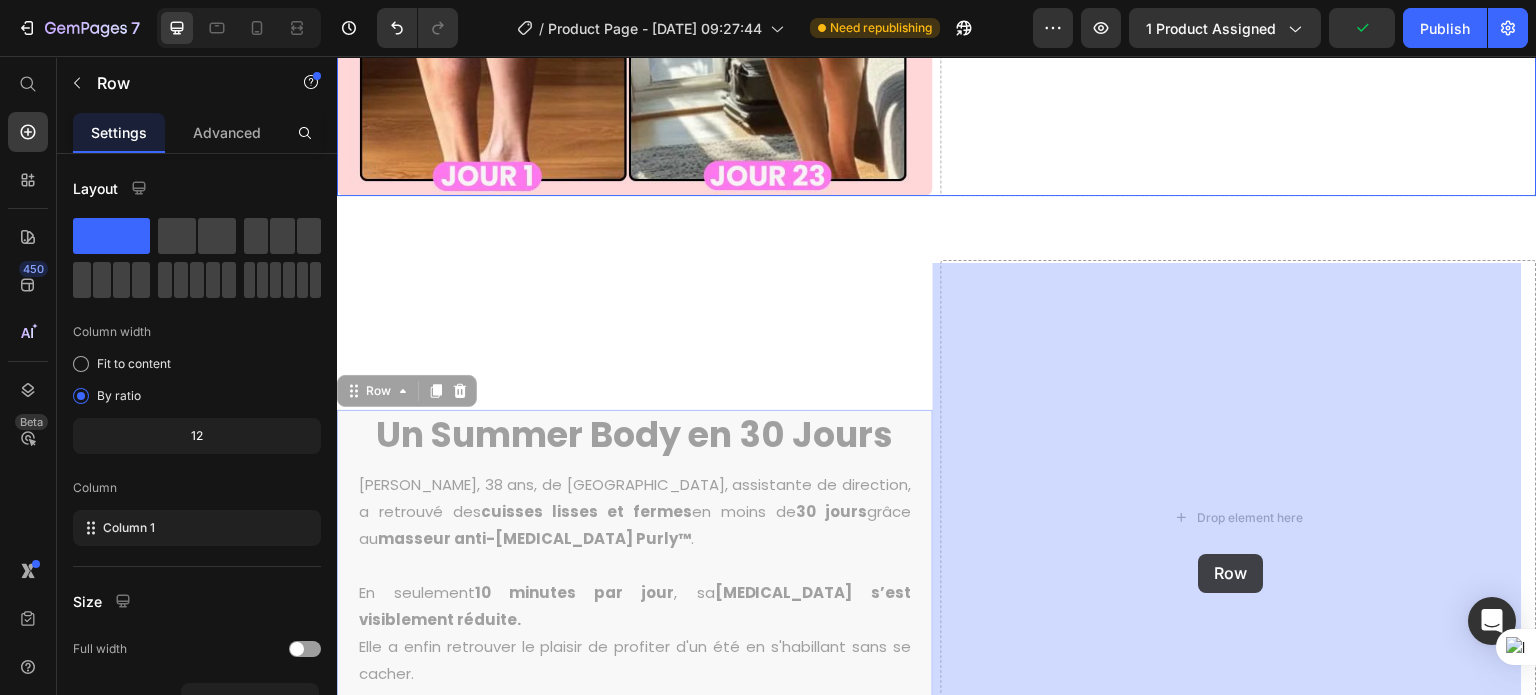 drag, startPoint x: 384, startPoint y: 444, endPoint x: 1199, endPoint y: 554, distance: 822.38983 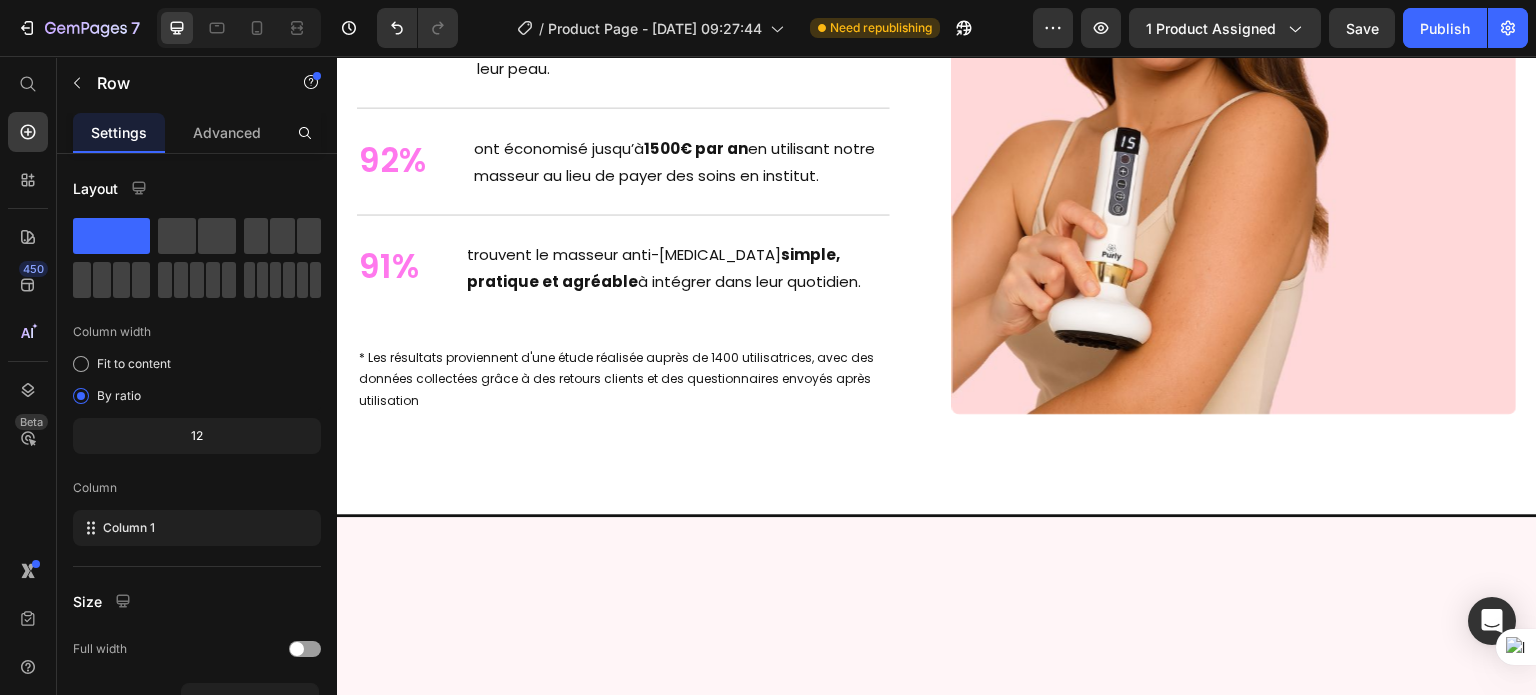 scroll, scrollTop: 6136, scrollLeft: 0, axis: vertical 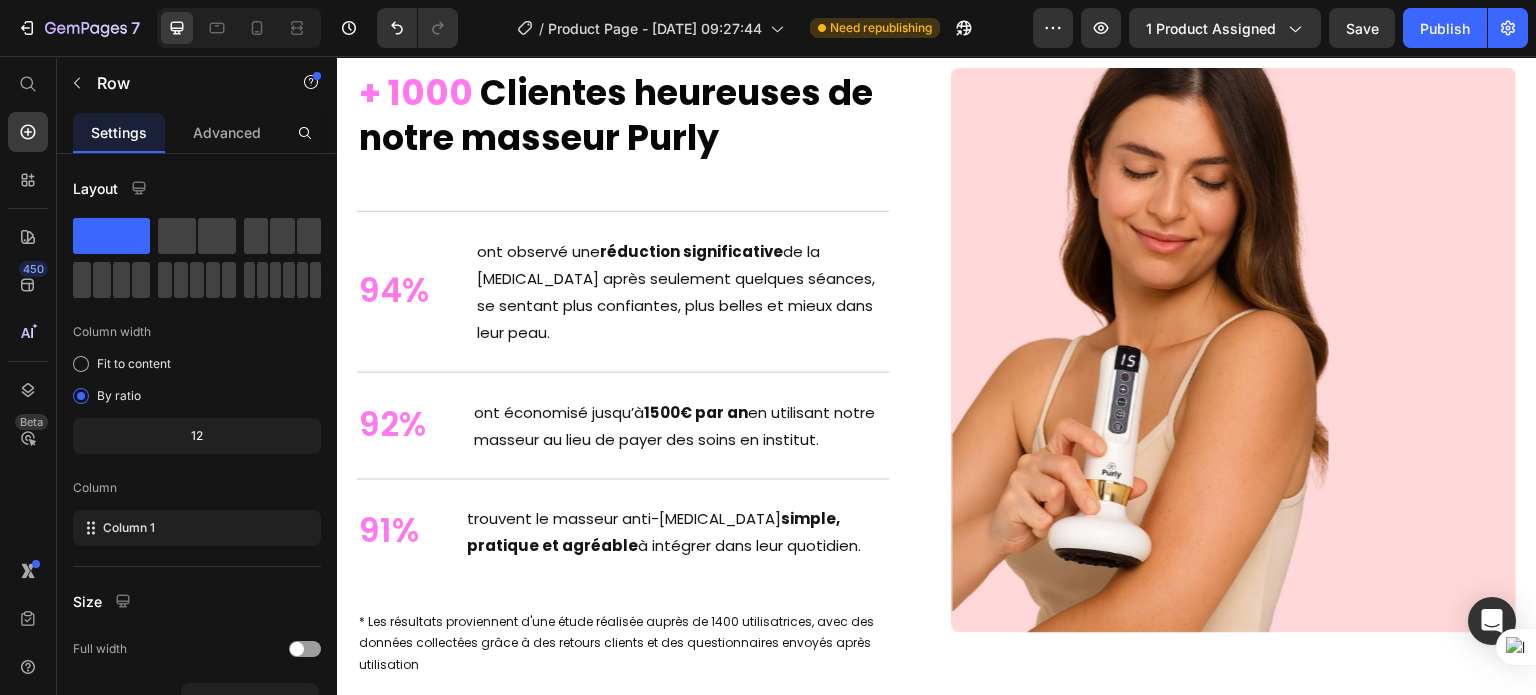 click on "ESSAYER SANS RISQUE - AUJOURD'HUI  À - 50% !" at bounding box center [635, -90] 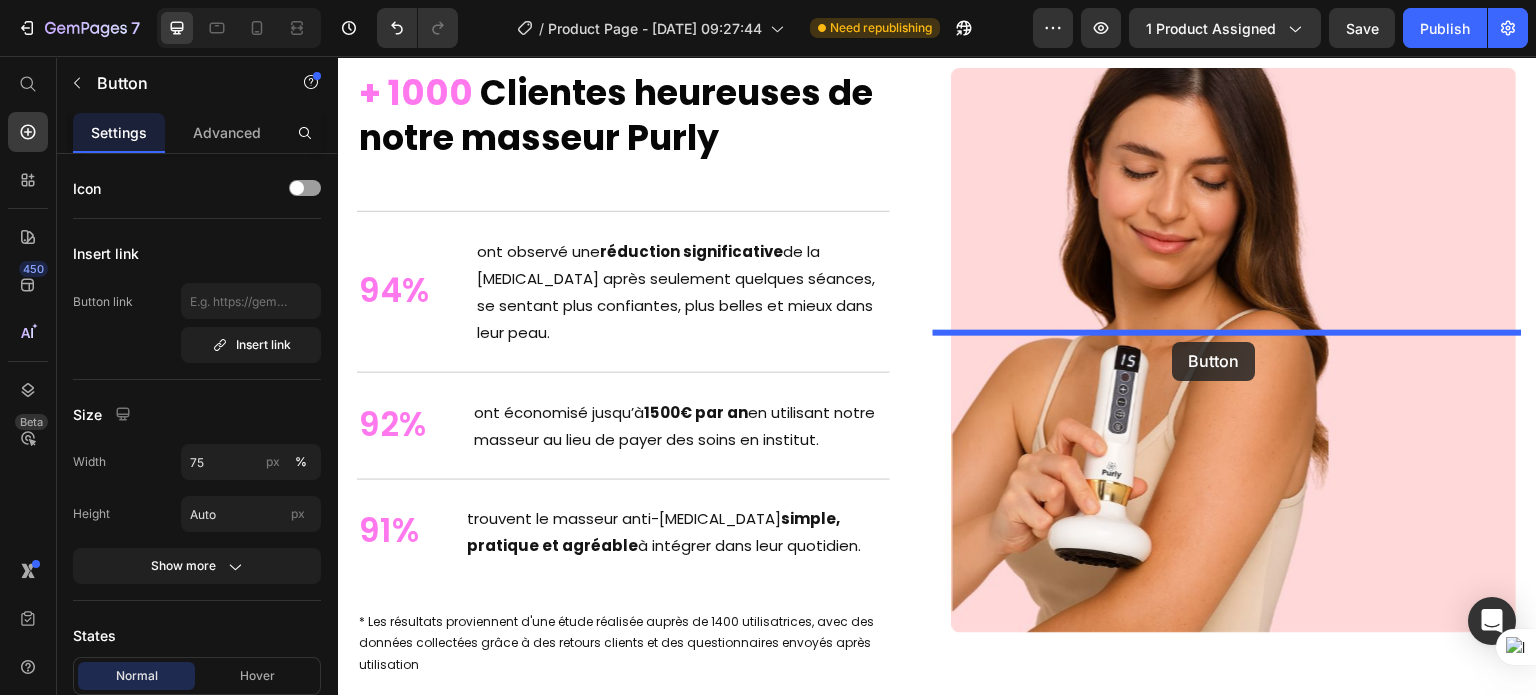 drag, startPoint x: 401, startPoint y: 527, endPoint x: 1173, endPoint y: 342, distance: 793.85706 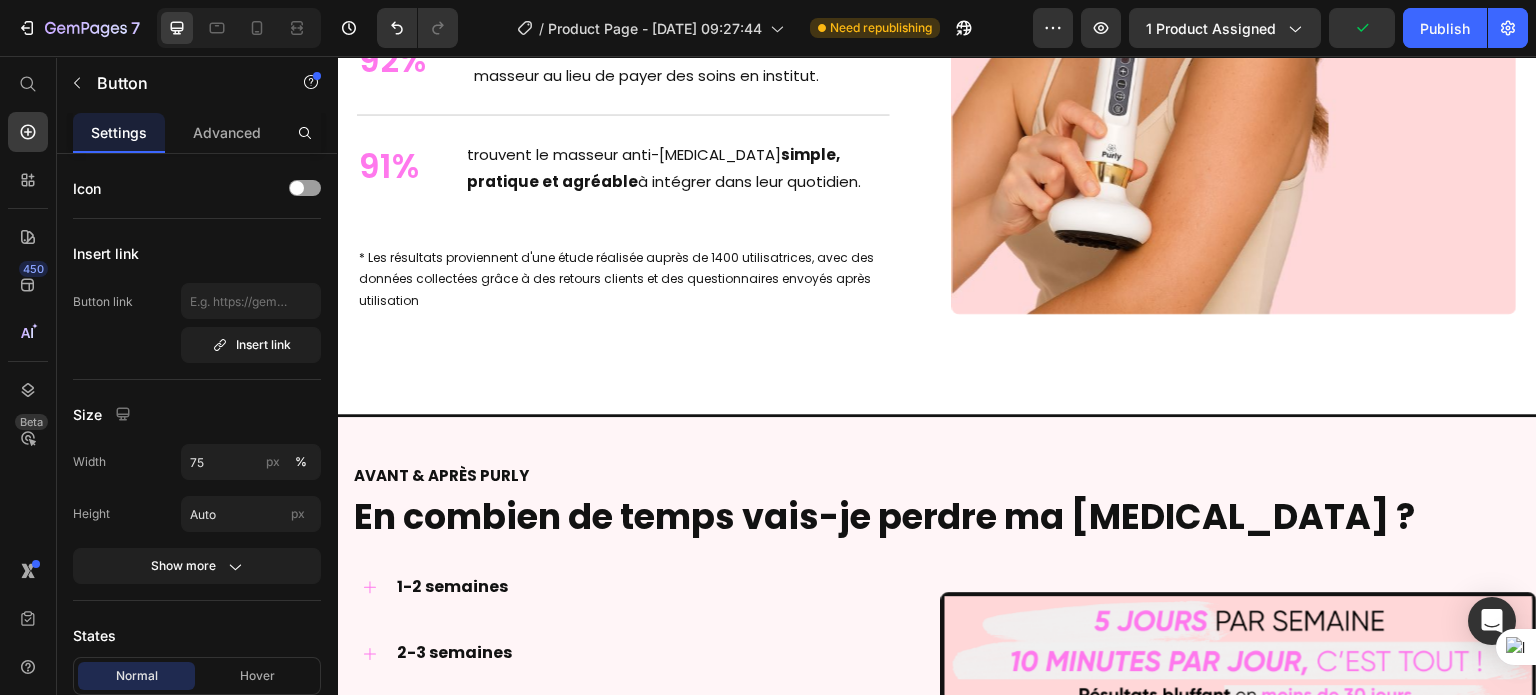 scroll, scrollTop: 6379, scrollLeft: 0, axis: vertical 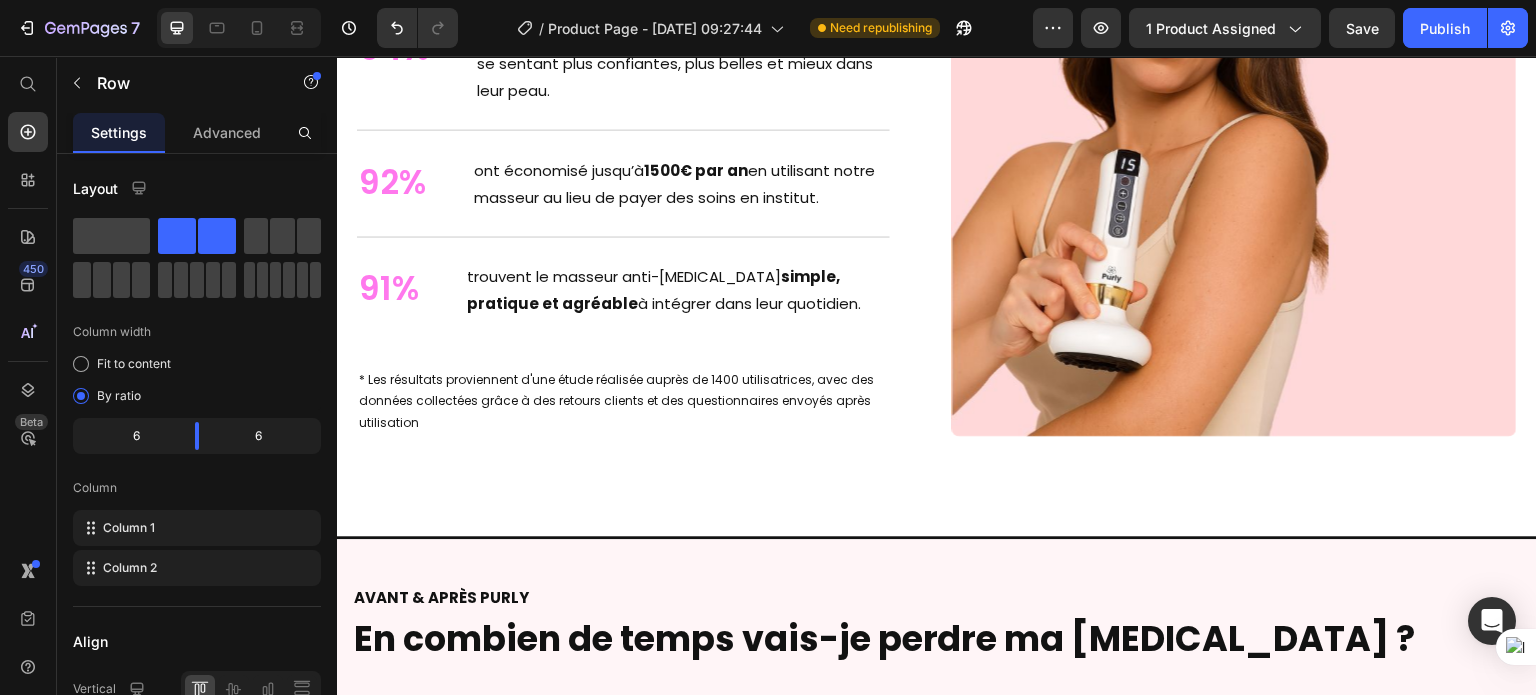 click on "Drop element here" at bounding box center (635, -340) 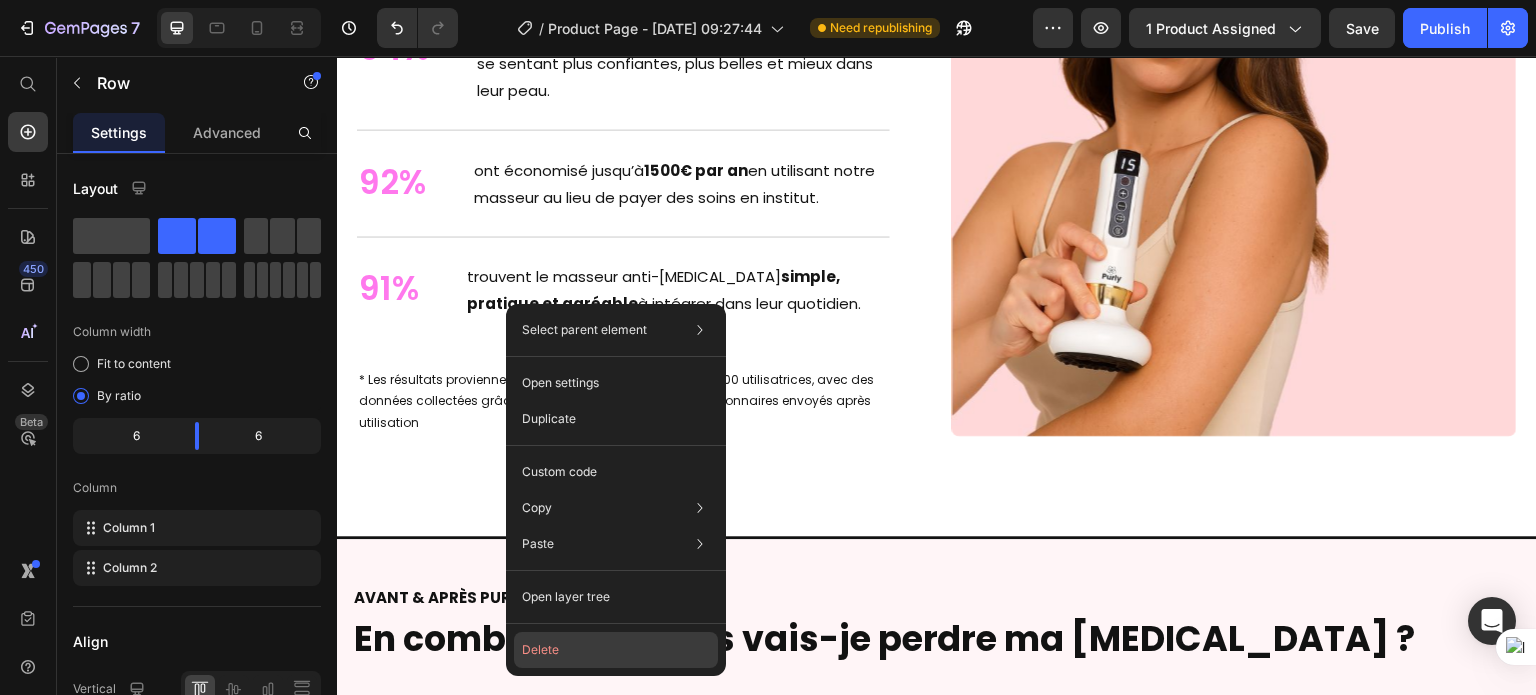 click on "Delete" 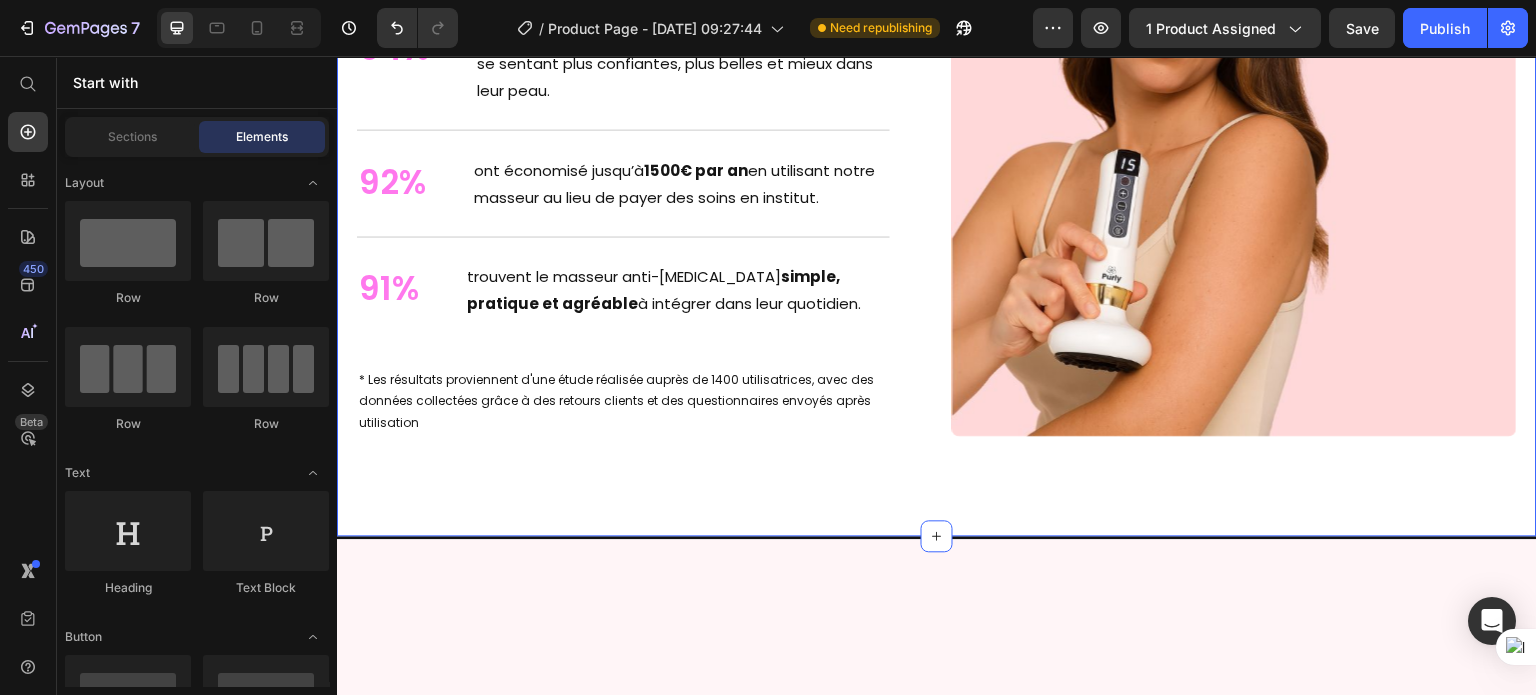 scroll, scrollTop: 6340, scrollLeft: 0, axis: vertical 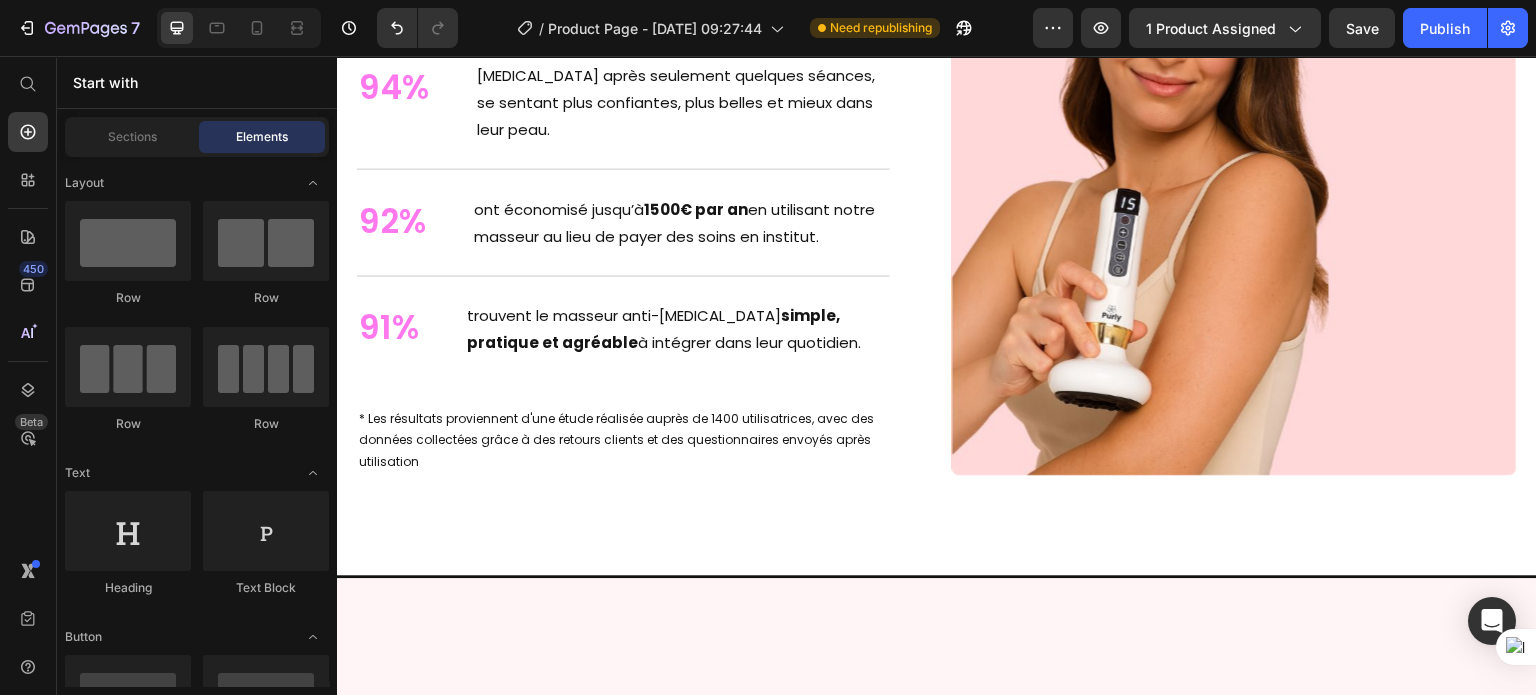 click on "Drop element here" at bounding box center [937, -301] 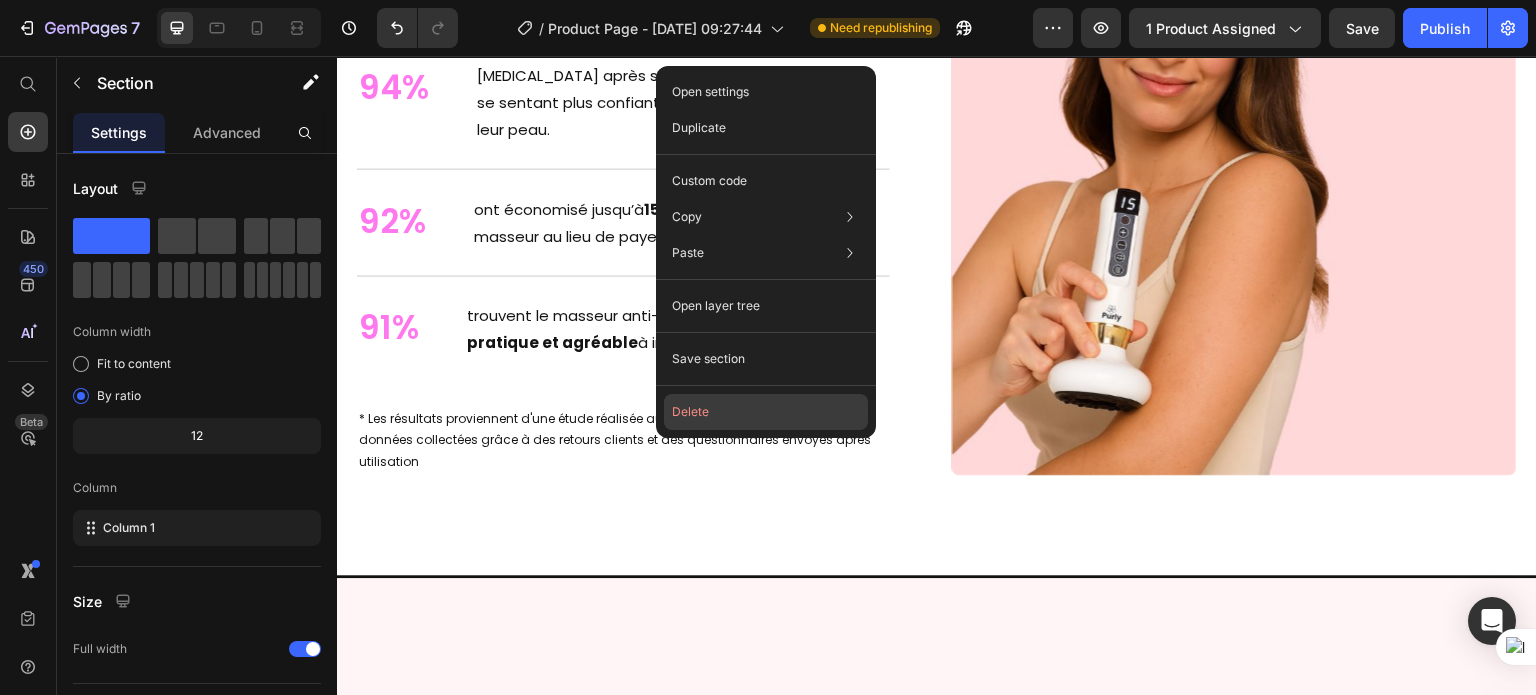 click on "Delete" 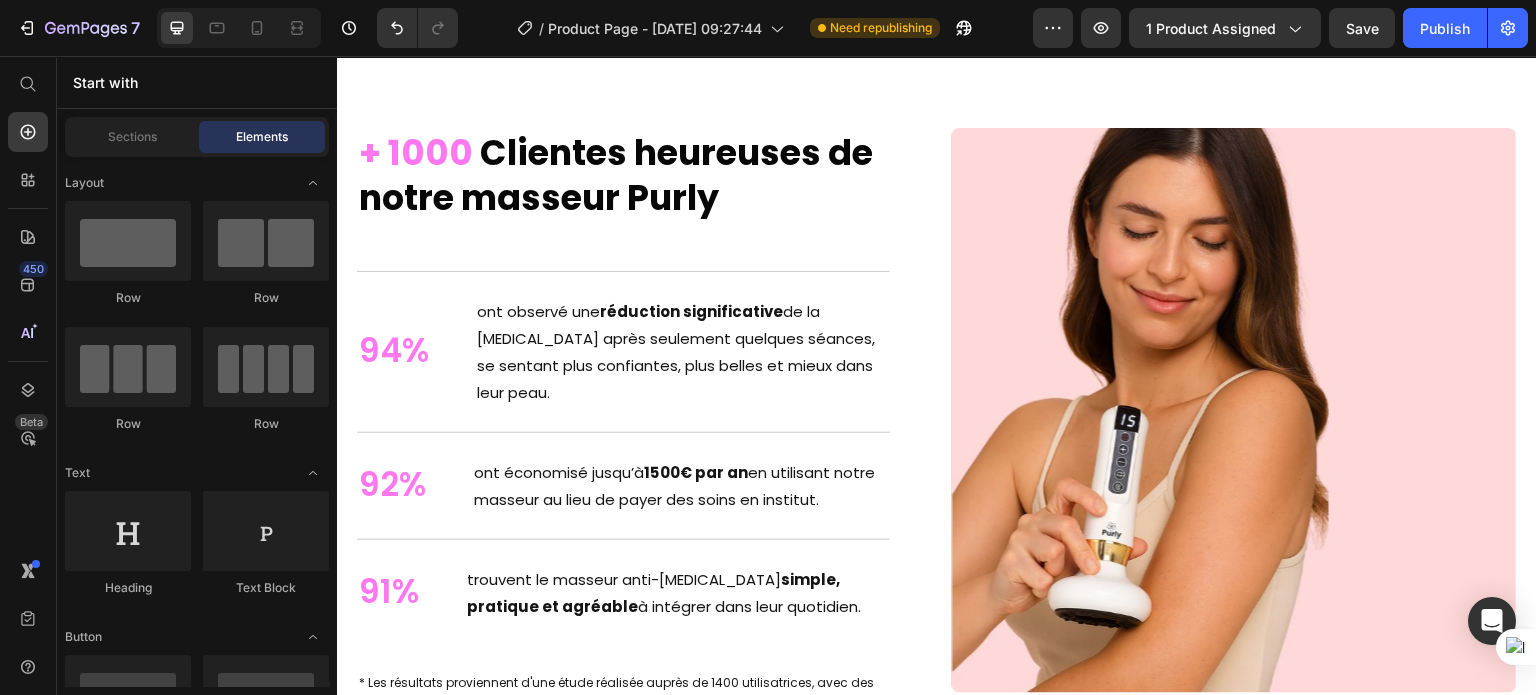 scroll, scrollTop: 5865, scrollLeft: 0, axis: vertical 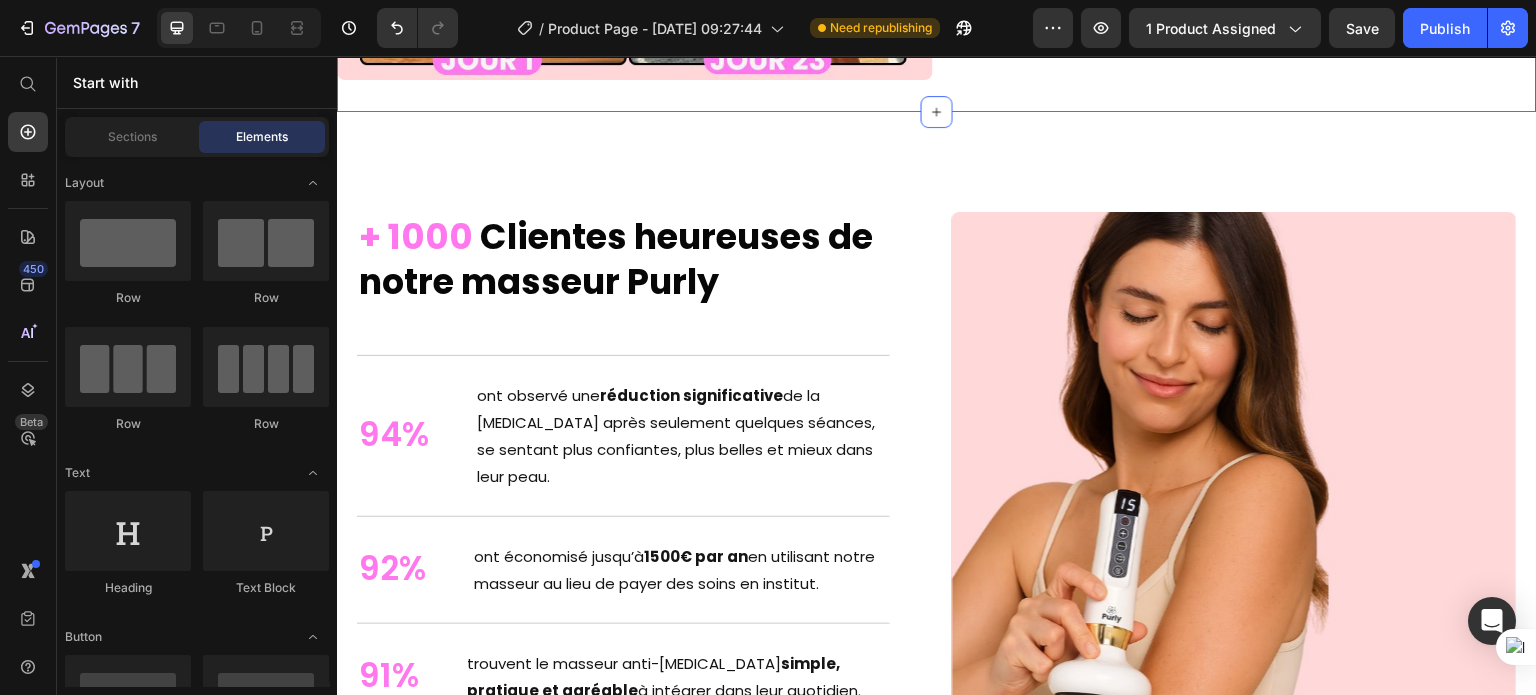 click on "Image Un Summer Body en 30 Jours Heading Samantha, 38 ans, de Nantes, assistante de direction, a retrouvé des  cuisses lisses et fermes  en moins de  30 jours  grâce au  masseur anti-cellulite Purly™ .   En seulement  10 minutes par jour , sa  cellulite s’est visiblement réduite.  Elle a enfin retrouver le plaisir de profiter d'un été en s'habillant sans se cacher.   Il n’est jamais trop tard pour obtenir le  corps dont on rêve cet été . Text Block Row ESSAYER SANS RISQUE - AUJOURD'HUI  À - 50% ! Button Row Section 6" at bounding box center [937, -218] 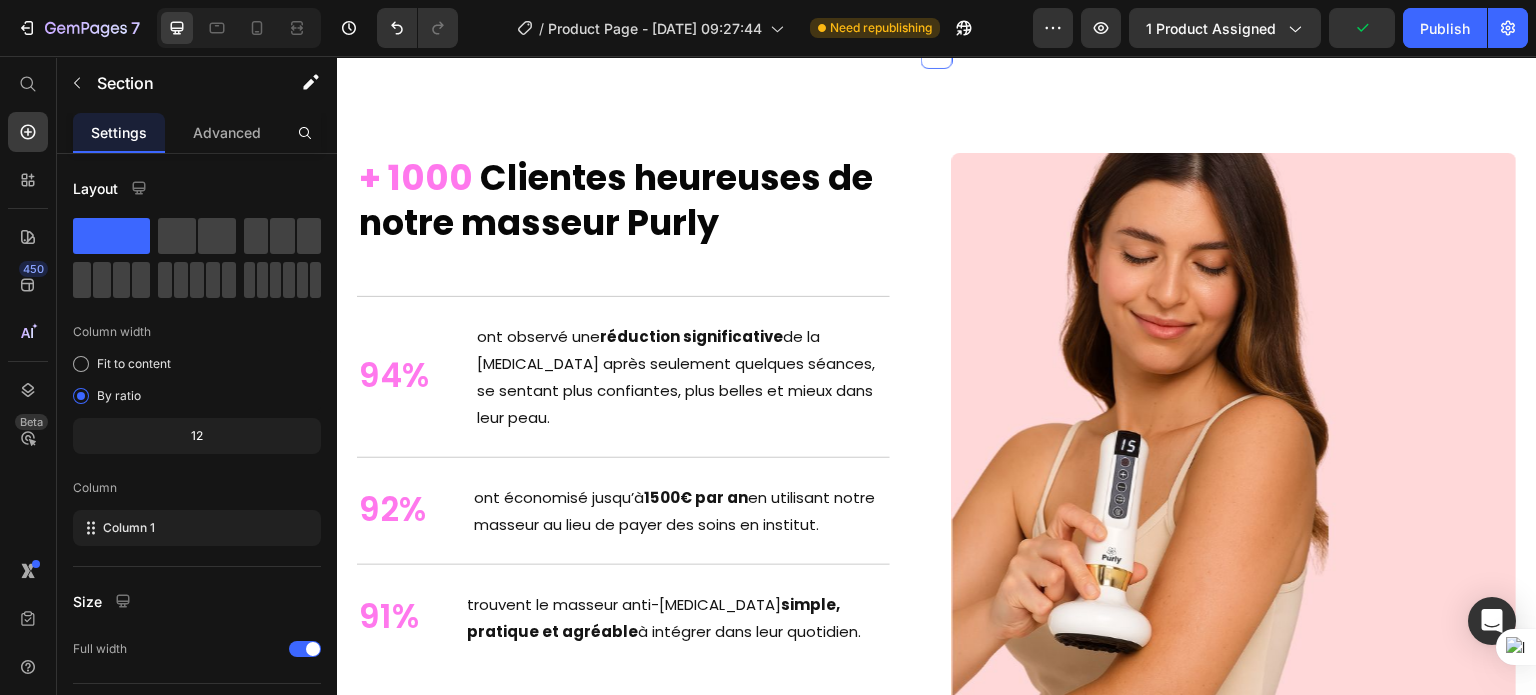 scroll, scrollTop: 5927, scrollLeft: 0, axis: vertical 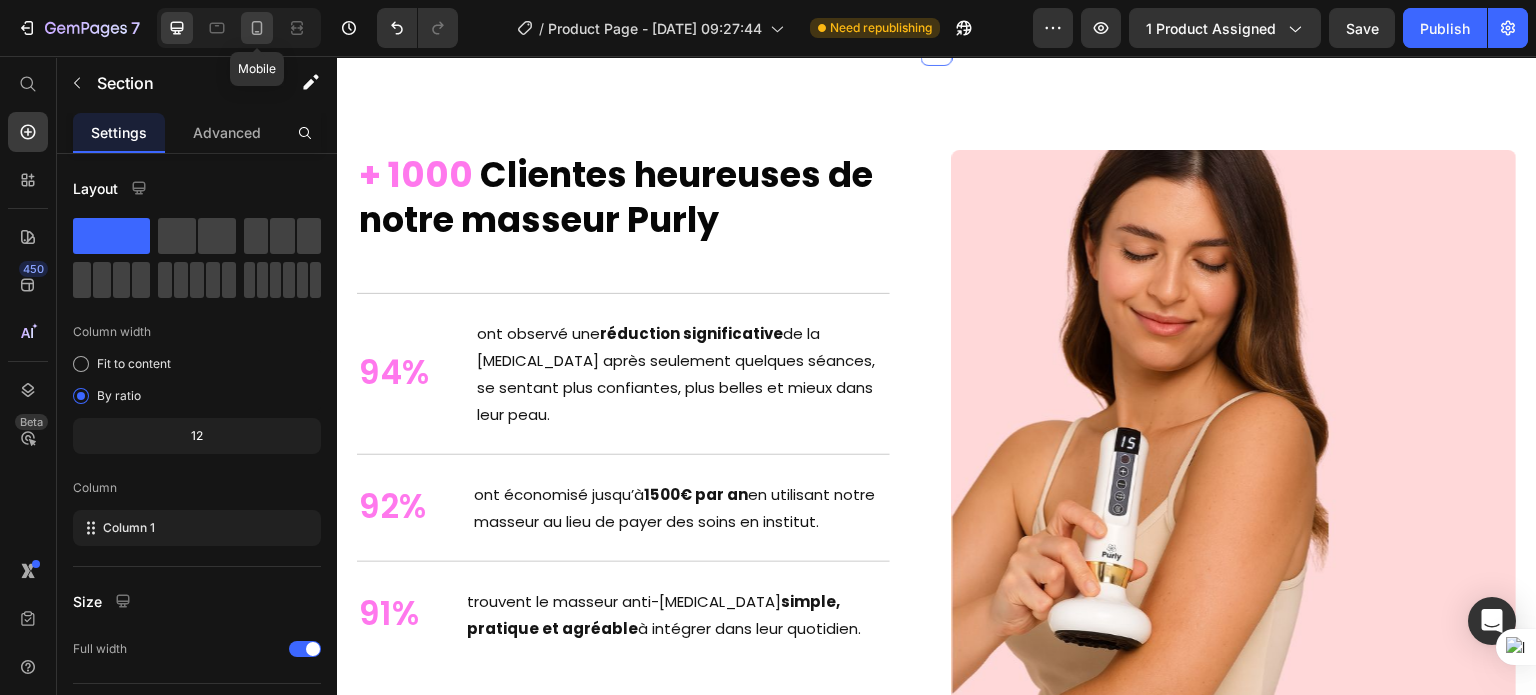 click 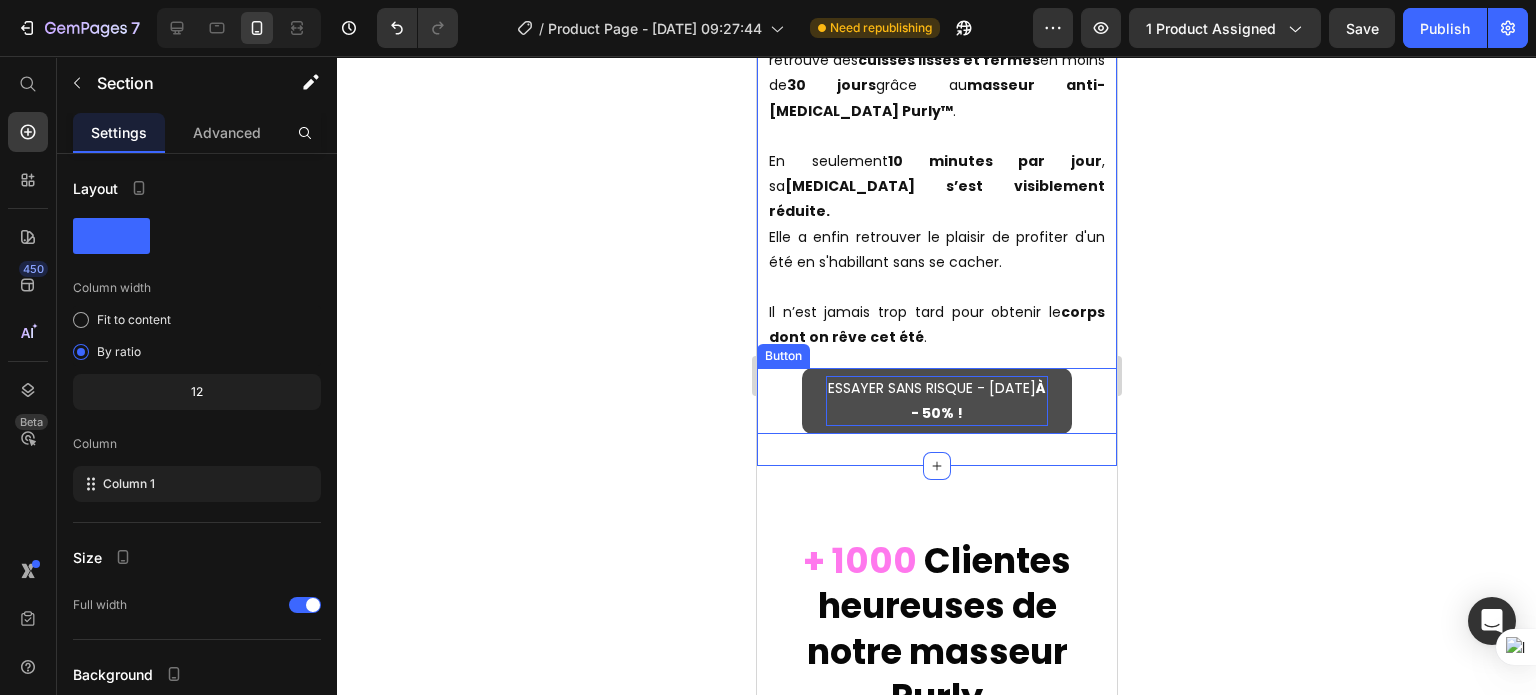 scroll, scrollTop: 6284, scrollLeft: 0, axis: vertical 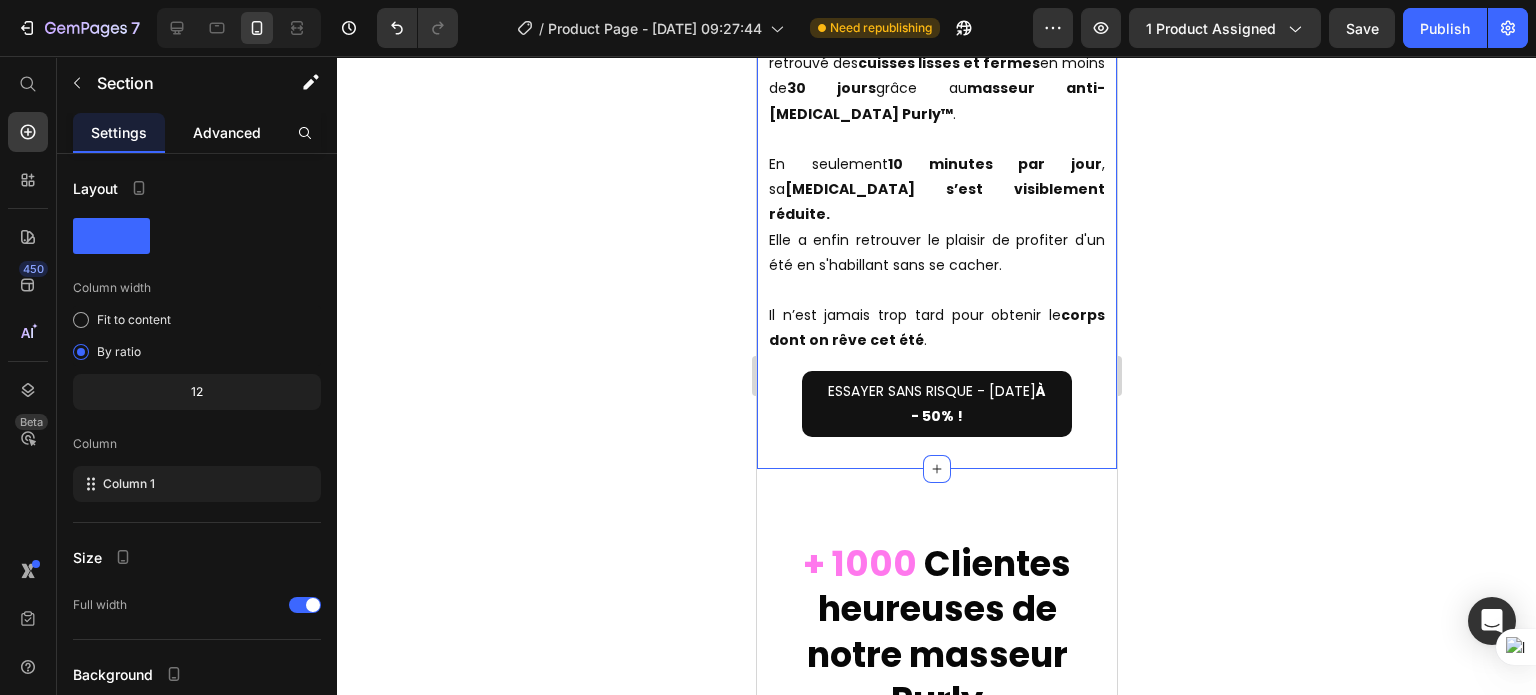 click on "Advanced" 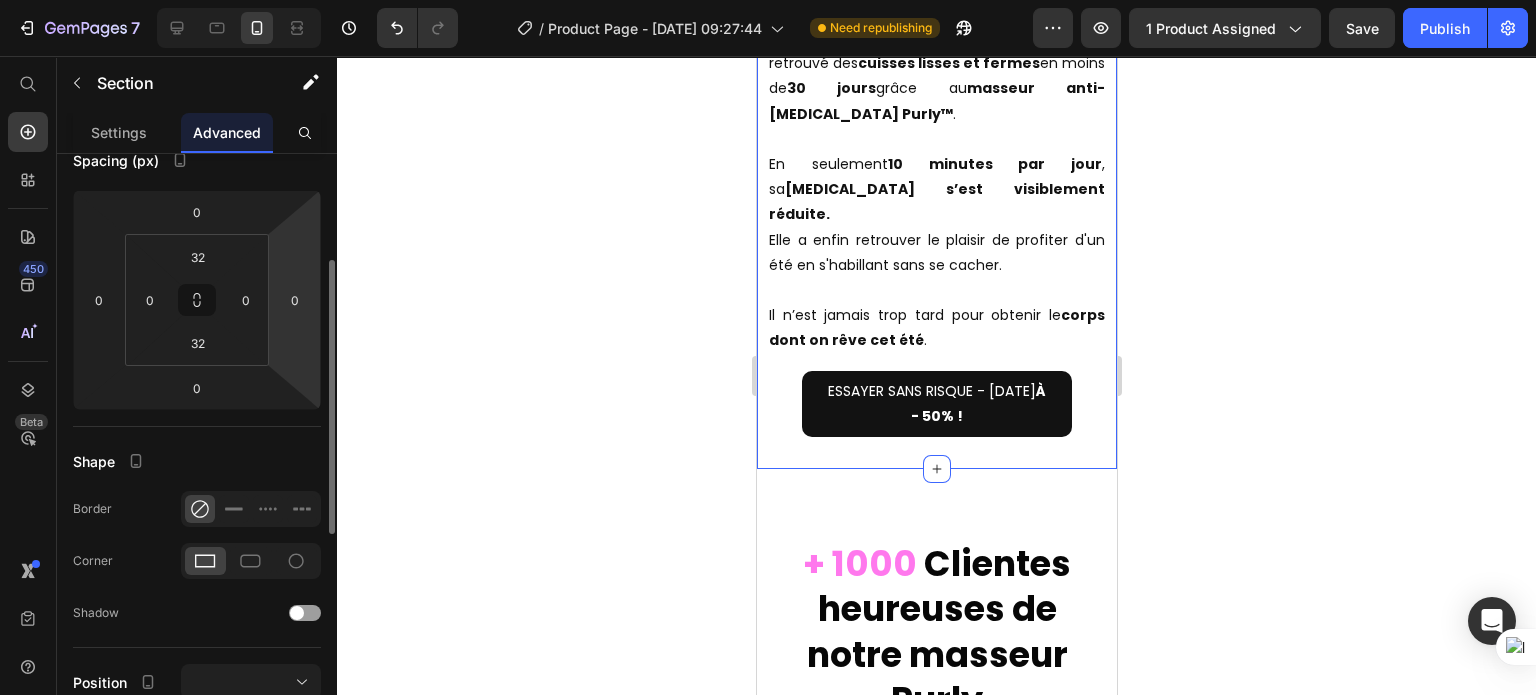 scroll, scrollTop: 232, scrollLeft: 0, axis: vertical 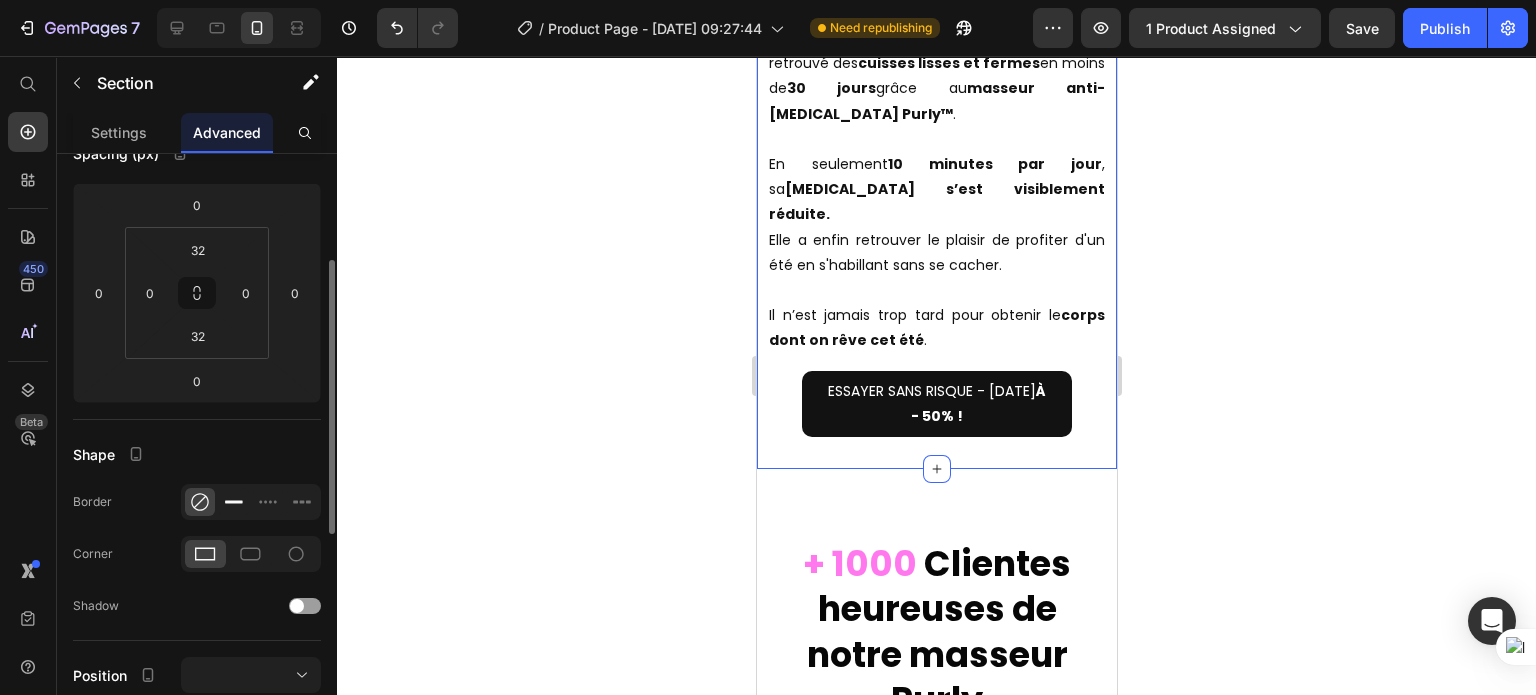 click 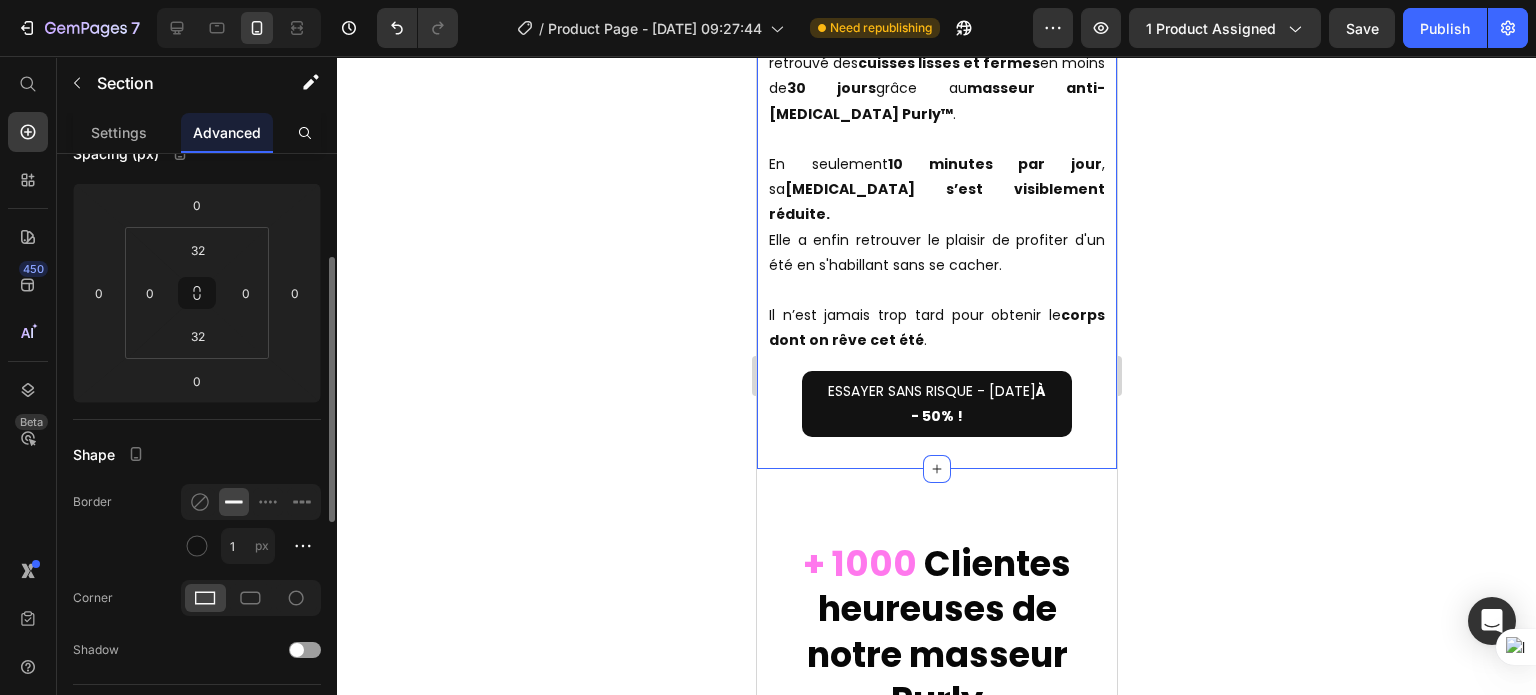 scroll, scrollTop: 6284, scrollLeft: 0, axis: vertical 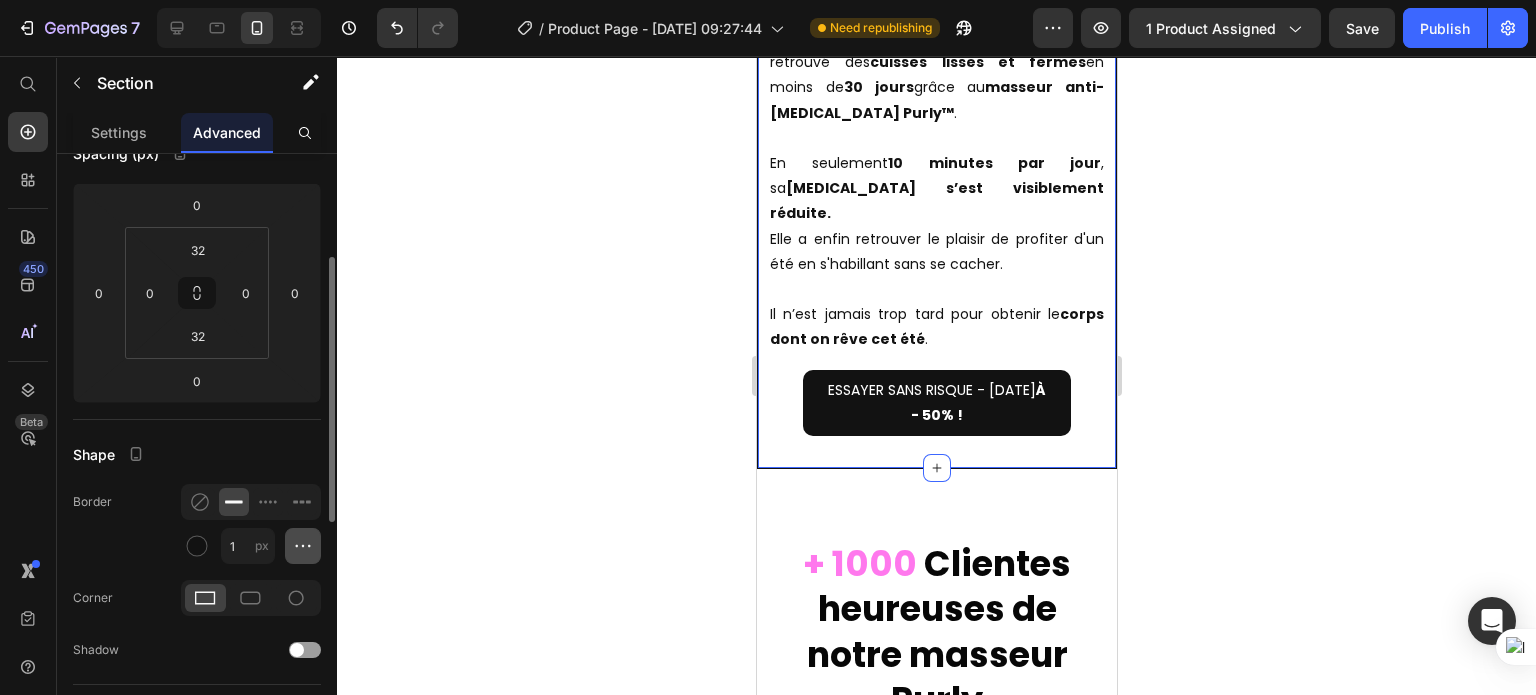 click 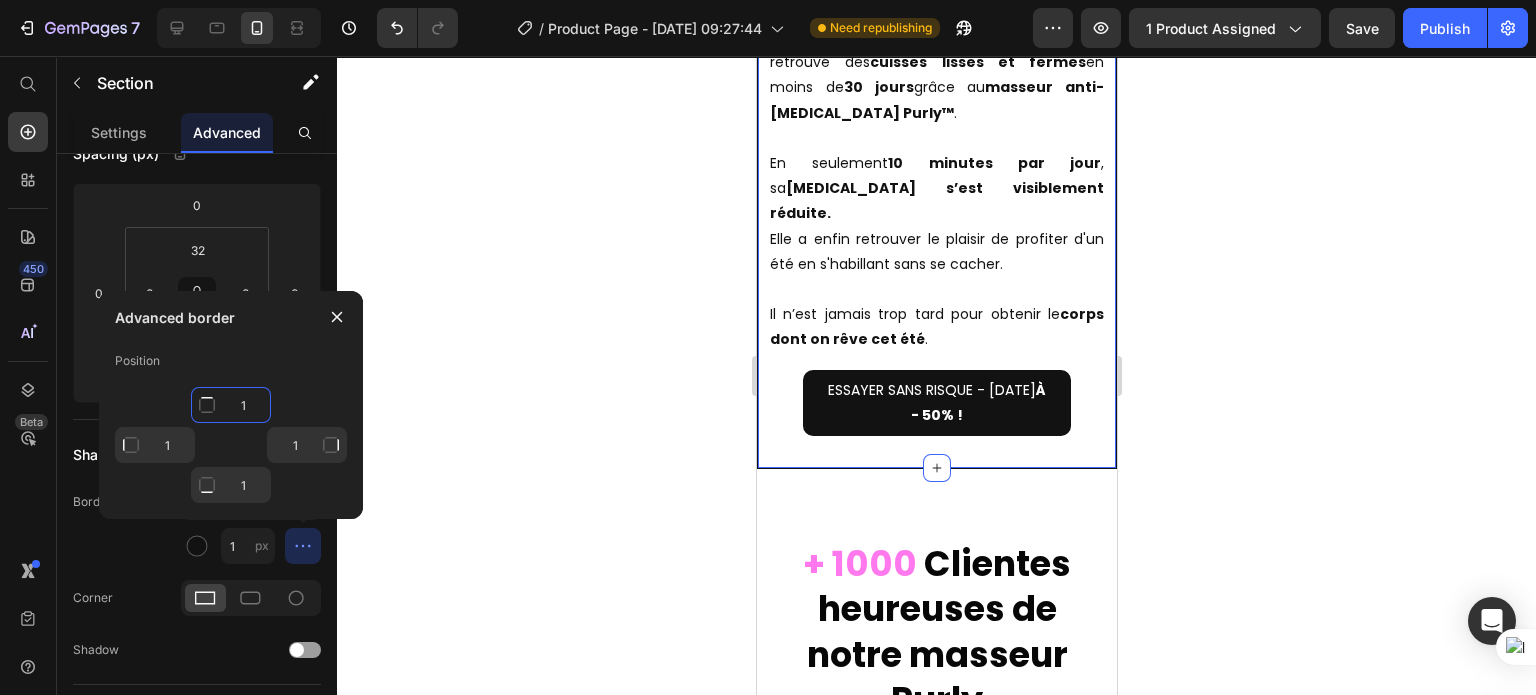 click on "1" 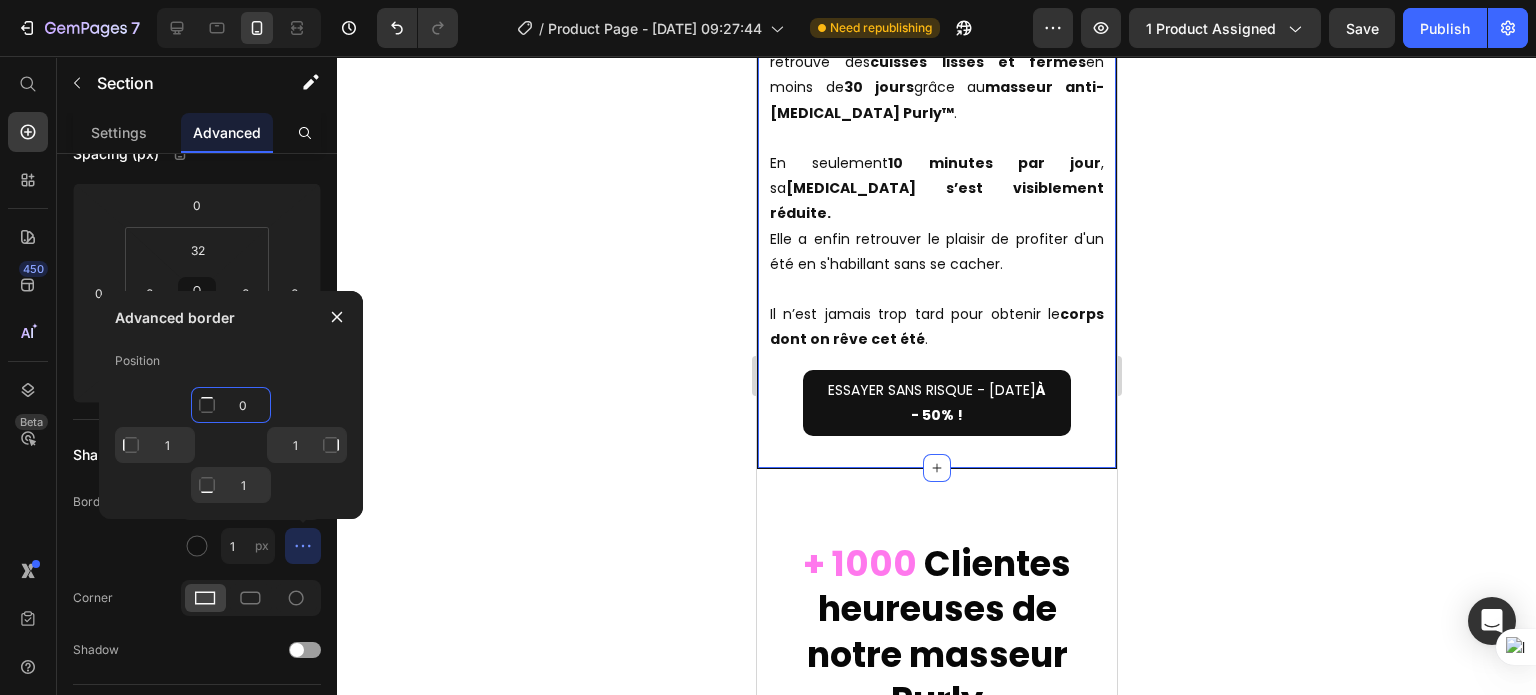 scroll, scrollTop: 6283, scrollLeft: 0, axis: vertical 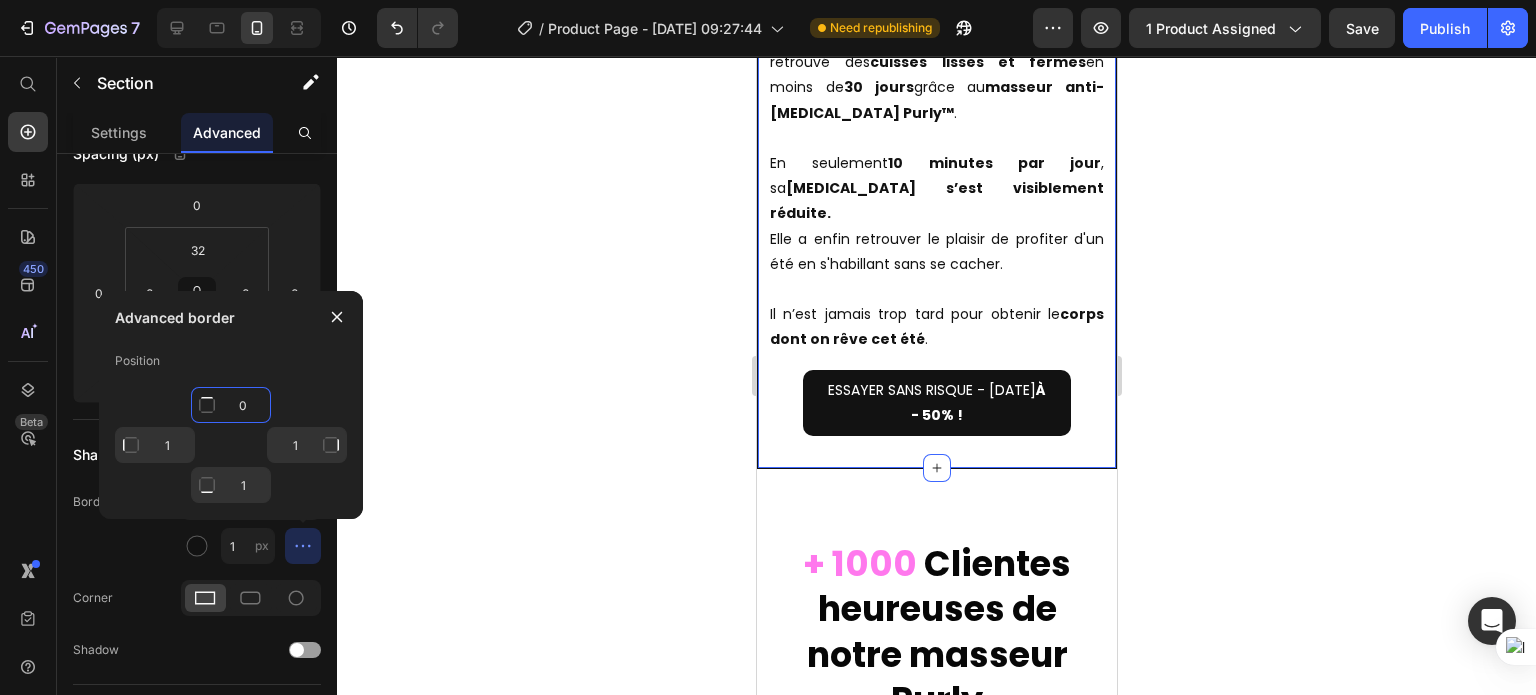 type on "0" 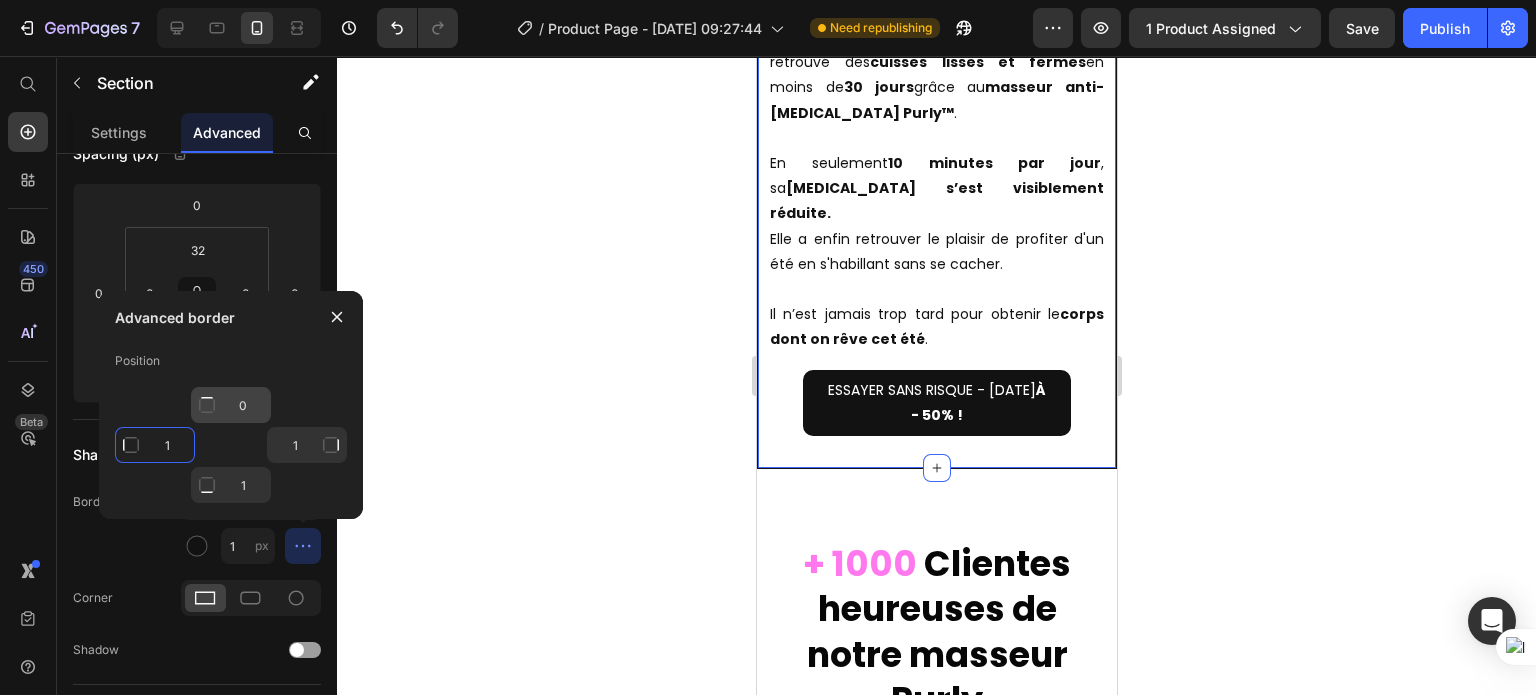 type on "Mixed" 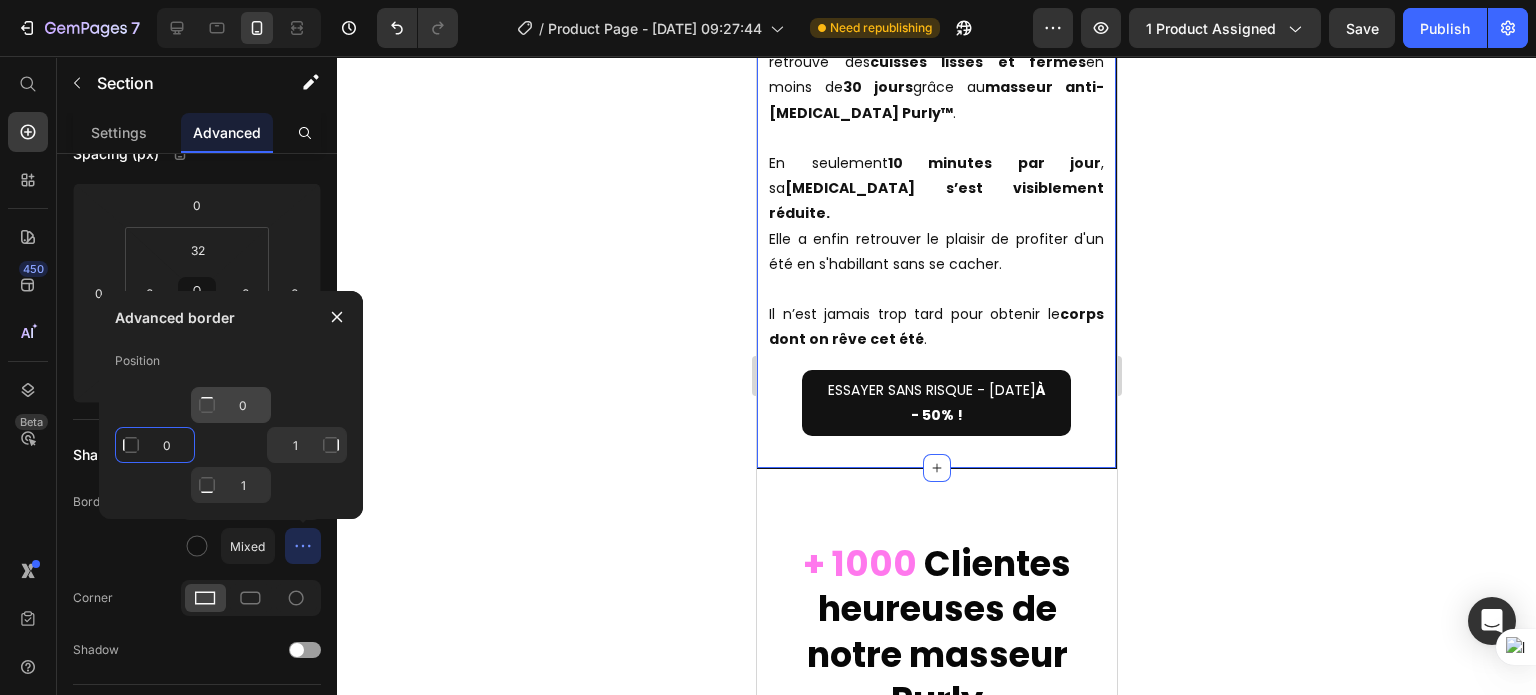 type on "0" 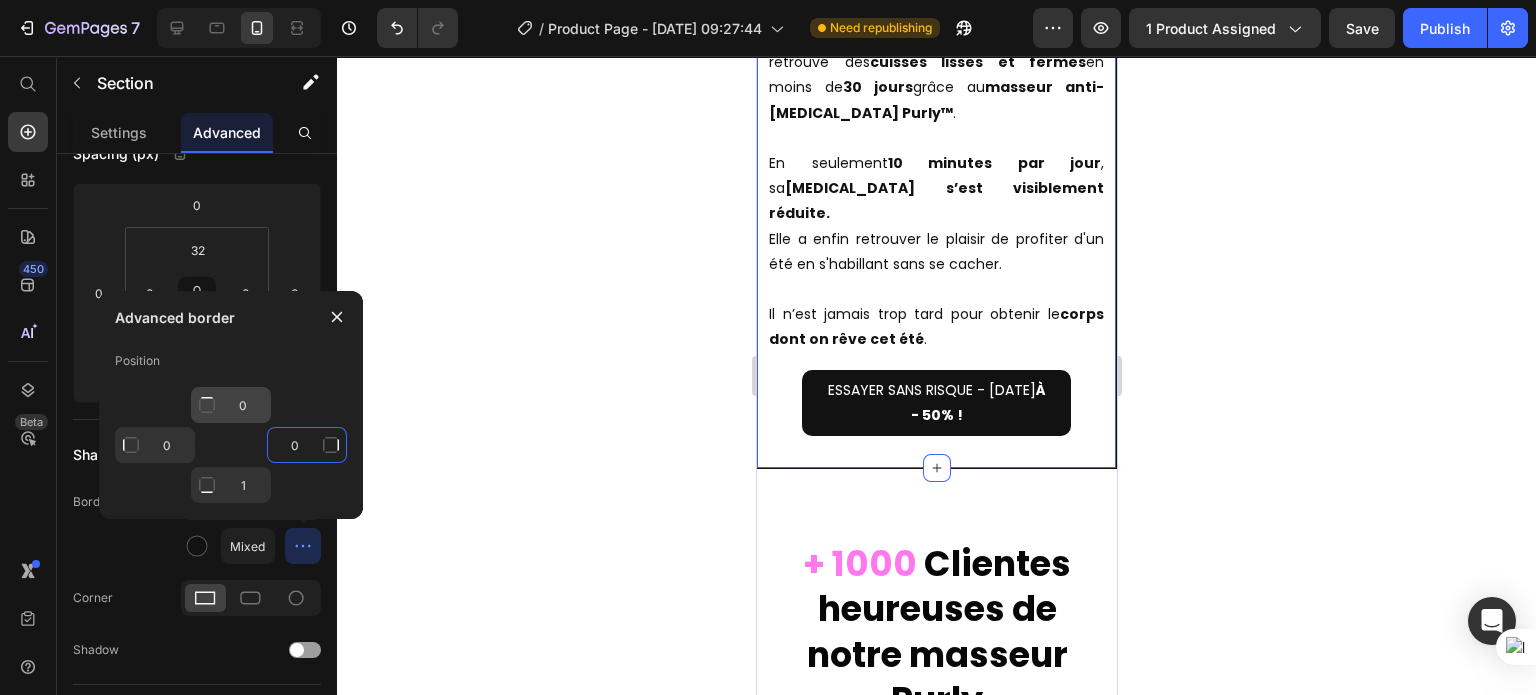 scroll, scrollTop: 6284, scrollLeft: 0, axis: vertical 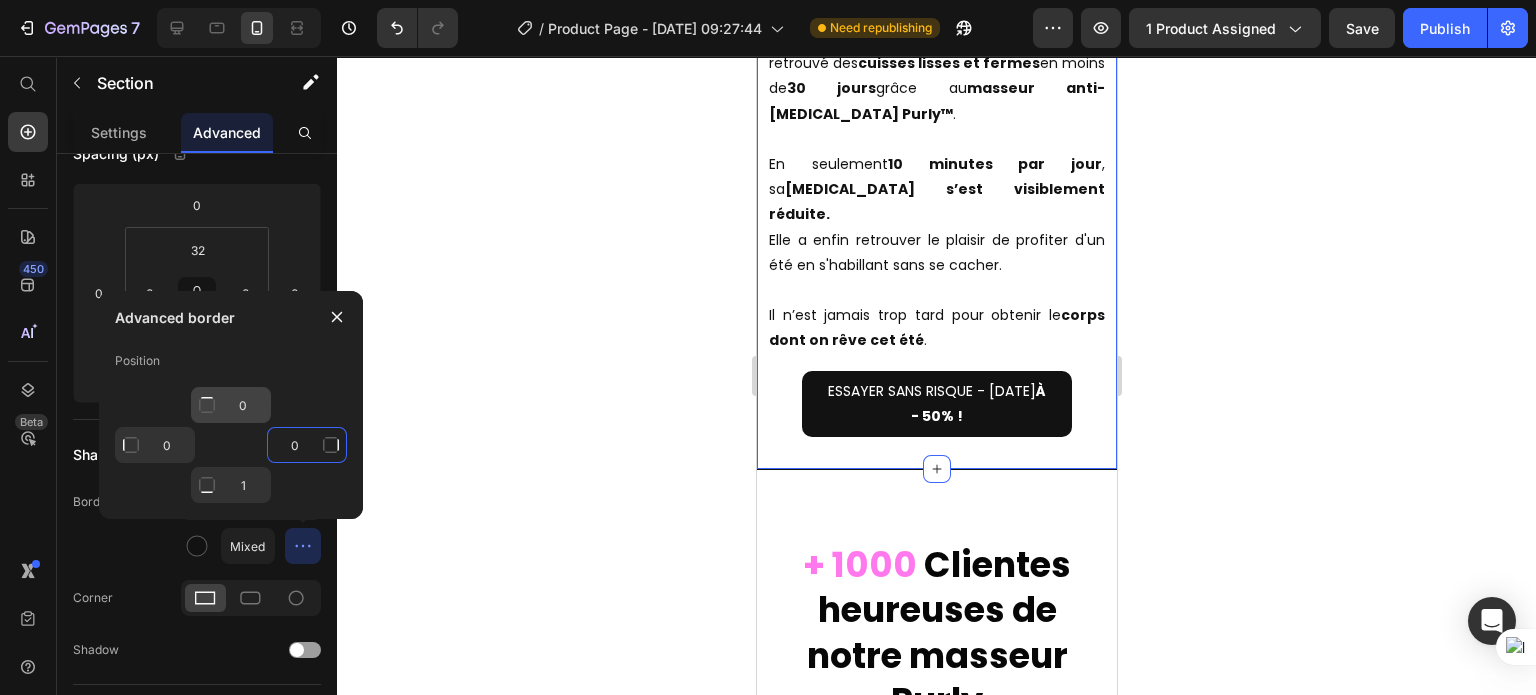 type on "0" 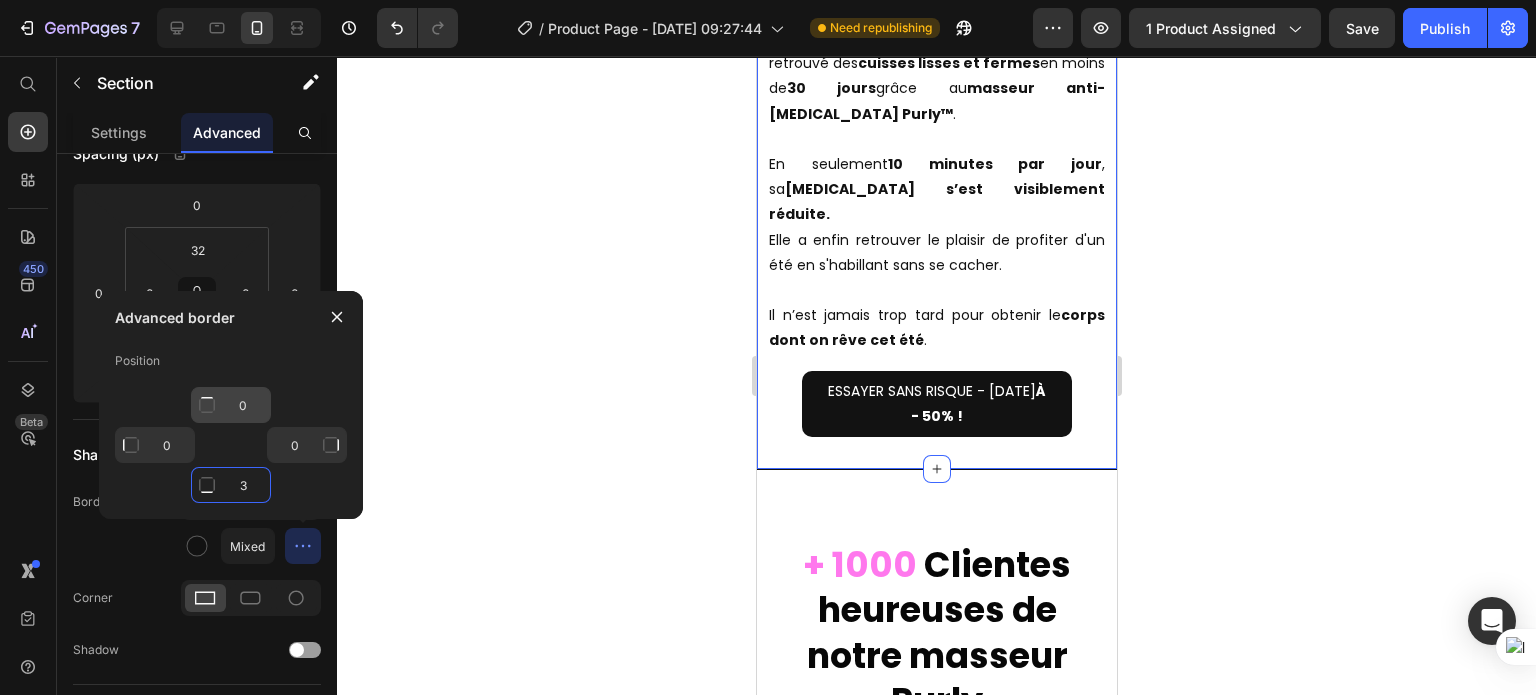 type on "3" 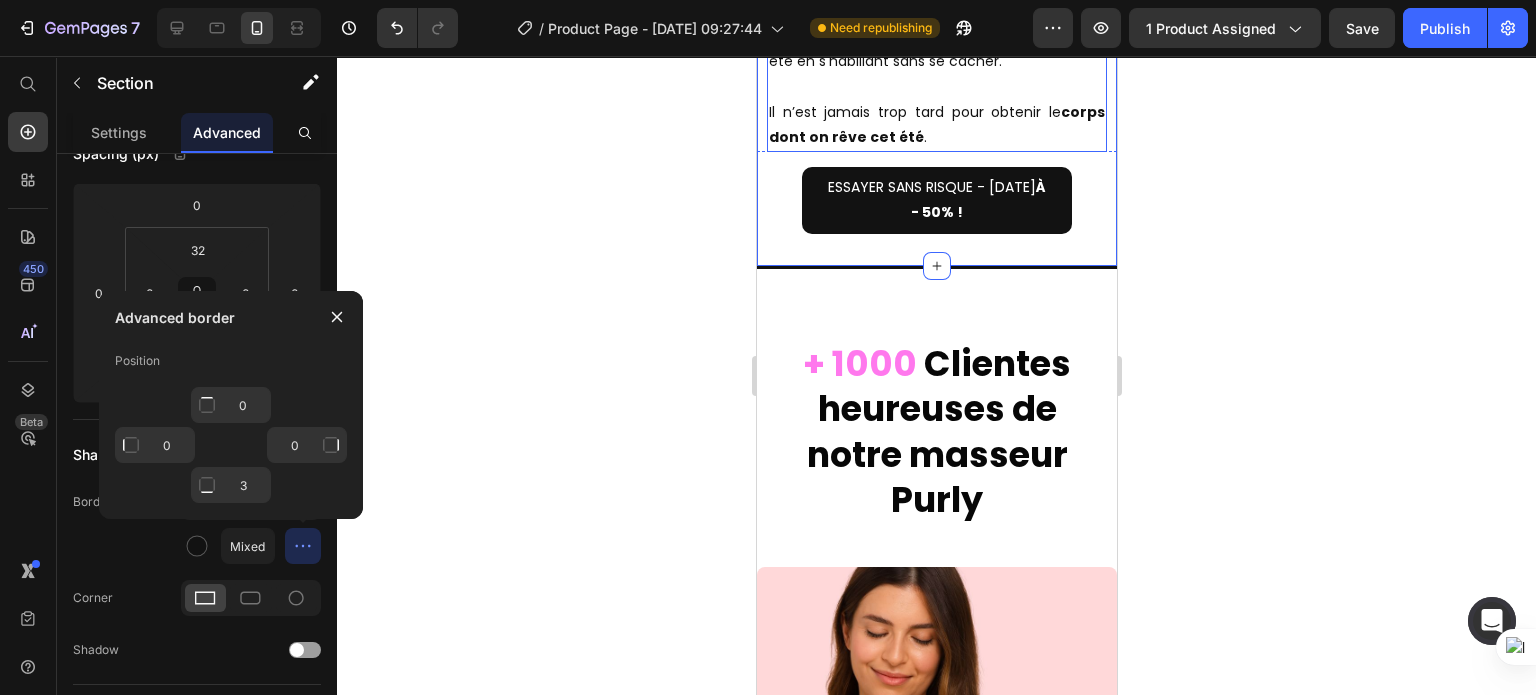 scroll, scrollTop: 5908, scrollLeft: 0, axis: vertical 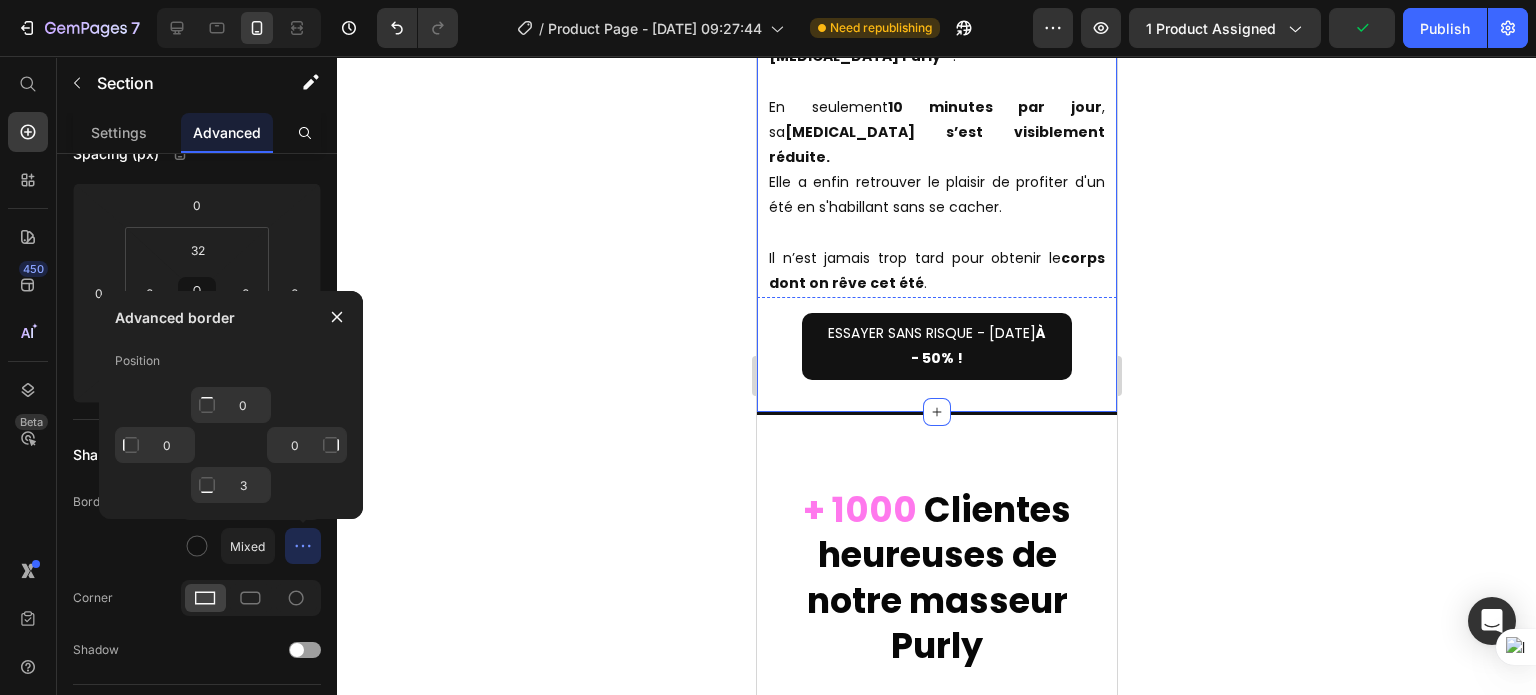 click on "Un Summer Body en 30 Jours" at bounding box center (936, -117) 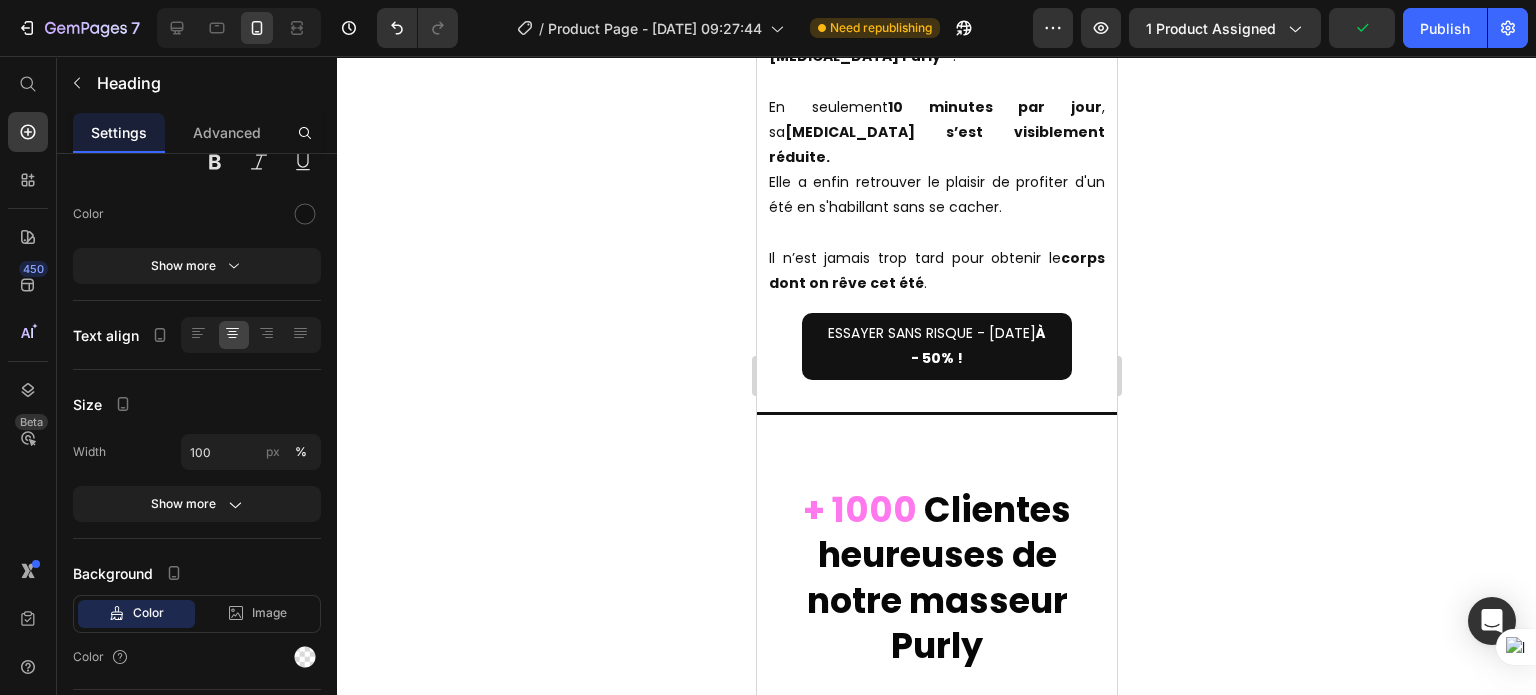 scroll, scrollTop: 0, scrollLeft: 0, axis: both 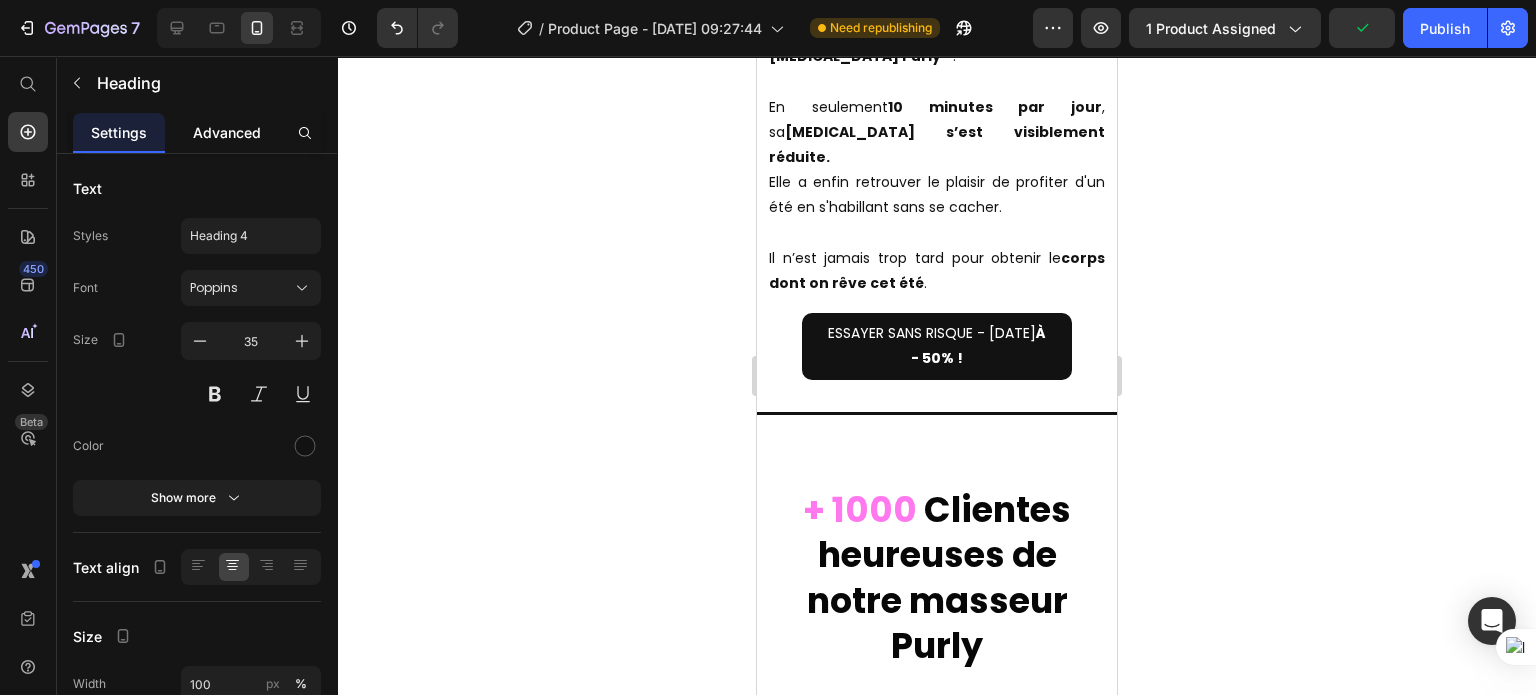 click on "Advanced" at bounding box center (227, 132) 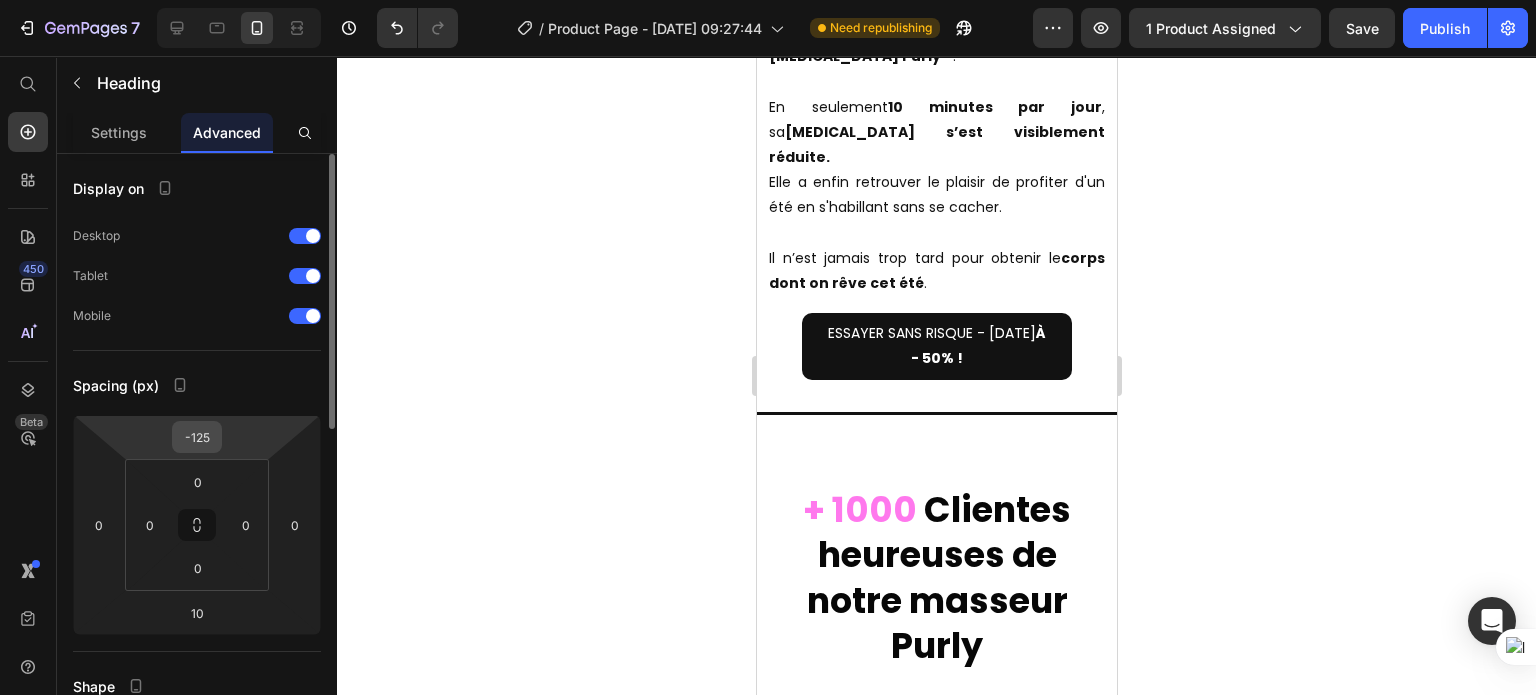 click on "-125" at bounding box center [197, 437] 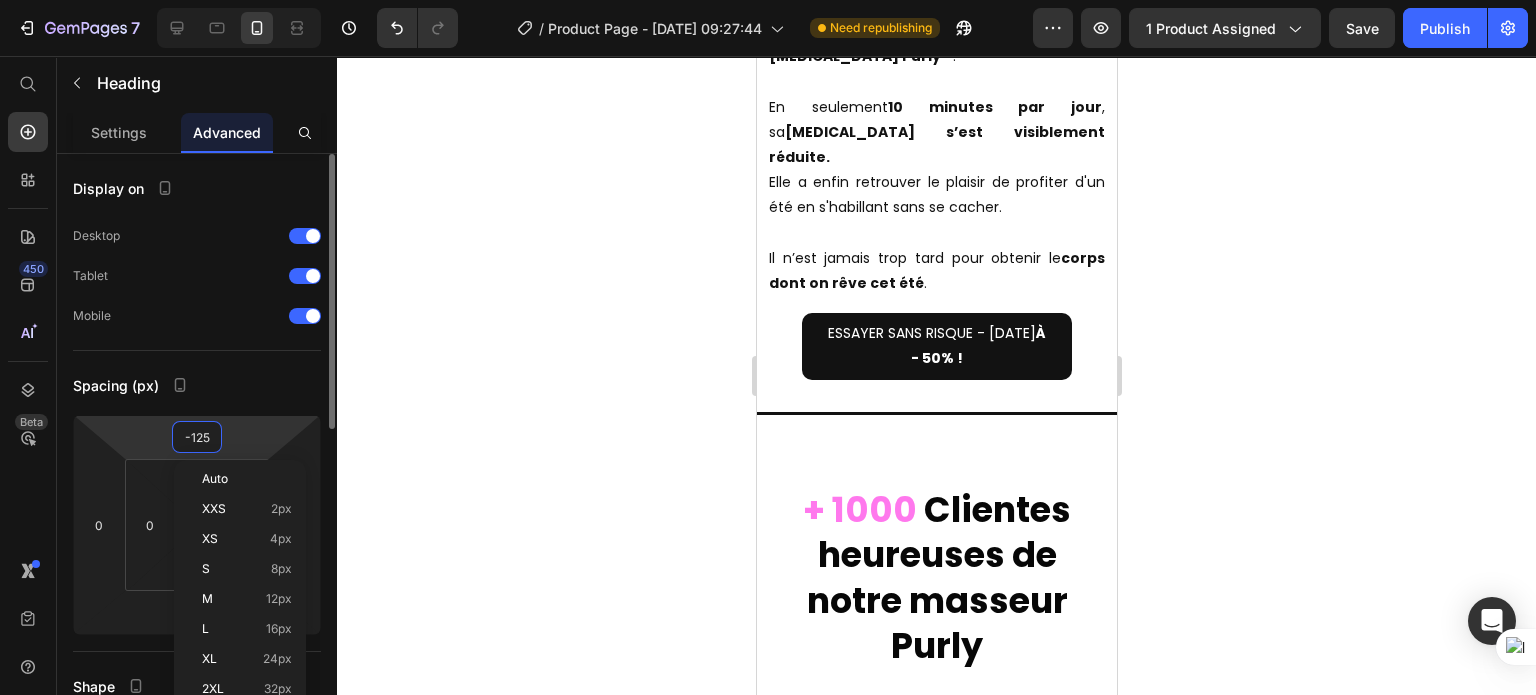 type on "0" 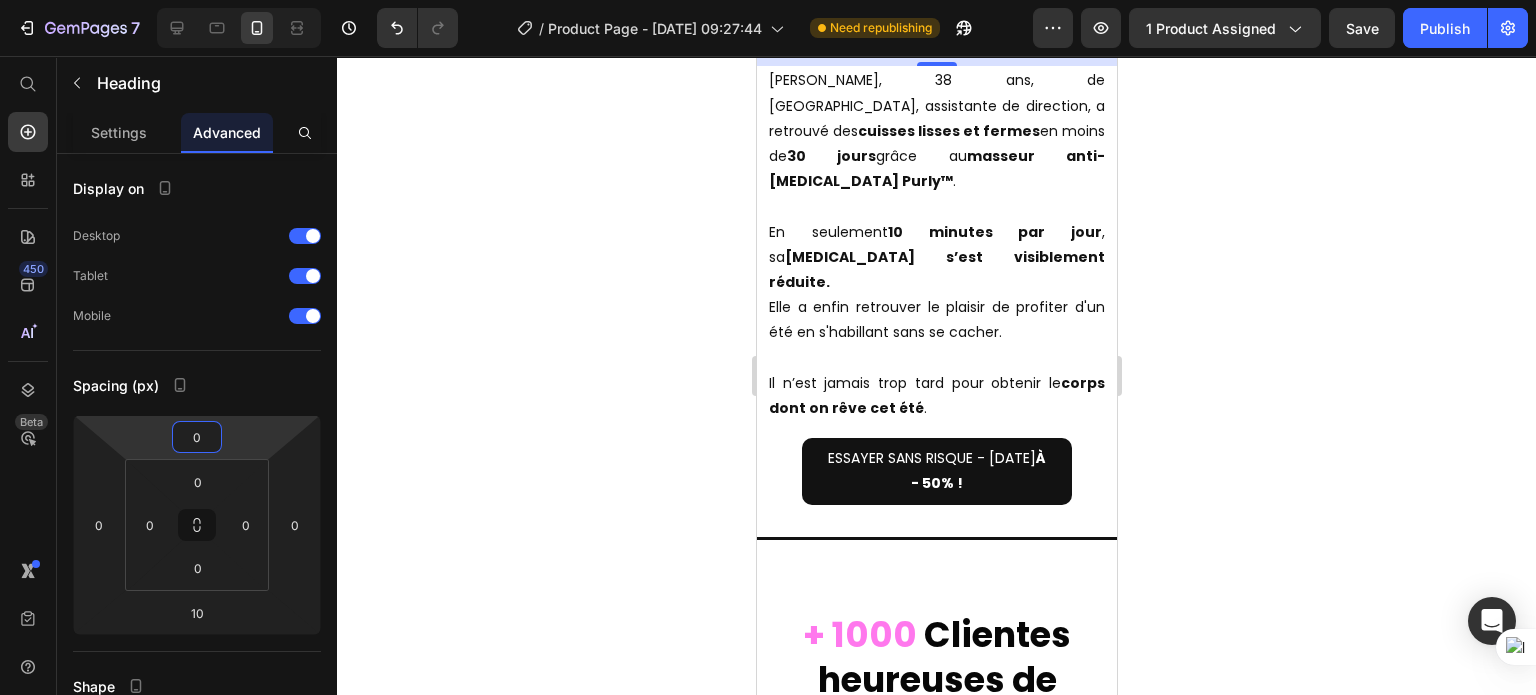 click 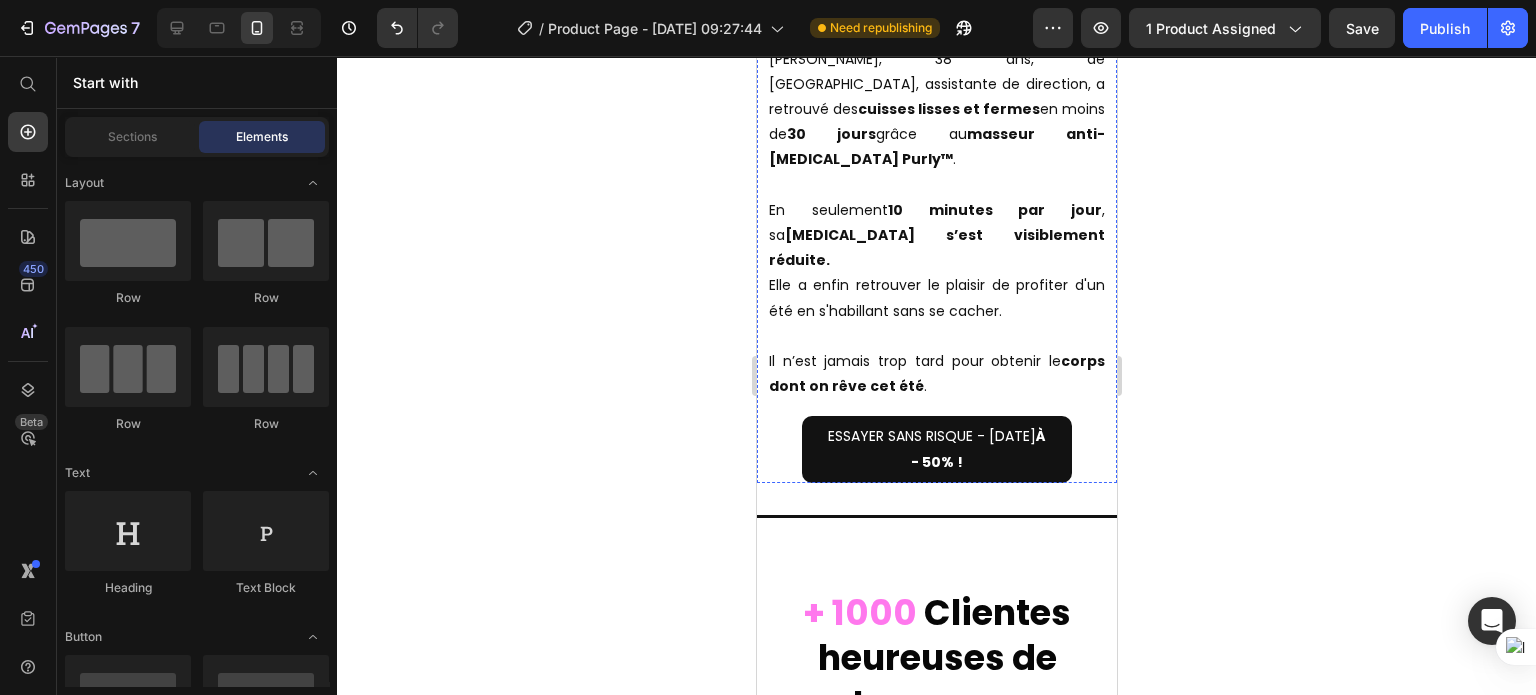 scroll, scrollTop: 5927, scrollLeft: 0, axis: vertical 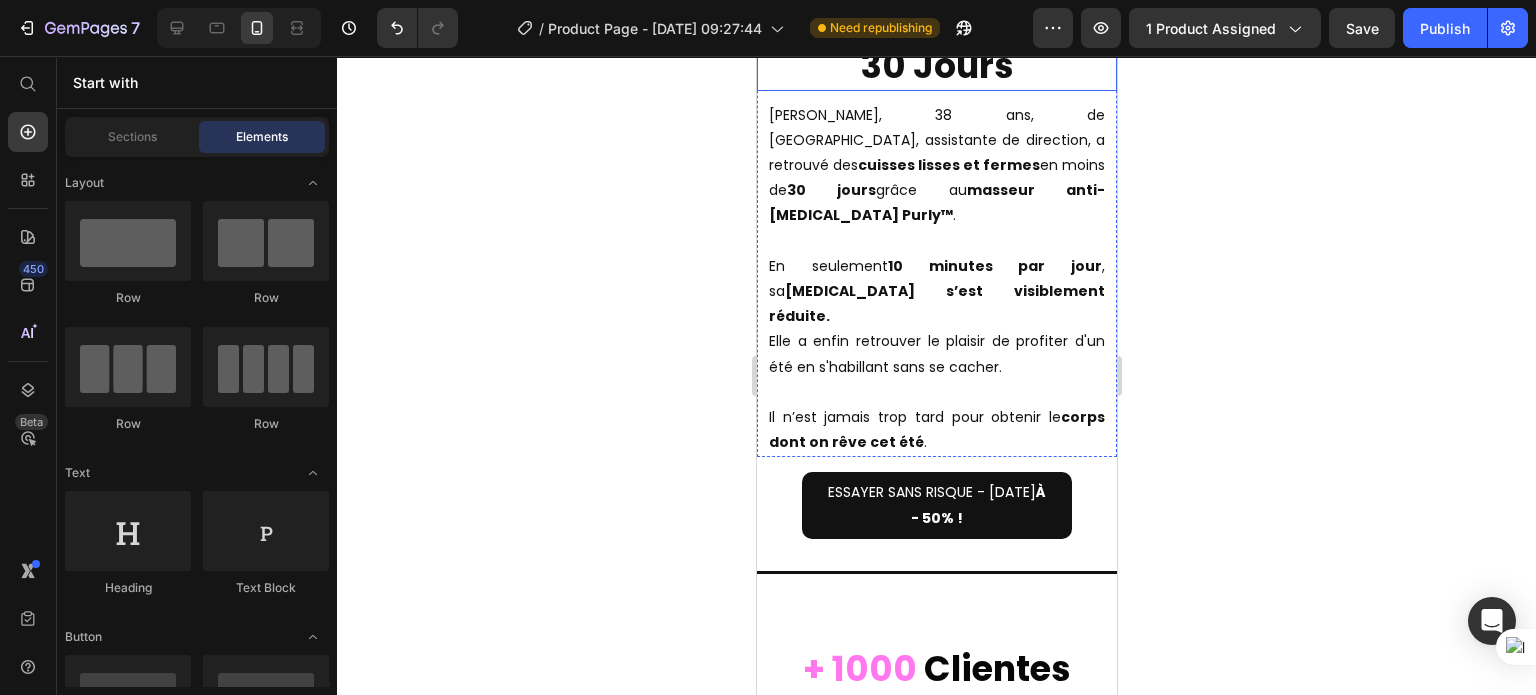 click on "Un Summer Body en 30 Jours" at bounding box center [936, 43] 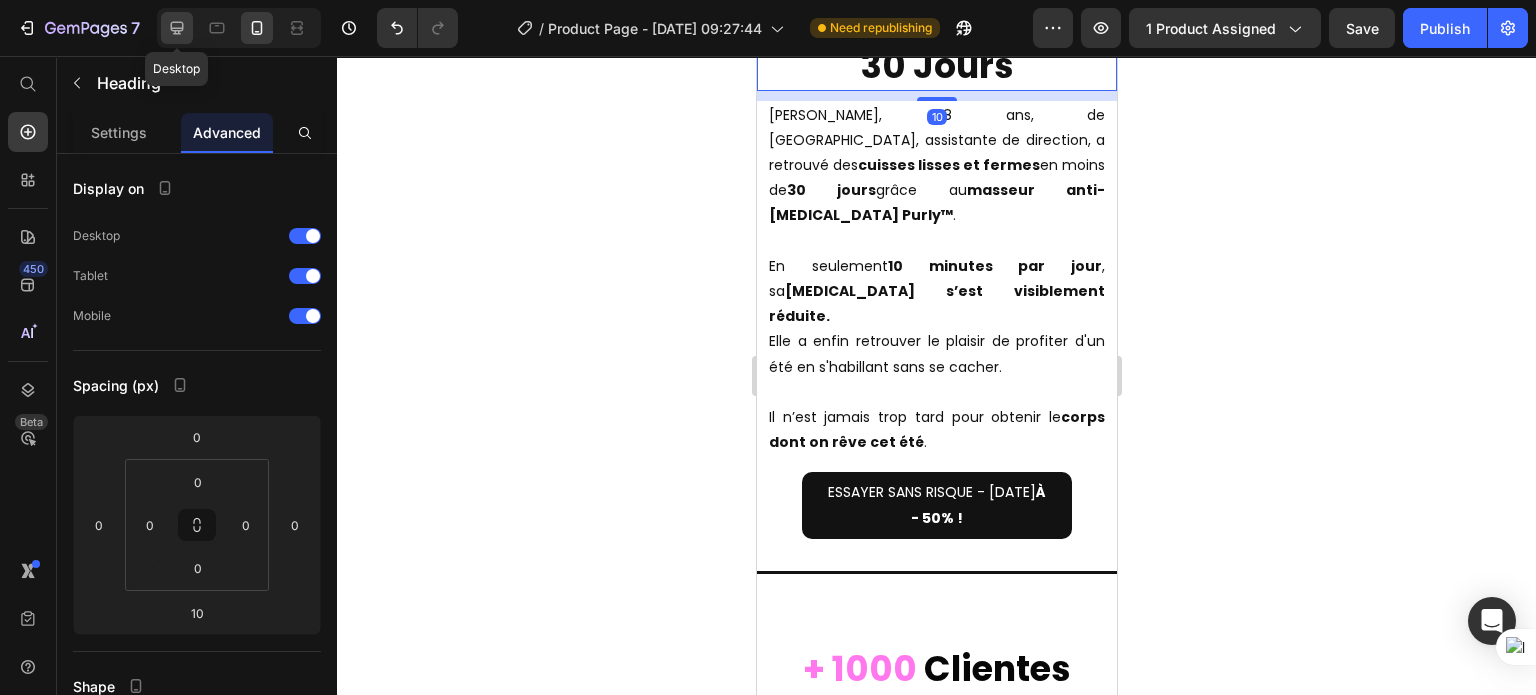 click 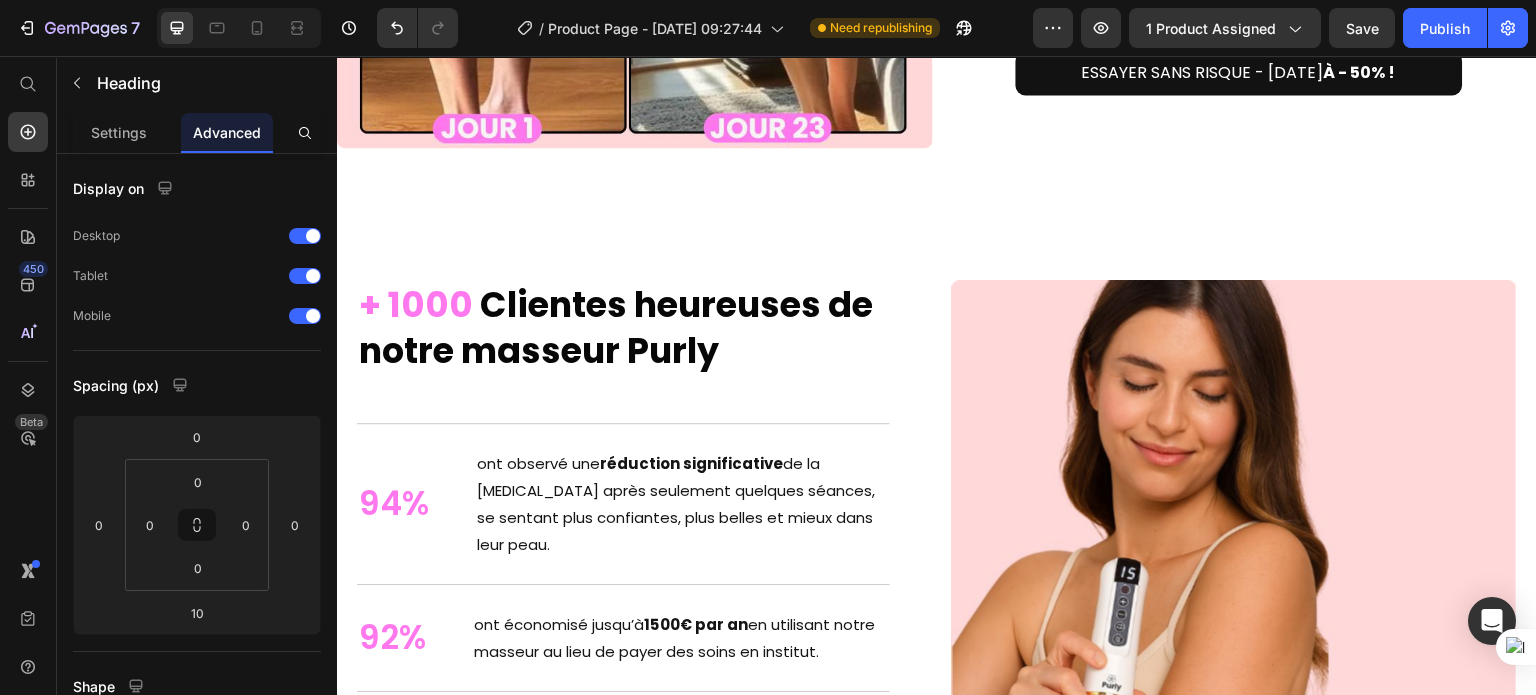 scroll, scrollTop: 5384, scrollLeft: 0, axis: vertical 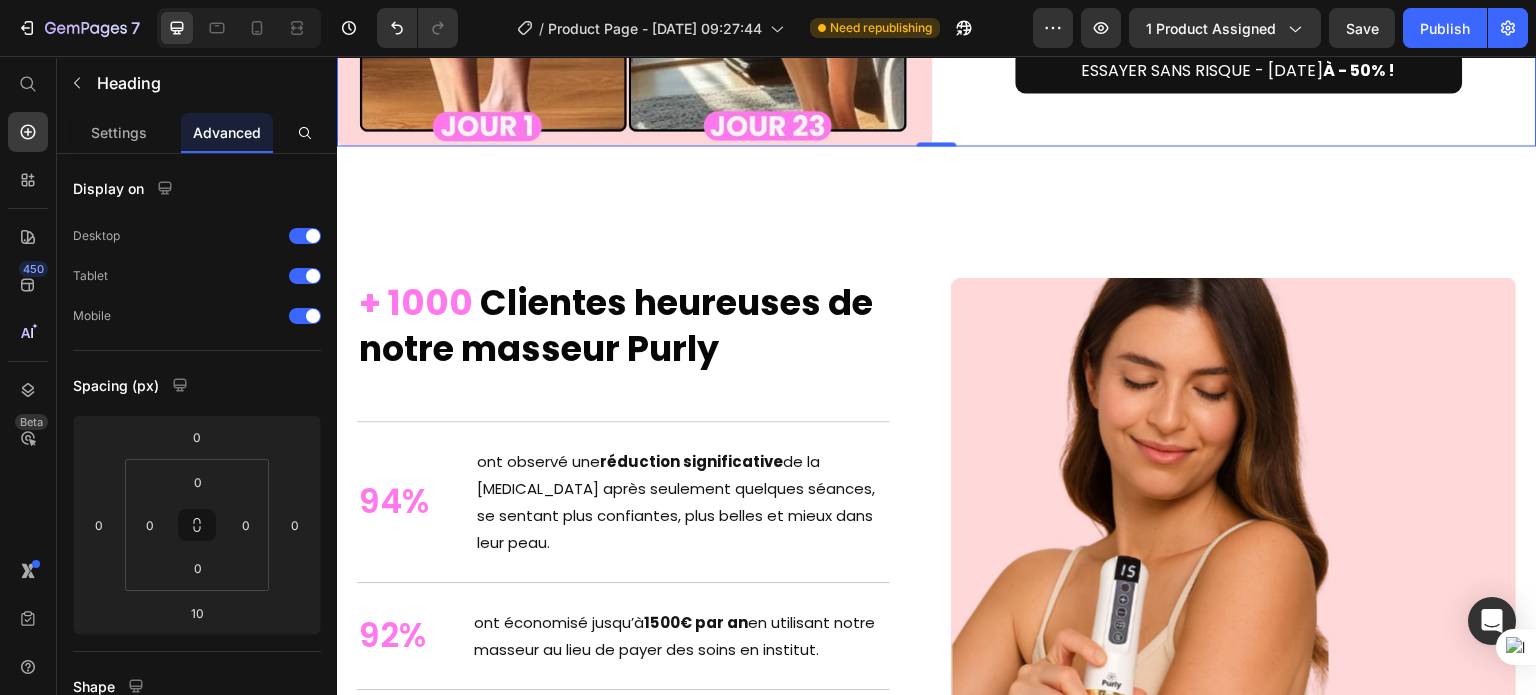 click on "Un Summer Body en 30 Jours Heading Samantha, 38 ans, de Nantes, assistante de direction, a retrouvé des  cuisses lisses et fermes  en moins de  30 jours  grâce au  masseur anti-cellulite Purly™ .   En seulement  10 minutes par jour , sa  cellulite s’est visiblement réduite.  Elle a enfin retrouver le plaisir de profiter d'un été en s'habillant sans se cacher.   Il n’est jamais trop tard pour obtenir le  corps dont on rêve cet été . Text Block Row ESSAYER SANS RISQUE - AUJOURD'HUI  À - 50% ! Button" at bounding box center [1239, -152] 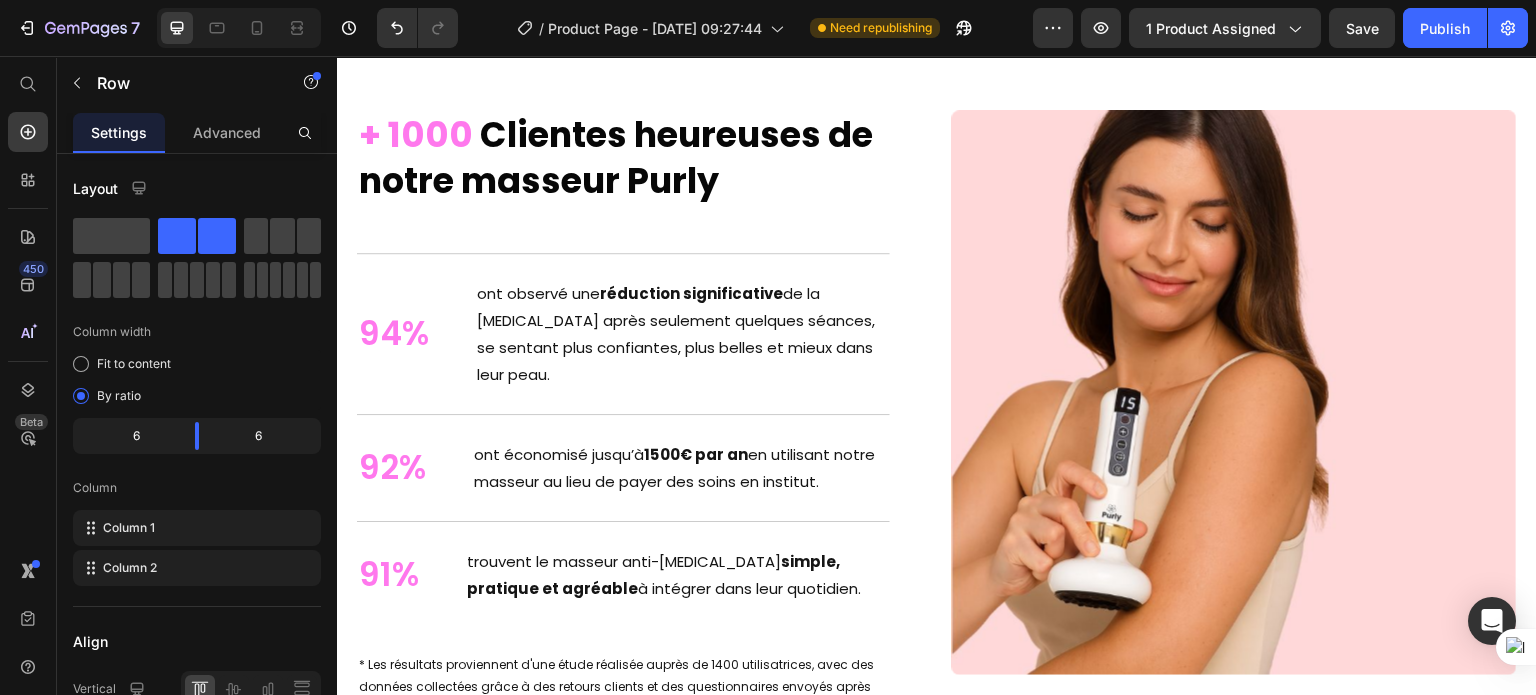 scroll, scrollTop: 5540, scrollLeft: 0, axis: vertical 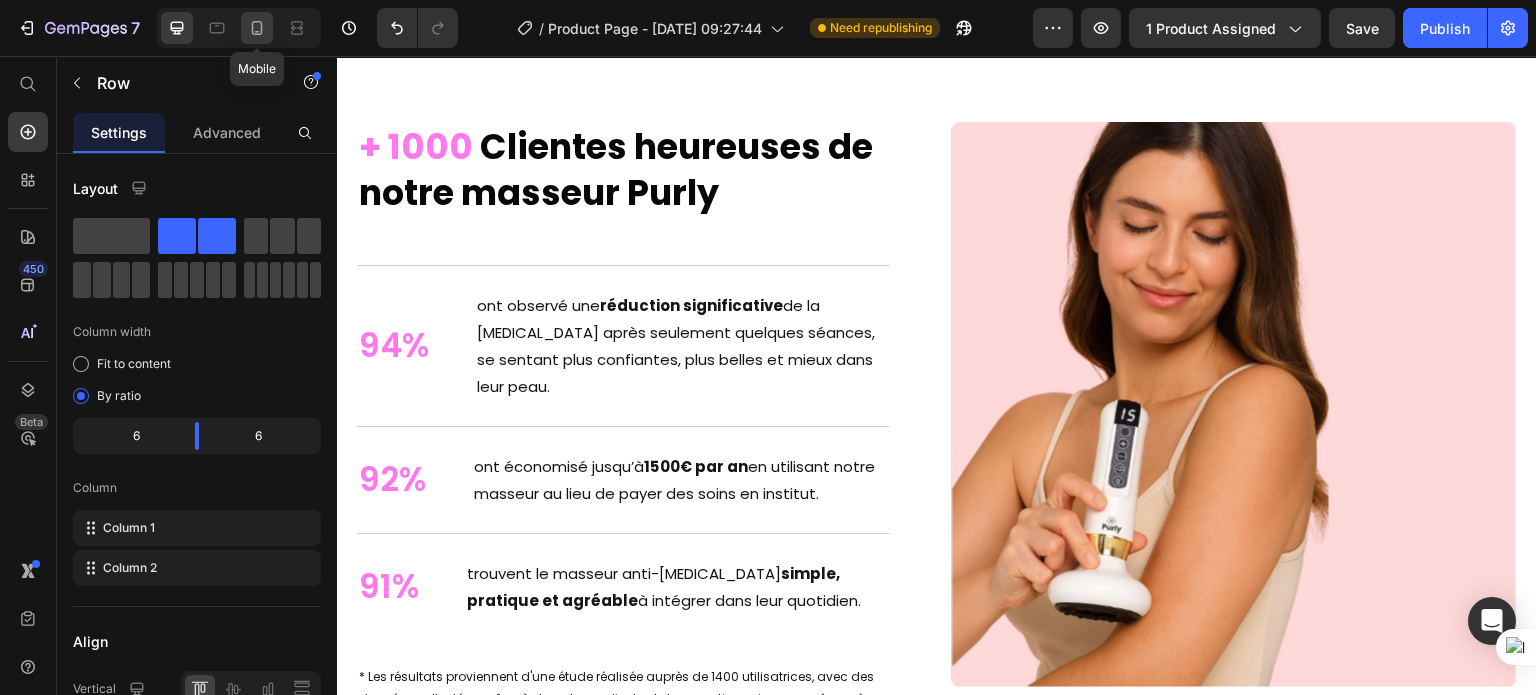 click 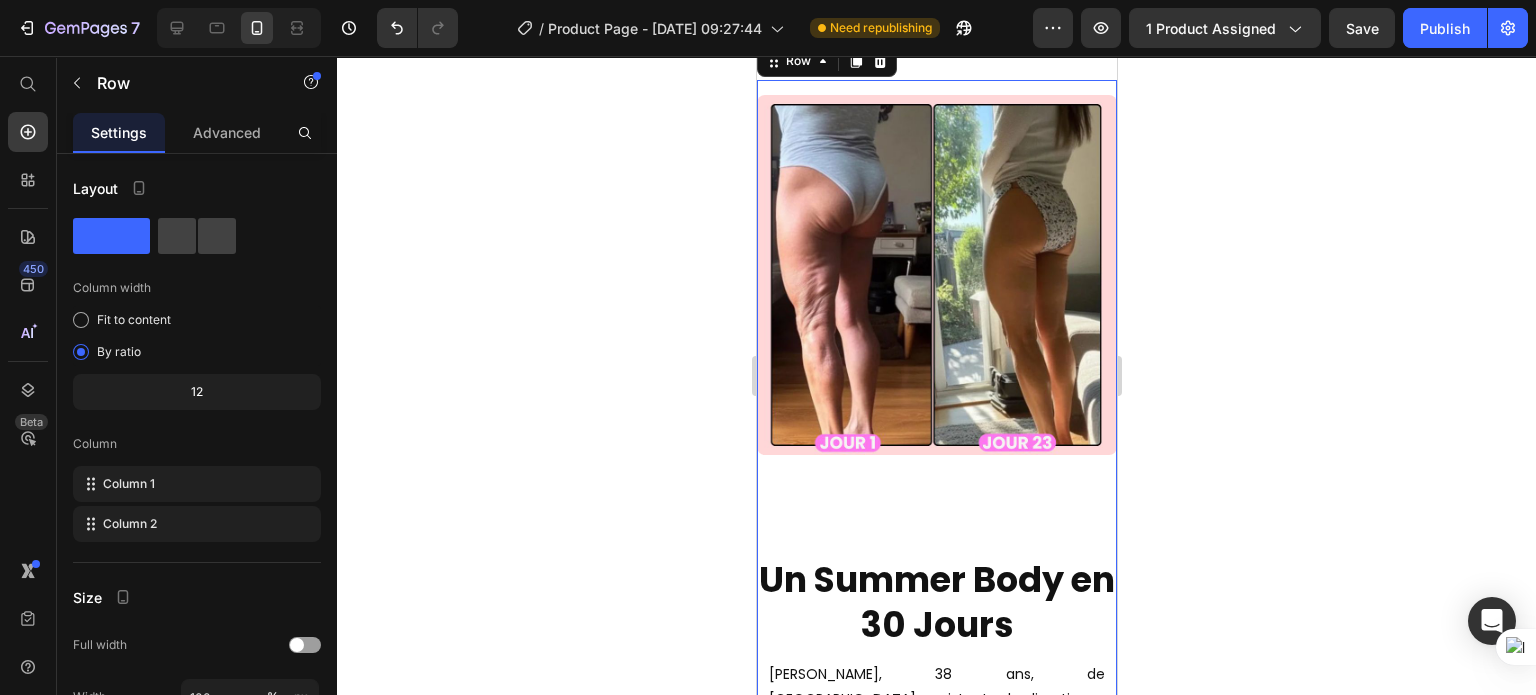 scroll, scrollTop: 5281, scrollLeft: 0, axis: vertical 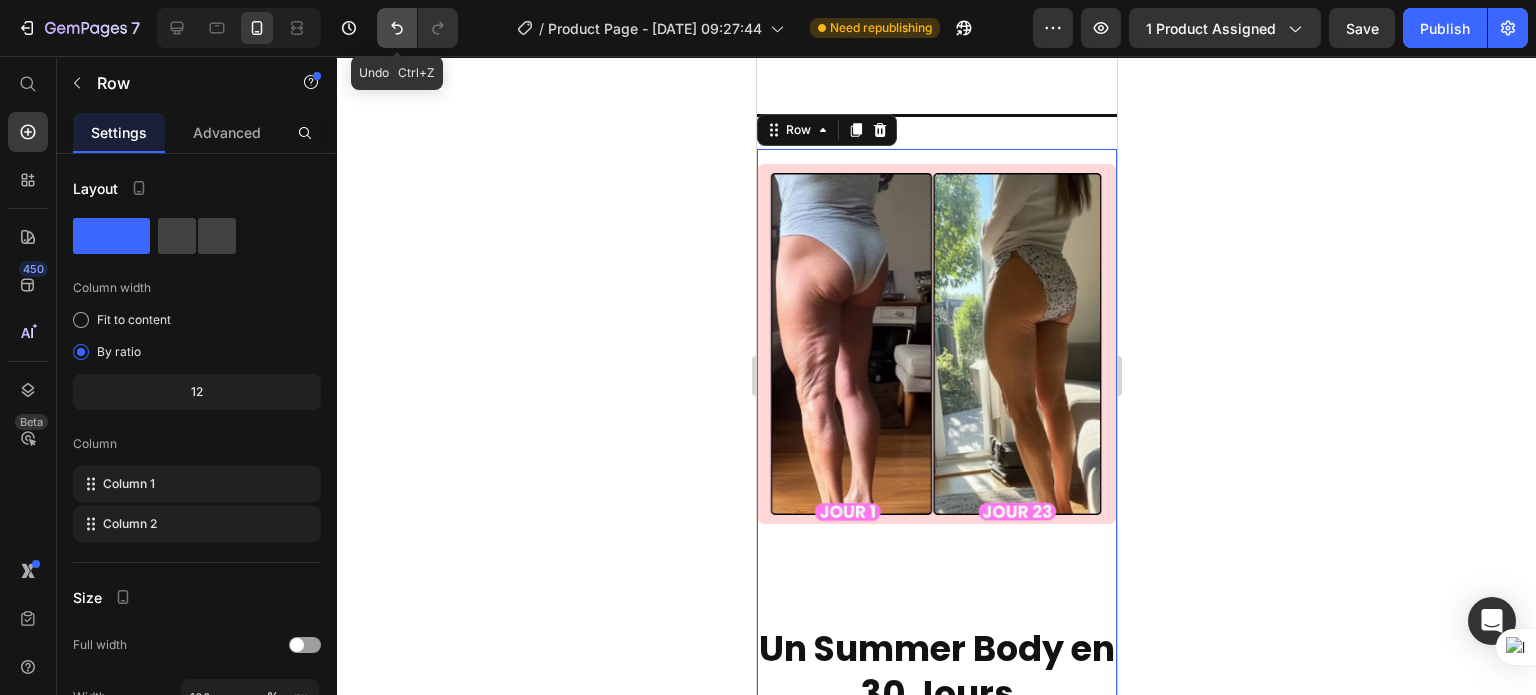 click 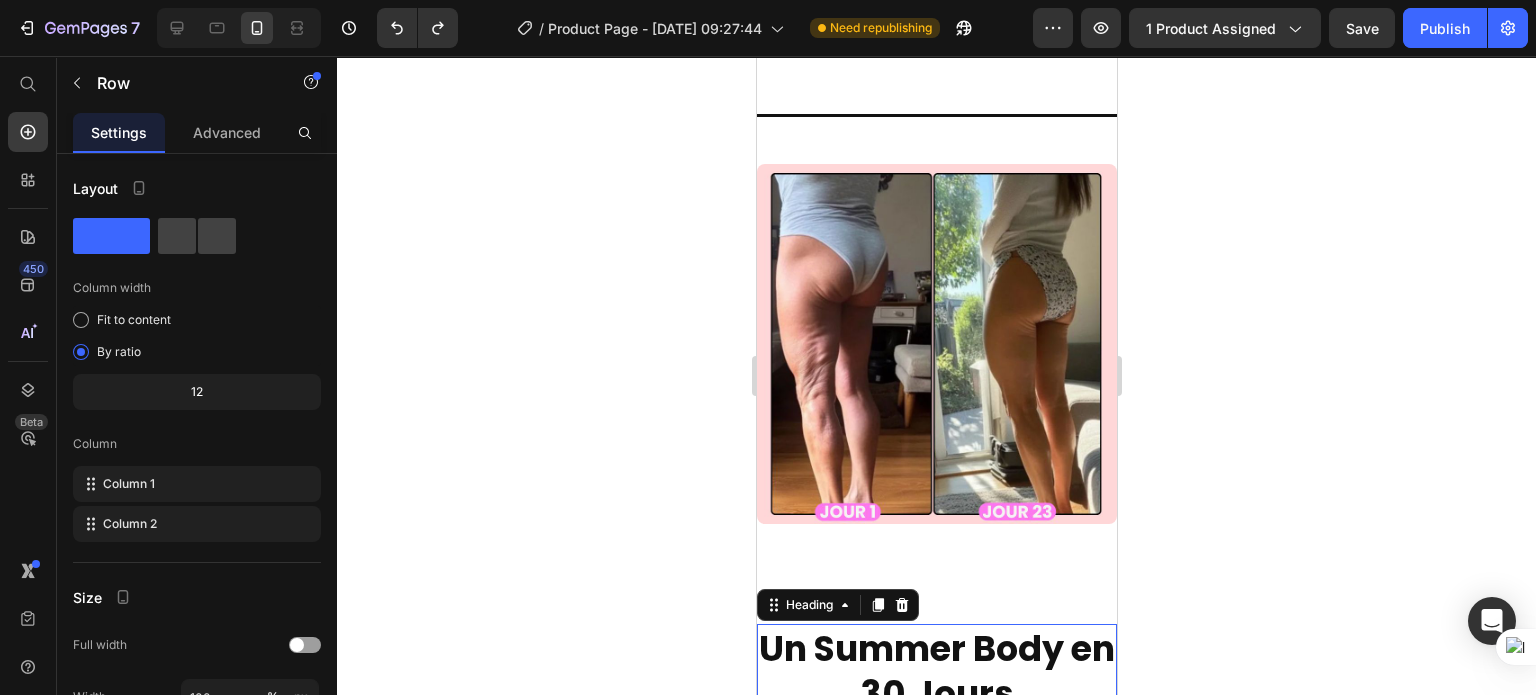 click on "Un Summer Body en 30 Jours" at bounding box center [936, 671] 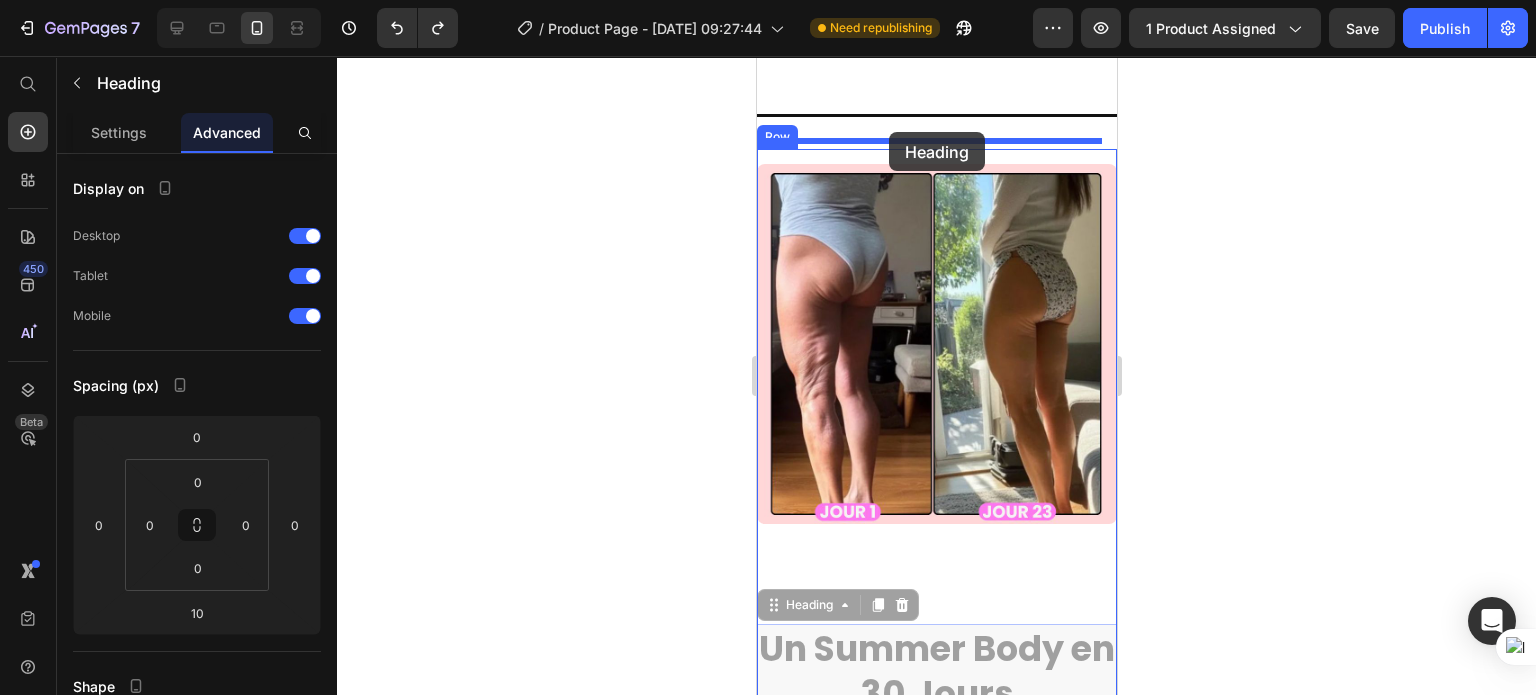 drag, startPoint x: 801, startPoint y: 577, endPoint x: 888, endPoint y: 132, distance: 453.42474 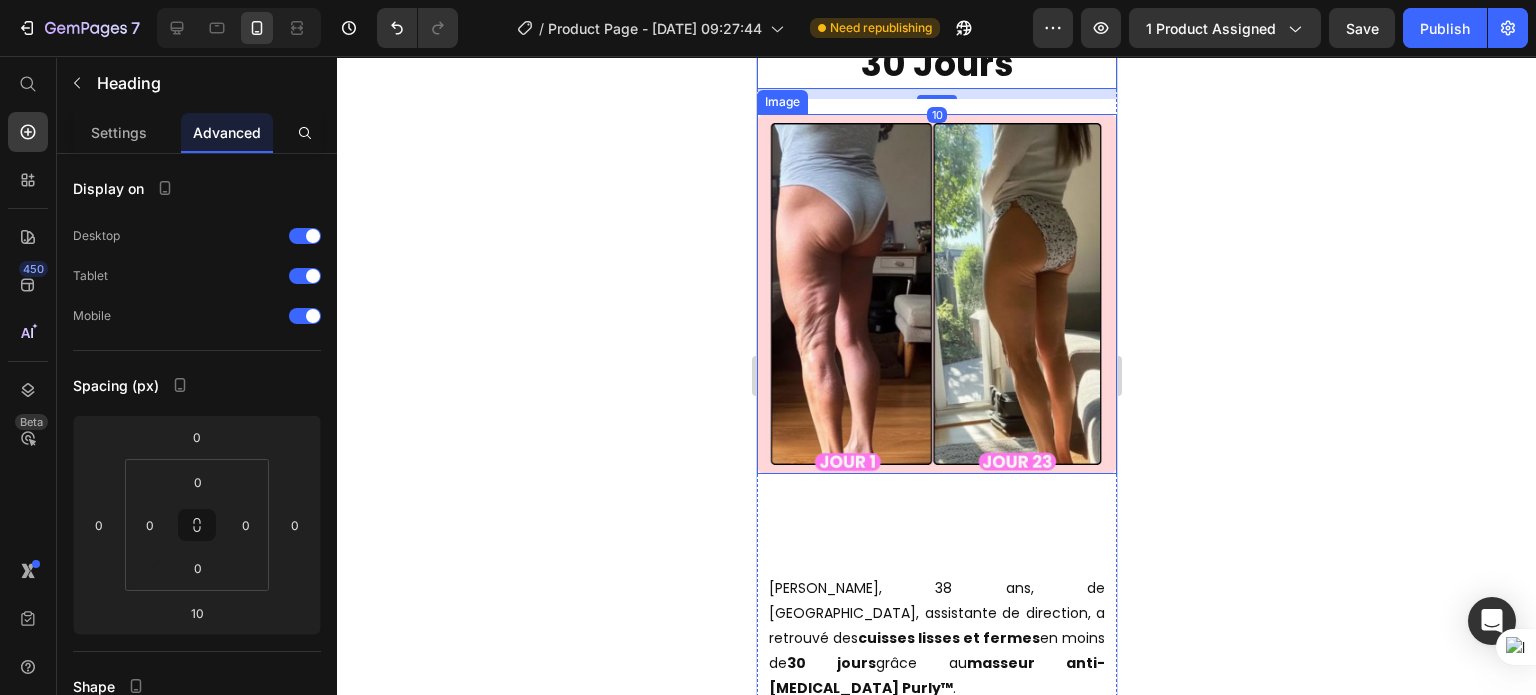 scroll, scrollTop: 5468, scrollLeft: 0, axis: vertical 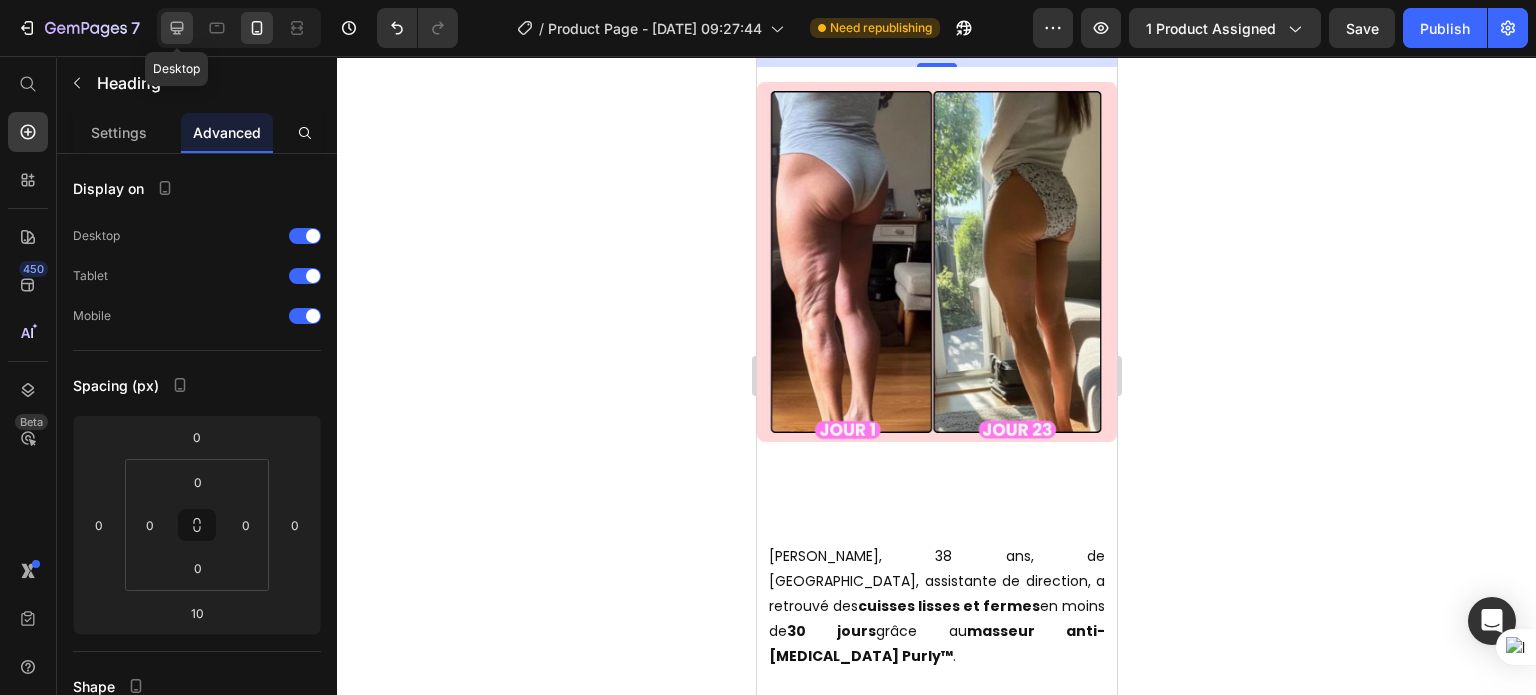 click 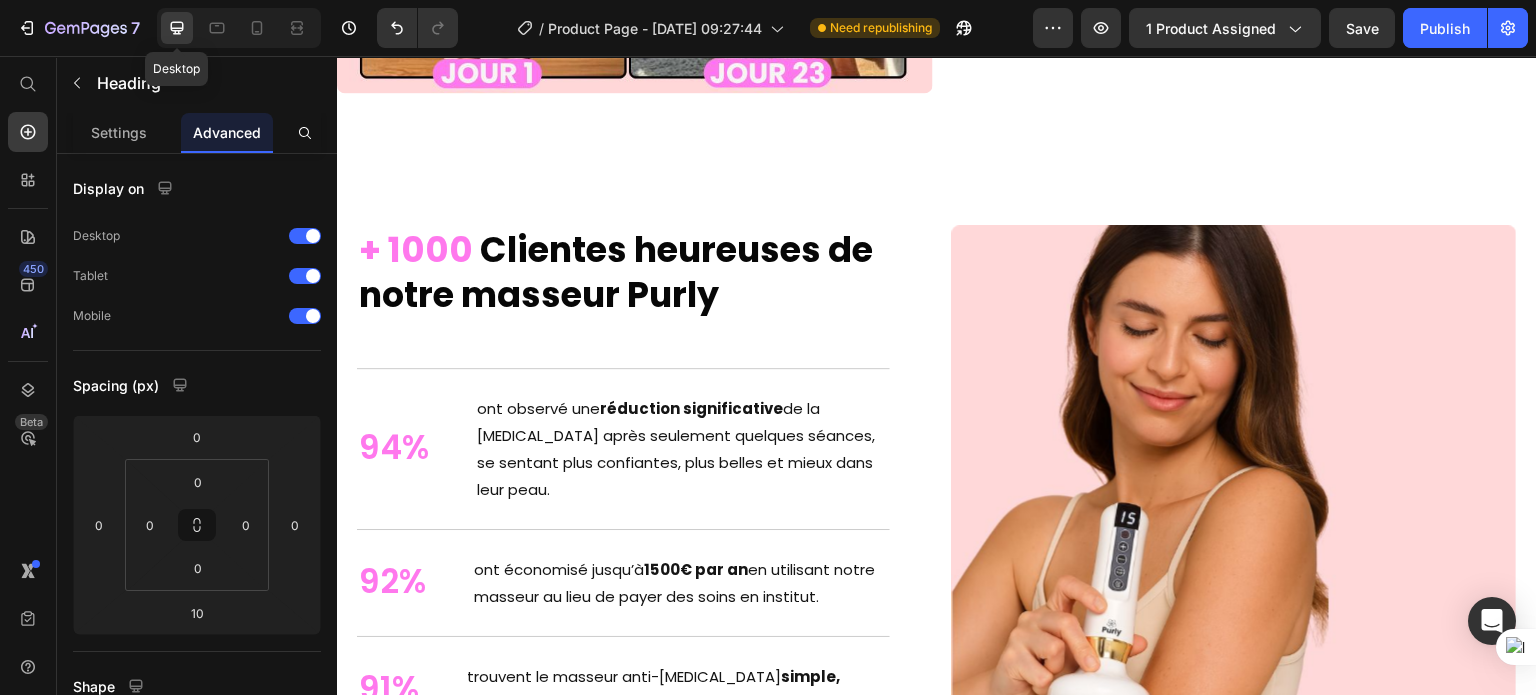 scroll, scrollTop: 5471, scrollLeft: 0, axis: vertical 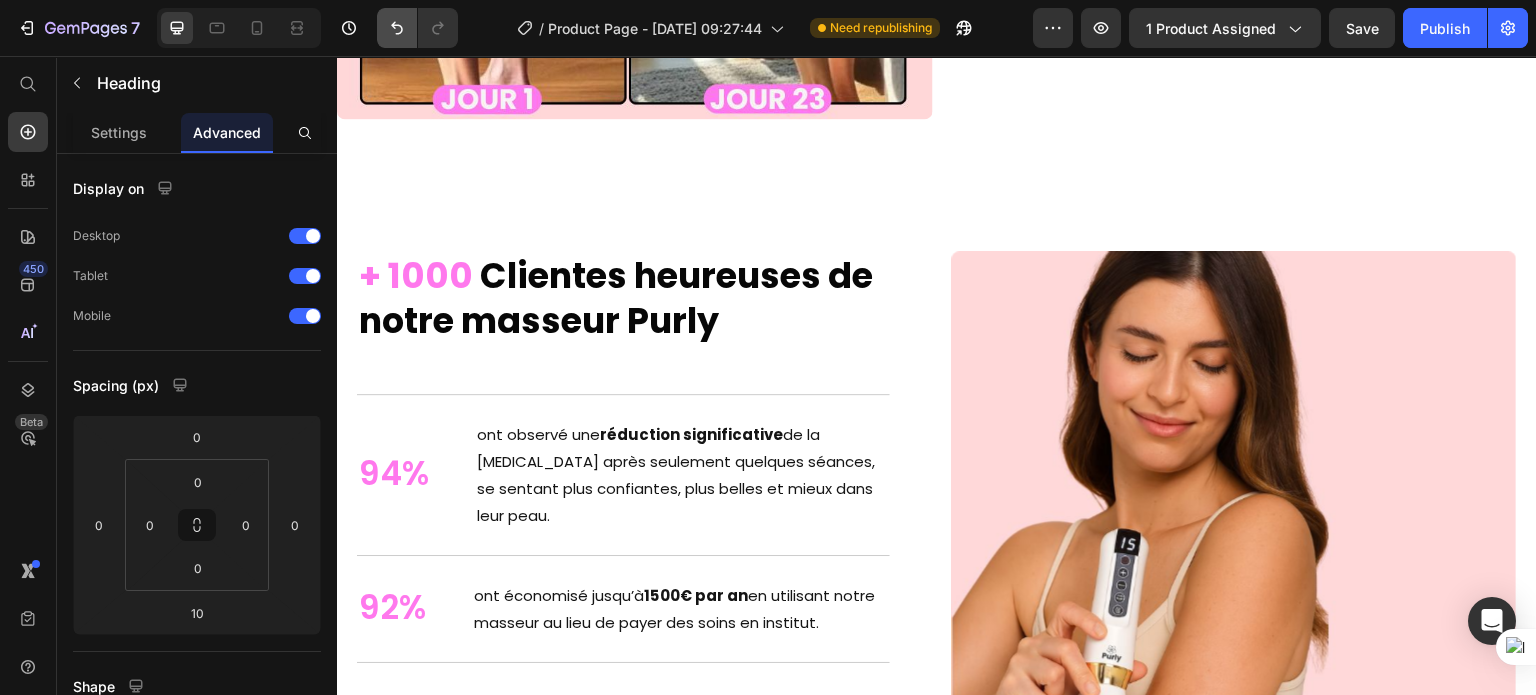 click 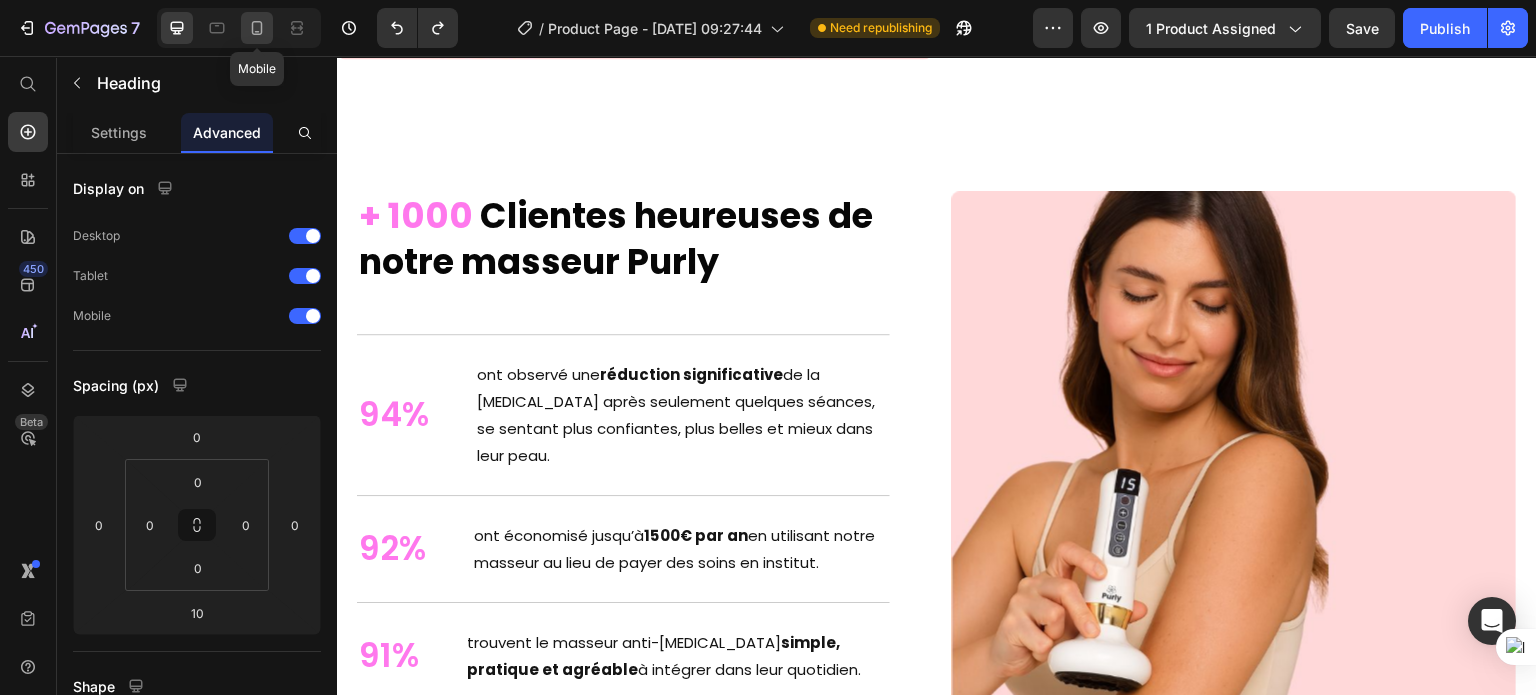 click 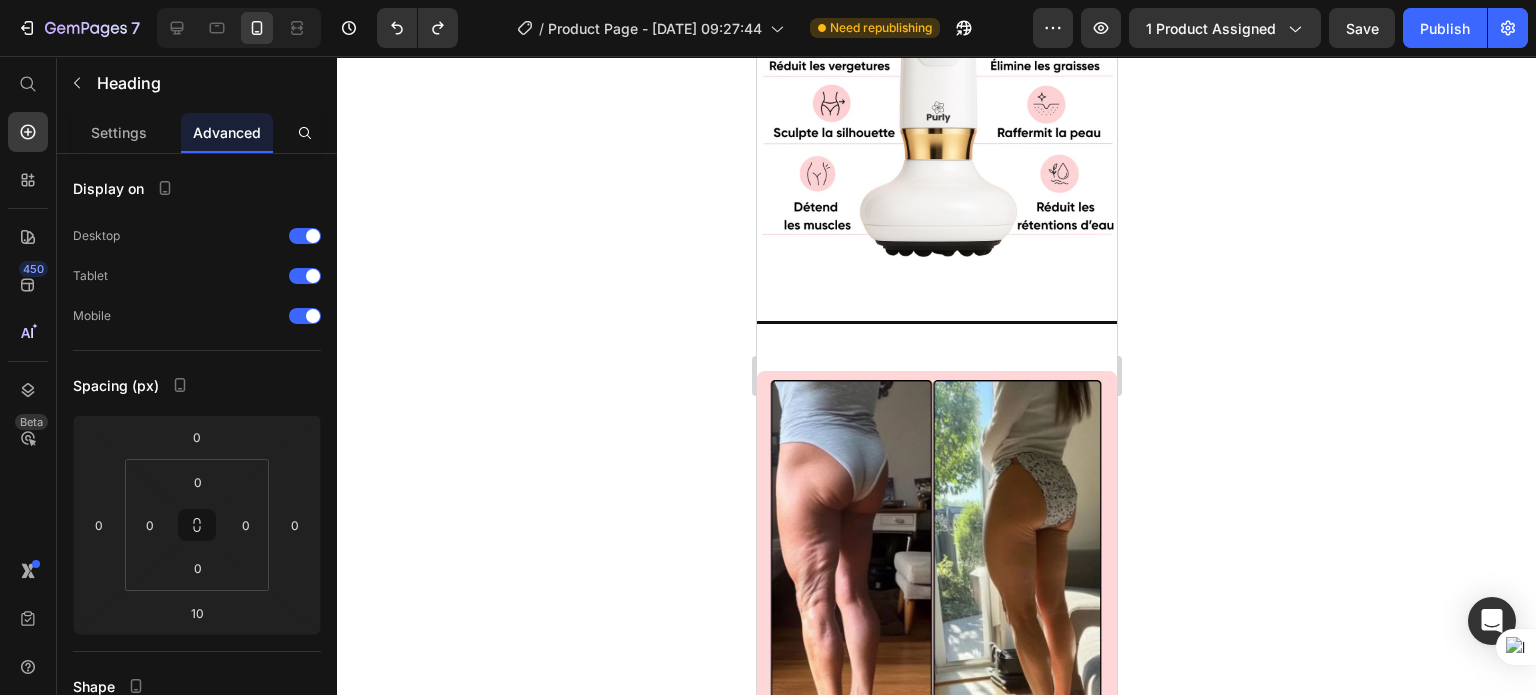 scroll, scrollTop: 5675, scrollLeft: 0, axis: vertical 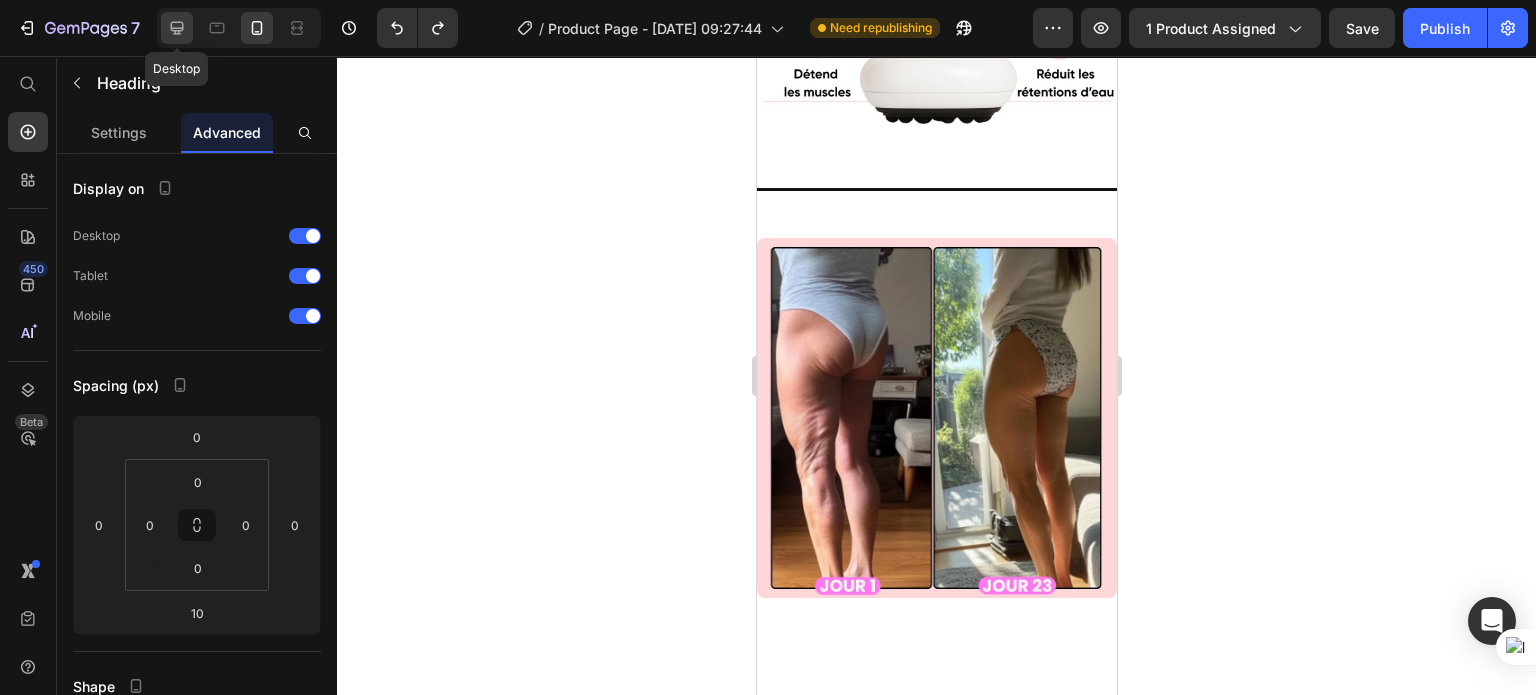click 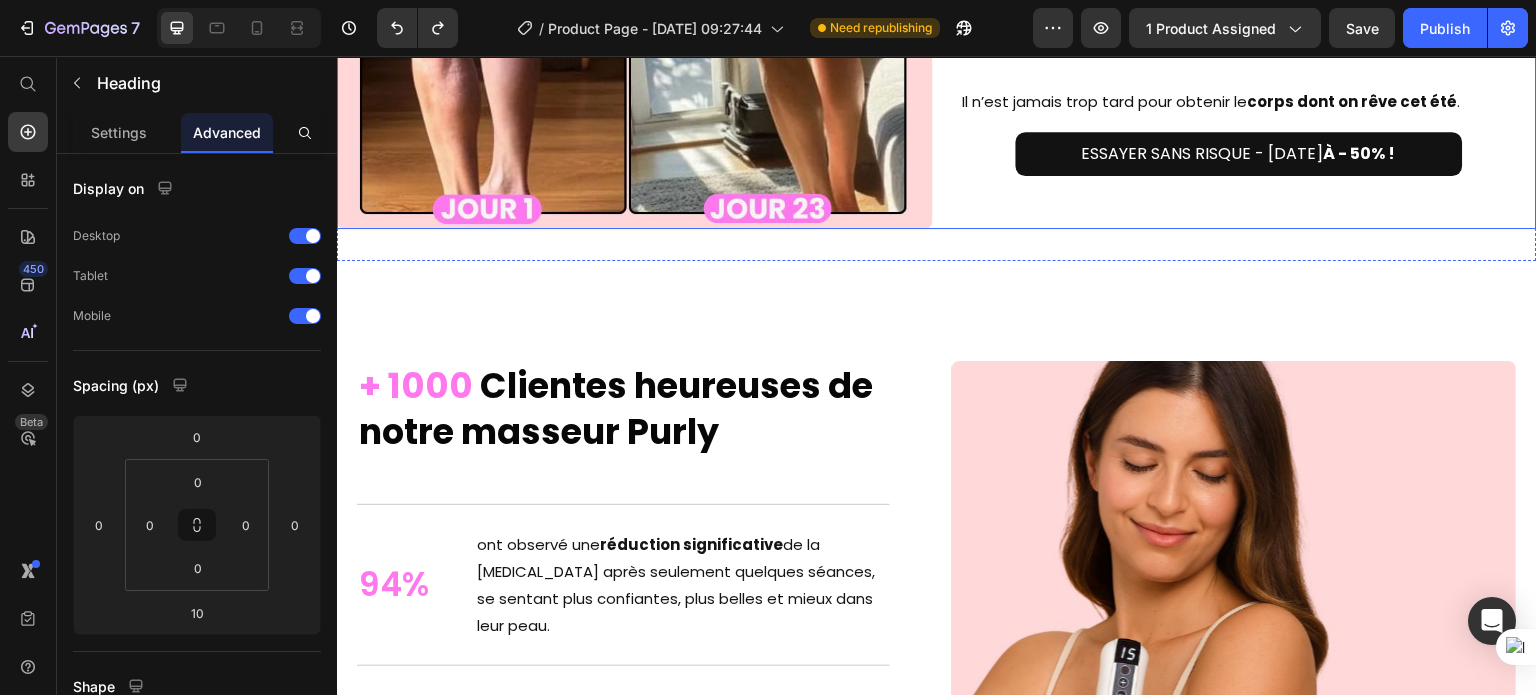 scroll, scrollTop: 5768, scrollLeft: 0, axis: vertical 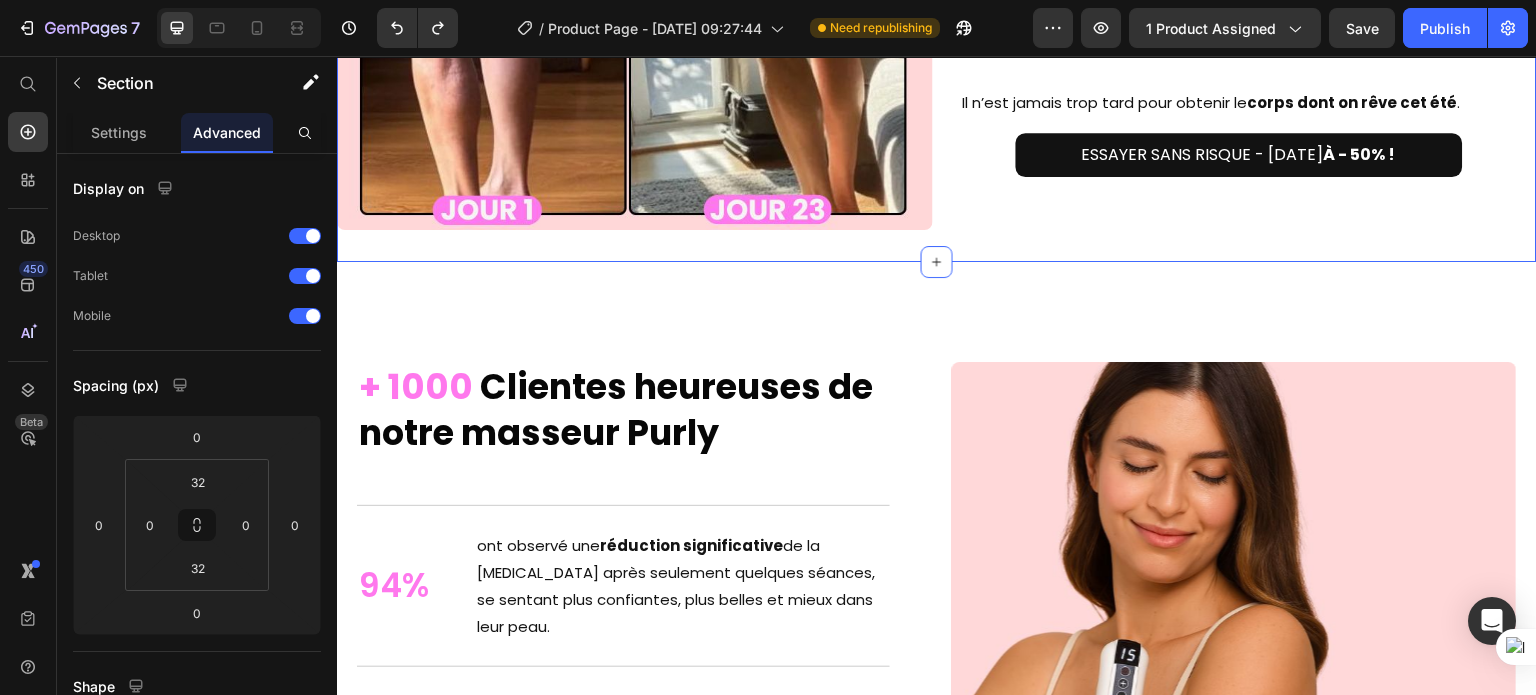 click on "Image Un Summer Body en 30 Jours Heading Samantha, 38 ans, de Nantes, assistante de direction, a retrouvé des  cuisses lisses et fermes  en moins de  30 jours  grâce au  masseur anti-cellulite Purly™ .   En seulement  10 minutes par jour , sa  cellulite s’est visiblement réduite.  Elle a enfin retrouver le plaisir de profiter d'un été en s'habillant sans se cacher.   Il n’est jamais trop tard pour obtenir le  corps dont on rêve cet été . Text Block Row ESSAYER SANS RISQUE - AUJOURD'HUI  À - 50% ! Button Row Section 6" at bounding box center [937, -68] 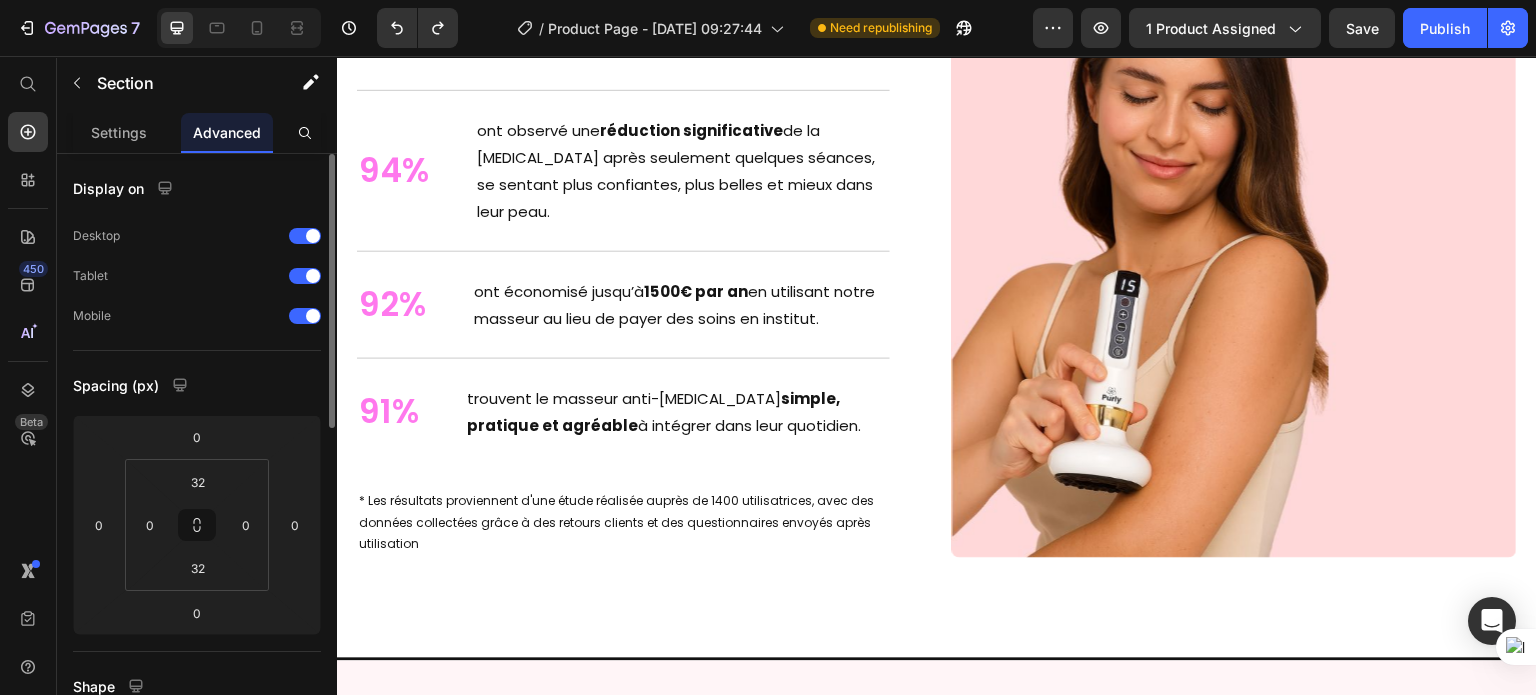 scroll, scrollTop: 6184, scrollLeft: 0, axis: vertical 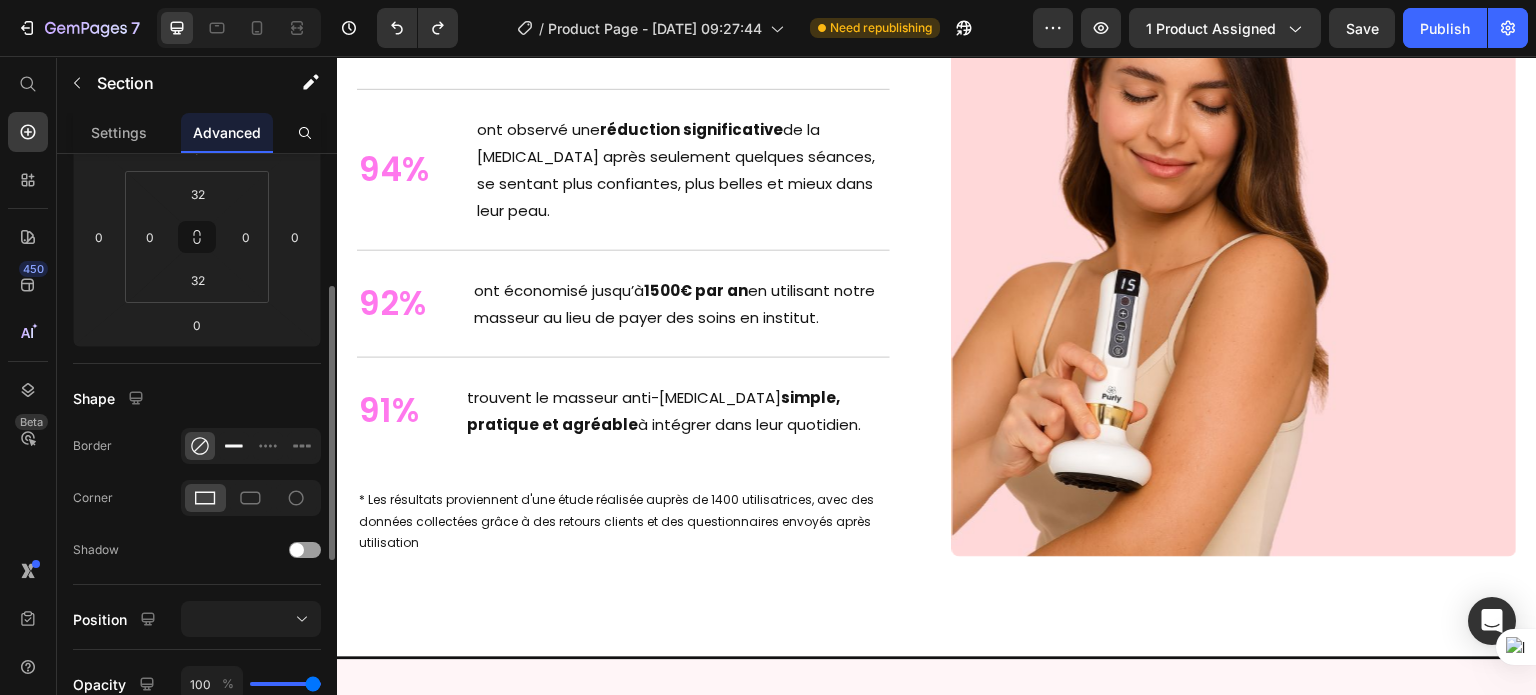 click 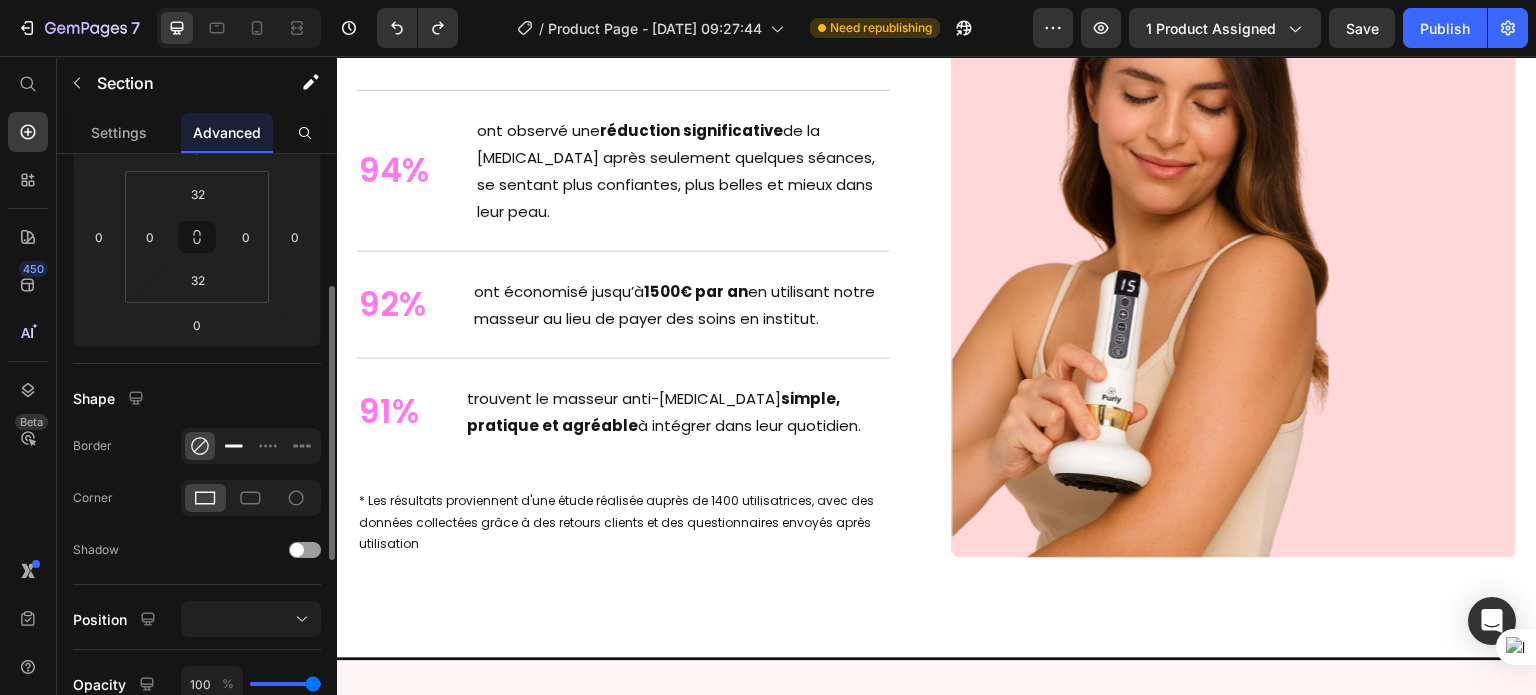 scroll, scrollTop: 6184, scrollLeft: 0, axis: vertical 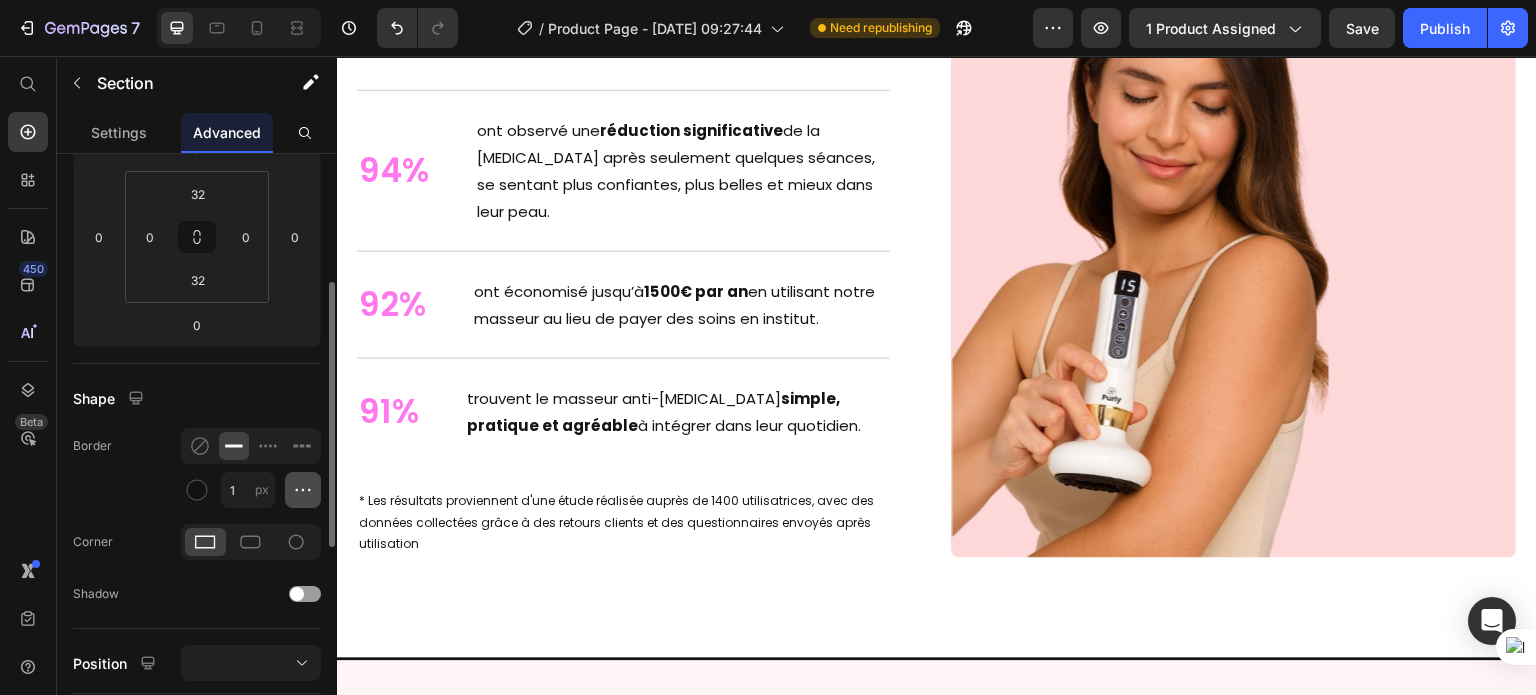 click 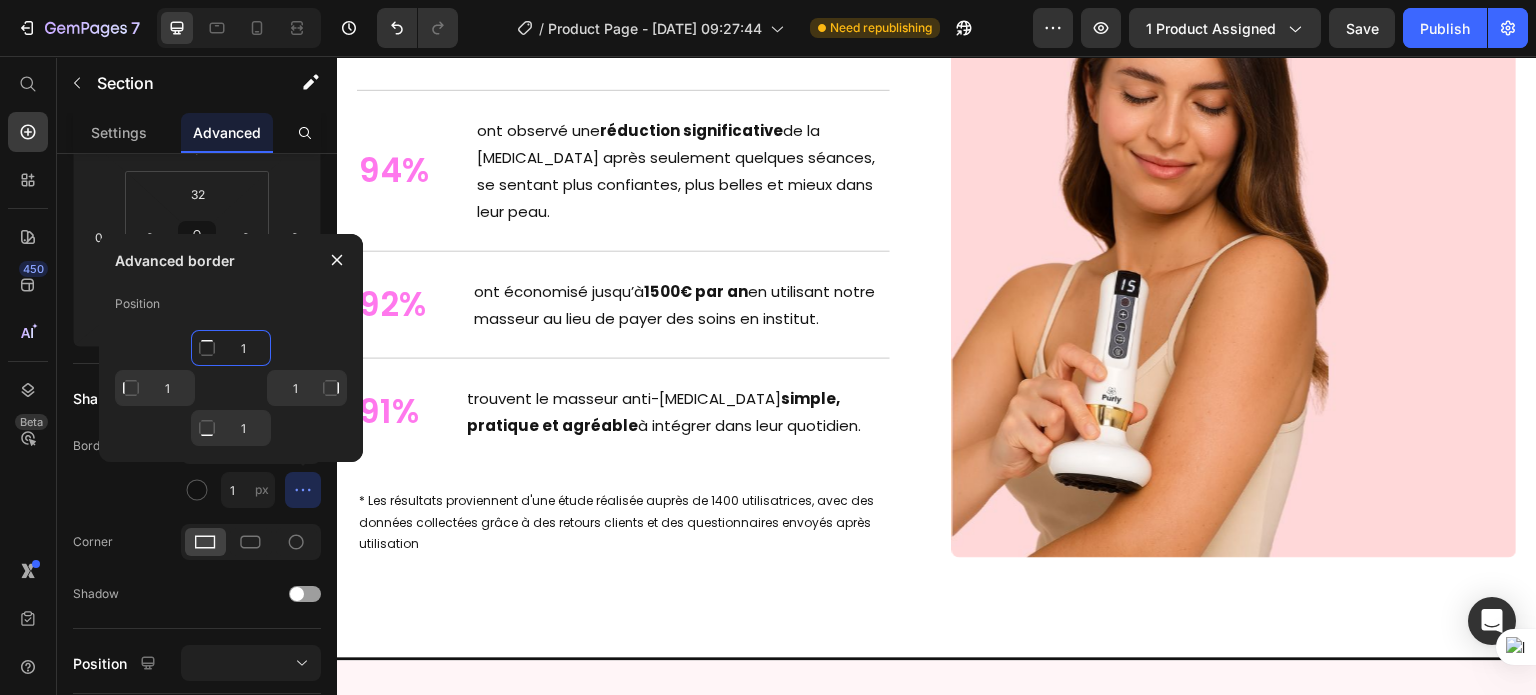 click on "1" 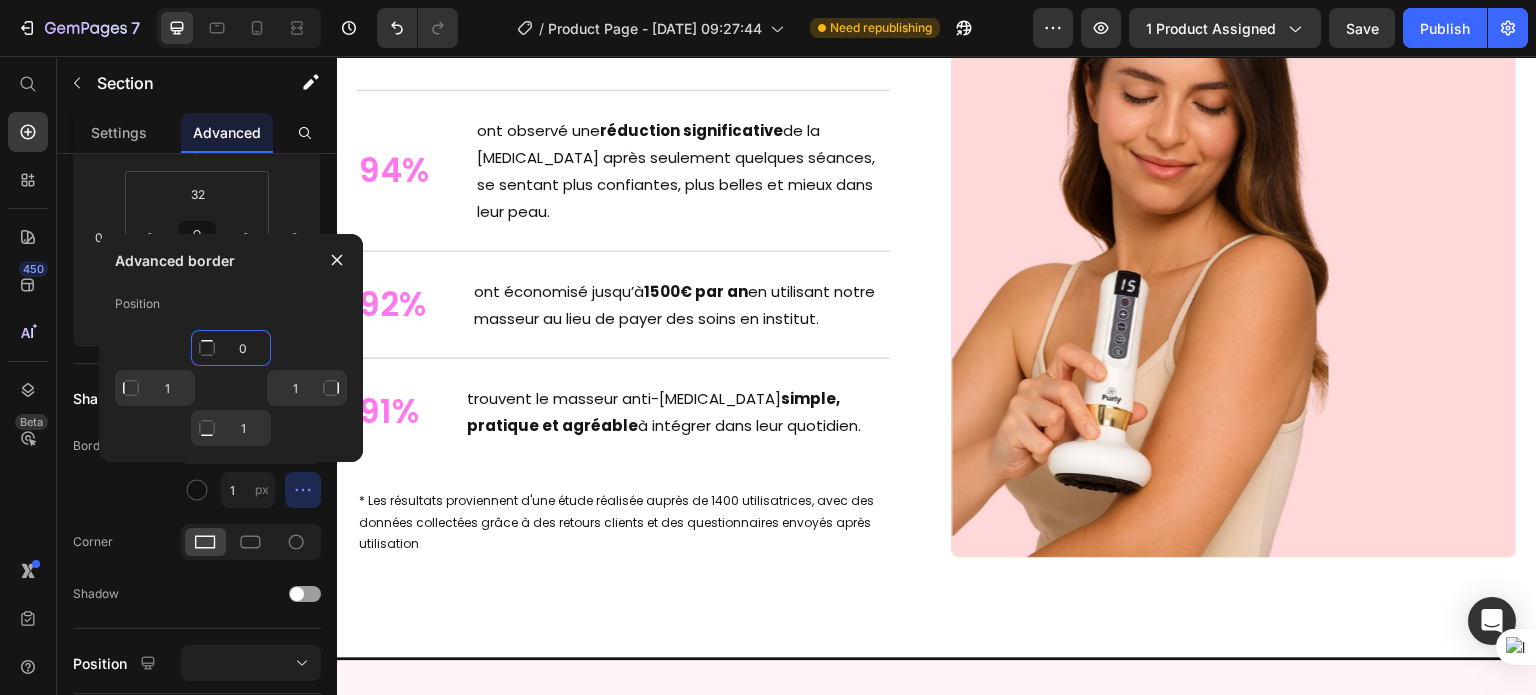 scroll, scrollTop: 6184, scrollLeft: 0, axis: vertical 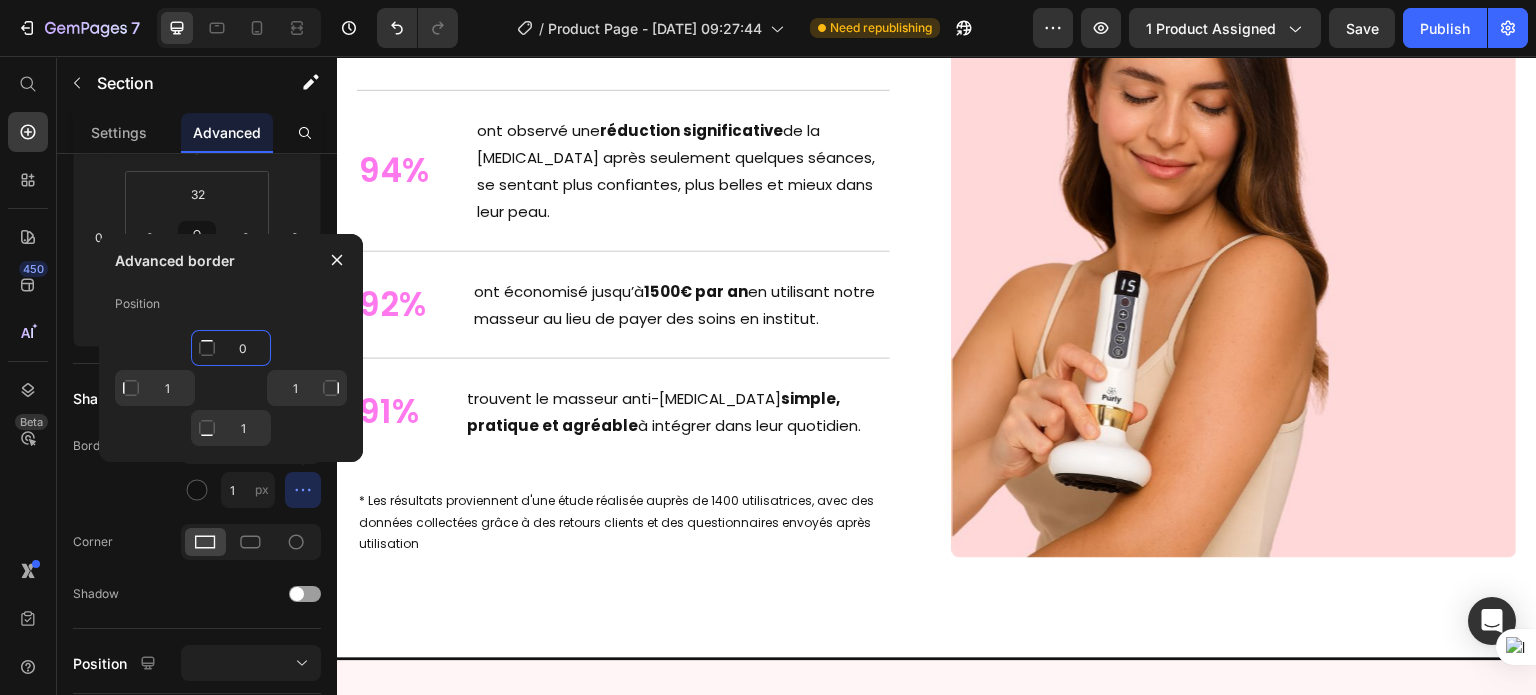 type on "0" 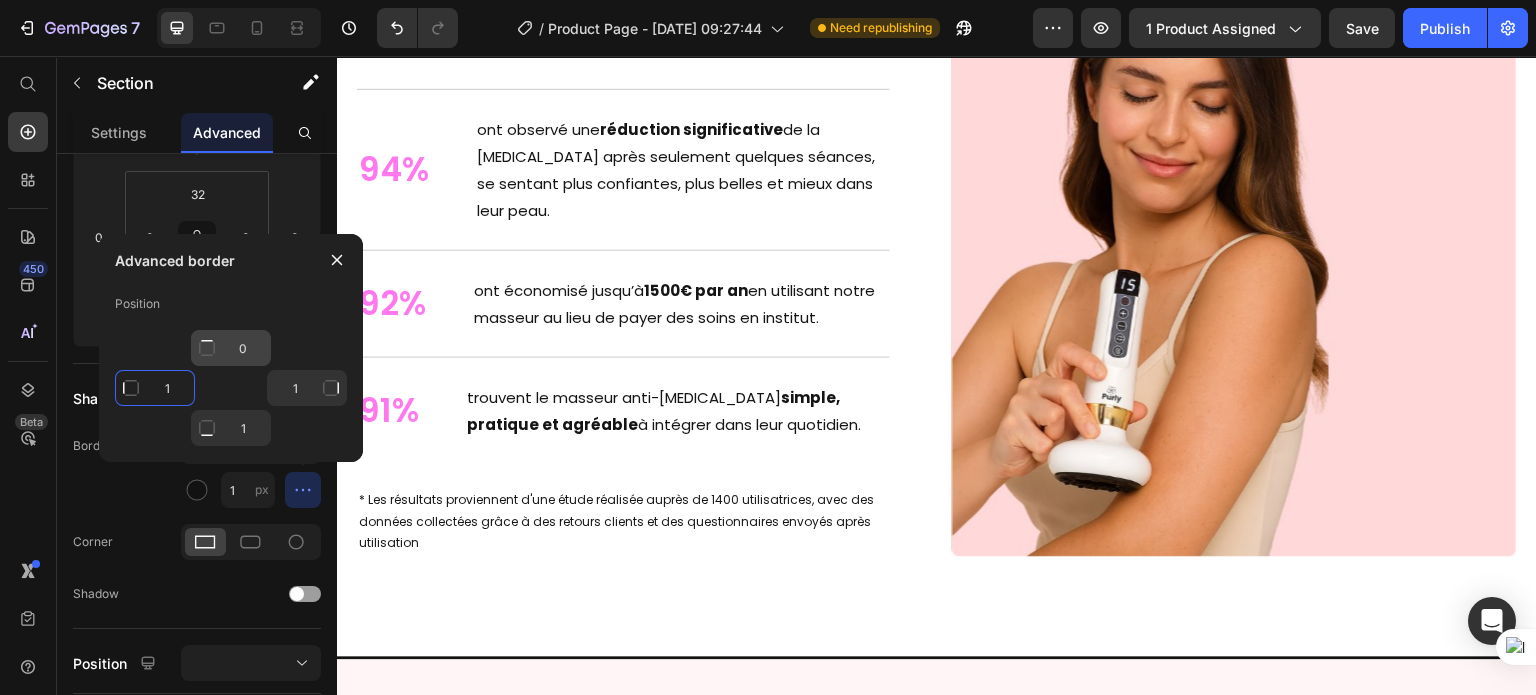 type on "Mixed" 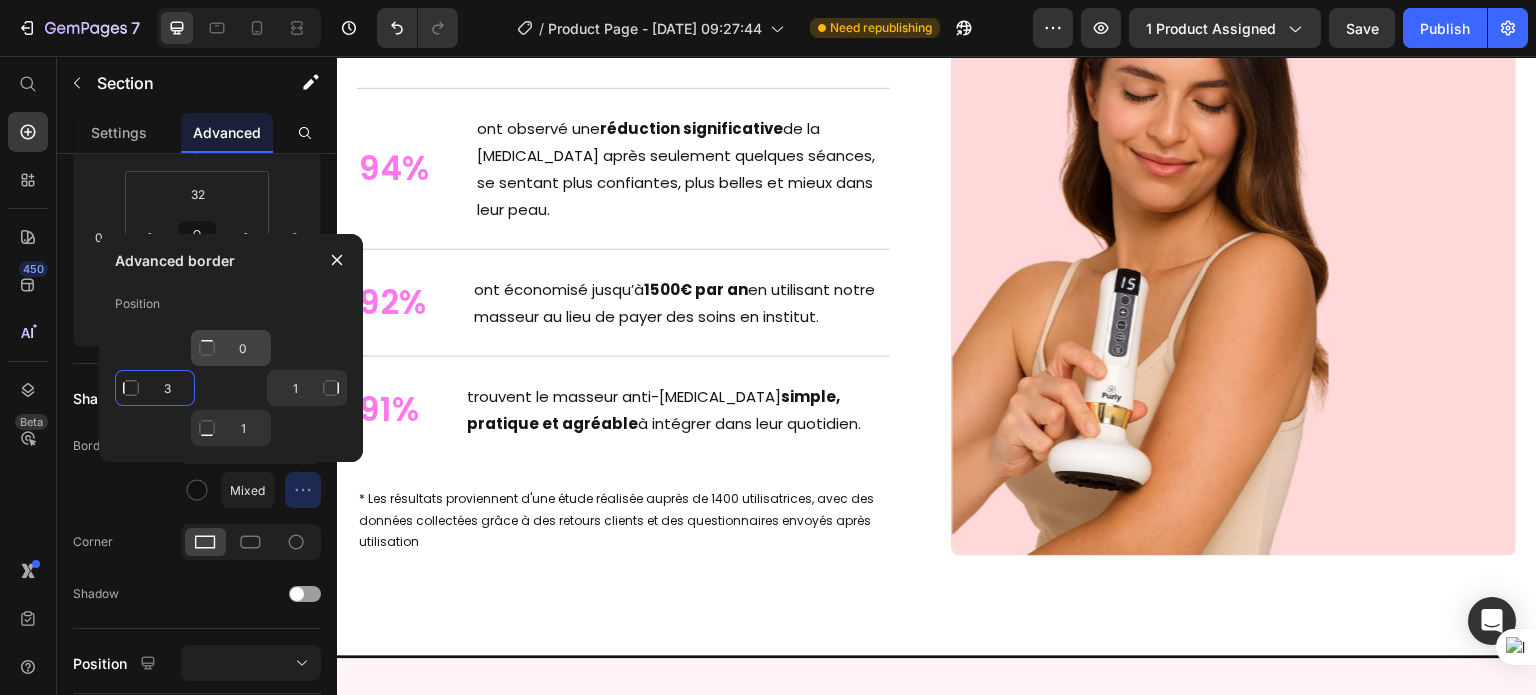 type on "3" 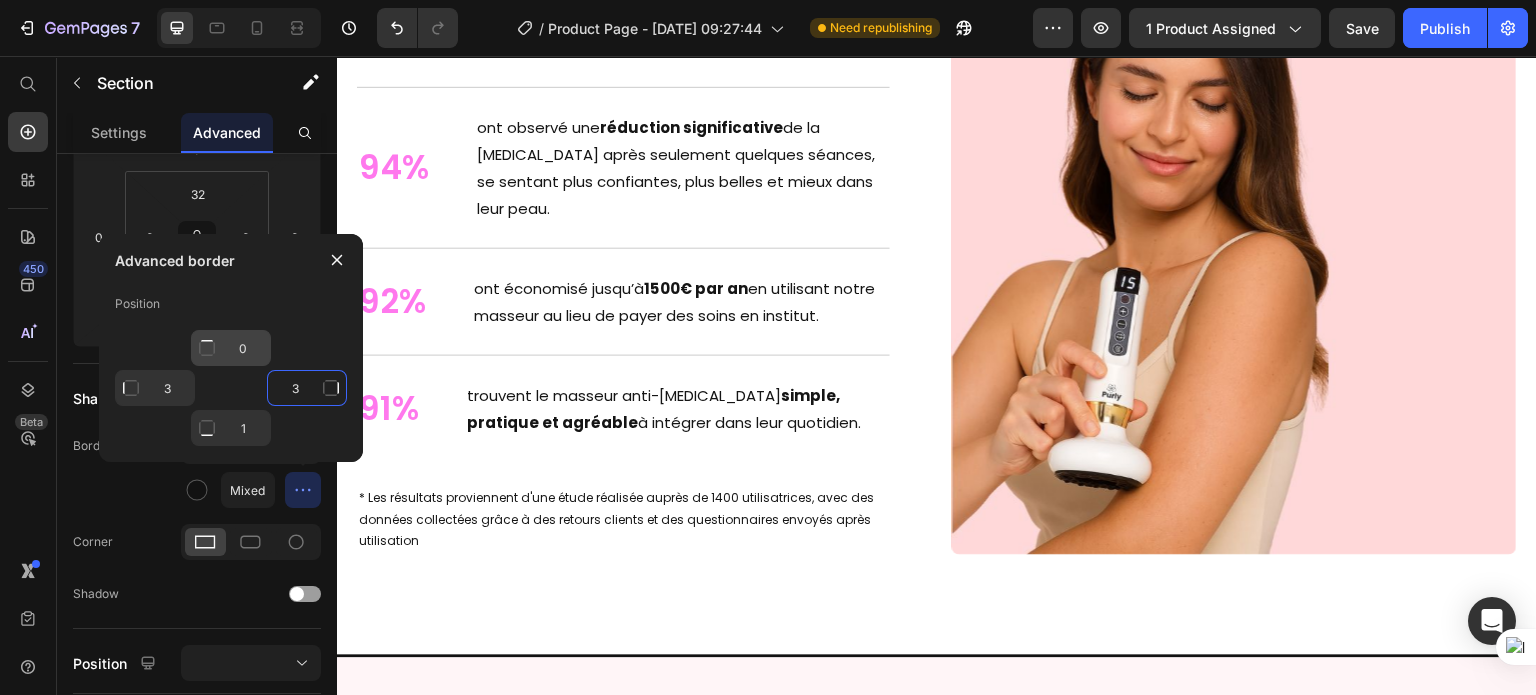type on "3" 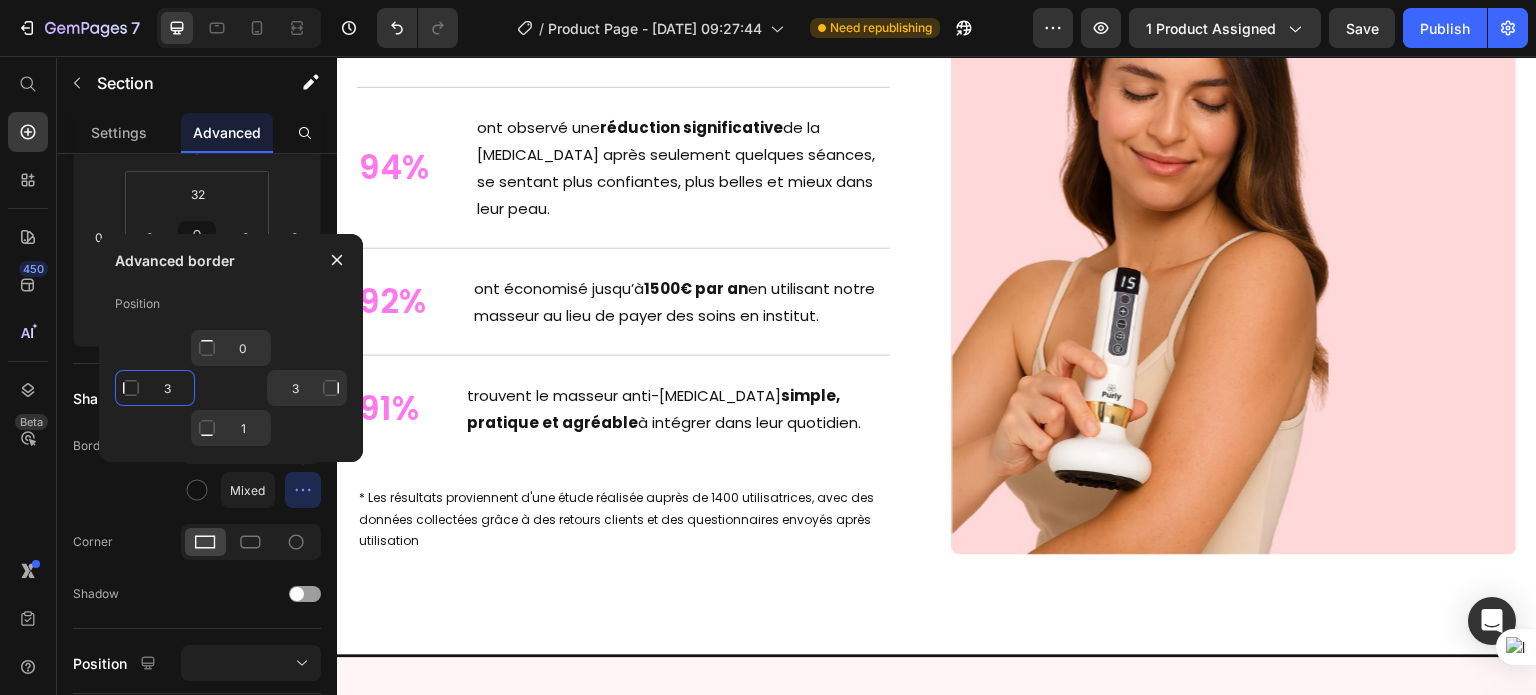 click on "3" 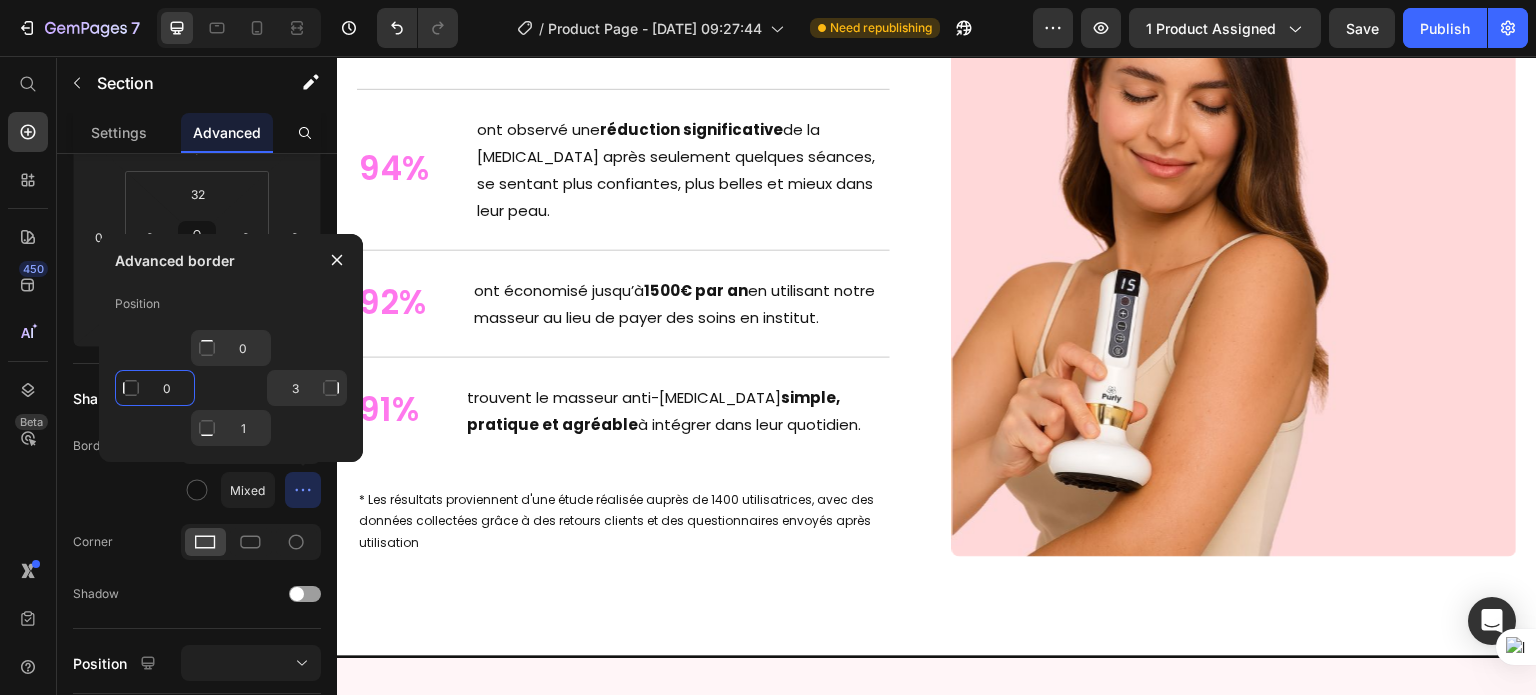 type on "0" 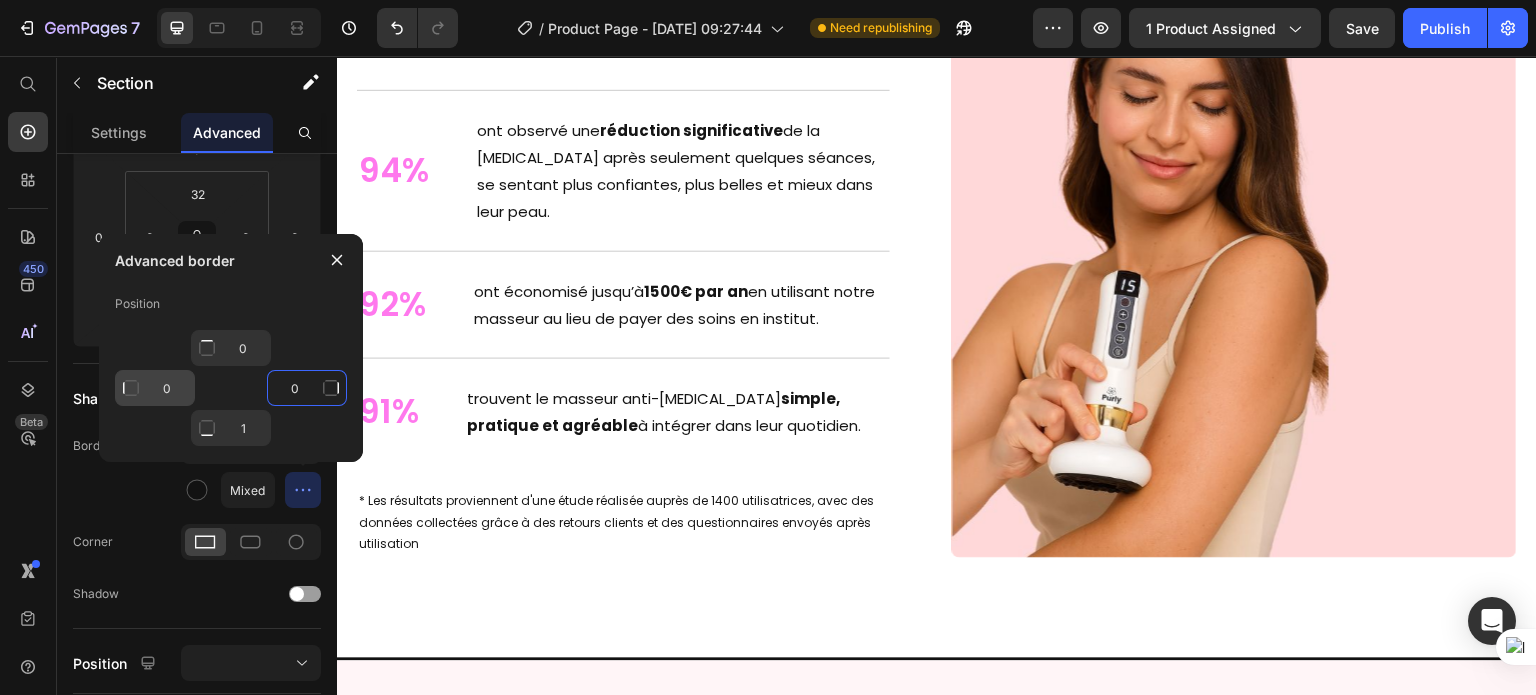 type on "0" 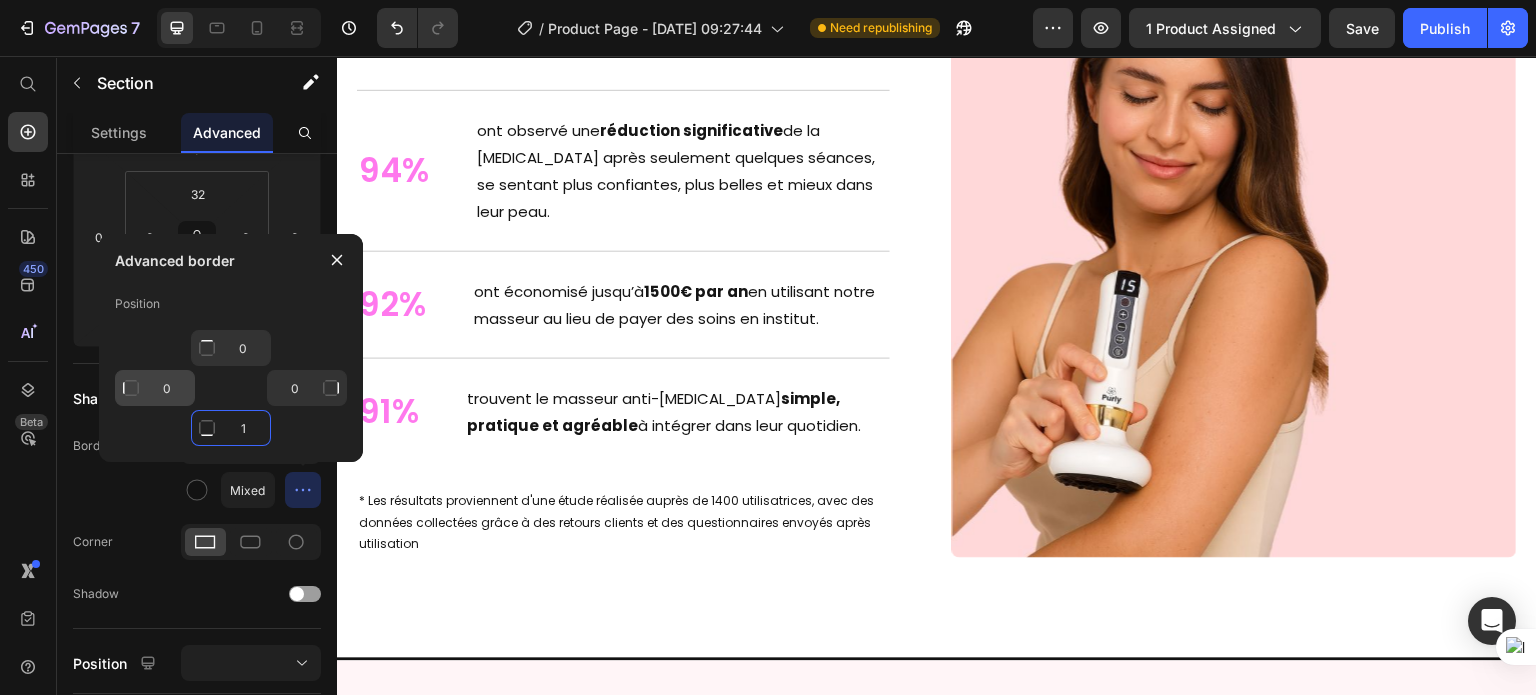 type on "3" 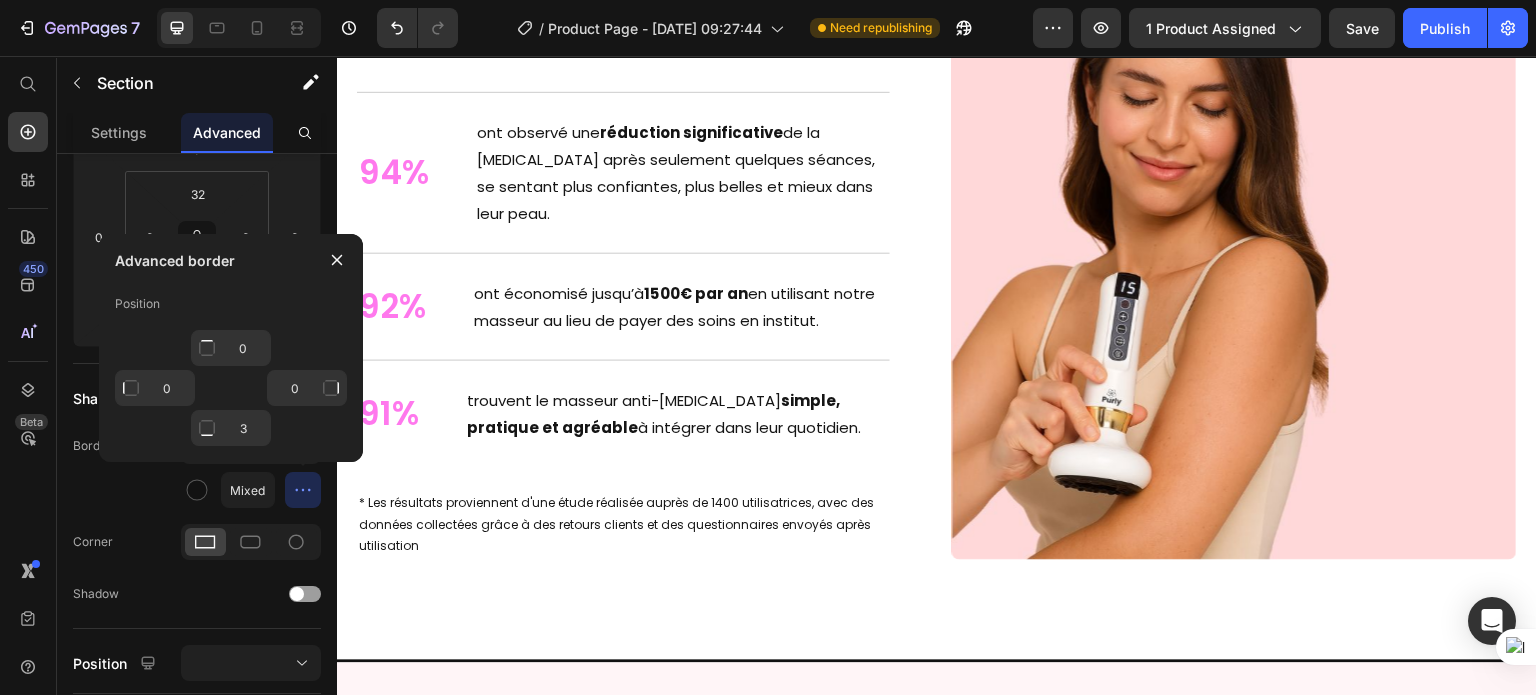 click on "Un Summer Body en 30 Jours Heading Samantha, 38 ans, de Nantes, assistante de direction, a retrouvé des  cuisses lisses et fermes  en moins de  30 jours  grâce au  masseur anti-cellulite Purly™ .   En seulement  10 minutes par jour , sa  cellulite s’est visiblement réduite.  Elle a enfin retrouver le plaisir de profiter d'un été en s'habillant sans se cacher.   Il n’est jamais trop tard pour obtenir le  corps dont on rêve cet été . Text Block Row ESSAYER SANS RISQUE - AUJOURD'HUI  À - 50% ! Button" at bounding box center (1239, -484) 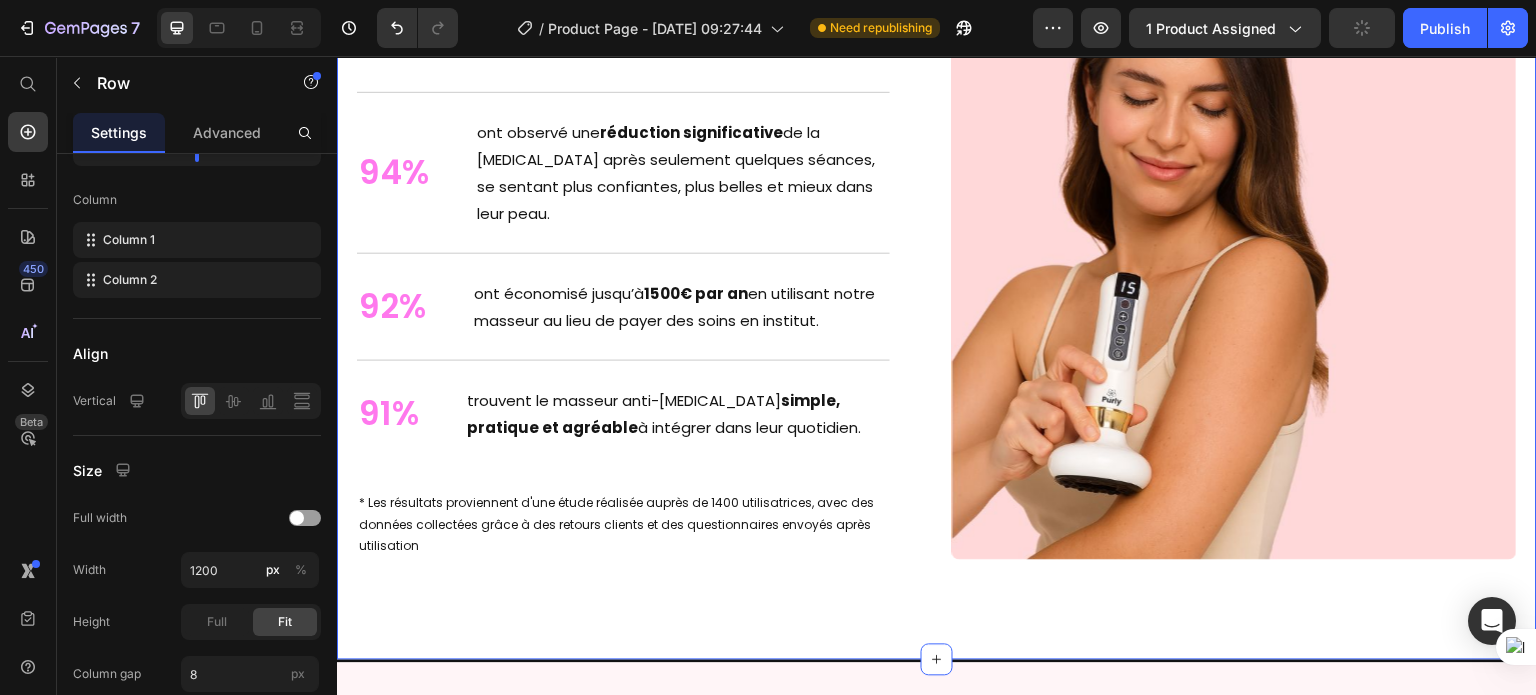 click on "+ 1000   Clientes heureuses de notre masseur Purly Heading + 1000   Clientes heureuses de notre masseur Purly Heading 94% Text Block ont observé une  réduction significative  de la cellulite après seulement quelques séances, se sentant plus confiantes, plus belles et mieux dans leur peau. Text Block Row 92% Text Block ont économisé jusqu’à  1500€ par an  en utilisant notre masseur au lieu de payer des soins en institut. Text Block Row 91% Text Block trouvent le masseur anti-cellulite  simple, pratique et agréable  à intégrer dans leur quotidien. Text Block Row * Les résultats proviennent d'une étude réalisée auprès de 1400 utilisatrices, avec des données collectées grâce à des retours clients et des questionnaires envoyés après utilisation Text Block Row Image Row Section 7" at bounding box center [937, 256] 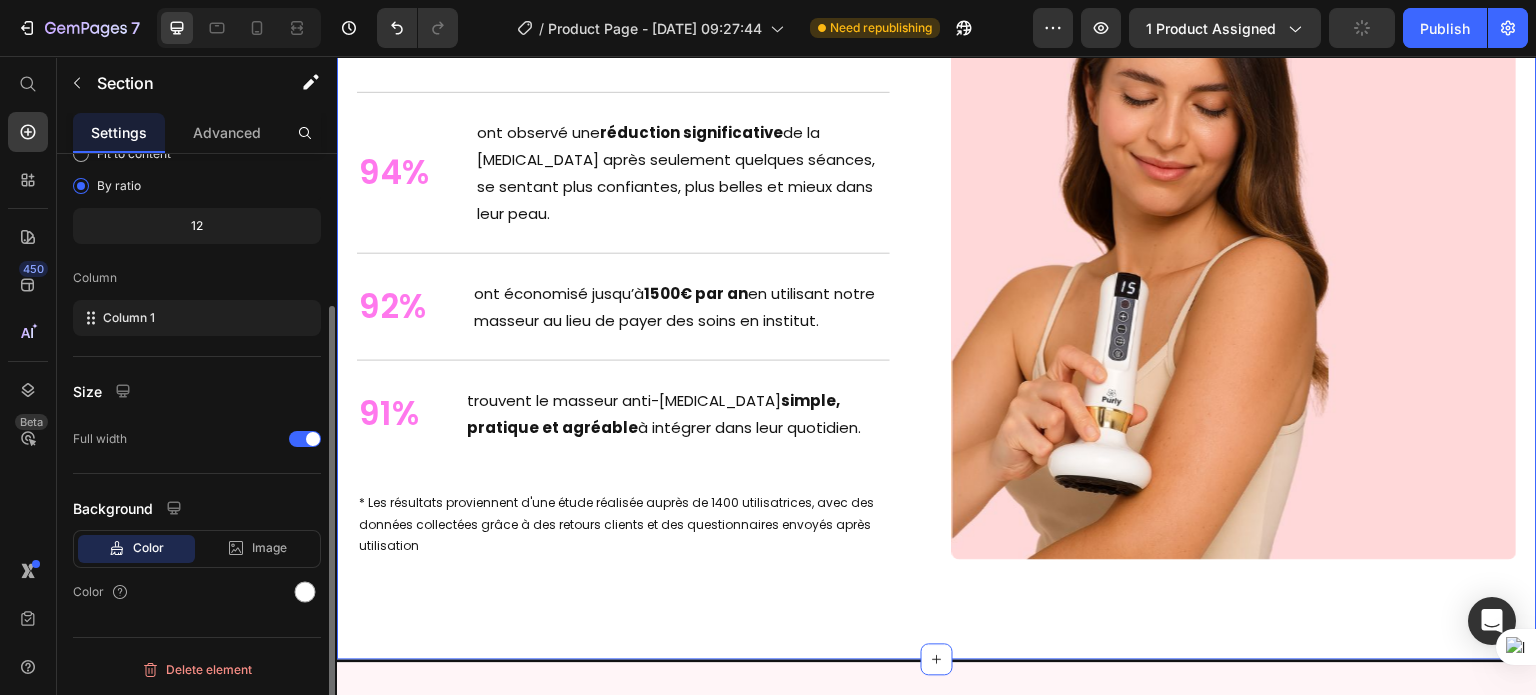 scroll, scrollTop: 0, scrollLeft: 0, axis: both 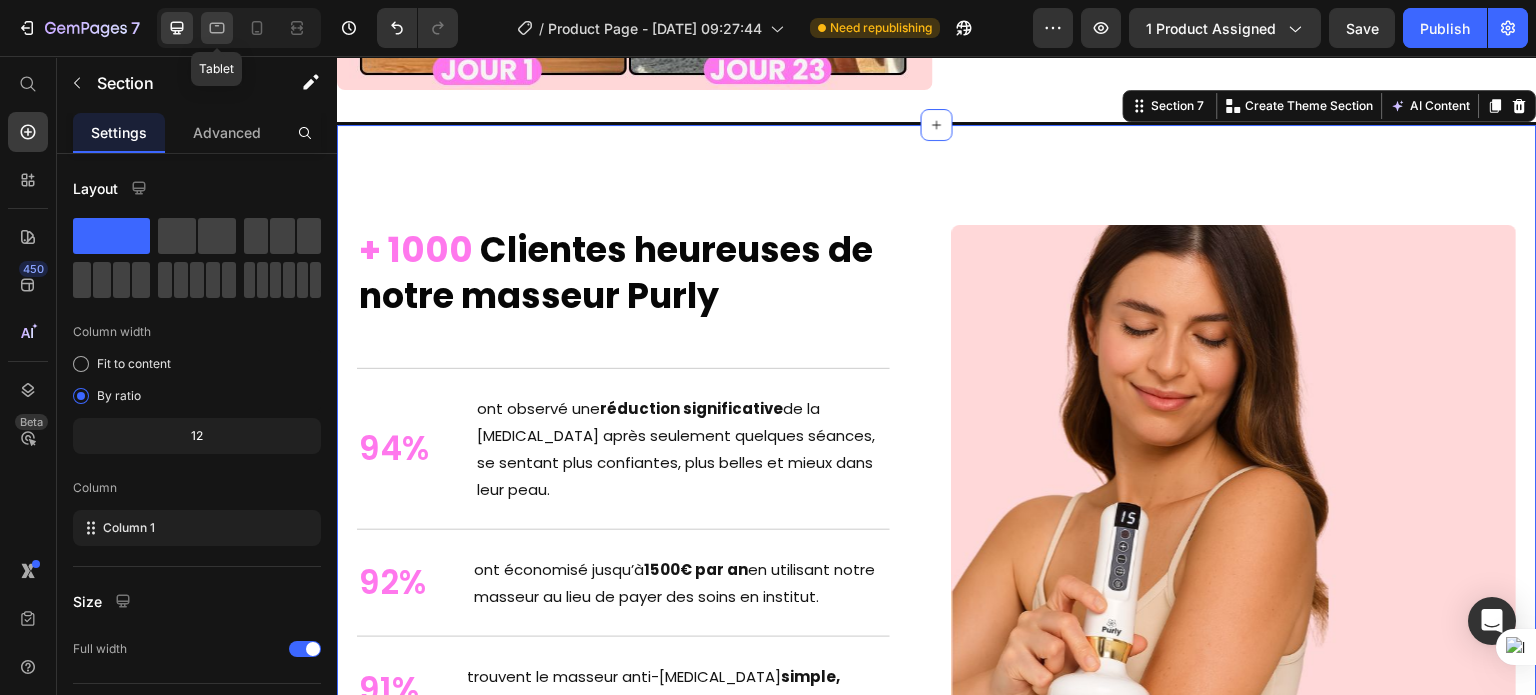 click 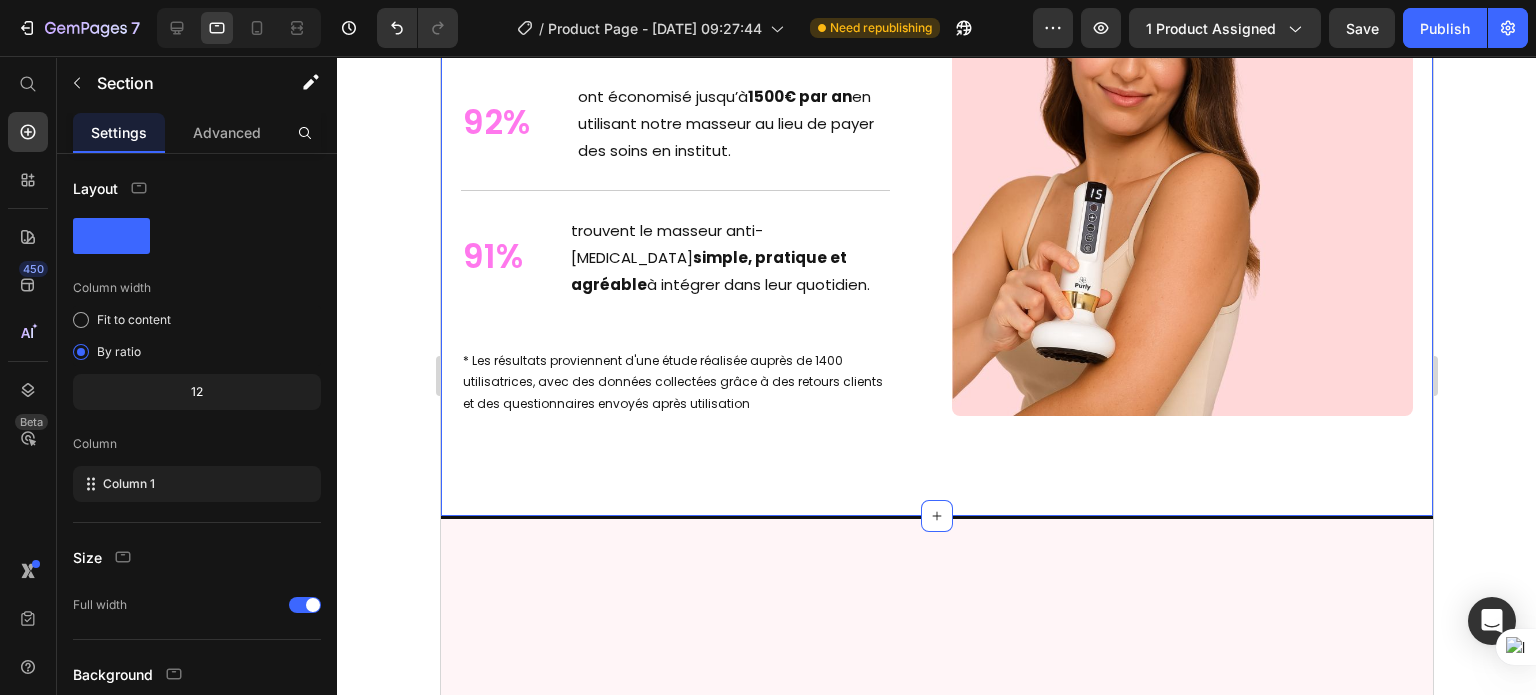 scroll, scrollTop: 6225, scrollLeft: 0, axis: vertical 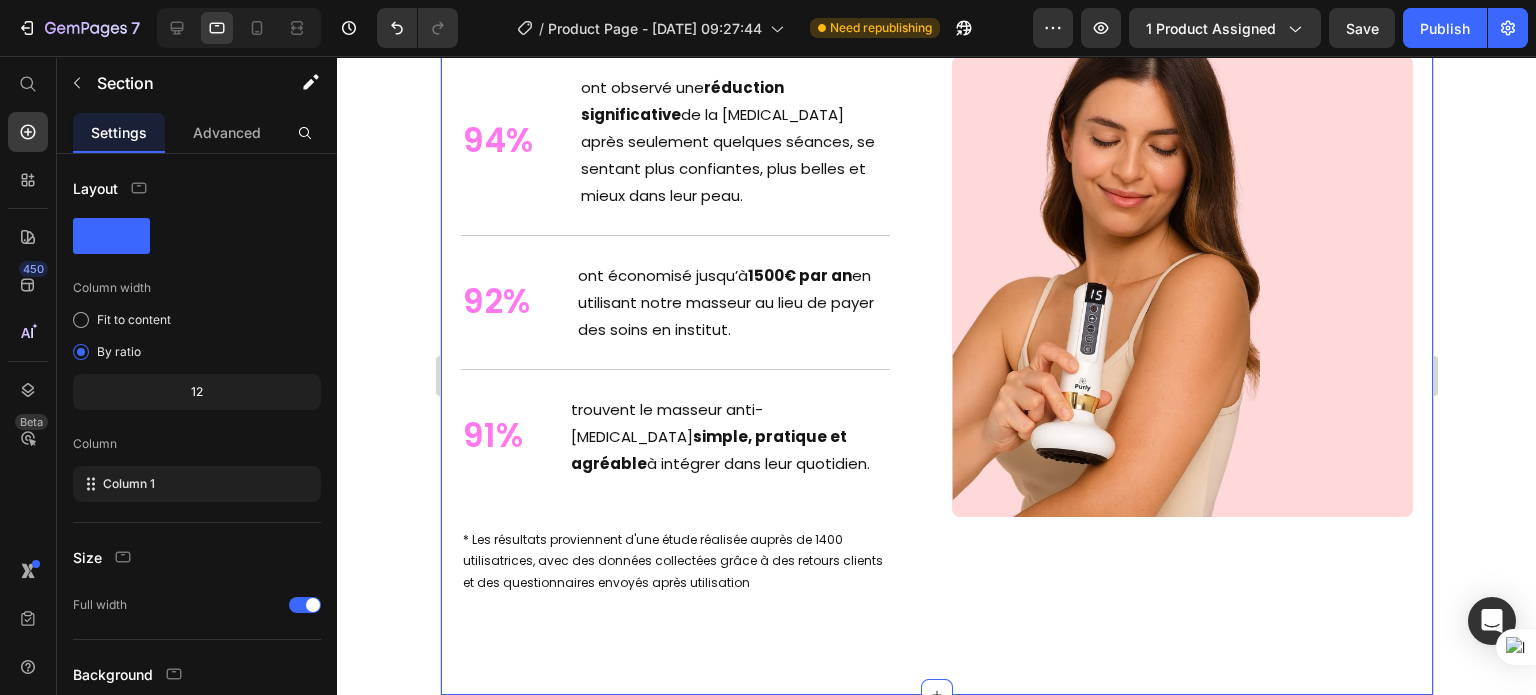 click at bounding box center (686, -574) 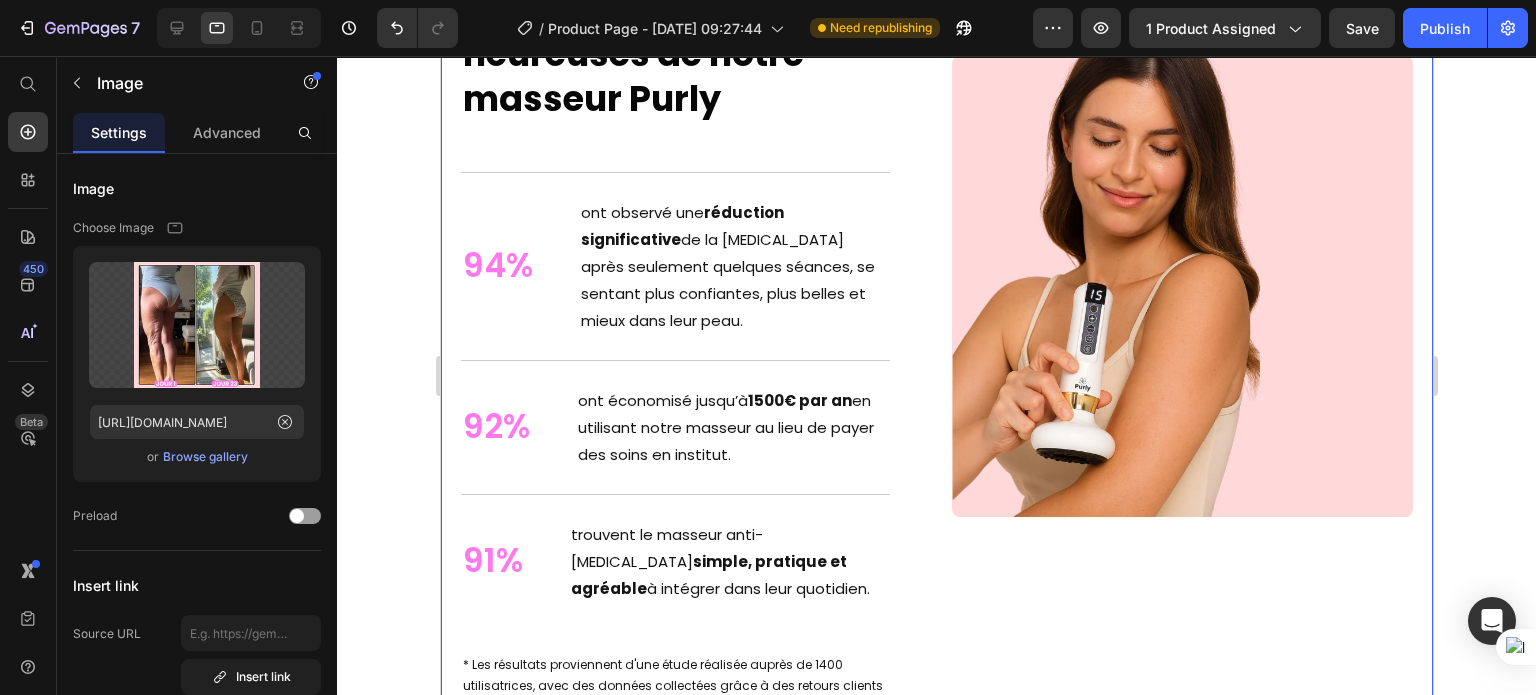scroll, scrollTop: 5998, scrollLeft: 0, axis: vertical 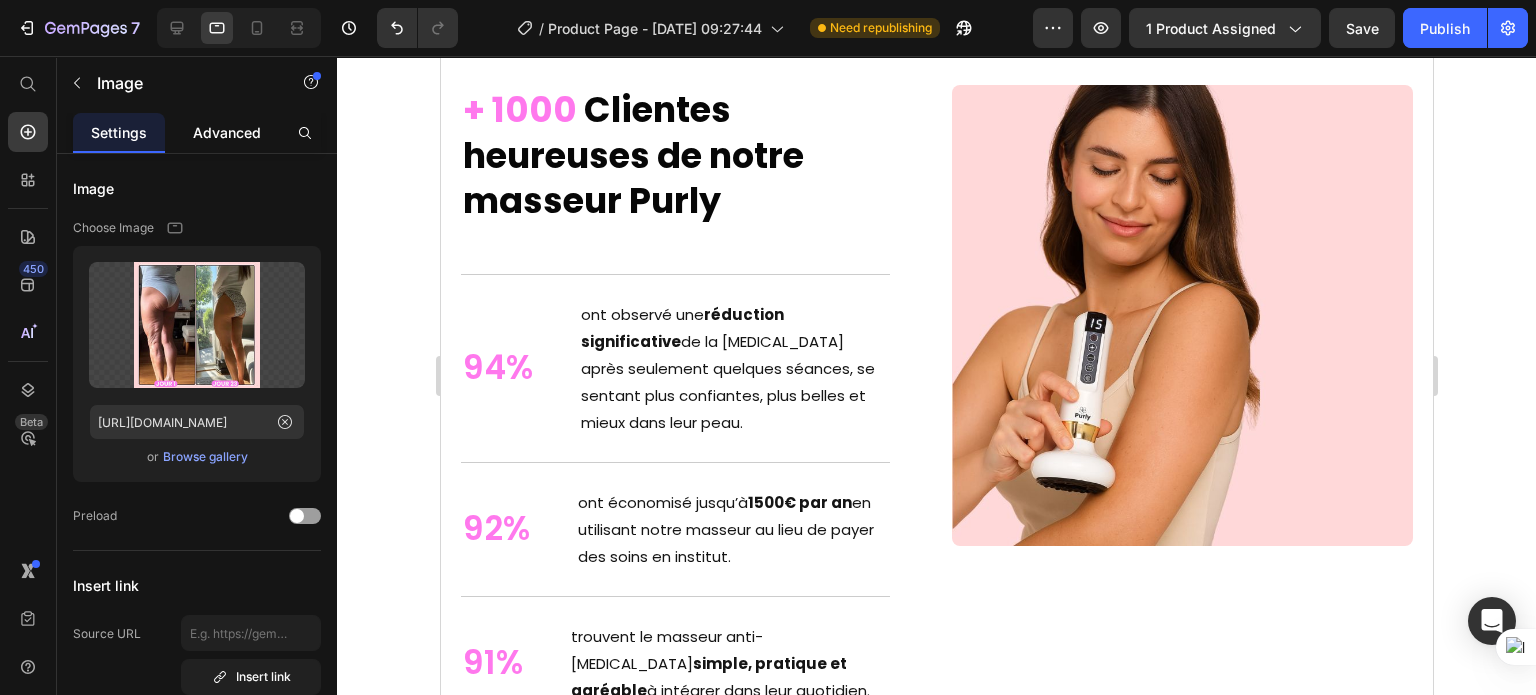 click on "Advanced" 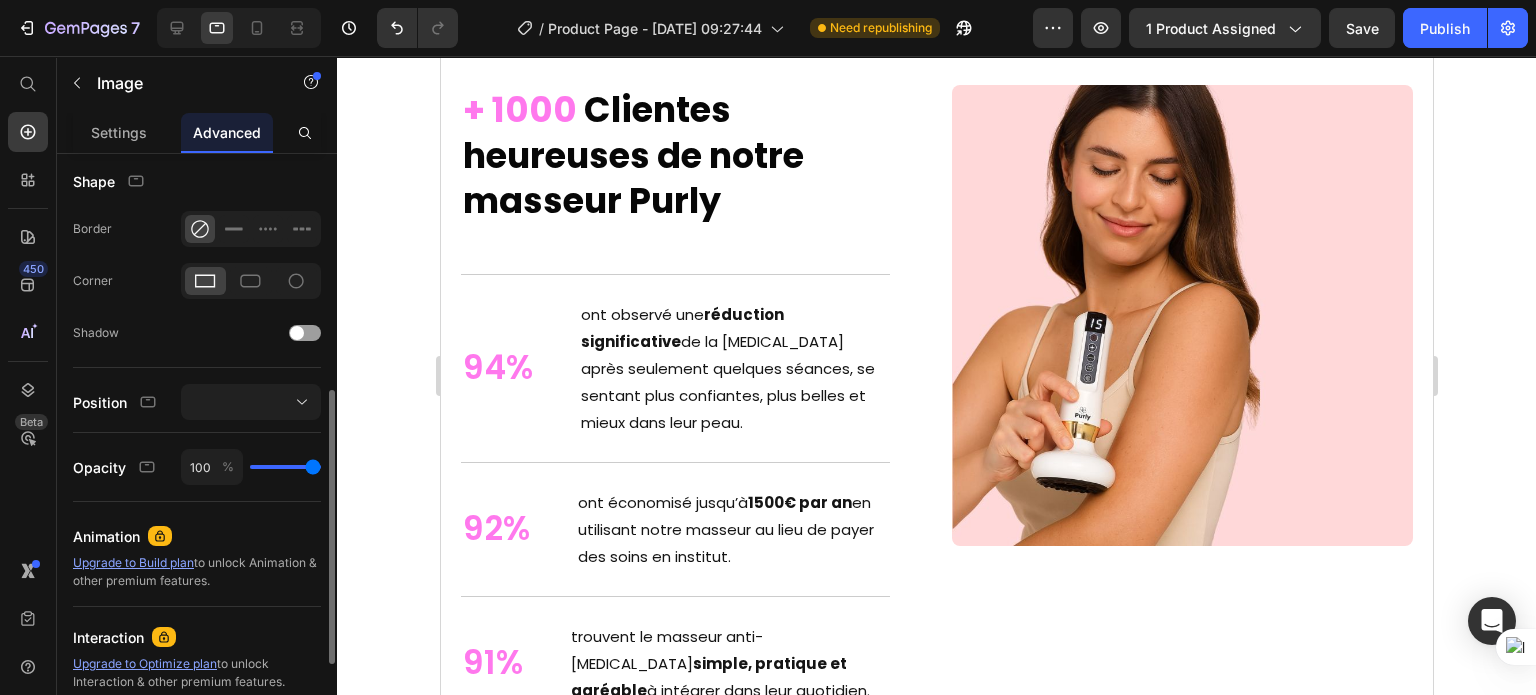 scroll, scrollTop: 511, scrollLeft: 0, axis: vertical 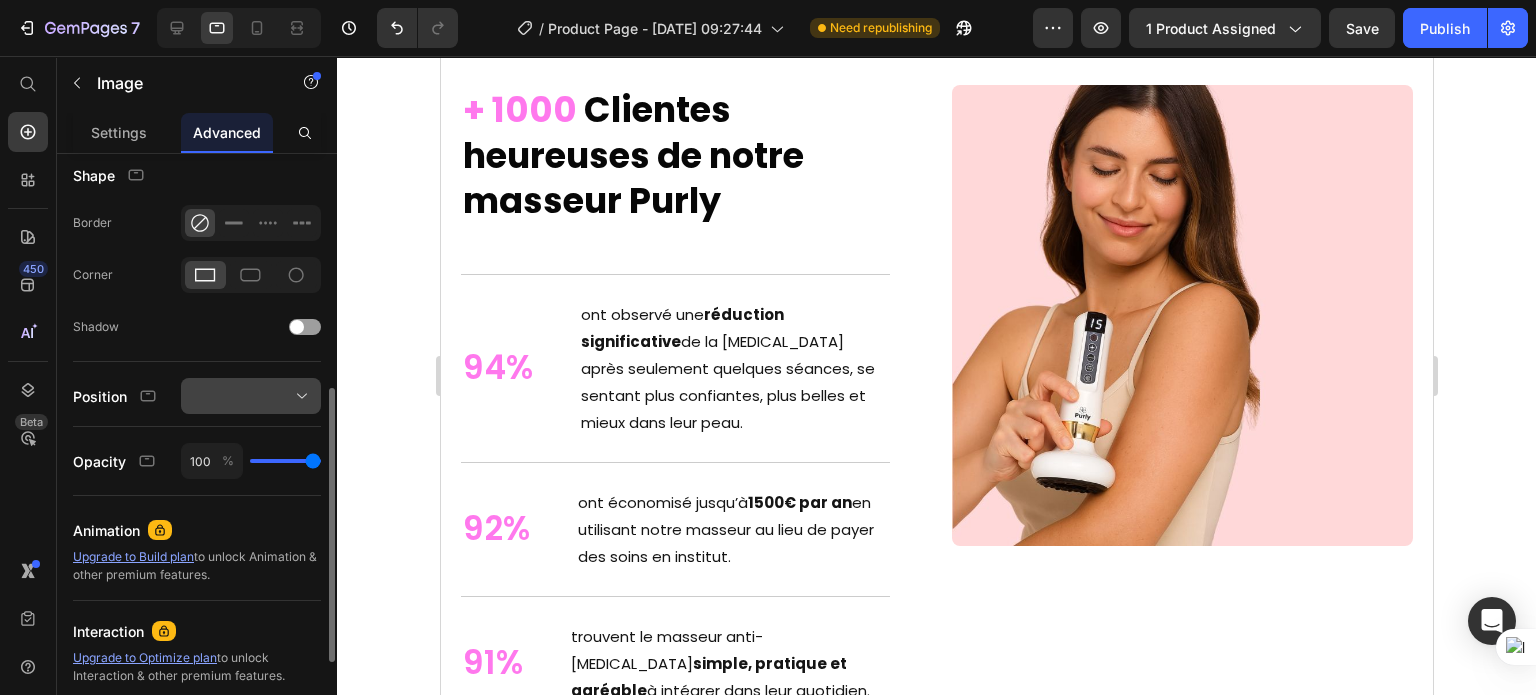 click at bounding box center (251, 396) 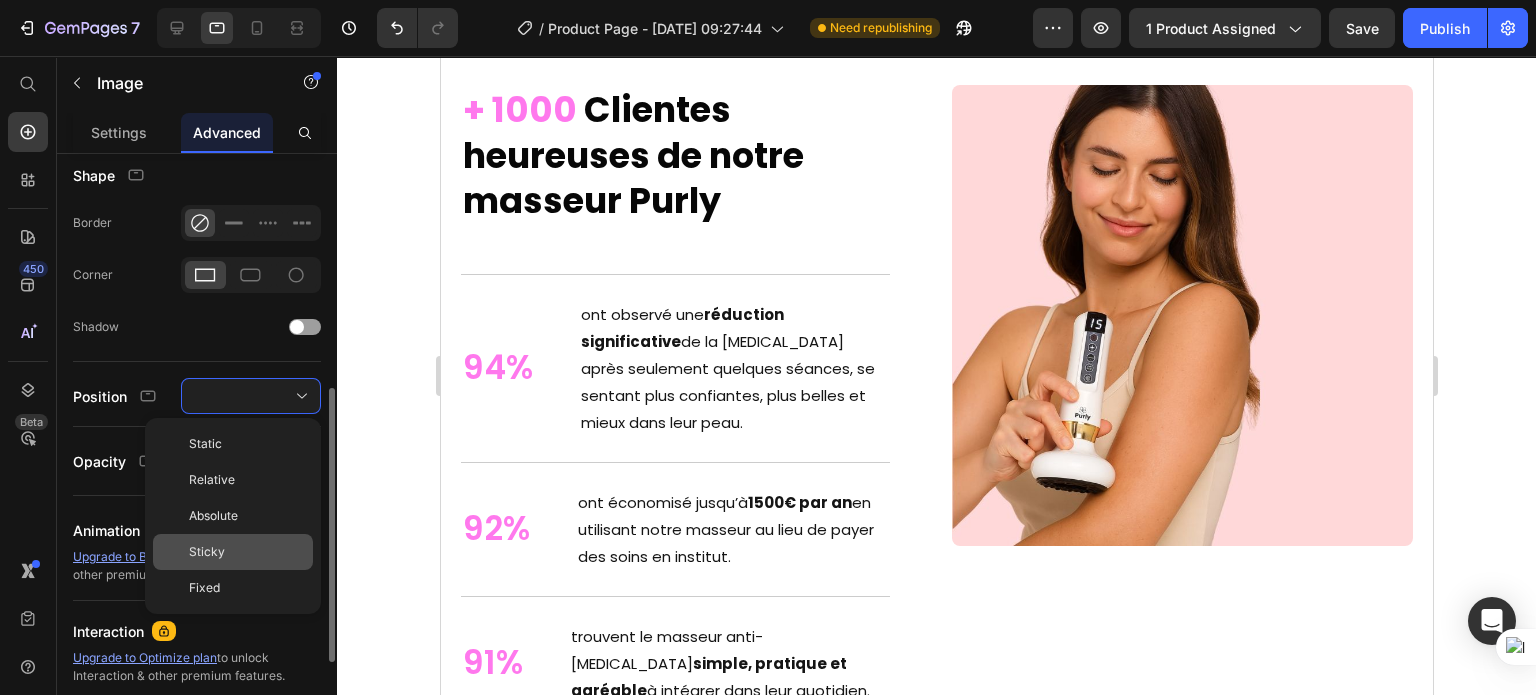 click on "Sticky" 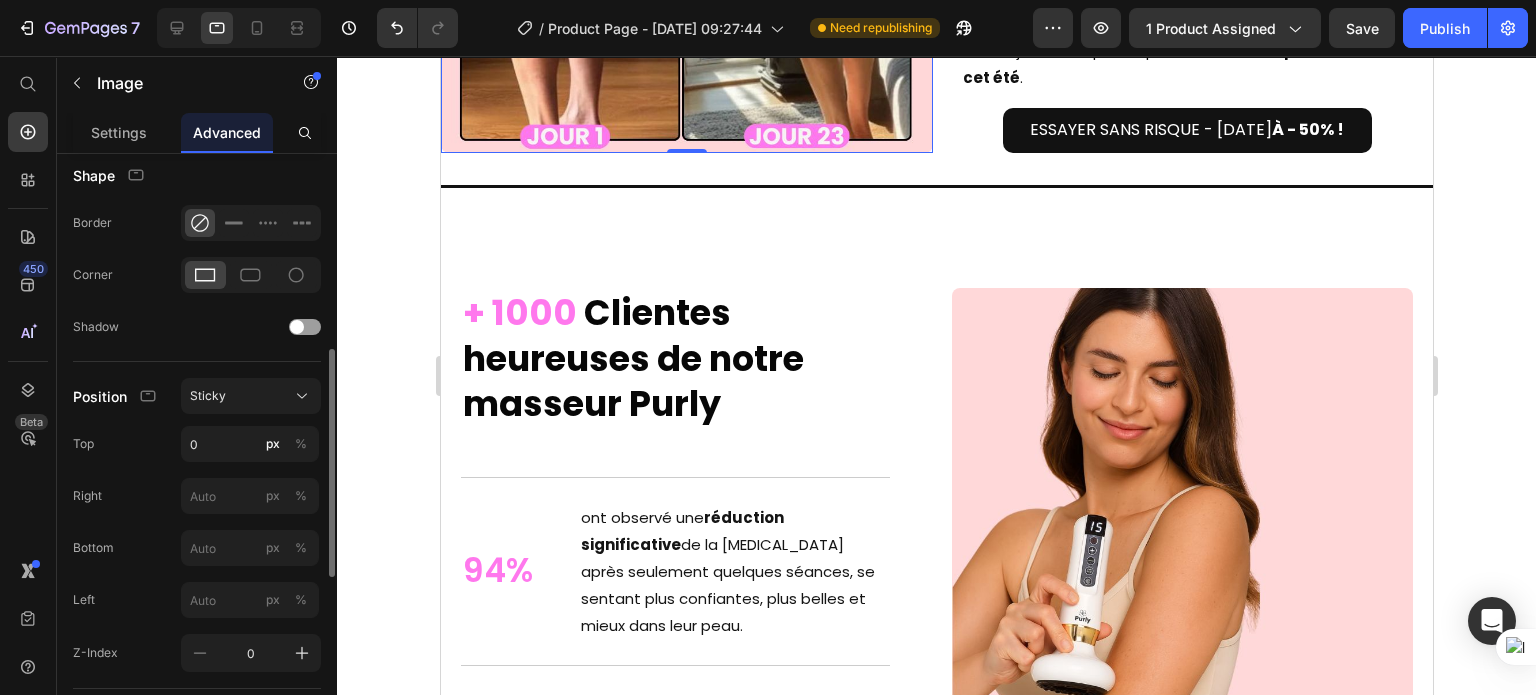 scroll, scrollTop: 5794, scrollLeft: 0, axis: vertical 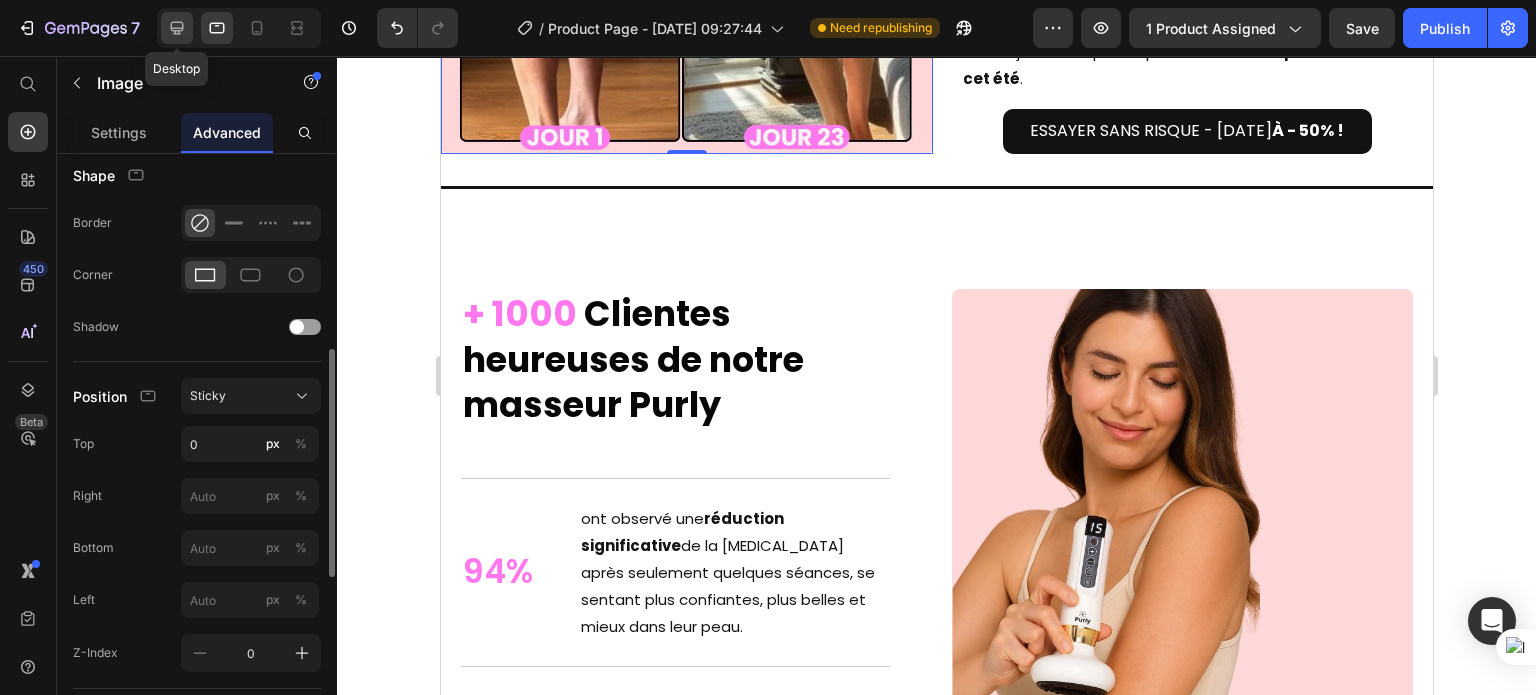 click 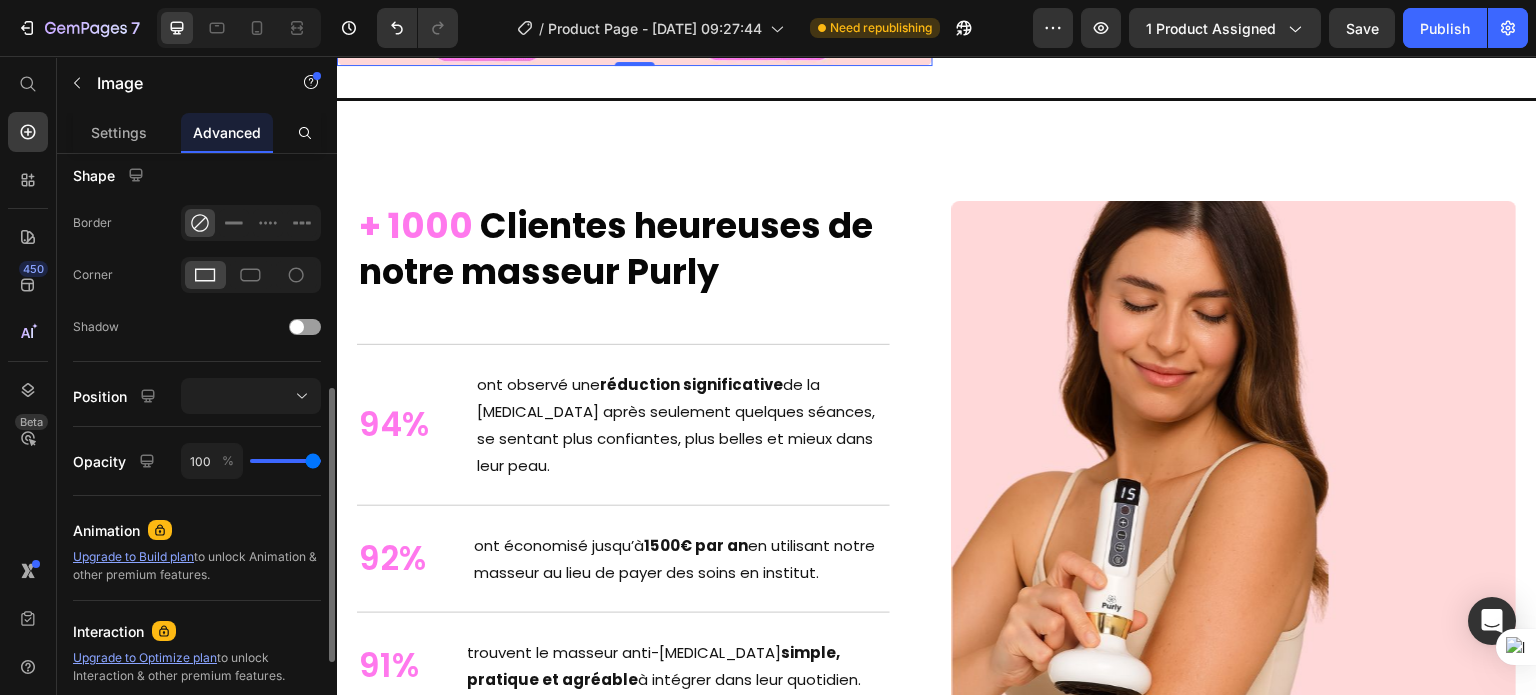 scroll, scrollTop: 5920, scrollLeft: 0, axis: vertical 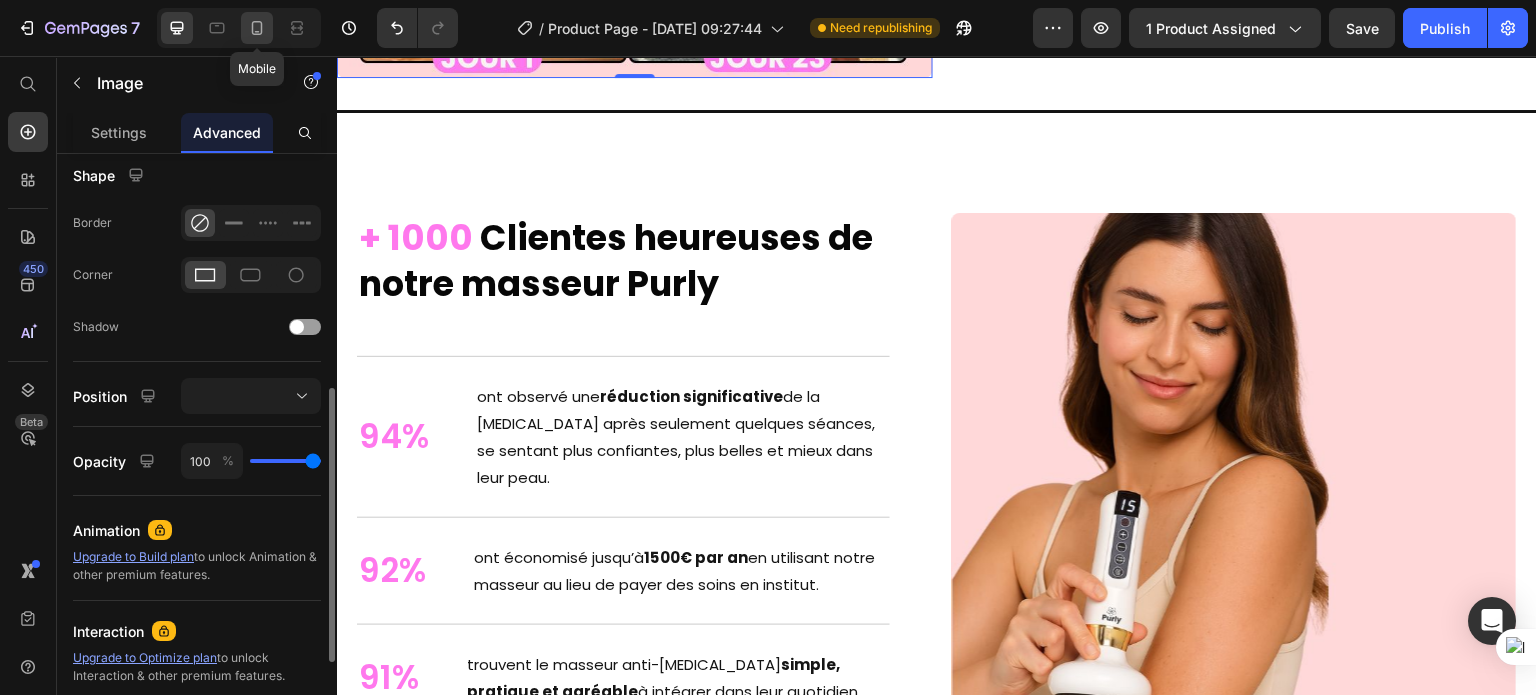 click 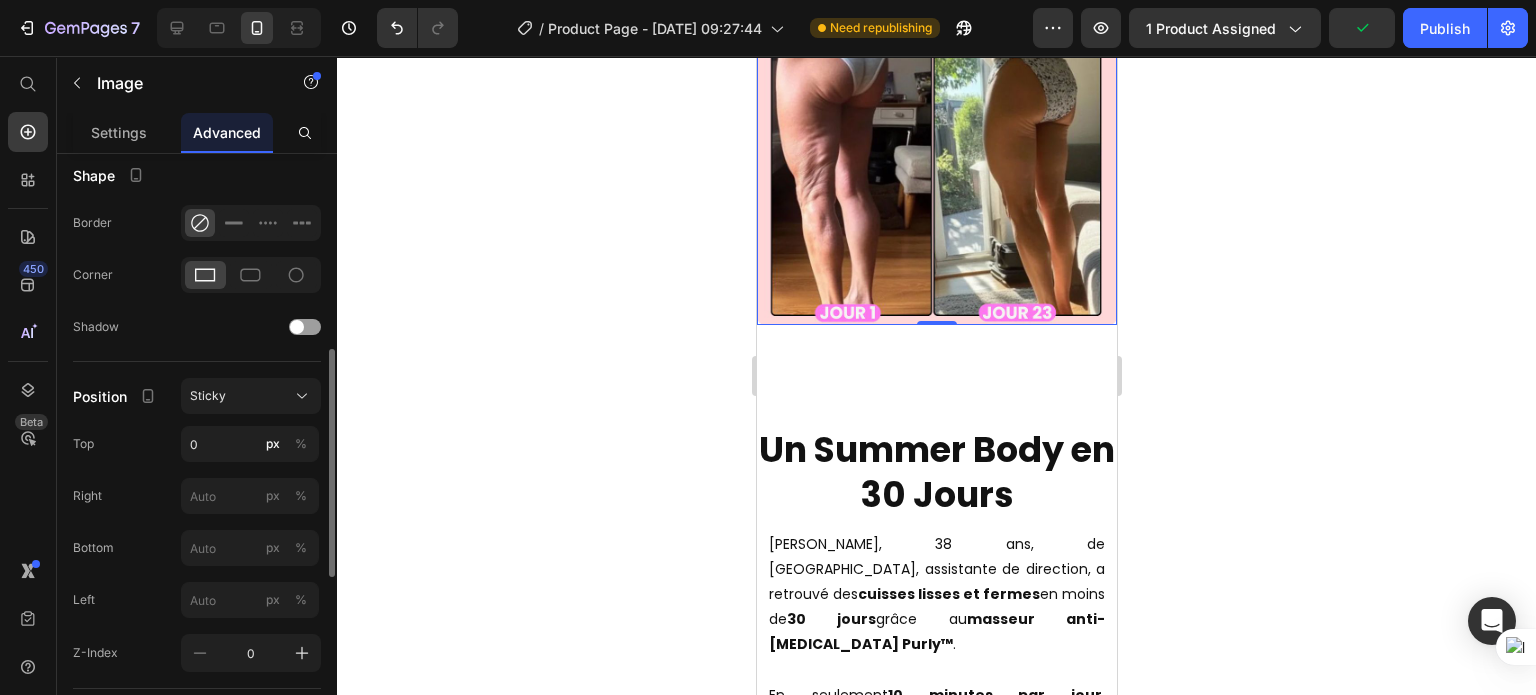 scroll, scrollTop: 5886, scrollLeft: 0, axis: vertical 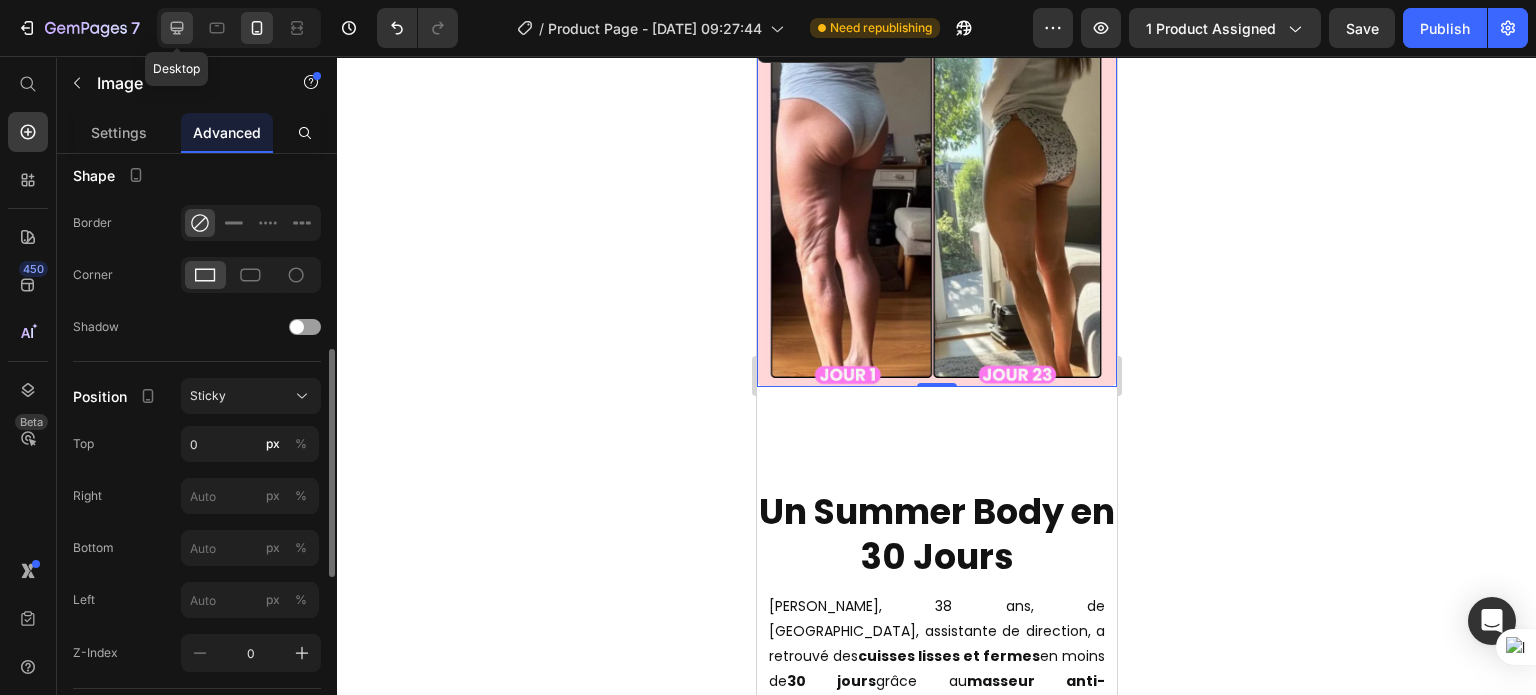 click 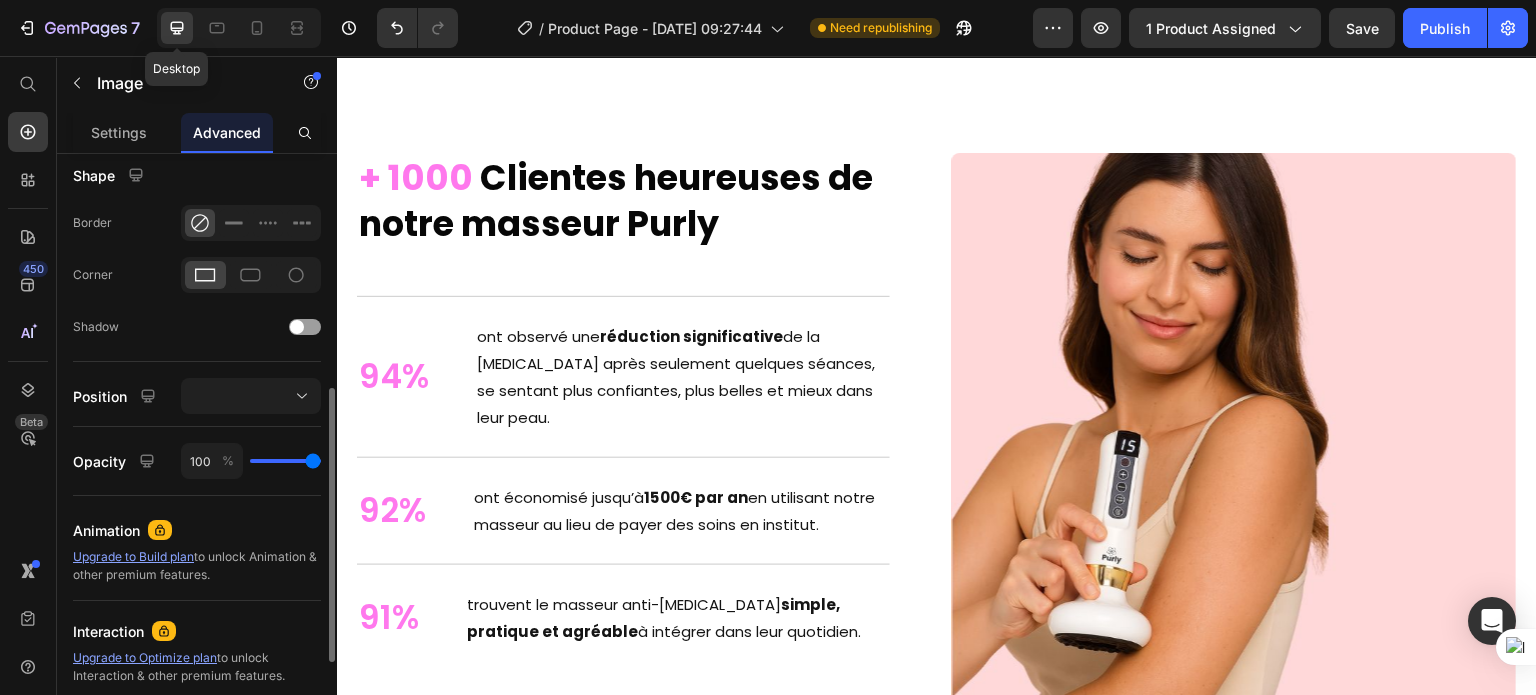 scroll, scrollTop: 5939, scrollLeft: 0, axis: vertical 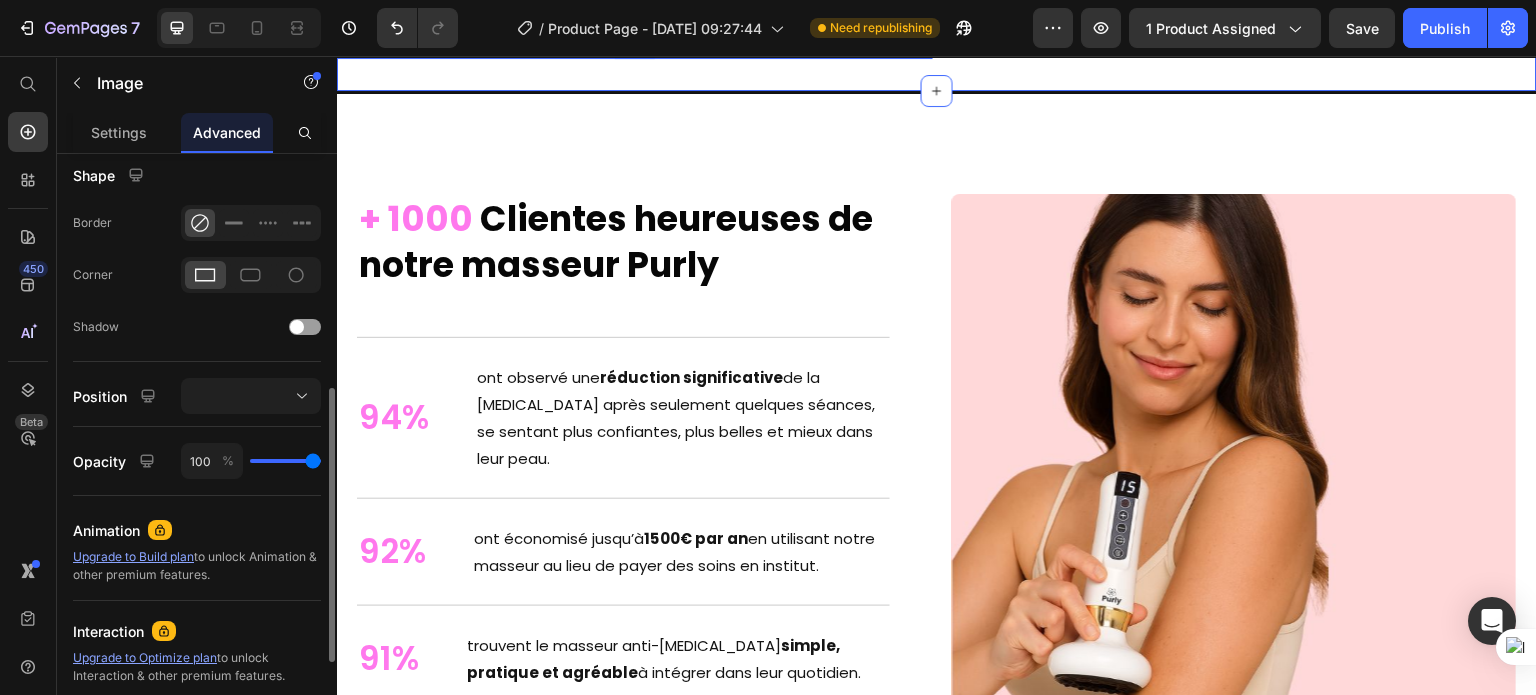 click on "Image   0 Un Summer Body en 30 Jours Heading Samantha, 38 ans, de Nantes, assistante de direction, a retrouvé des  cuisses lisses et fermes  en moins de  30 jours  grâce au  masseur anti-cellulite Purly™ .   En seulement  10 minutes par jour , sa  cellulite s’est visiblement réduite.  Elle a enfin retrouver le plaisir de profiter d'un été en s'habillant sans se cacher.   Il n’est jamais trop tard pour obtenir le  corps dont on rêve cet été . Text Block Row ESSAYER SANS RISQUE - AUJOURD'HUI  À - 50% ! Button Row Section 6" at bounding box center (937, -238) 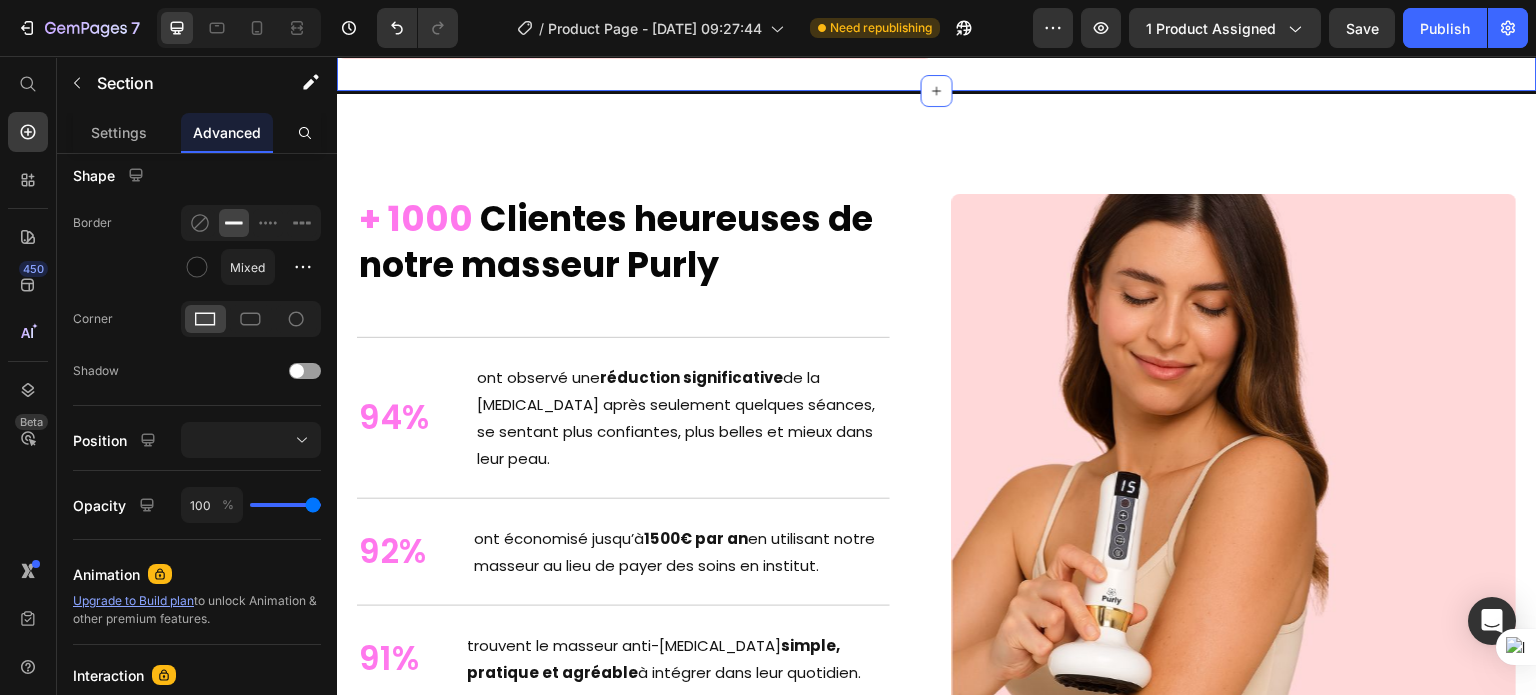 scroll, scrollTop: 0, scrollLeft: 0, axis: both 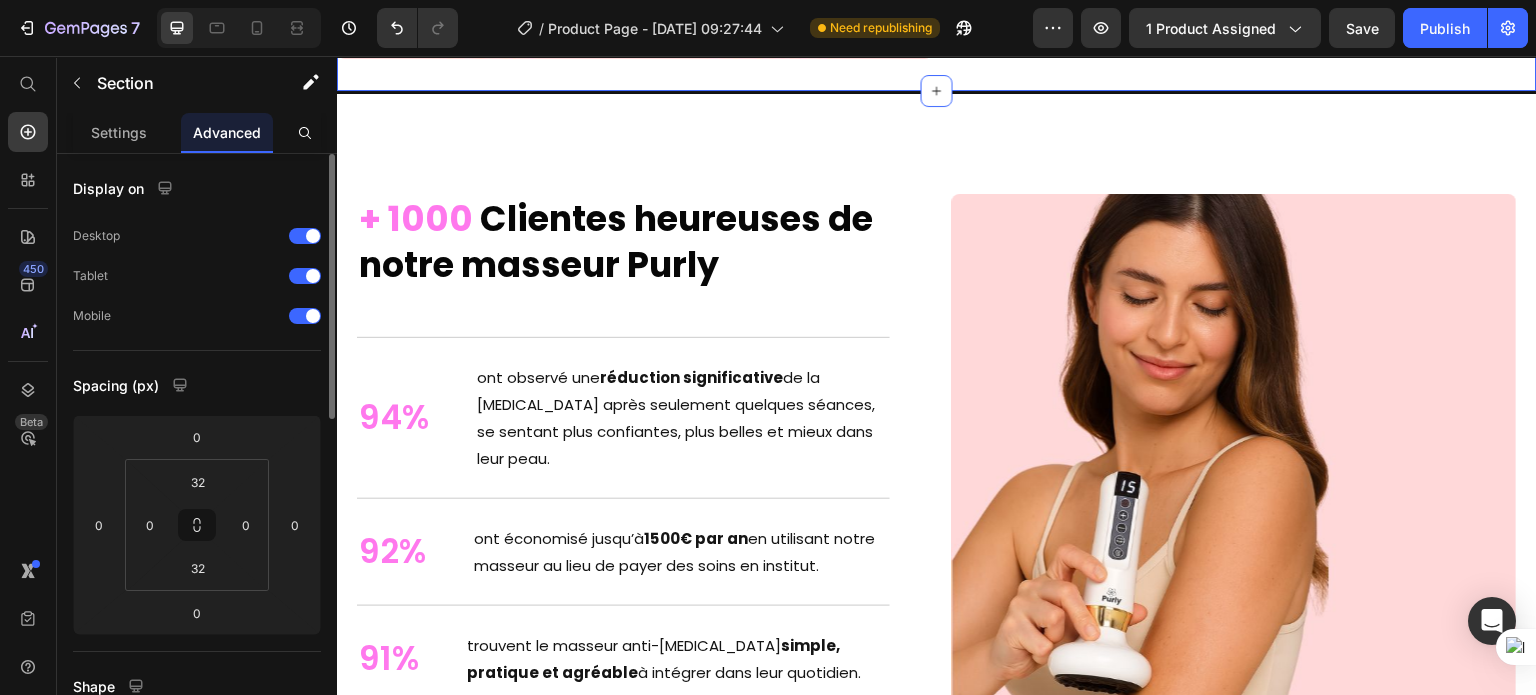 click 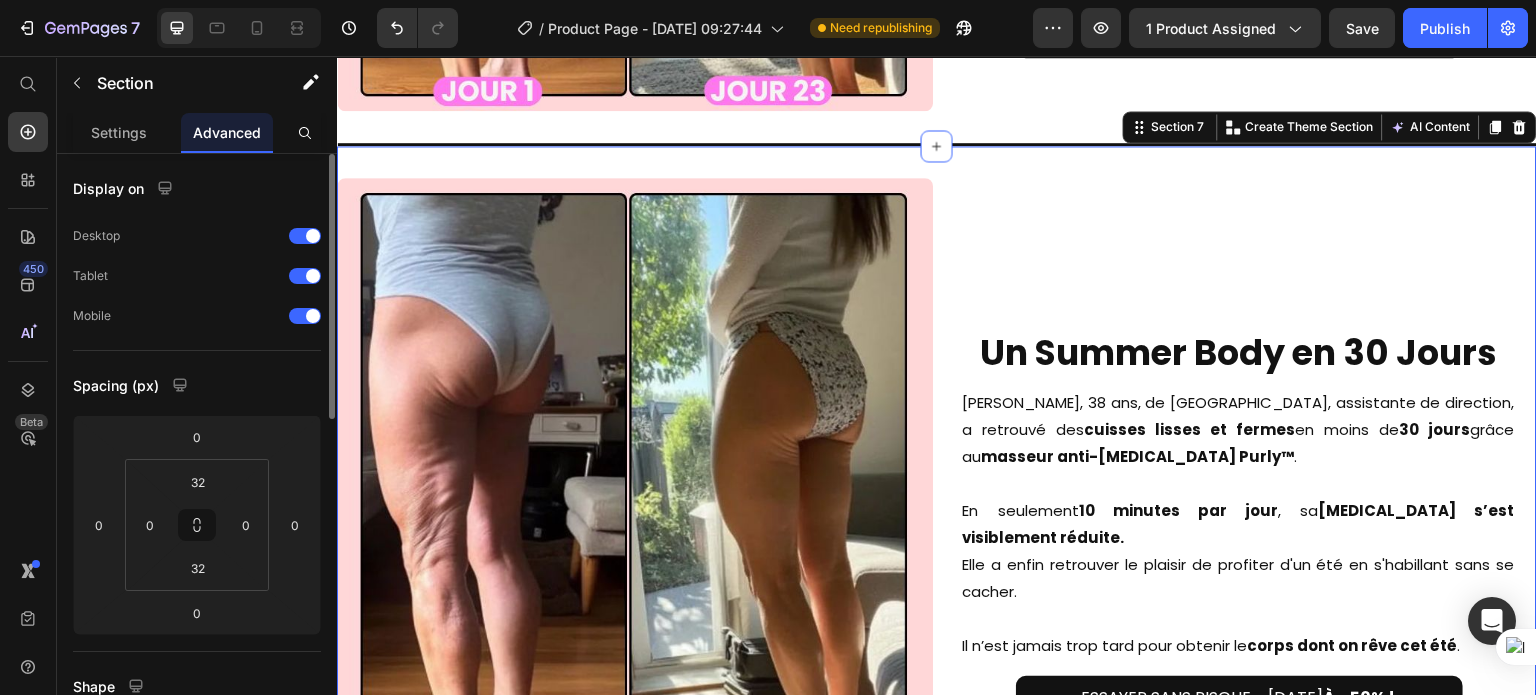 scroll, scrollTop: 6562, scrollLeft: 0, axis: vertical 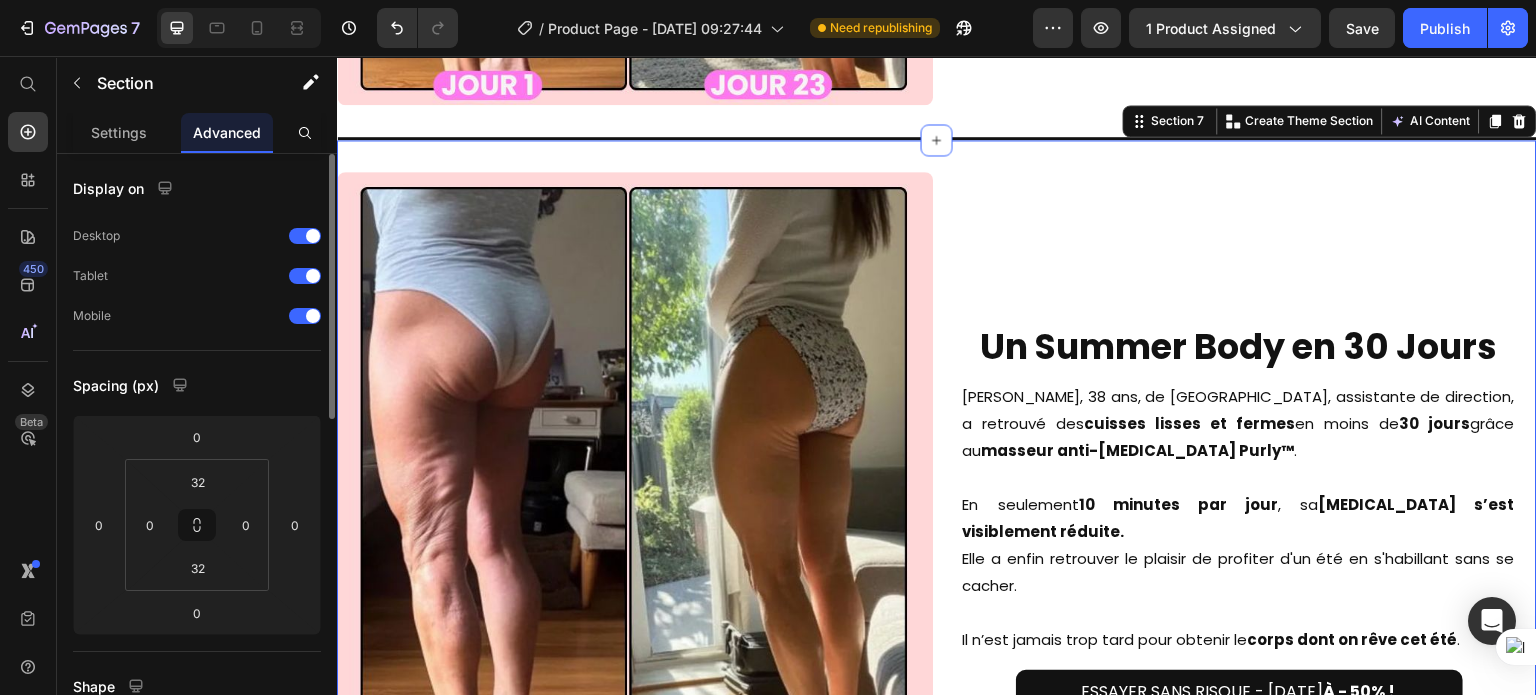 click on "Image Un Summer Body en 30 Jours Heading Samantha, 38 ans, de Nantes, assistante de direction, a retrouvé des  cuisses lisses et fermes  en moins de  30 jours  grâce au  masseur anti-cellulite Purly™ .   En seulement  10 minutes par jour , sa  cellulite s’est visiblement réduite.  Elle a enfin retrouver le plaisir de profiter d'un été en s'habillant sans se cacher.   Il n’est jamais trop tard pour obtenir le  corps dont on rêve cet été . Text Block Row ESSAYER SANS RISQUE - AUJOURD'HUI  À - 50% ! Button Row Section 7   You can create reusable sections Create Theme Section AI Content Write with GemAI What would you like to describe here? Tone and Voice Persuasive Product Purly Show more Generate" at bounding box center [937, 471] 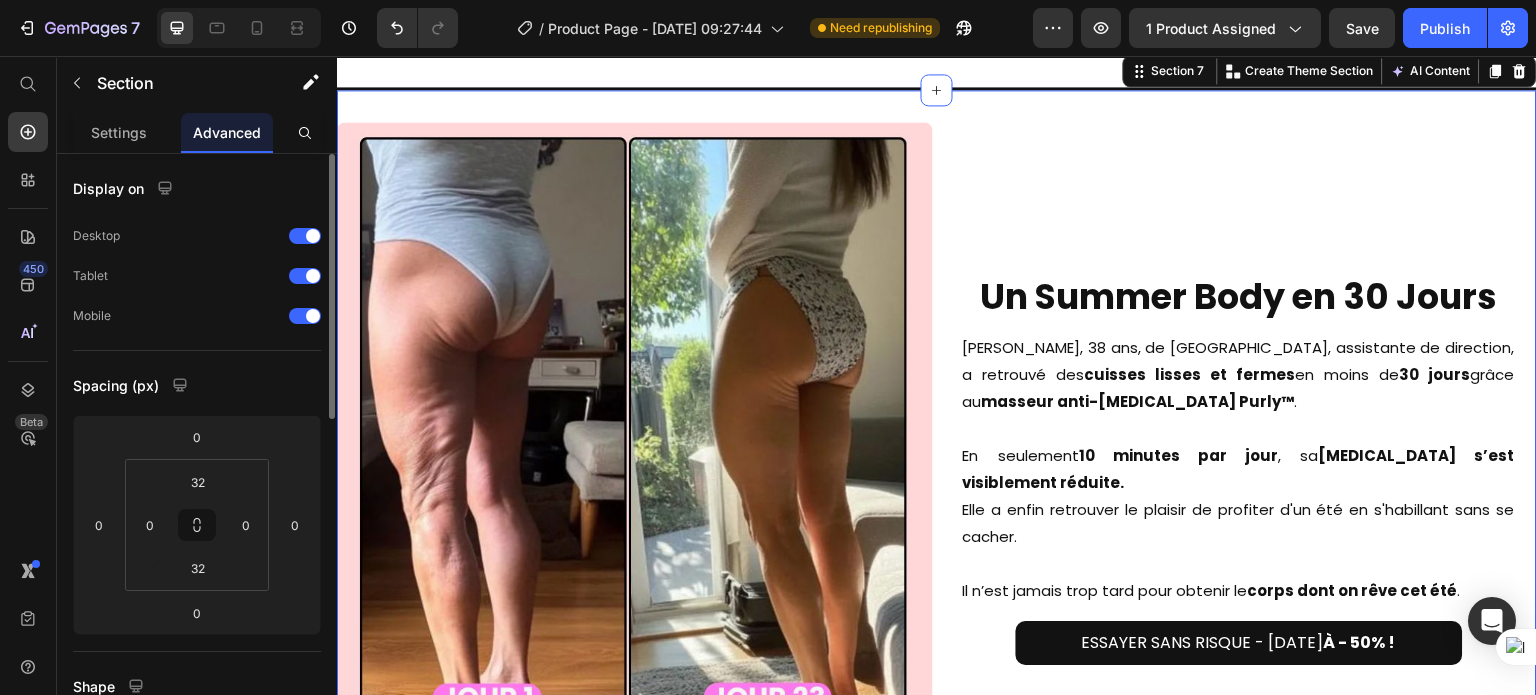 scroll, scrollTop: 5472, scrollLeft: 0, axis: vertical 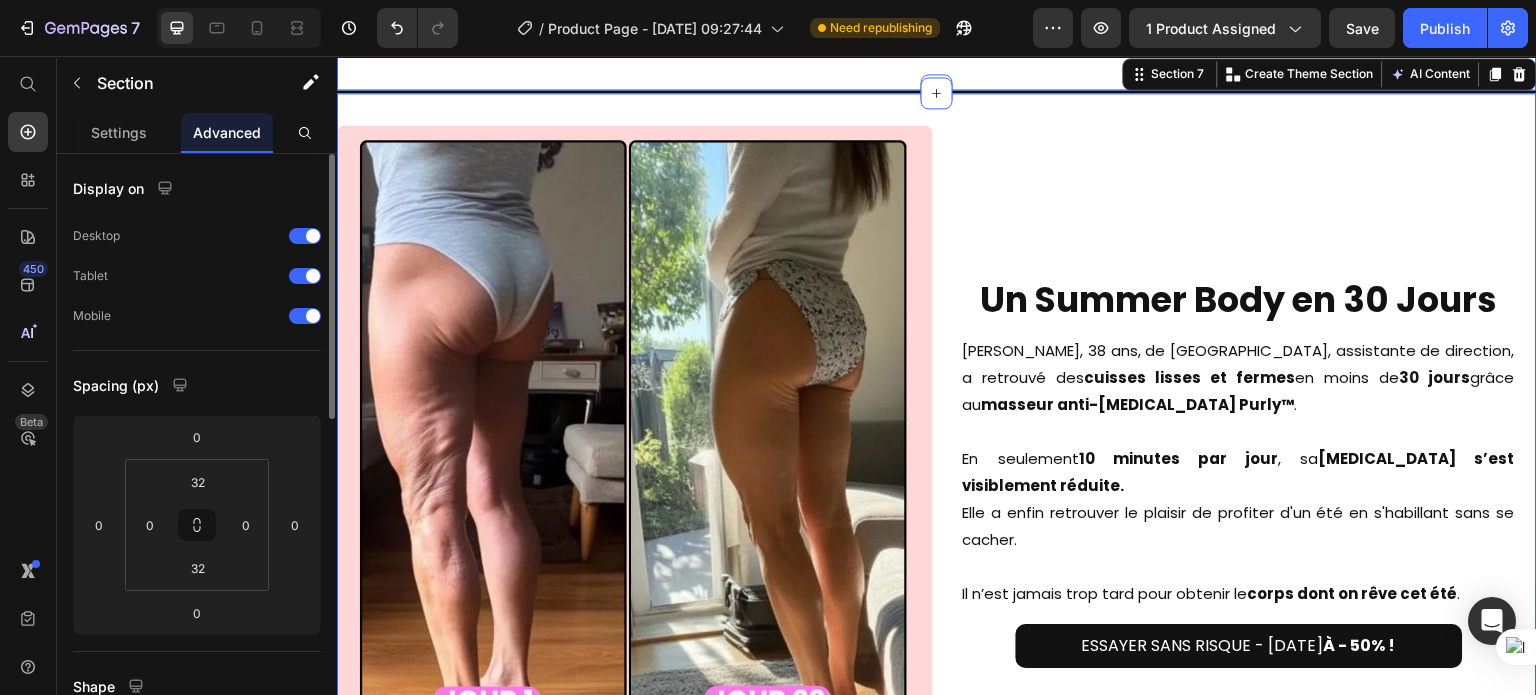click on "Image Un Summer Body en 30 Jours Heading Samantha, 38 ans, de Nantes, assistante de direction, a retrouvé des  cuisses lisses et fermes  en moins de  30 jours  grâce au  masseur anti-cellulite Purly™ .   En seulement  10 minutes par jour , sa  cellulite s’est visiblement réduite.  Elle a enfin retrouver le plaisir de profiter d'un été en s'habillant sans se cacher.   Il n’est jamais trop tard pour obtenir le  corps dont on rêve cet été . Text Block Row ESSAYER SANS RISQUE - AUJOURD'HUI  À - 50% ! Button Row Section 6" at bounding box center (937, -239) 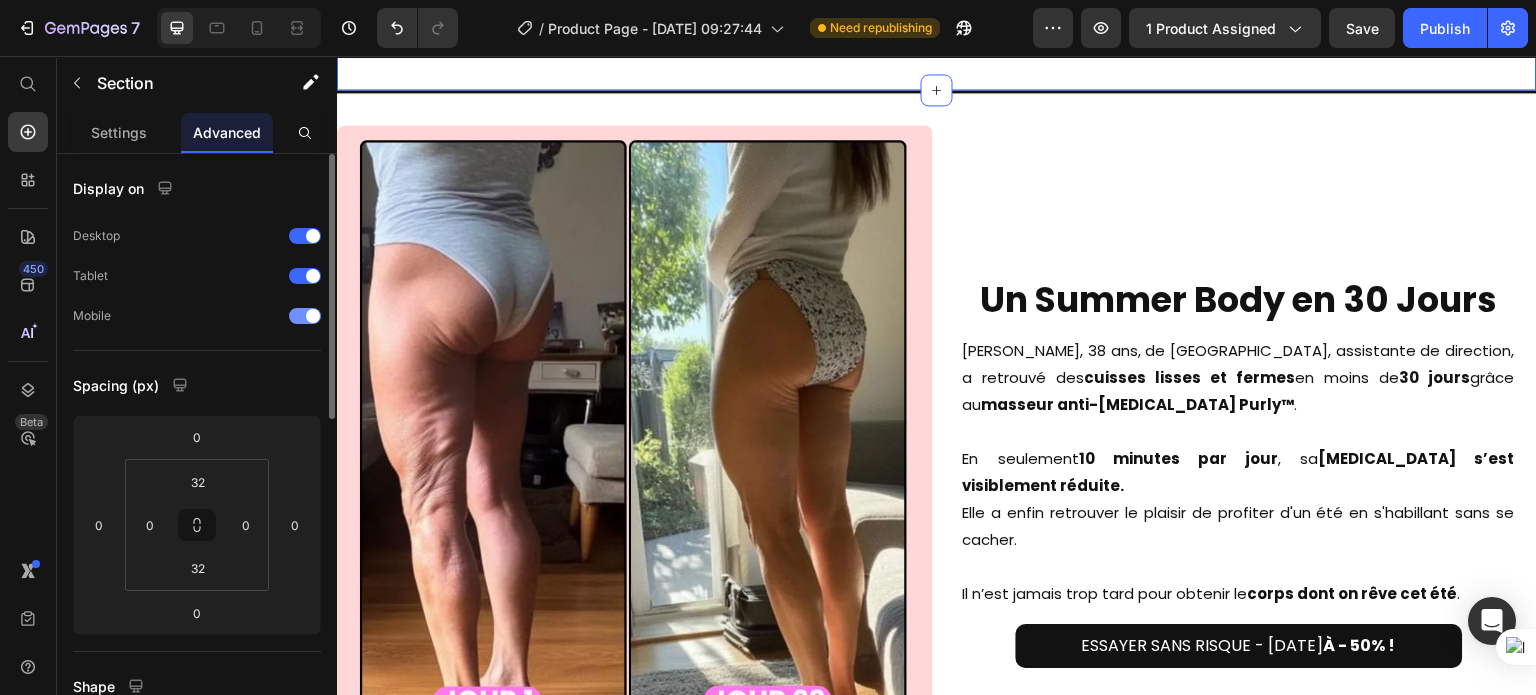 click at bounding box center (305, 316) 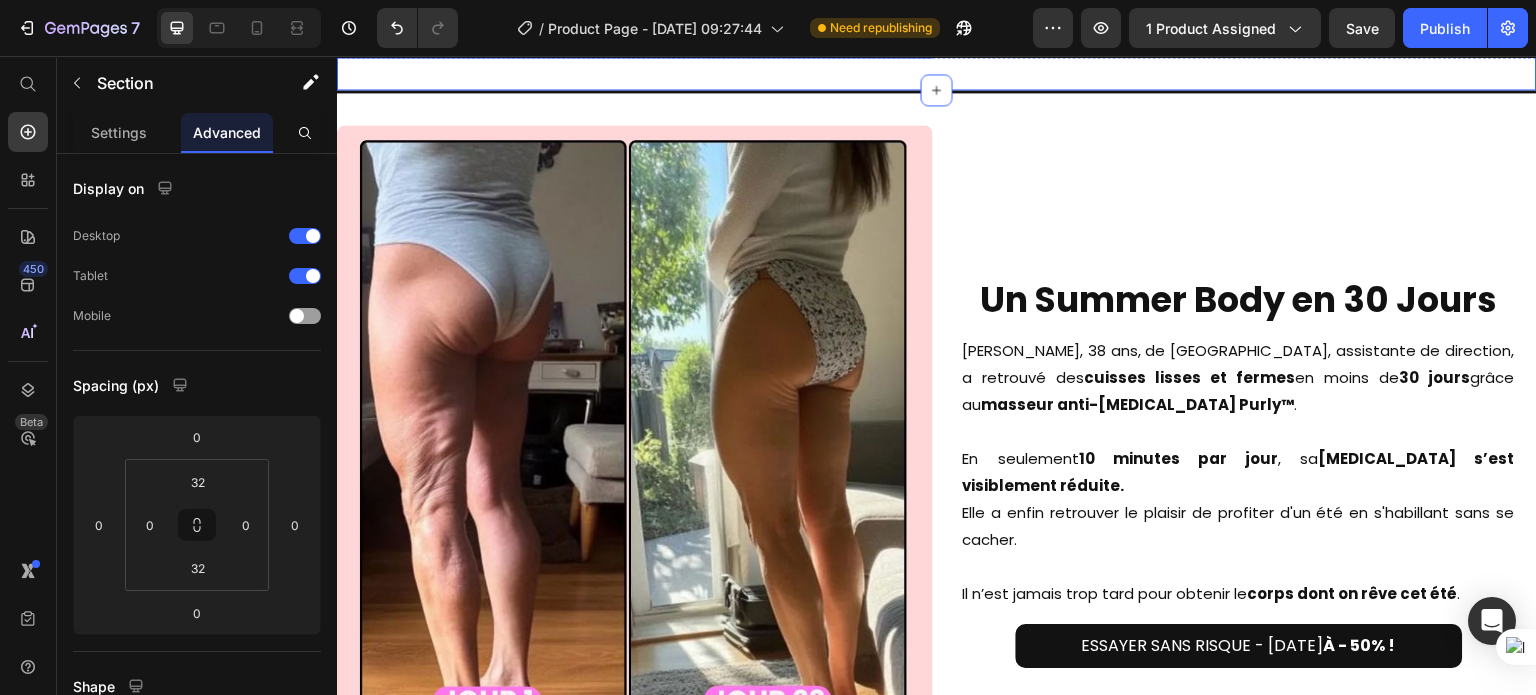 scroll, scrollTop: 5943, scrollLeft: 0, axis: vertical 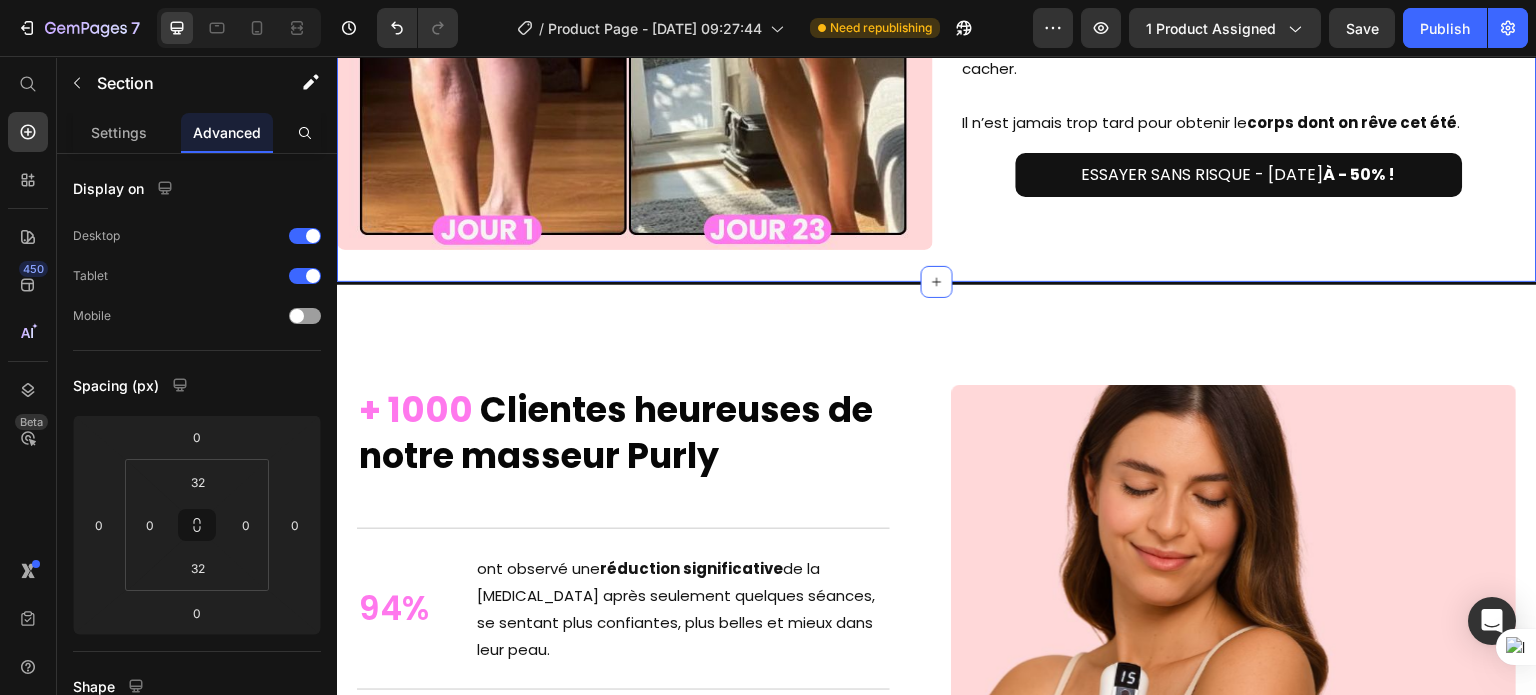 click on "Image Un Summer Body en 30 Jours Heading Samantha, 38 ans, de Nantes, assistante de direction, a retrouvé des  cuisses lisses et fermes  en moins de  30 jours  grâce au  masseur anti-cellulite Purly™ .   En seulement  10 minutes par jour , sa  cellulite s’est visiblement réduite.  Elle a enfin retrouver le plaisir de profiter d'un été en s'habillant sans se cacher.   Il n’est jamais trop tard pour obtenir le  corps dont on rêve cet été . Text Block Row ESSAYER SANS RISQUE - AUJOURD'HUI  À - 50% ! Button Row Section 7" at bounding box center [937, -47] 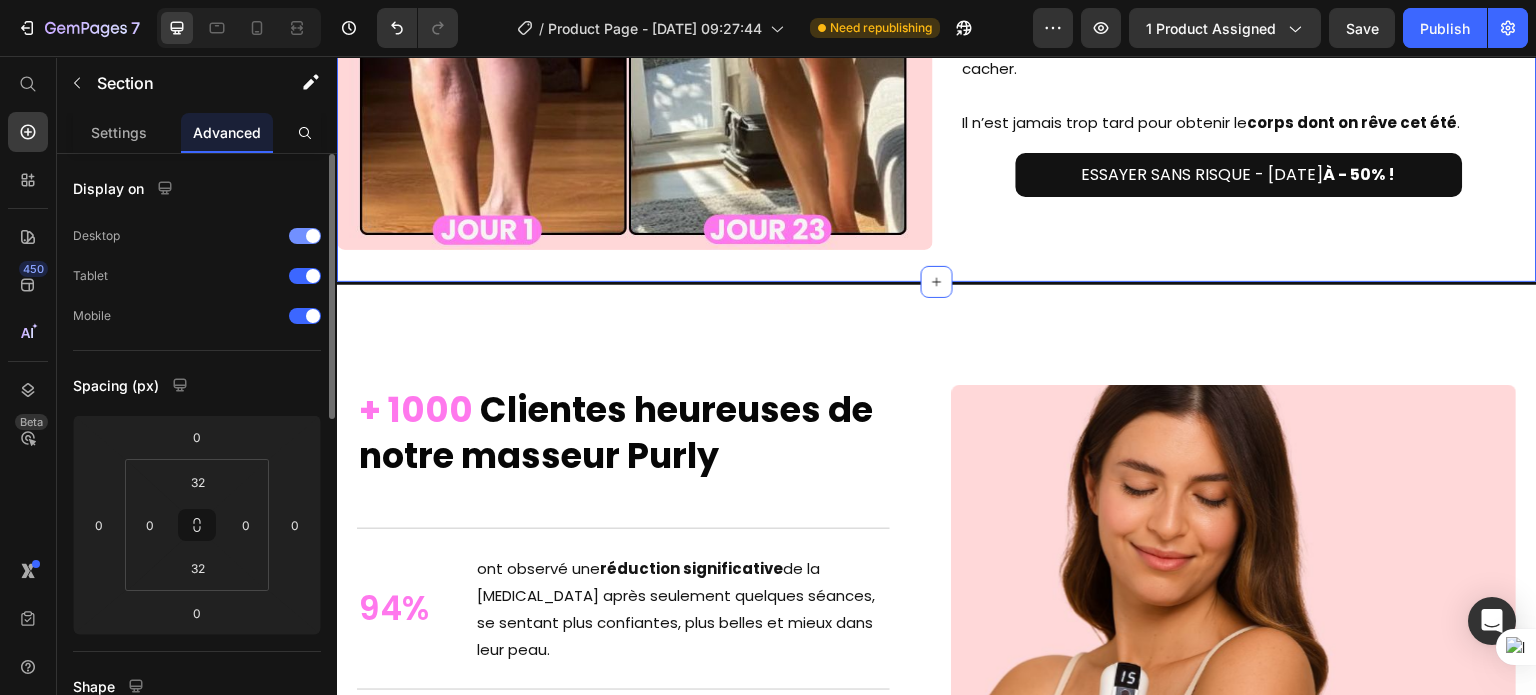 click at bounding box center (305, 236) 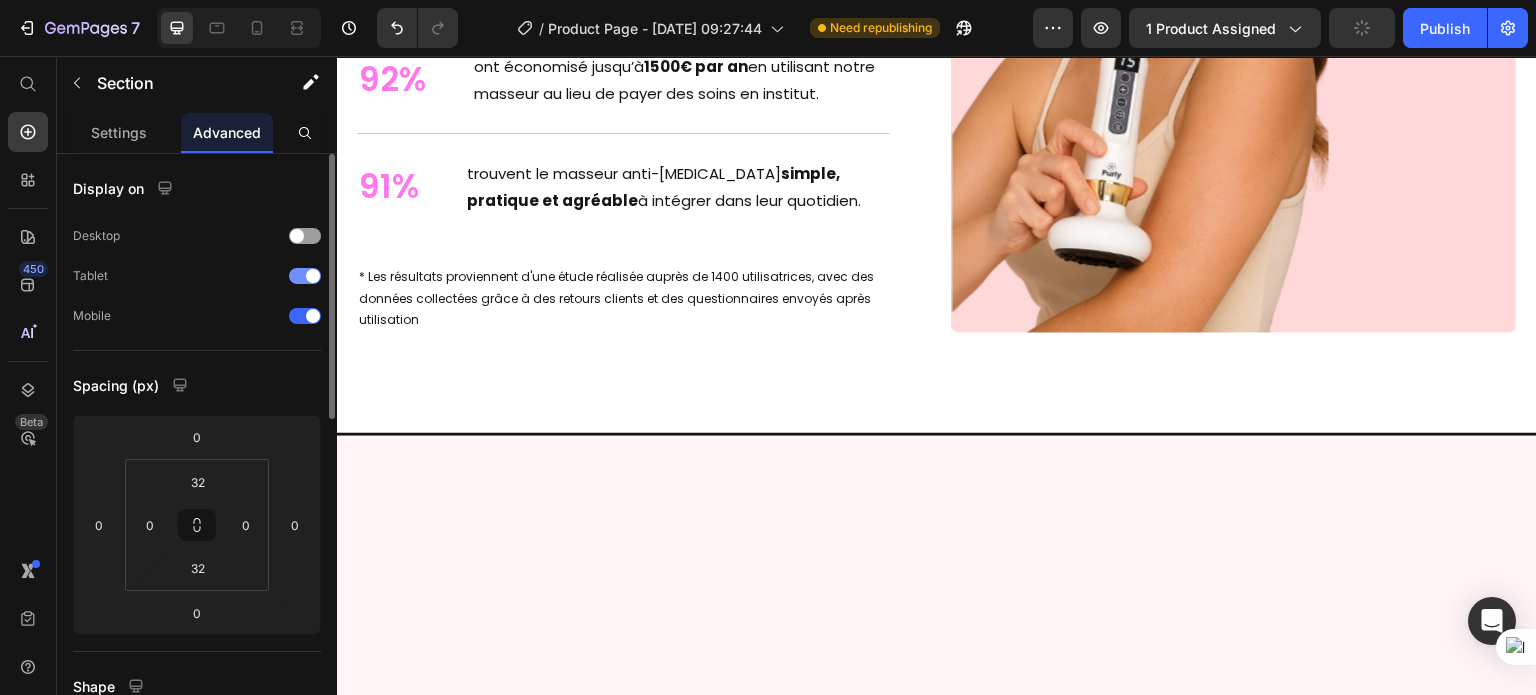 click at bounding box center [313, 276] 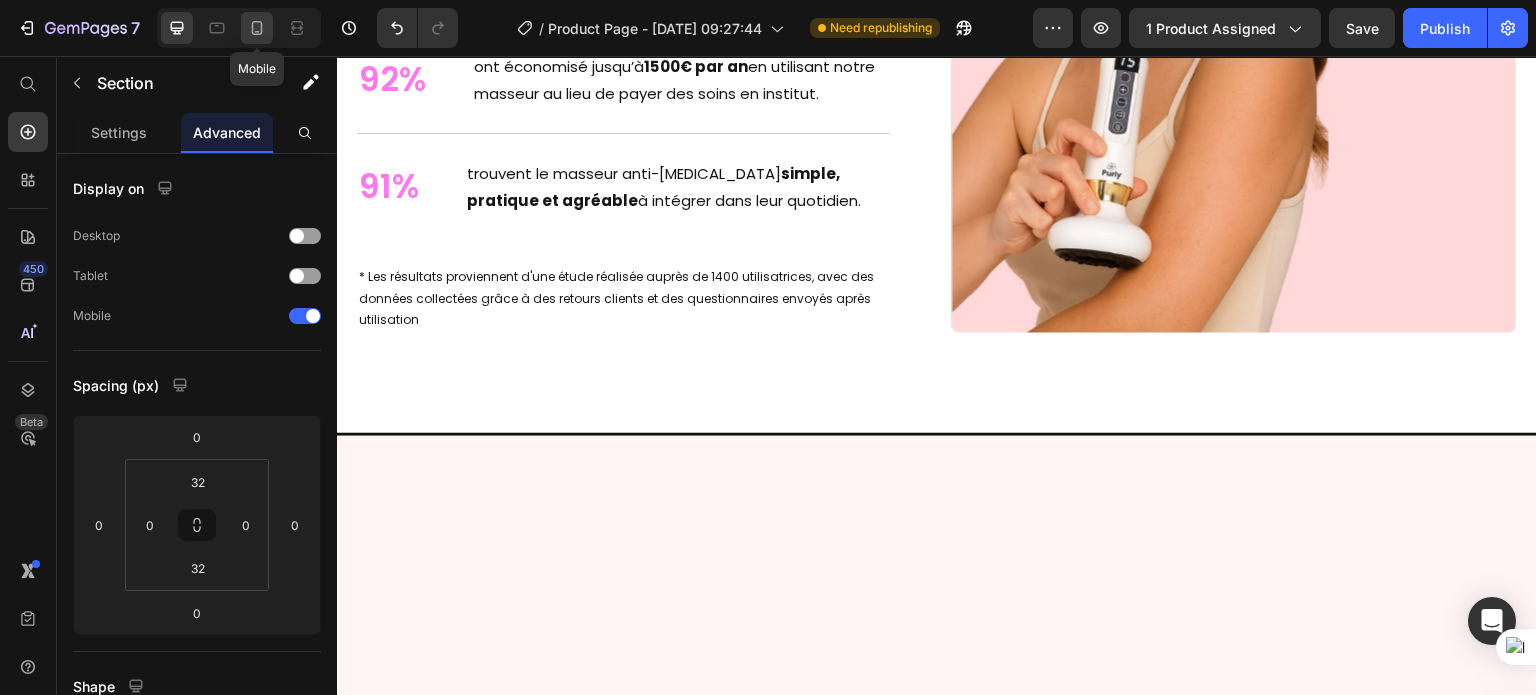 click 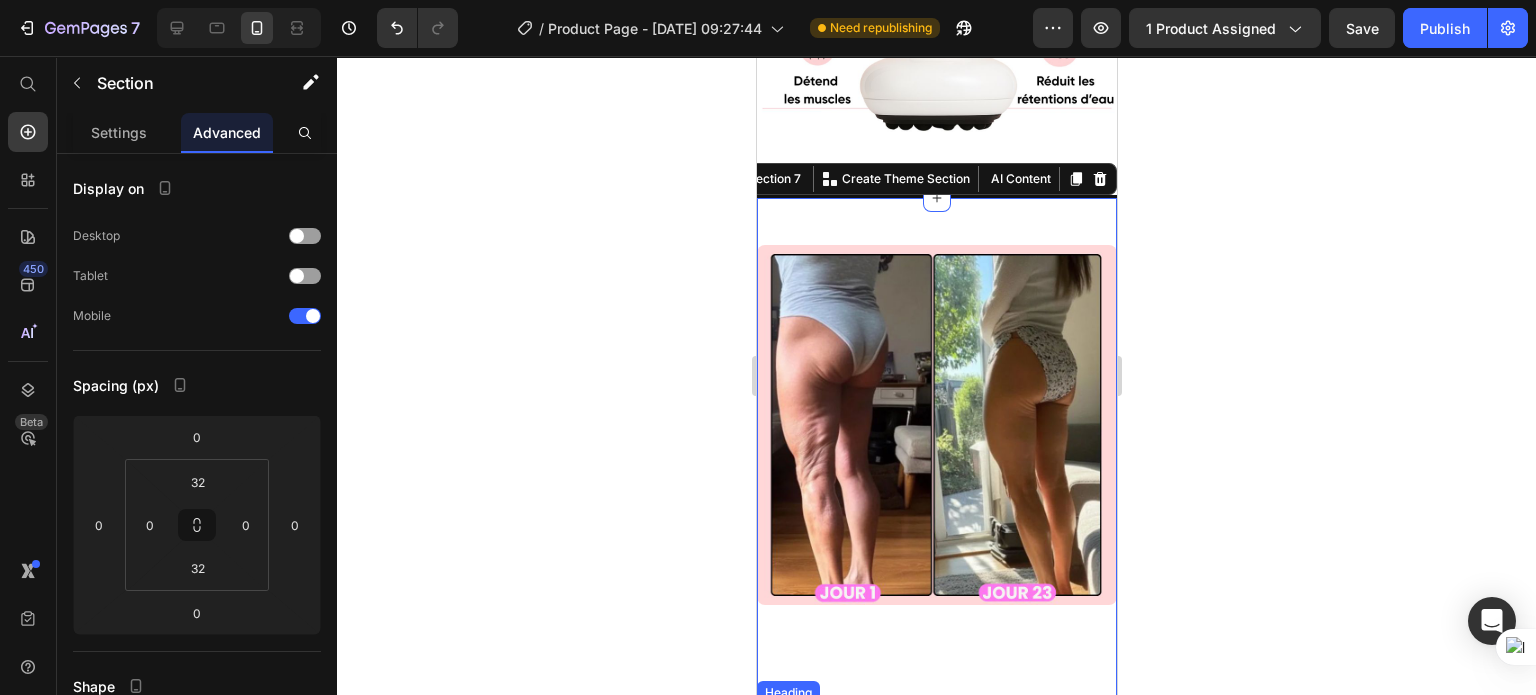 scroll, scrollTop: 5725, scrollLeft: 0, axis: vertical 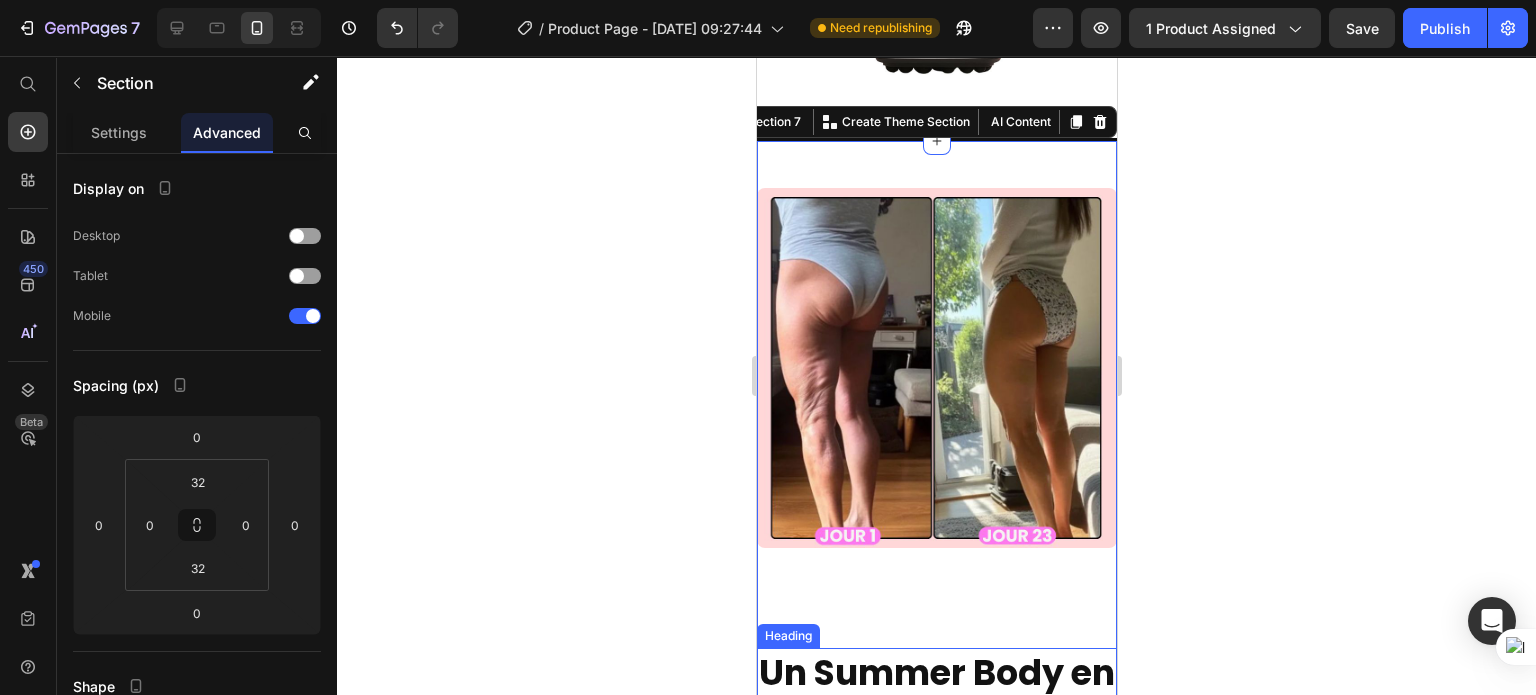 drag, startPoint x: 909, startPoint y: 632, endPoint x: 865, endPoint y: 613, distance: 47.92703 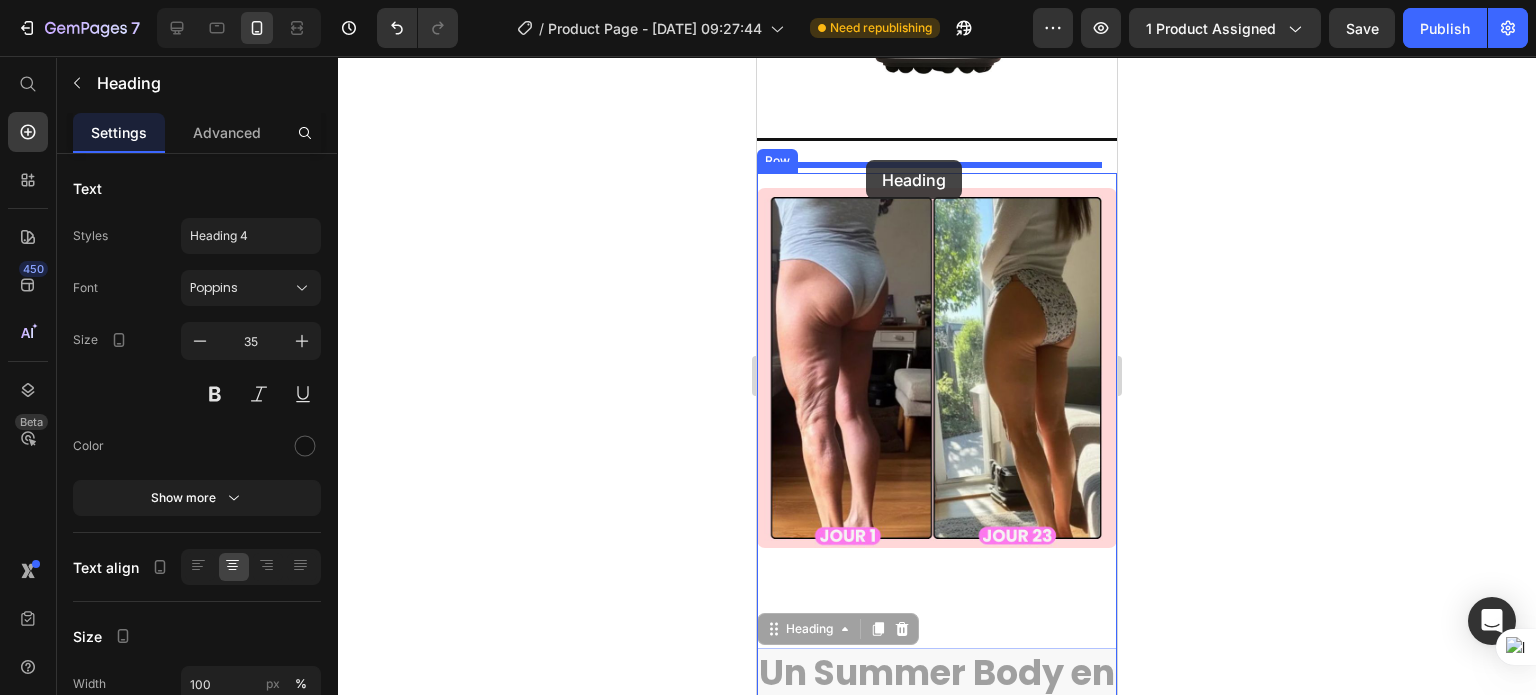 drag, startPoint x: 822, startPoint y: 599, endPoint x: 865, endPoint y: 160, distance: 441.1009 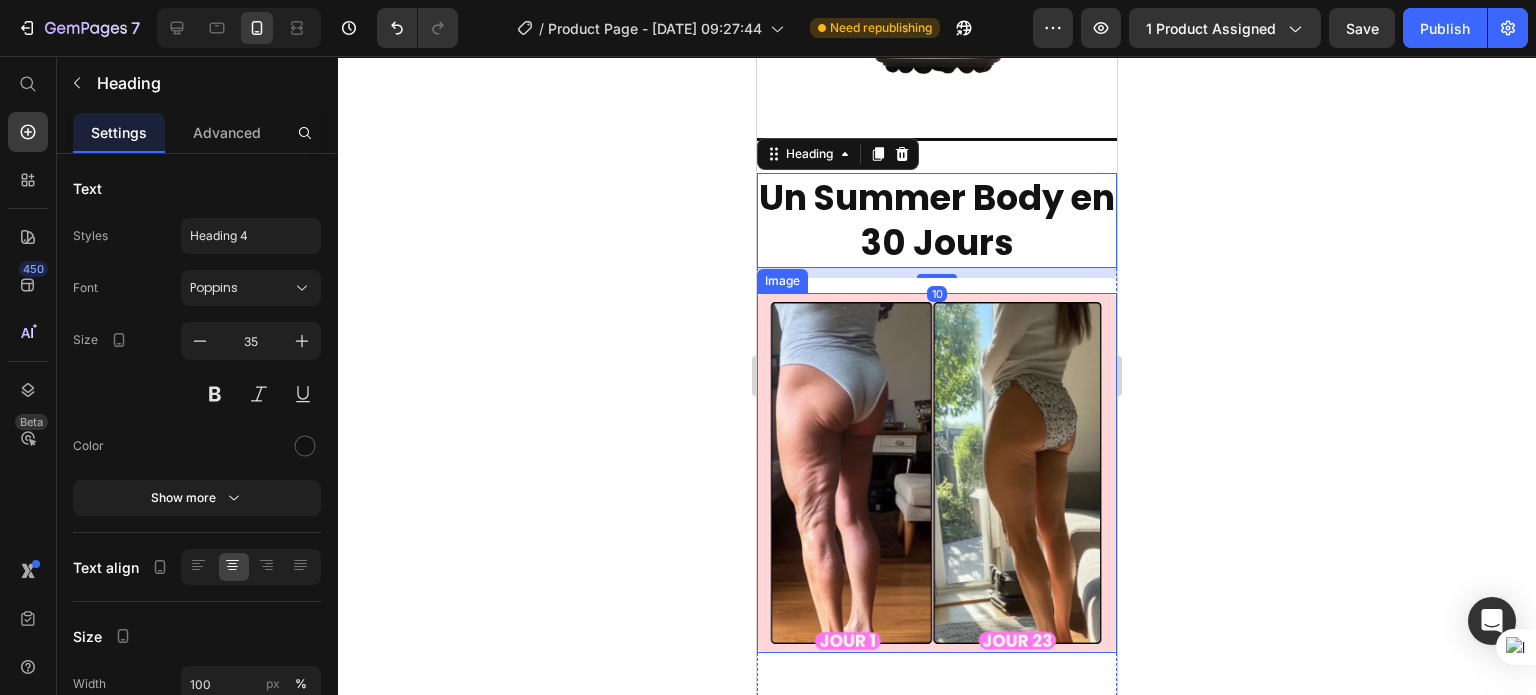 scroll, scrollTop: 5806, scrollLeft: 0, axis: vertical 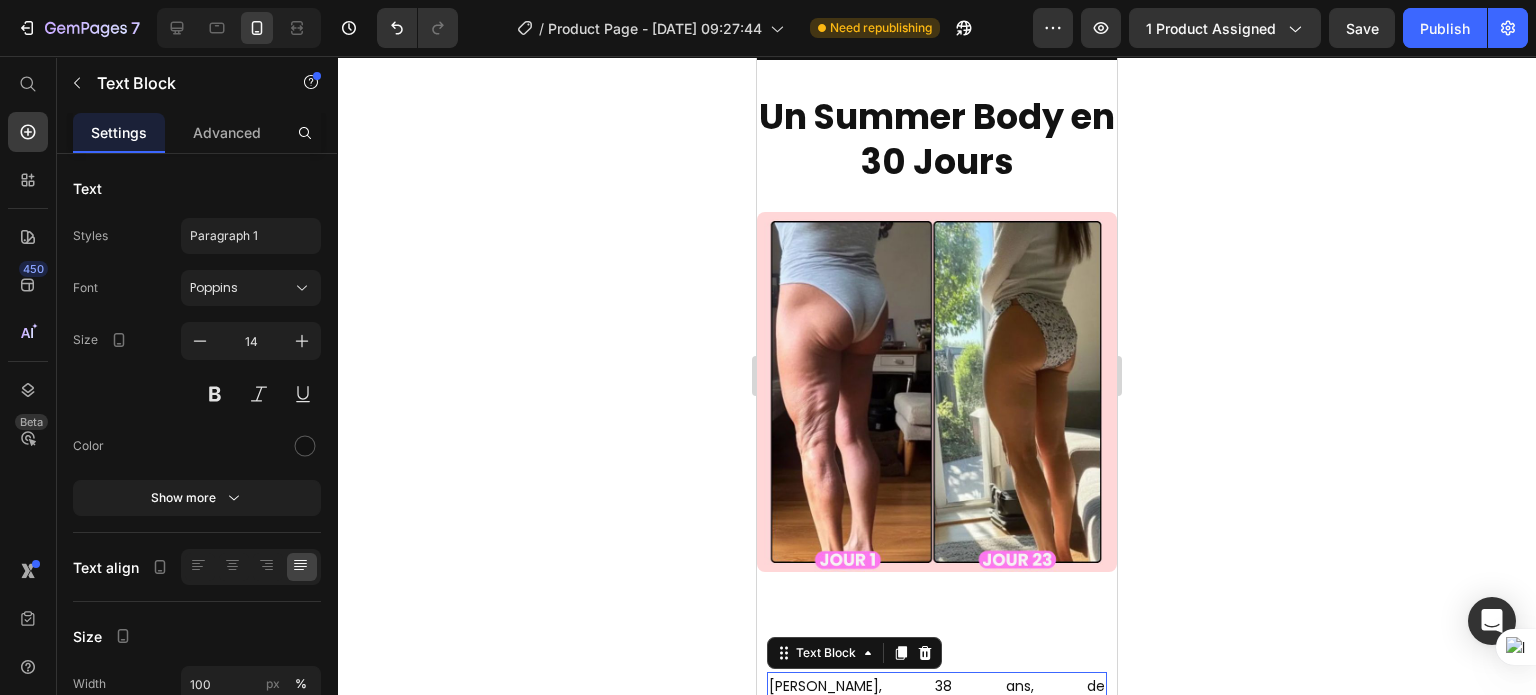 click on "Samantha, 38 ans, de Nantes, assistante de direction, a retrouvé des  cuisses lisses et fermes  en moins de  30 jours  grâce au  masseur anti-cellulite Purly™ ." at bounding box center [936, 737] 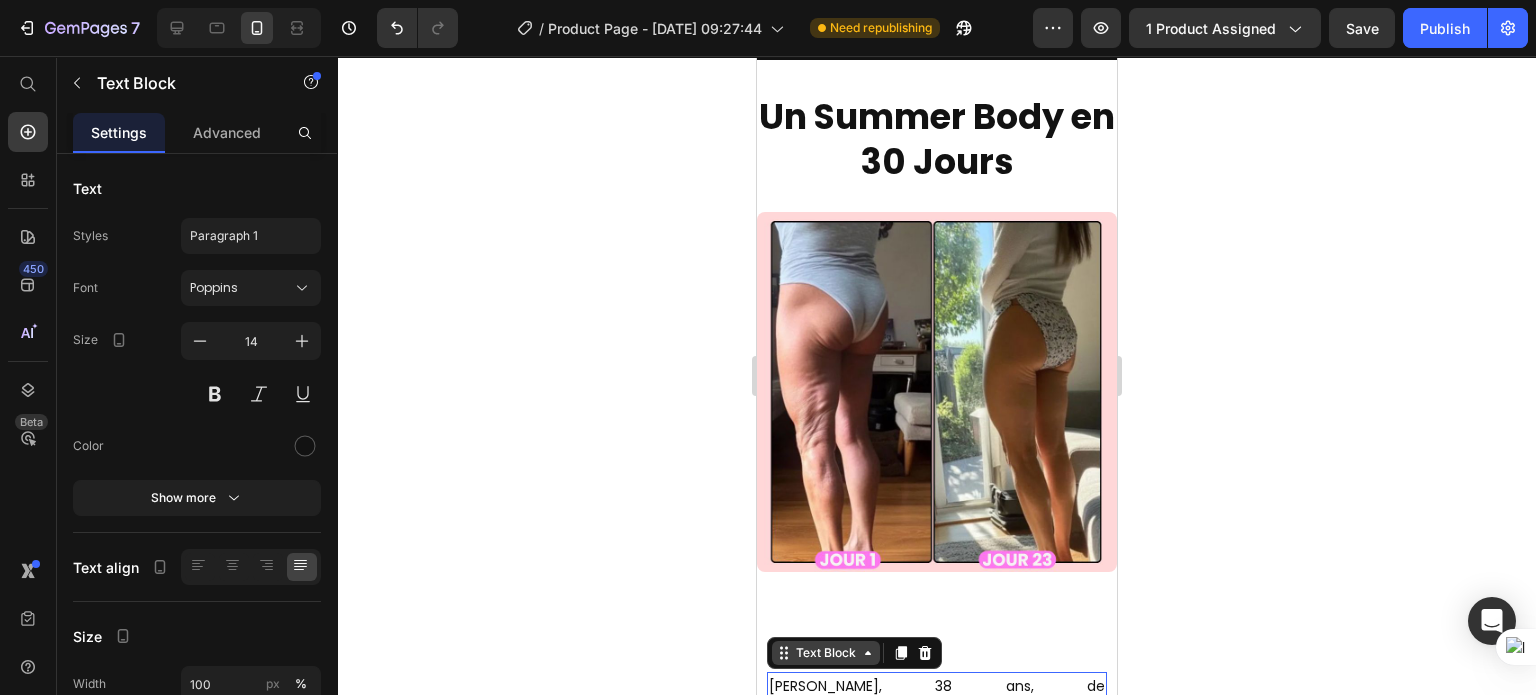 click on "Text Block" at bounding box center (825, 653) 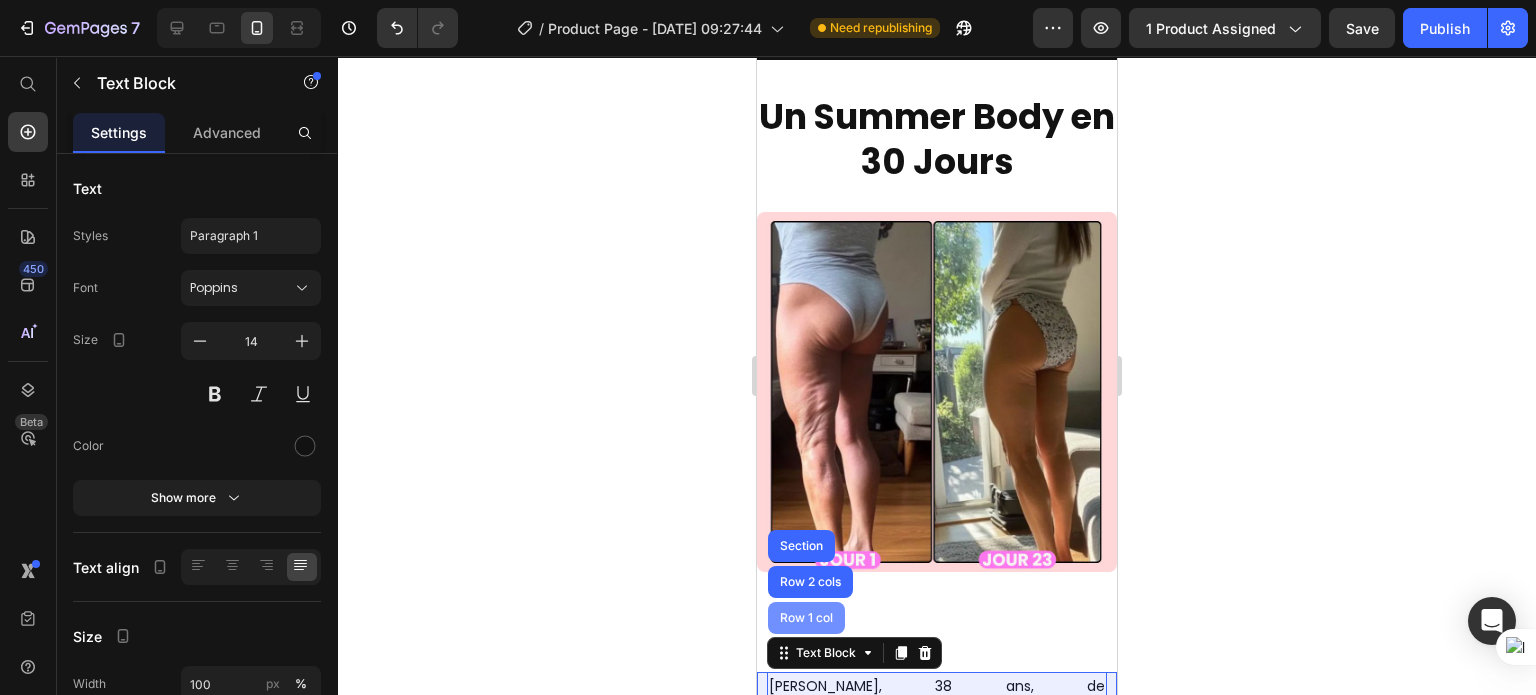 click on "Row 1 col" at bounding box center [805, 618] 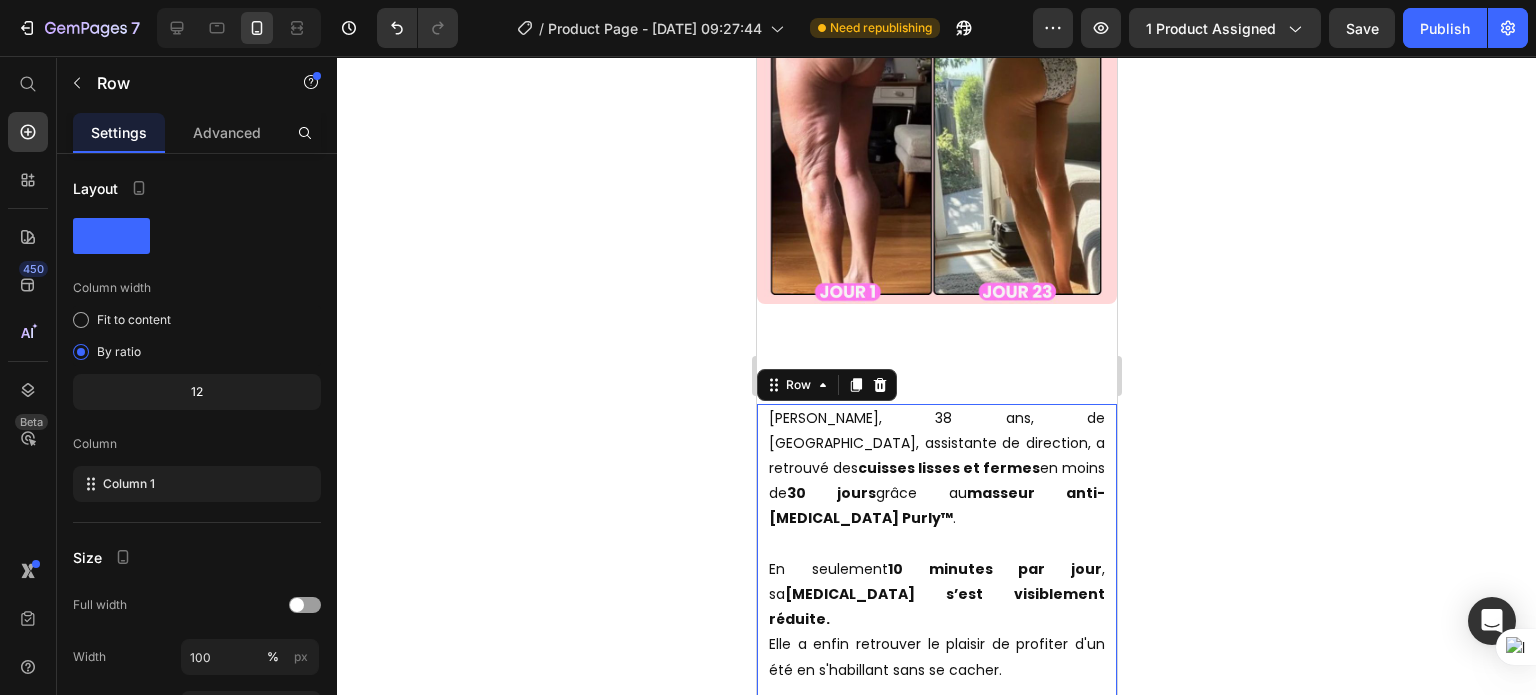 scroll, scrollTop: 6073, scrollLeft: 0, axis: vertical 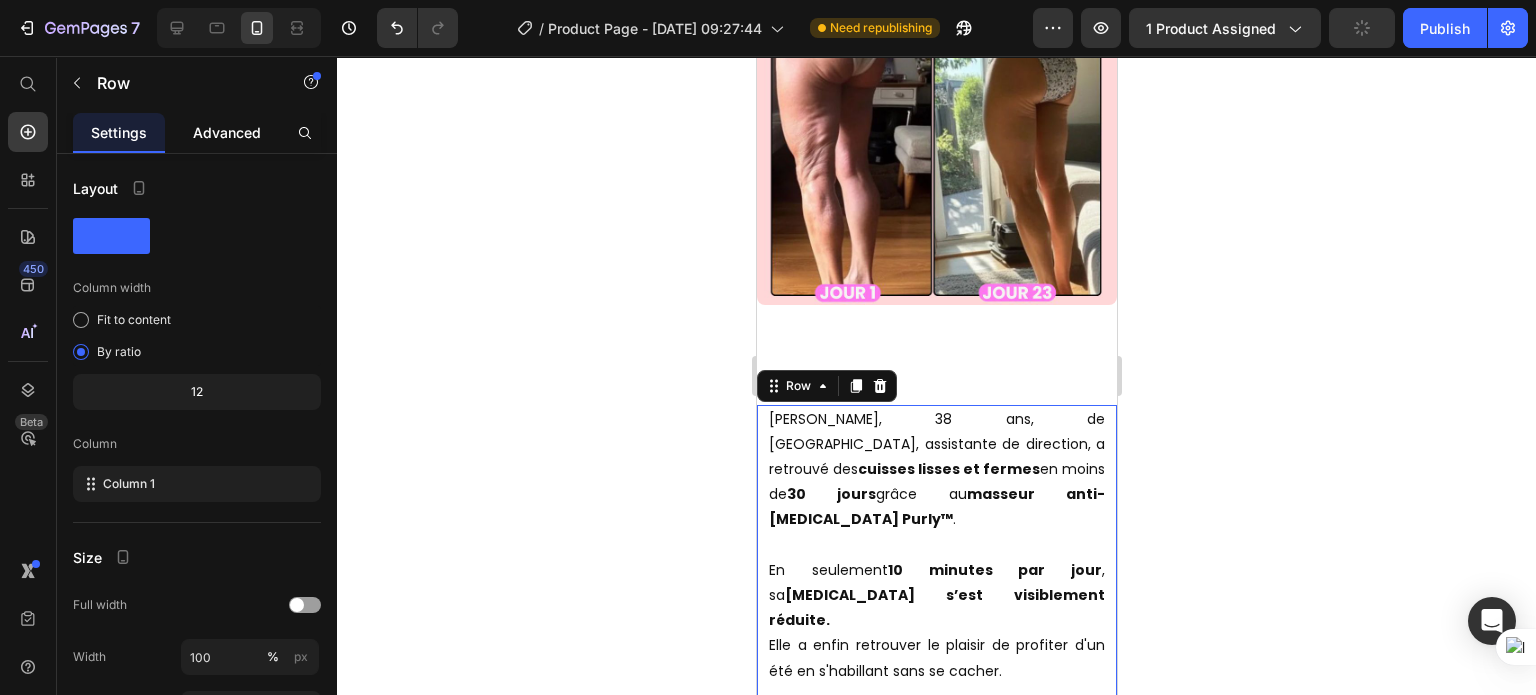 click on "Advanced" at bounding box center [227, 132] 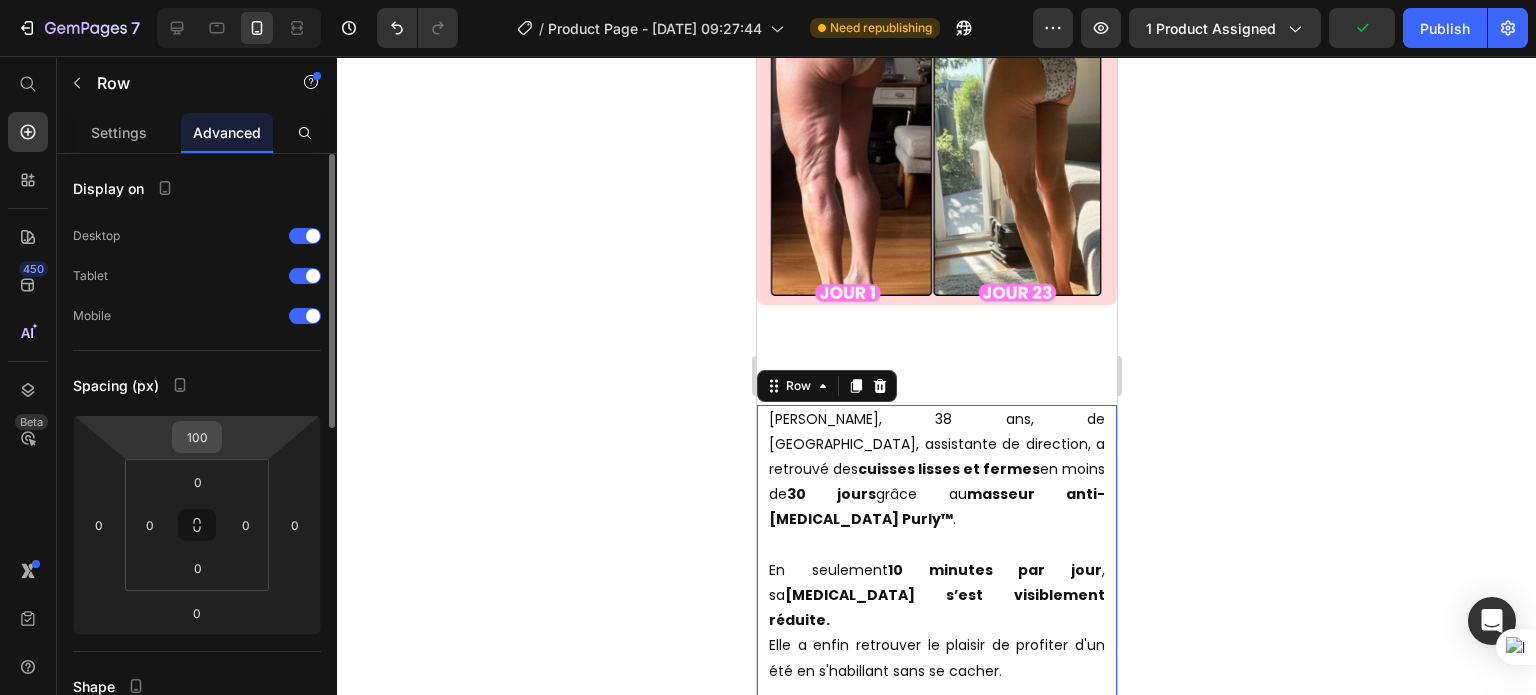 click on "100" at bounding box center (197, 437) 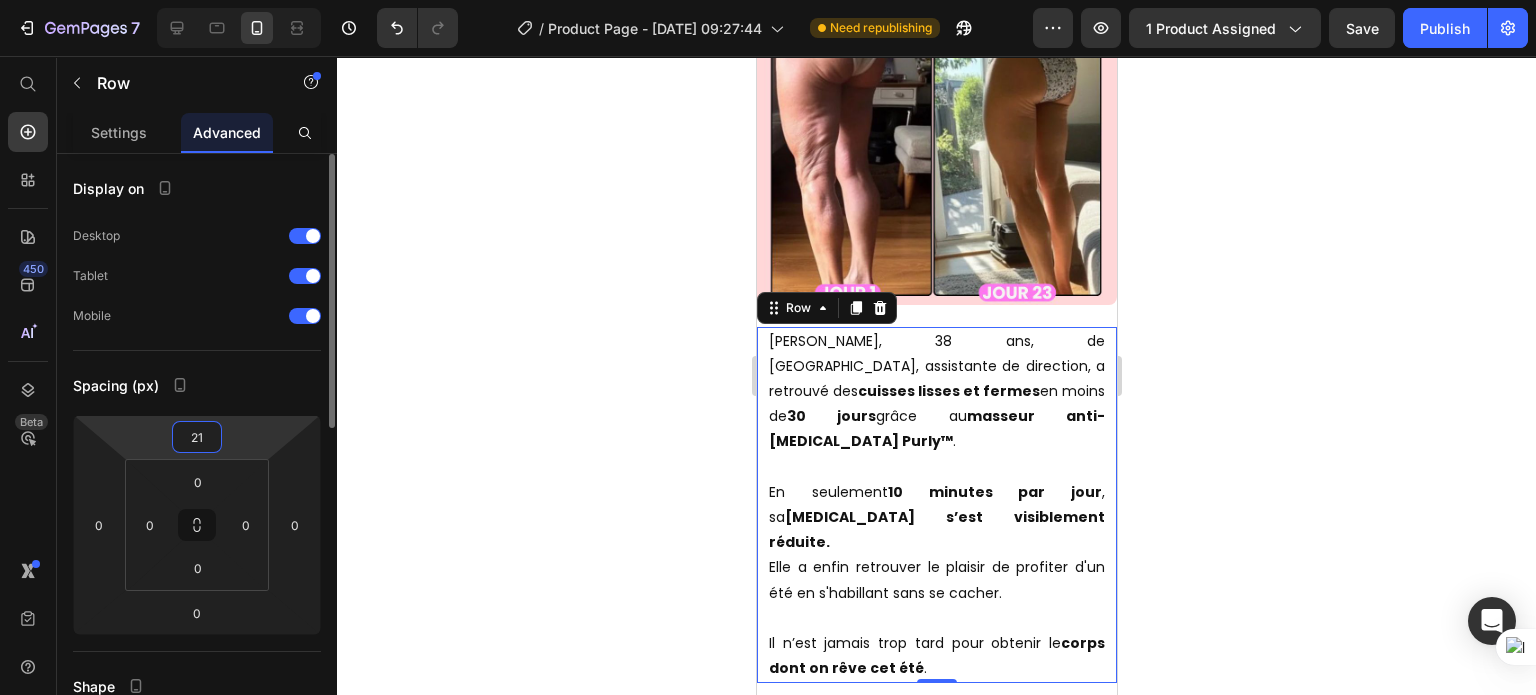 type on "20" 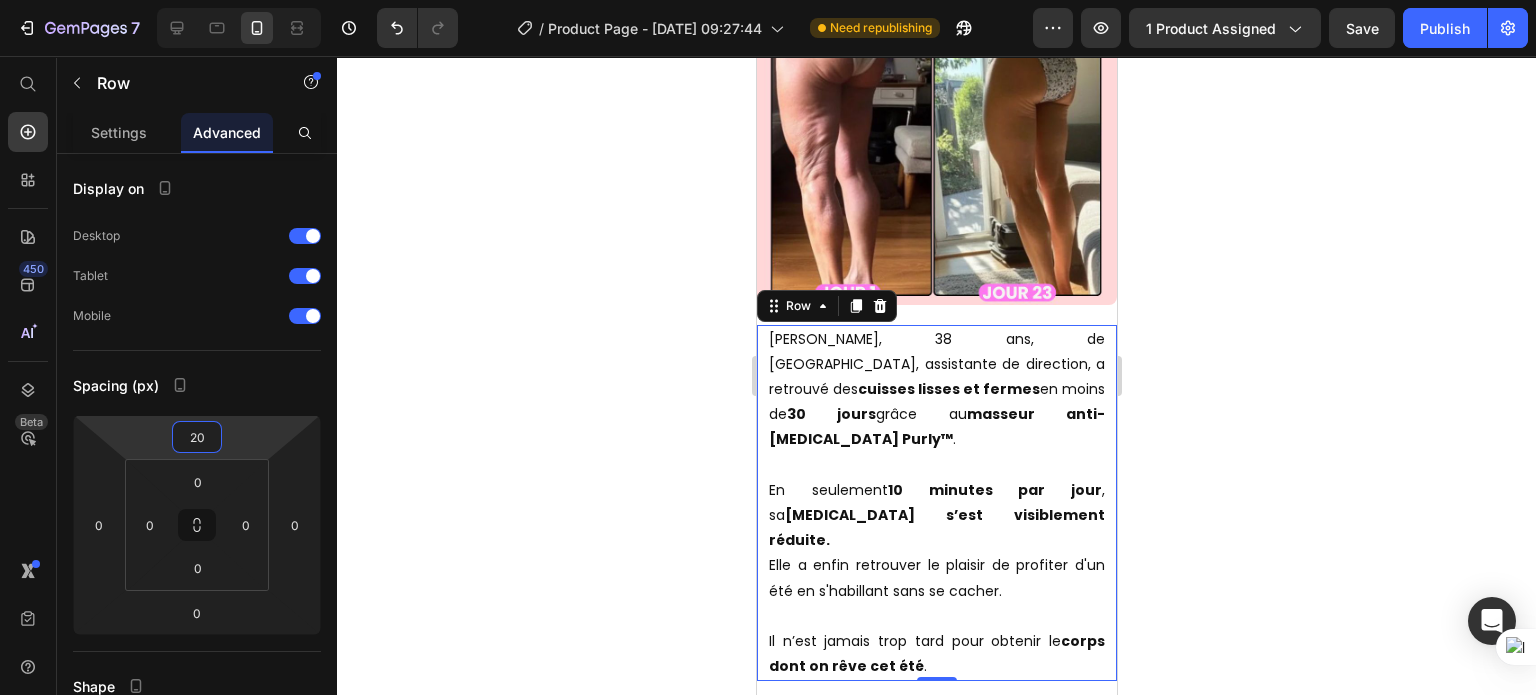 click 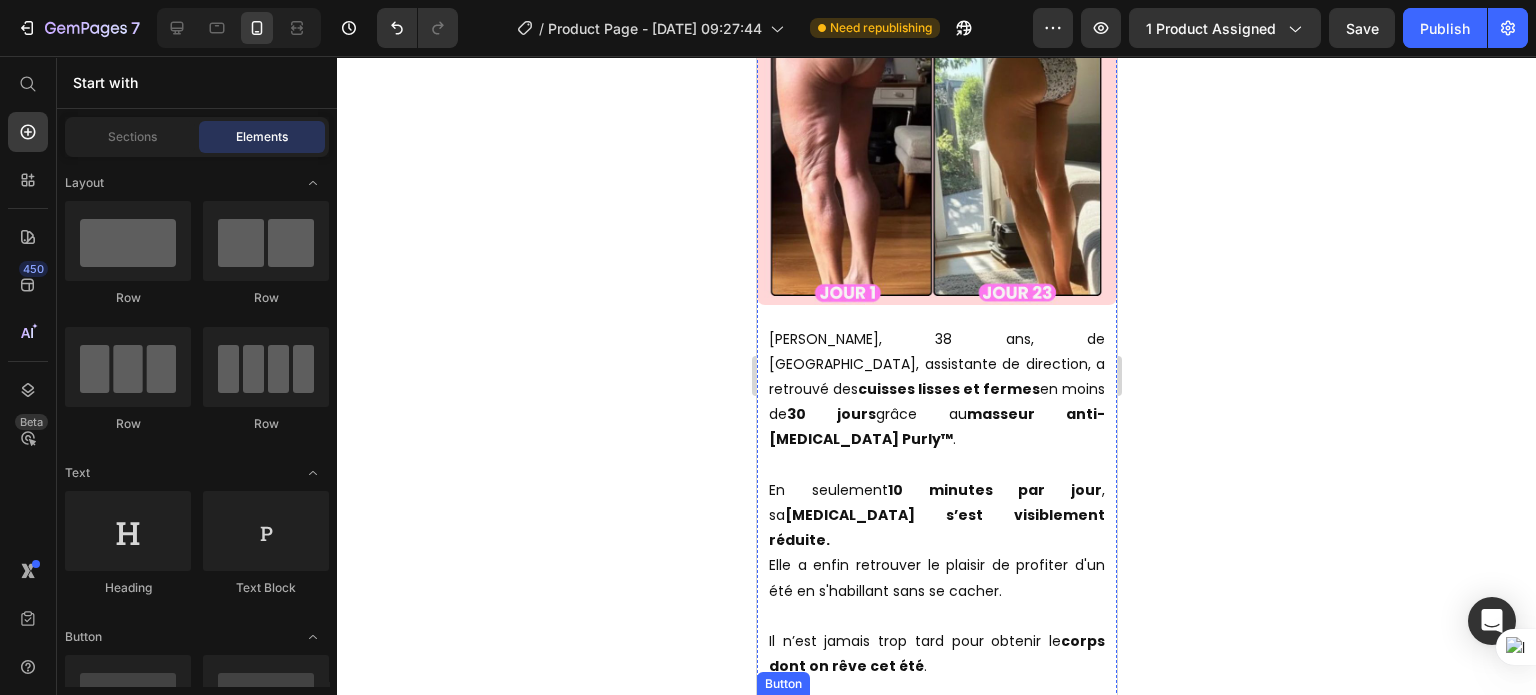 click on "ESSAYER SANS RISQUE - AUJOURD'HUI  À - 50% !" at bounding box center [936, 729] 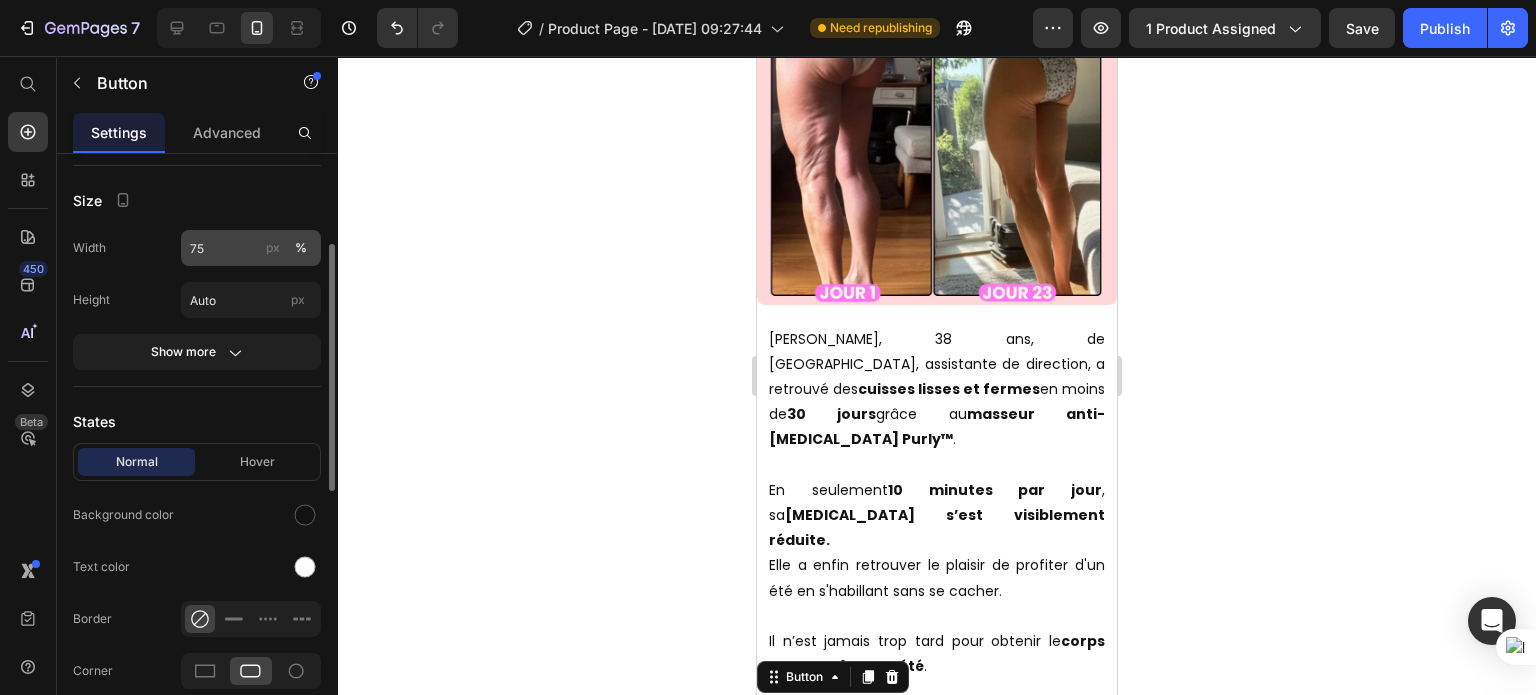 scroll, scrollTop: 215, scrollLeft: 0, axis: vertical 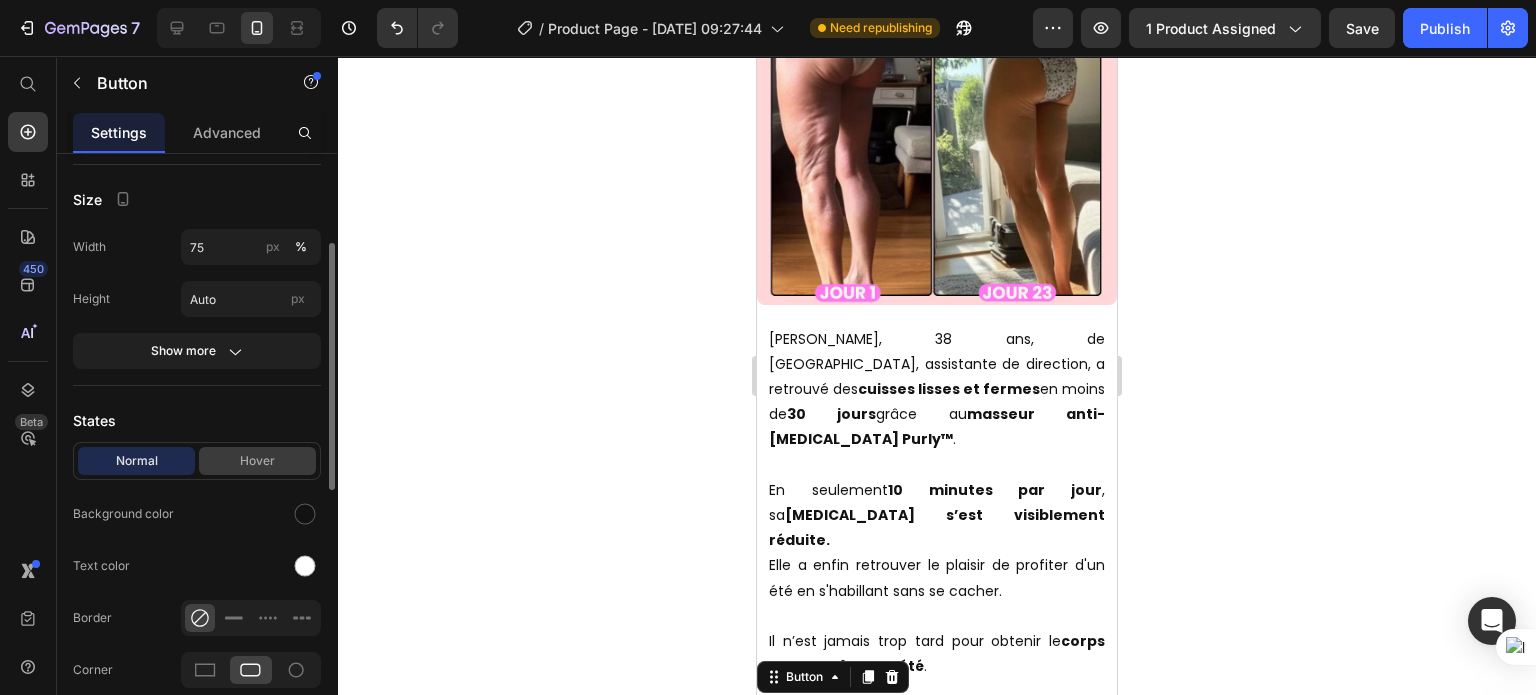 click on "Hover" at bounding box center (257, 461) 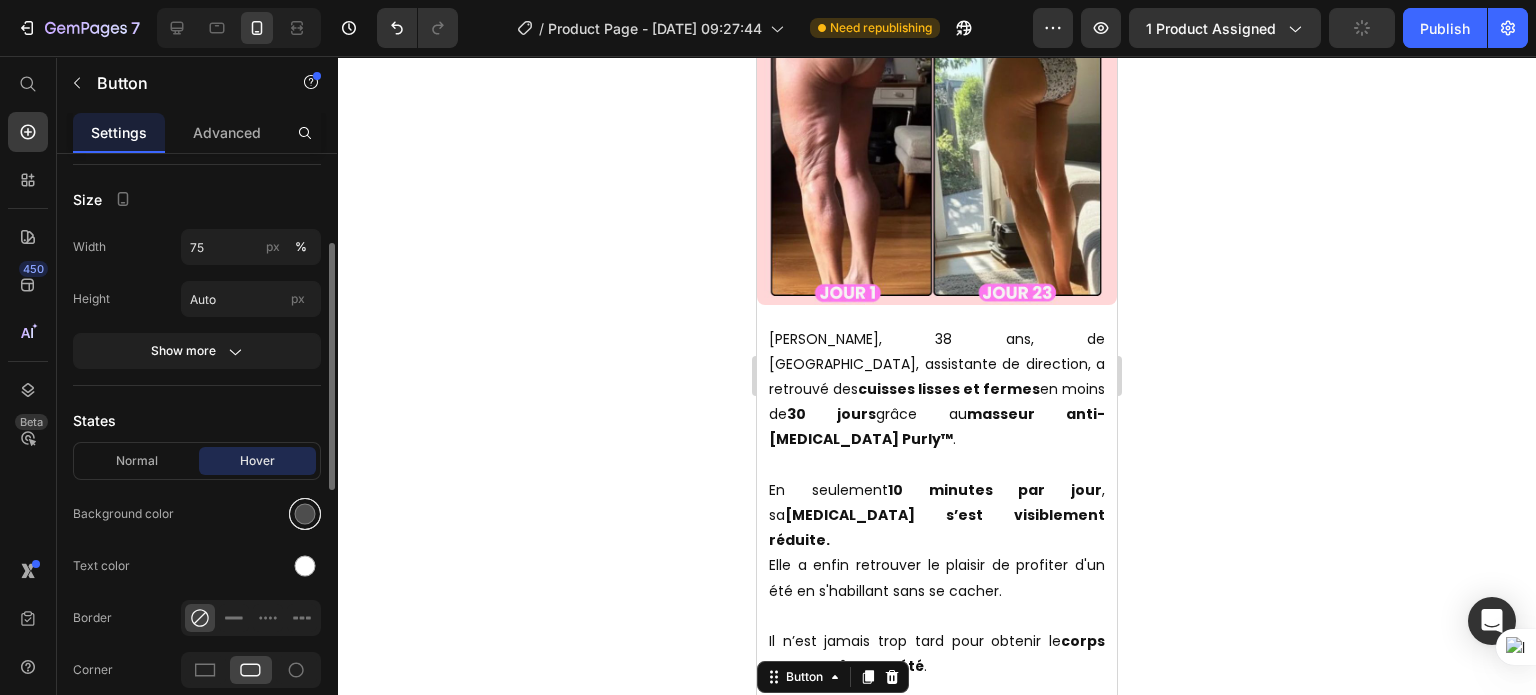 click at bounding box center [305, 514] 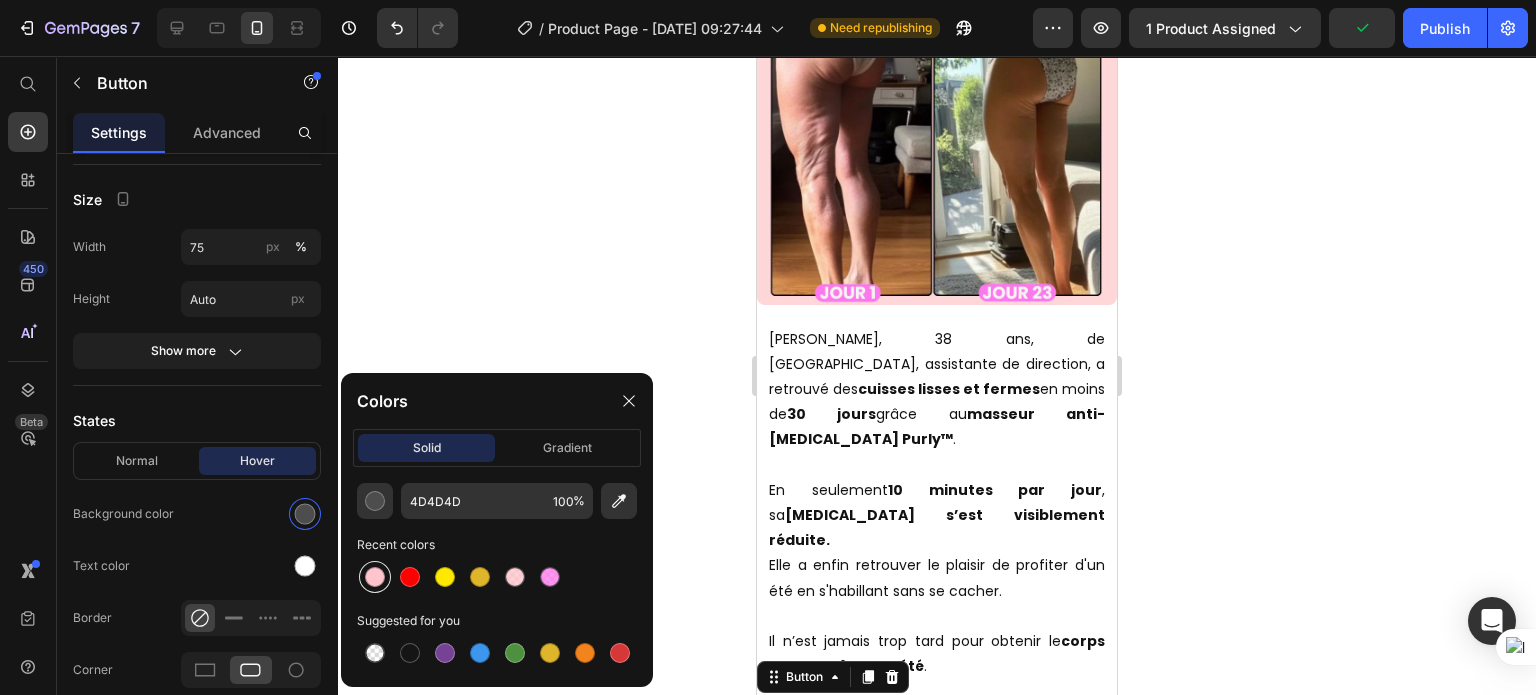 click at bounding box center [375, 577] 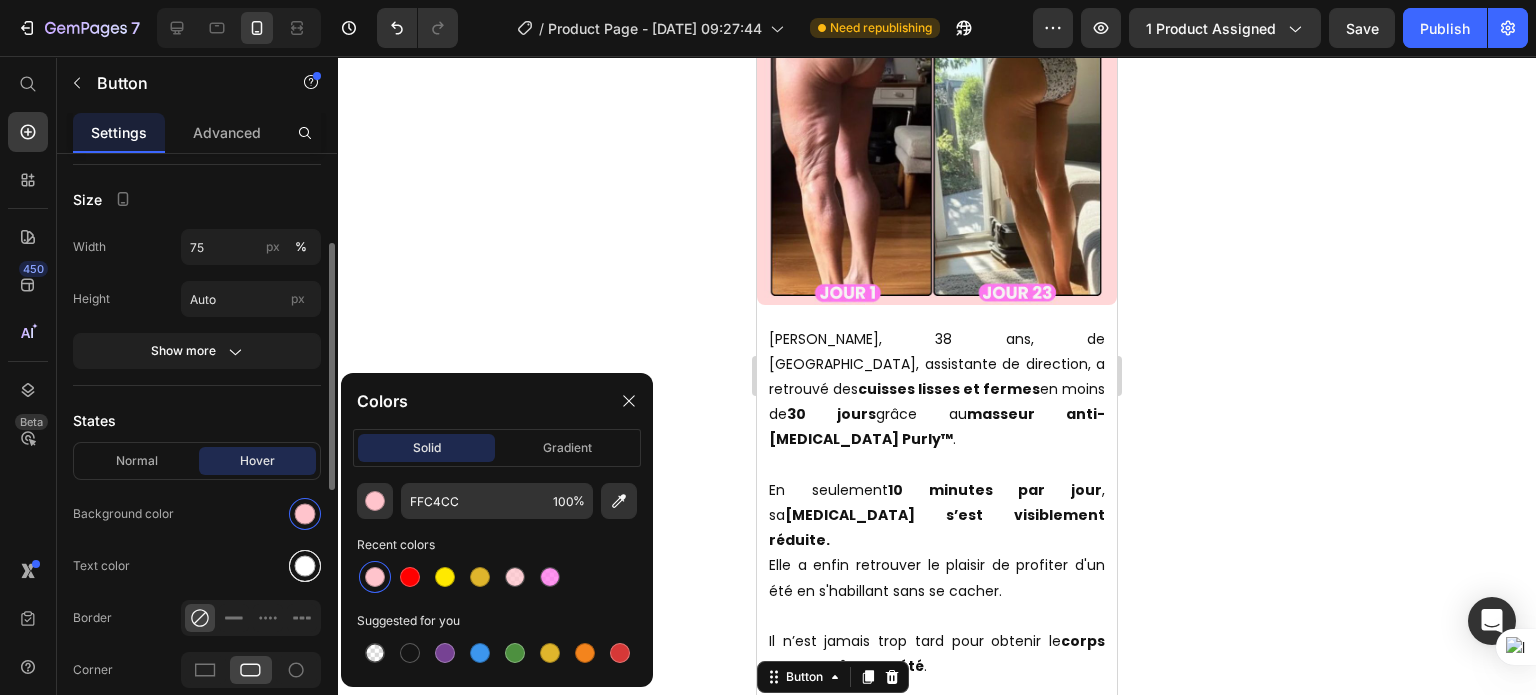 click at bounding box center (305, 566) 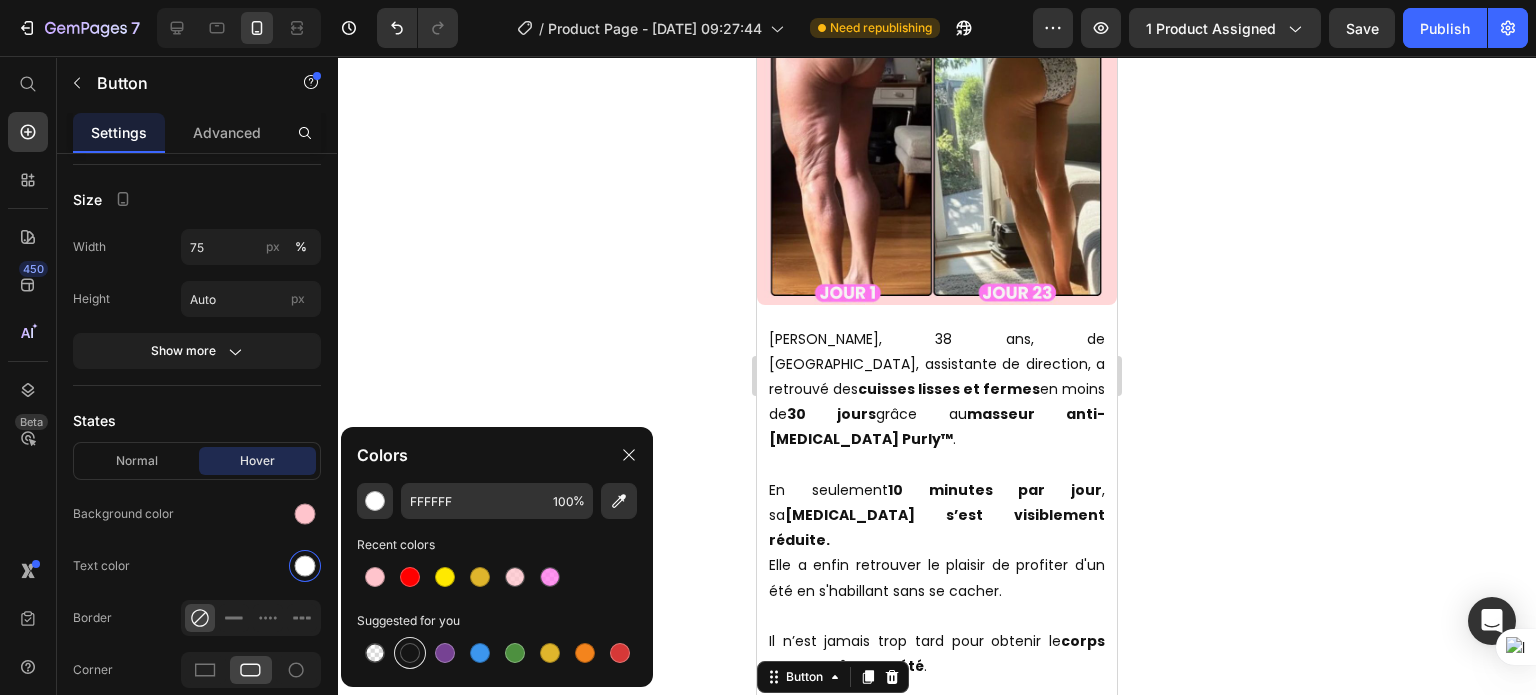 click at bounding box center [410, 653] 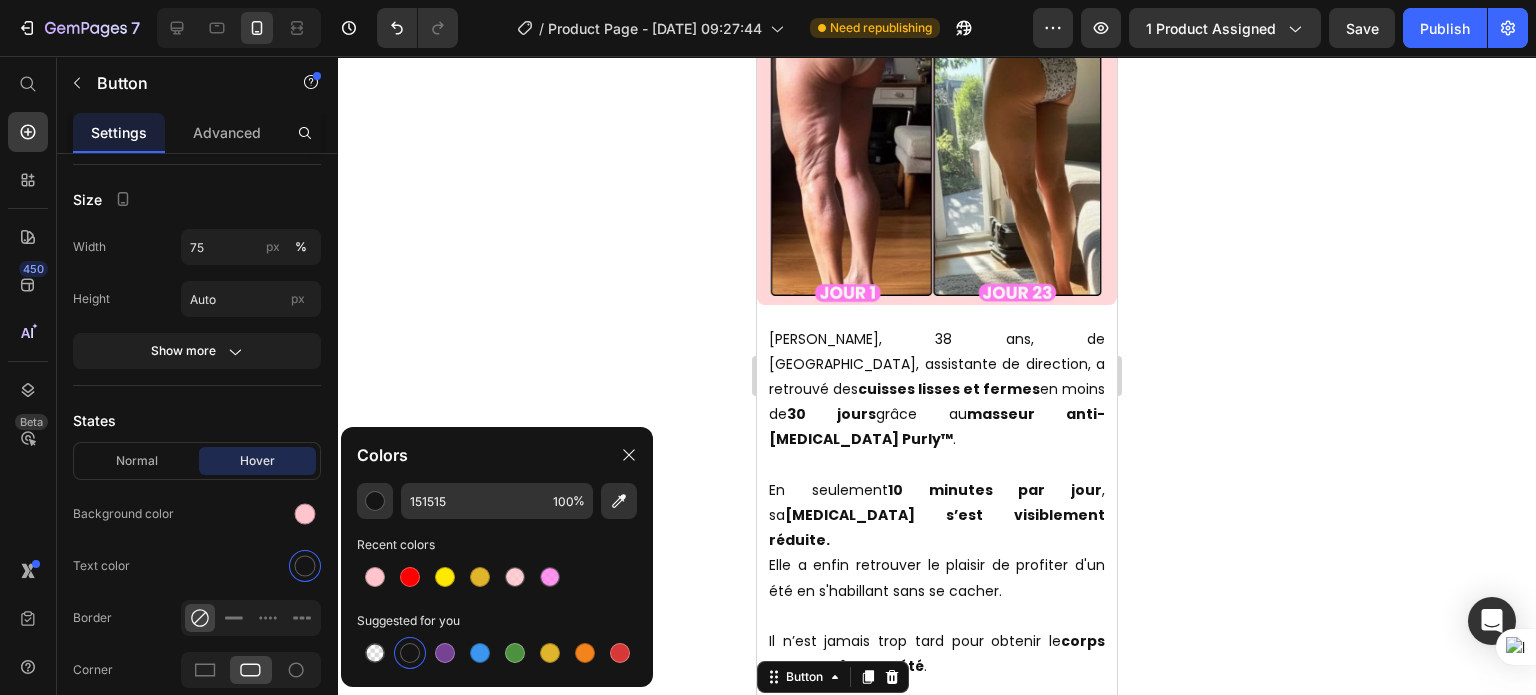 click 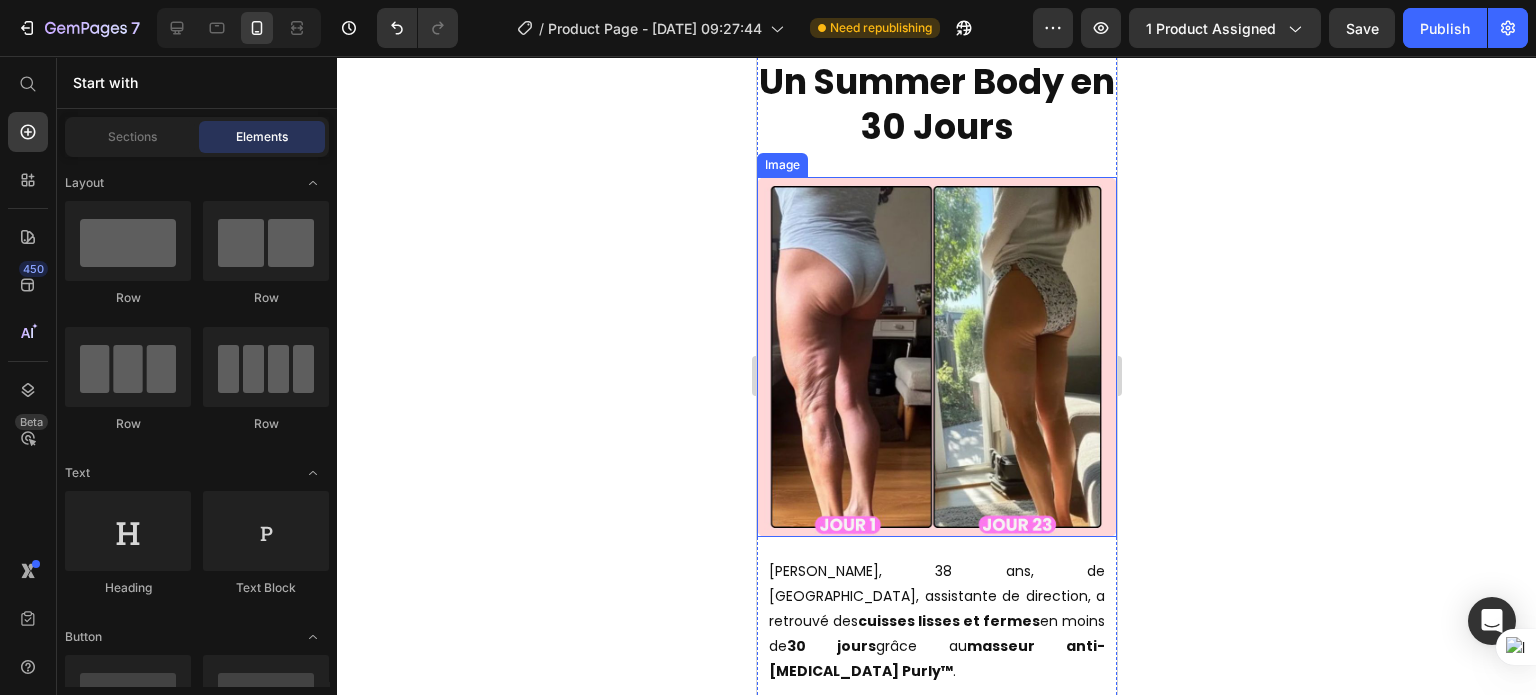 scroll, scrollTop: 5840, scrollLeft: 0, axis: vertical 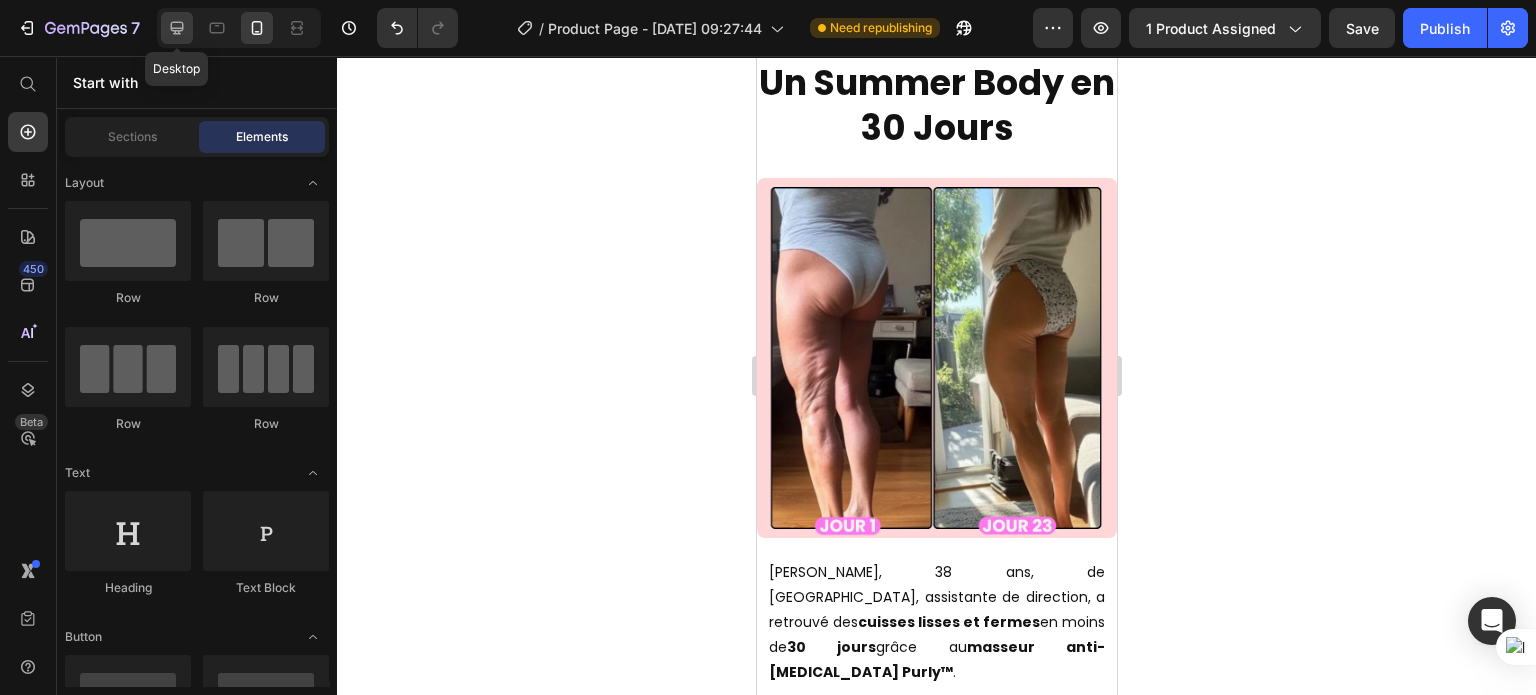 click 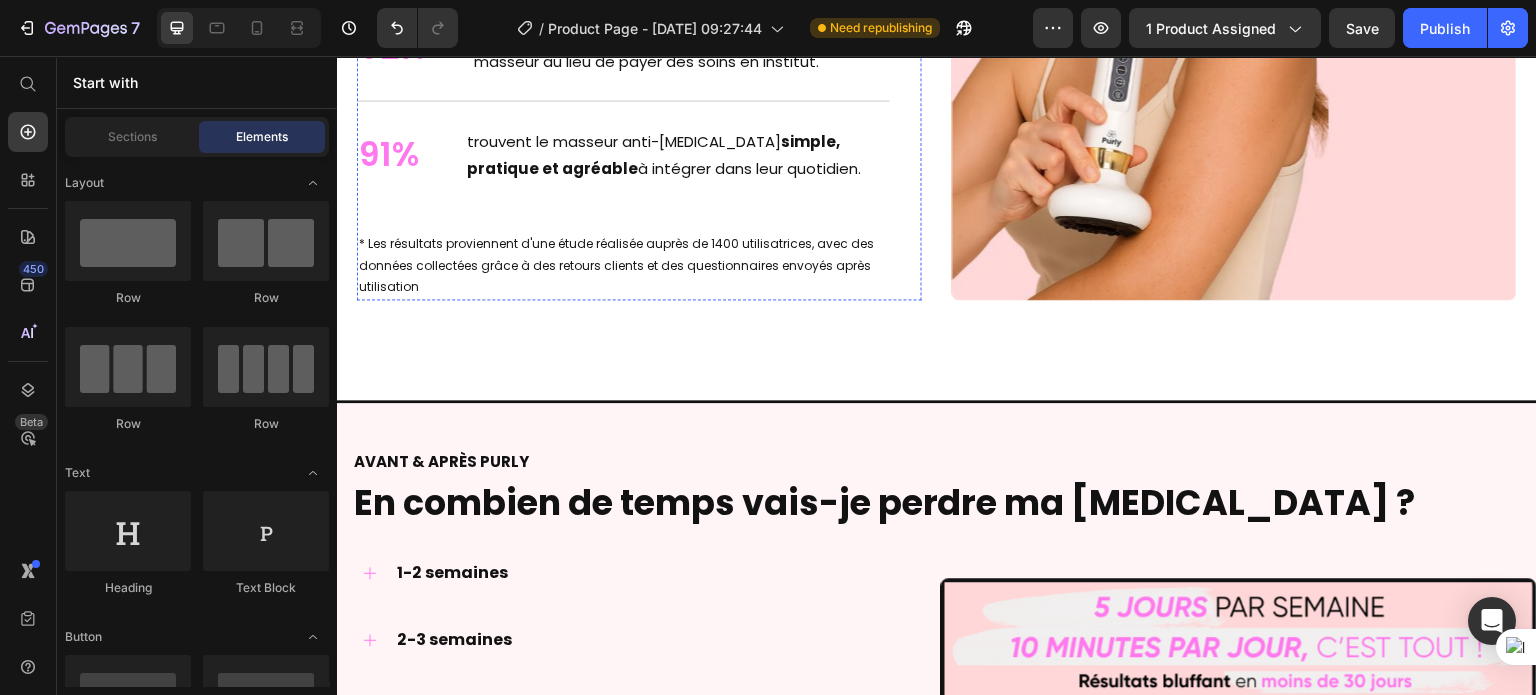 scroll, scrollTop: 6230, scrollLeft: 0, axis: vertical 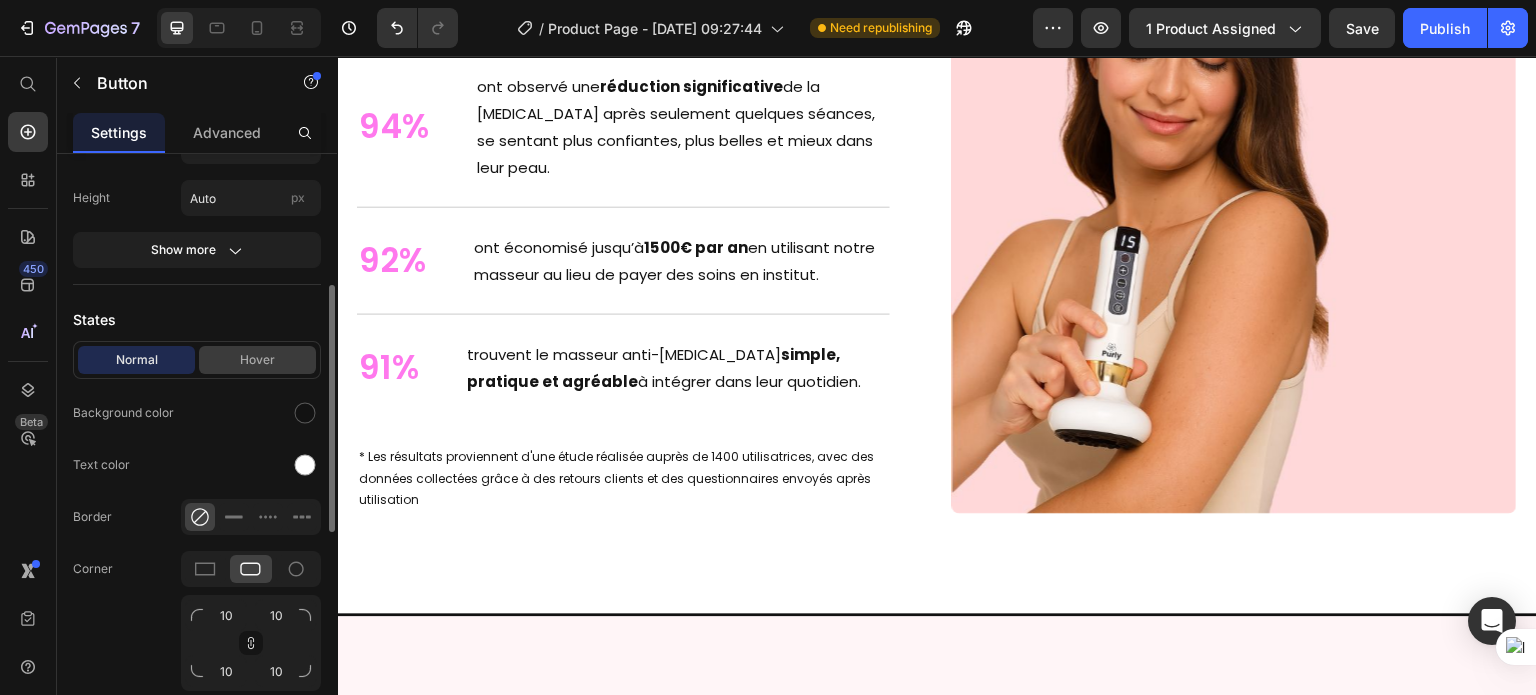click on "Hover" at bounding box center (257, 360) 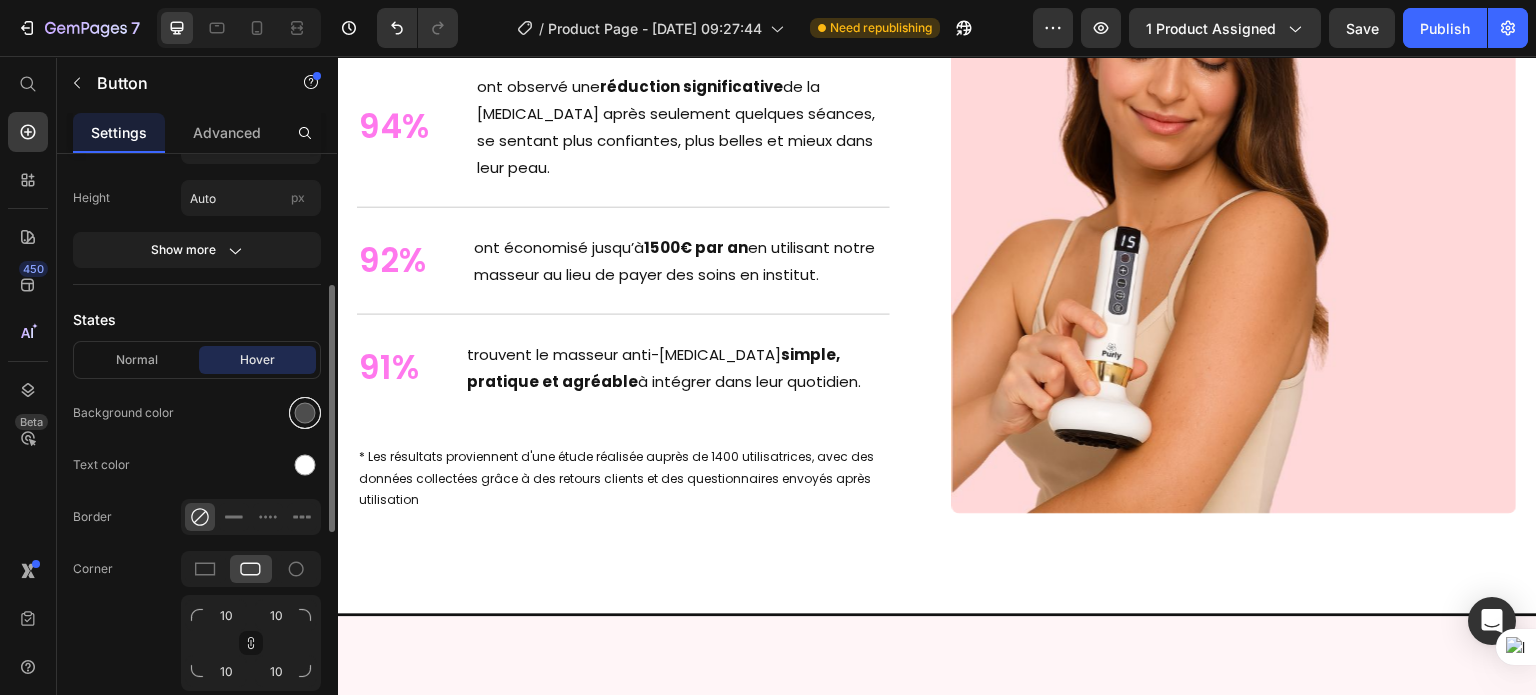 click at bounding box center (305, 413) 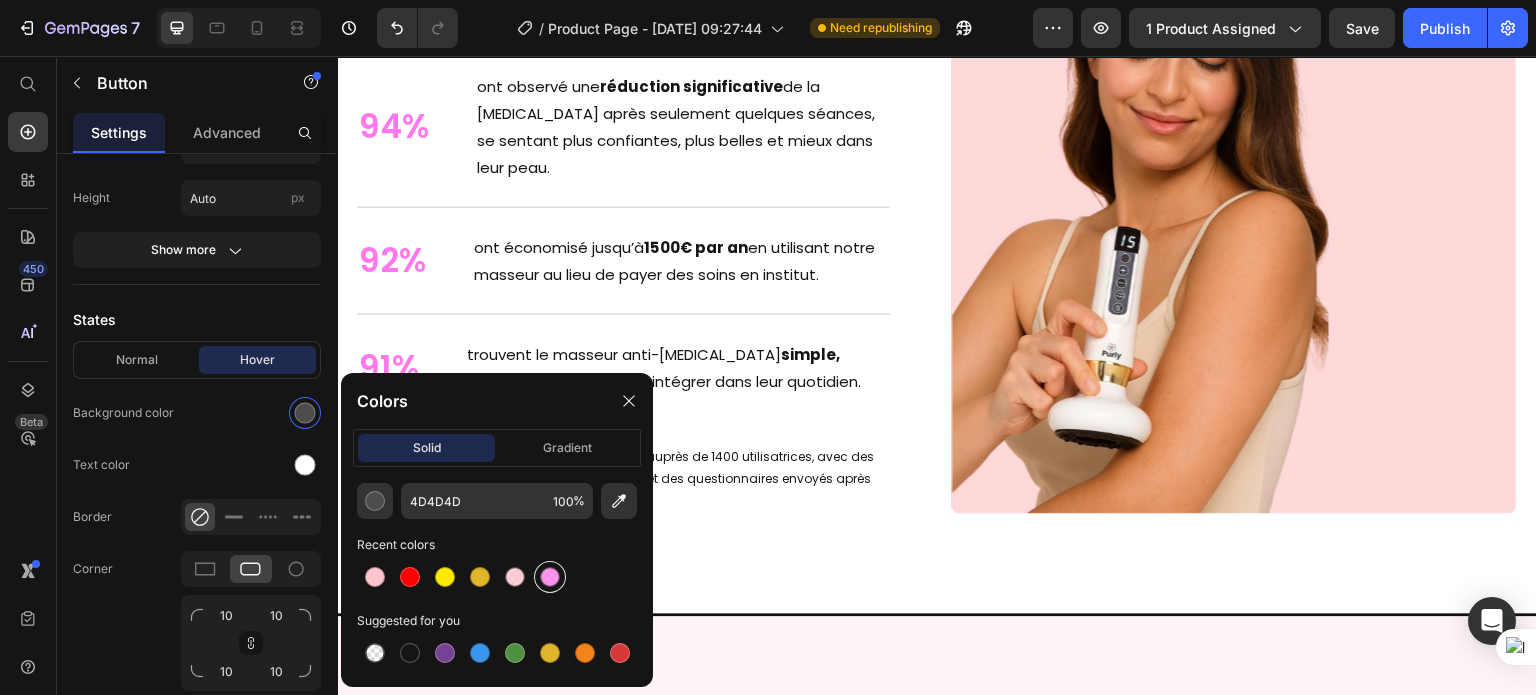 click at bounding box center [550, 577] 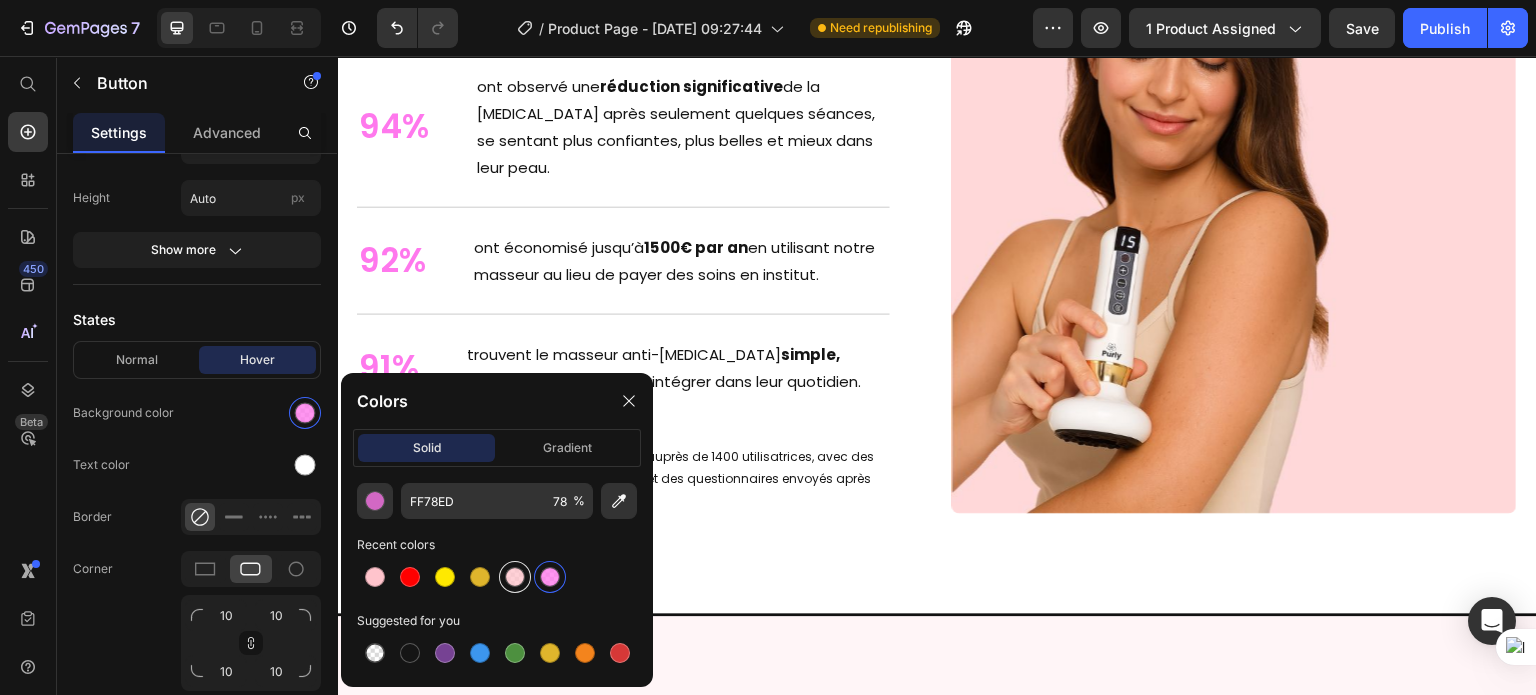click at bounding box center (515, 577) 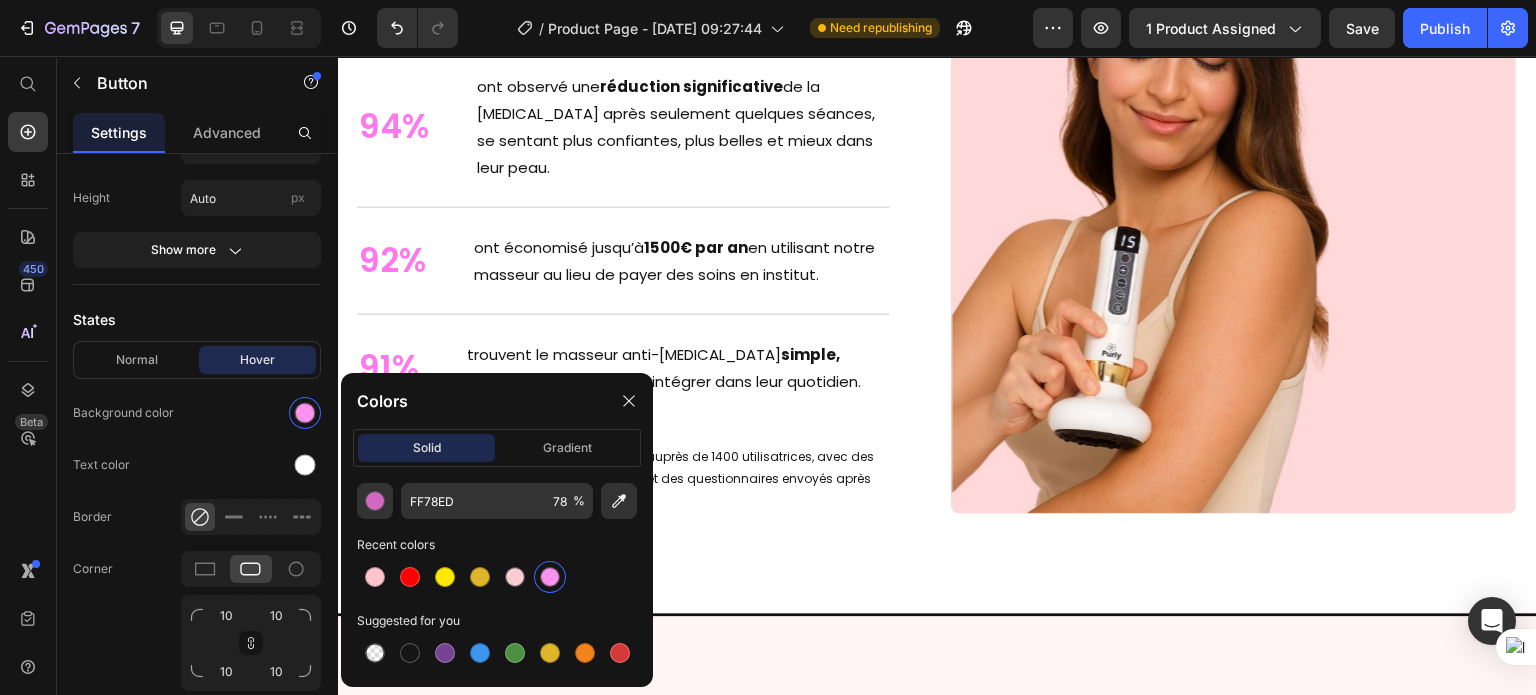 type on "FFC4CC" 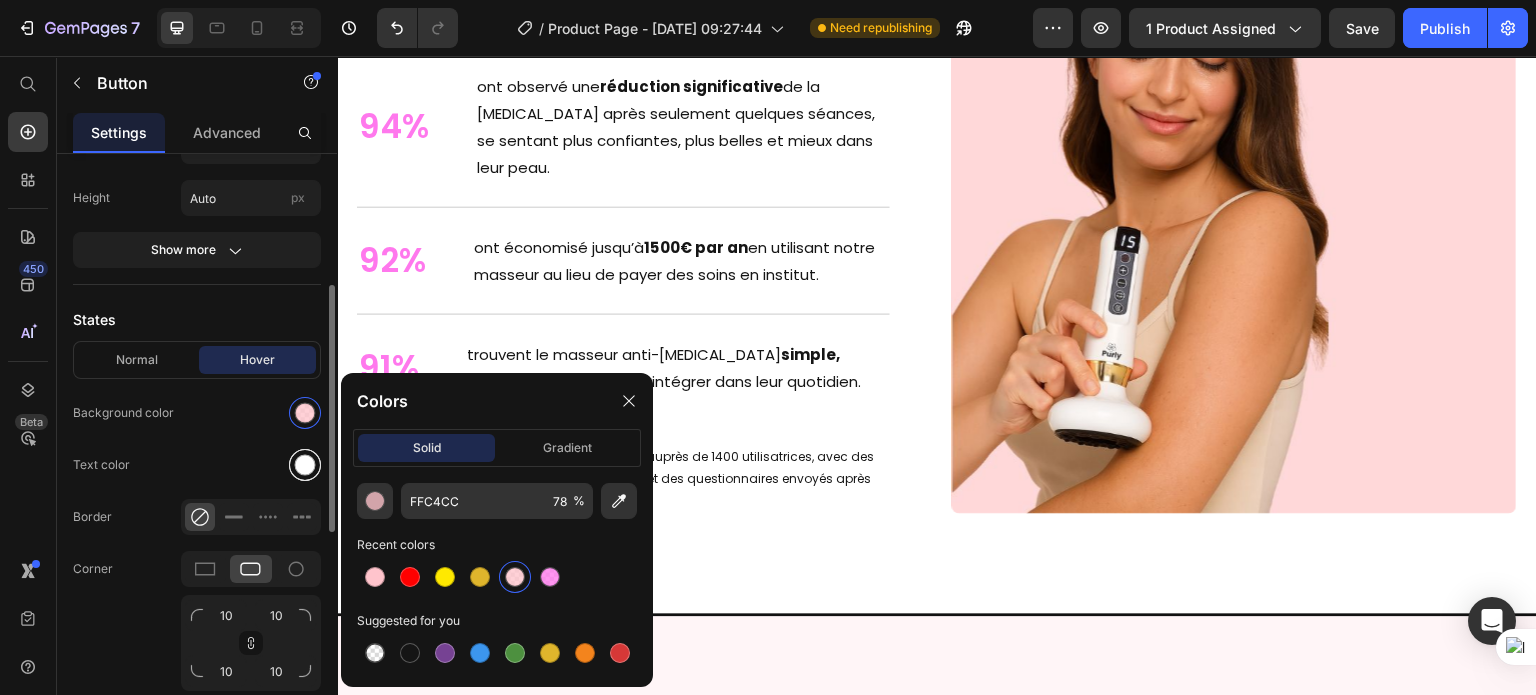 click at bounding box center (305, 465) 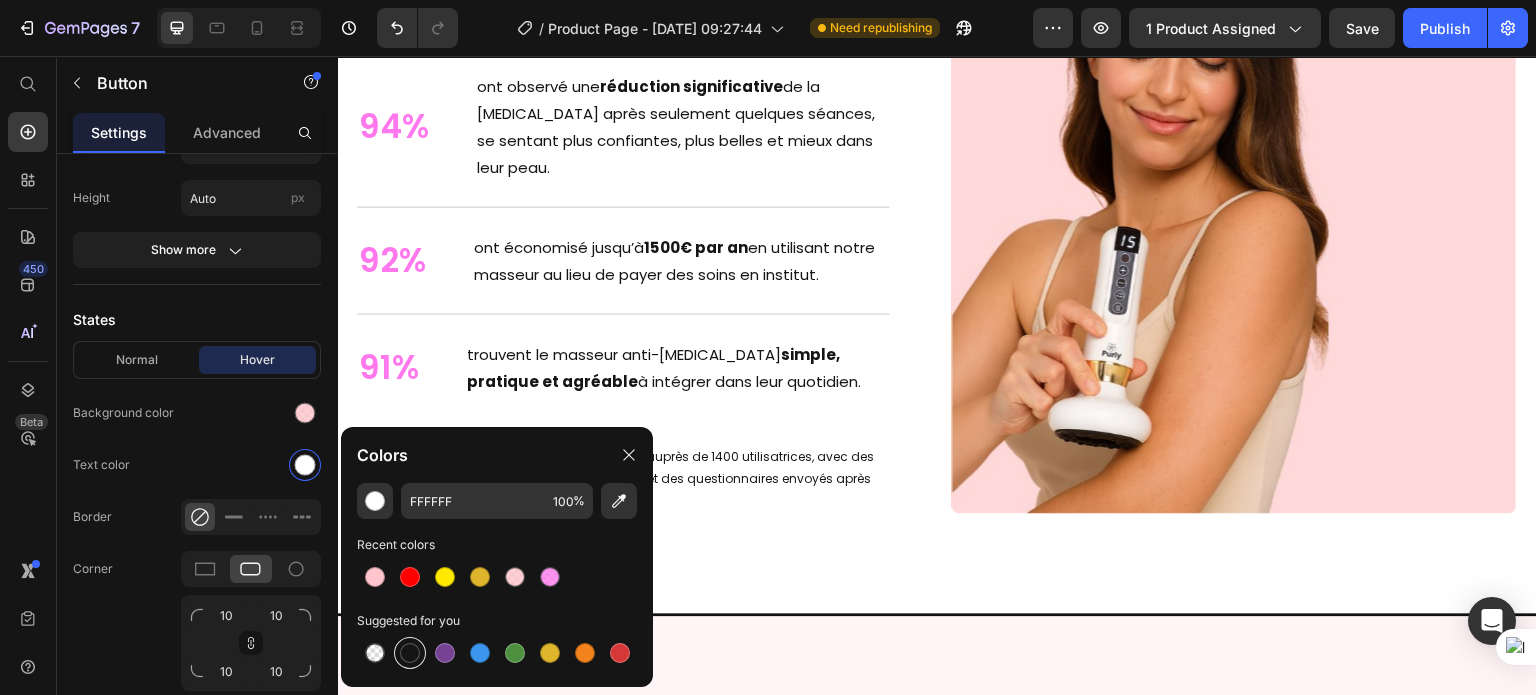 click at bounding box center [410, 653] 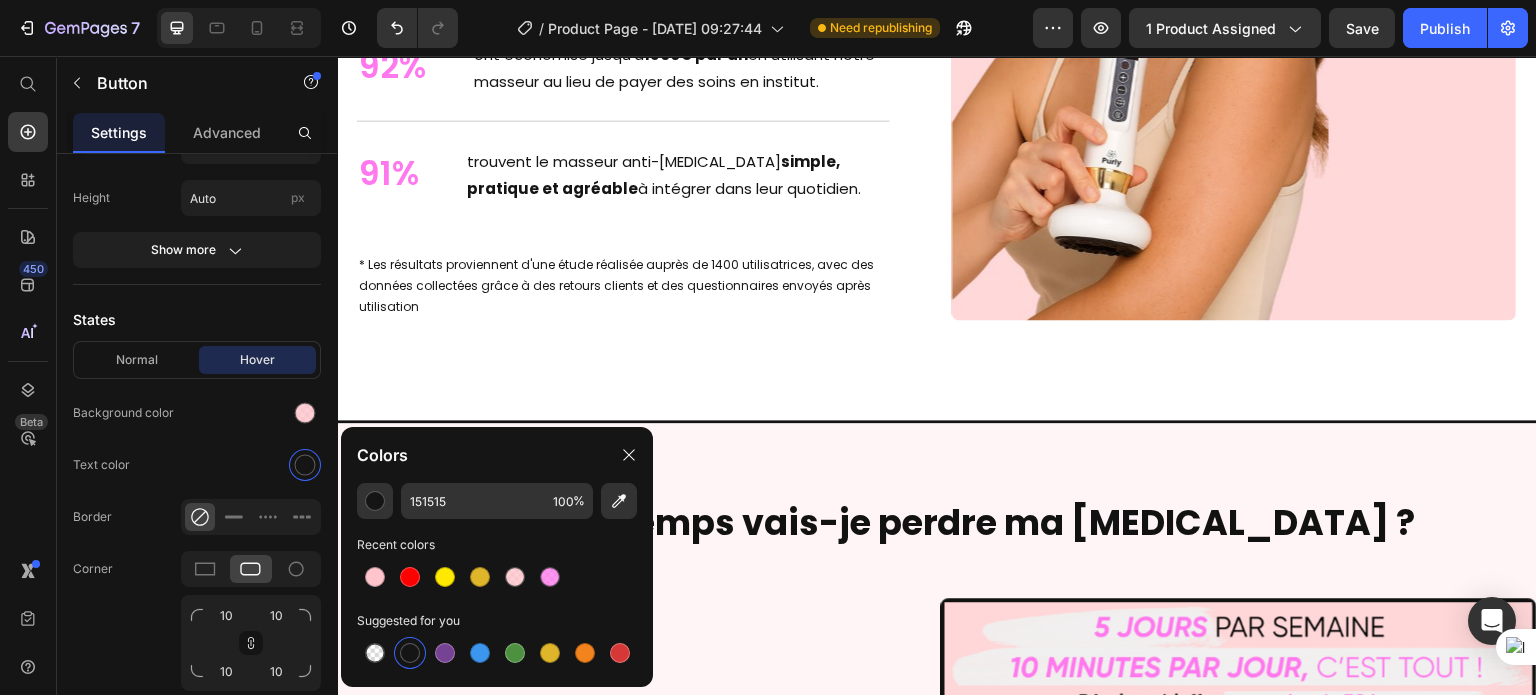 scroll, scrollTop: 6372, scrollLeft: 0, axis: vertical 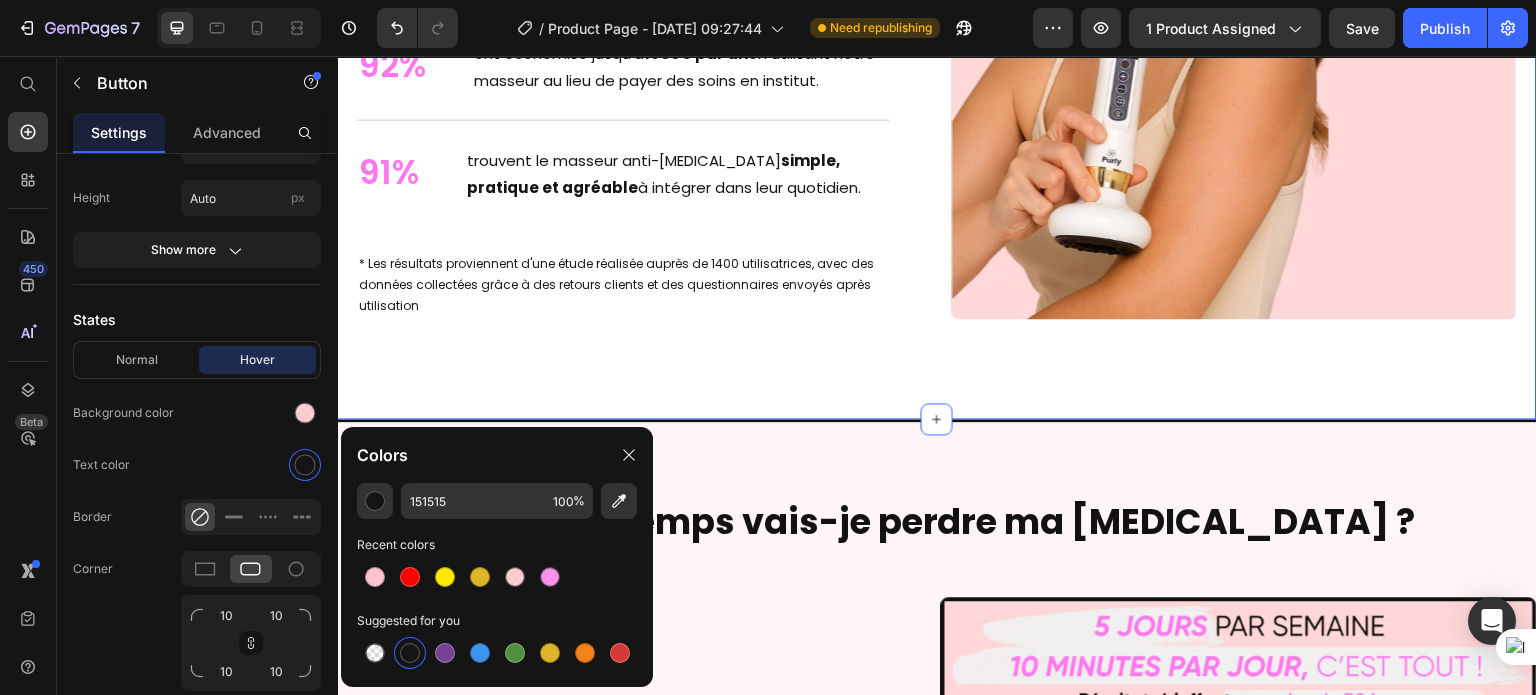 click on "+ 1000   Clientes heureuses de notre masseur Purly Heading + 1000   Clientes heureuses de notre masseur Purly Heading 94% Text Block ont observé une  réduction significative  de la cellulite après seulement quelques séances, se sentant plus confiantes, plus belles et mieux dans leur peau. Text Block Row 92% Text Block ont économisé jusqu’à  1500€ par an  en utilisant notre masseur au lieu de payer des soins en institut. Text Block Row 91% Text Block trouvent le masseur anti-cellulite  simple, pratique et agréable  à intégrer dans leur quotidien. Text Block Row * Les résultats proviennent d'une étude réalisée auprès de 1400 utilisatrices, avec des données collectées grâce à des retours clients et des questionnaires envoyés après utilisation Text Block Row Image Row Section 8" at bounding box center (937, 15) 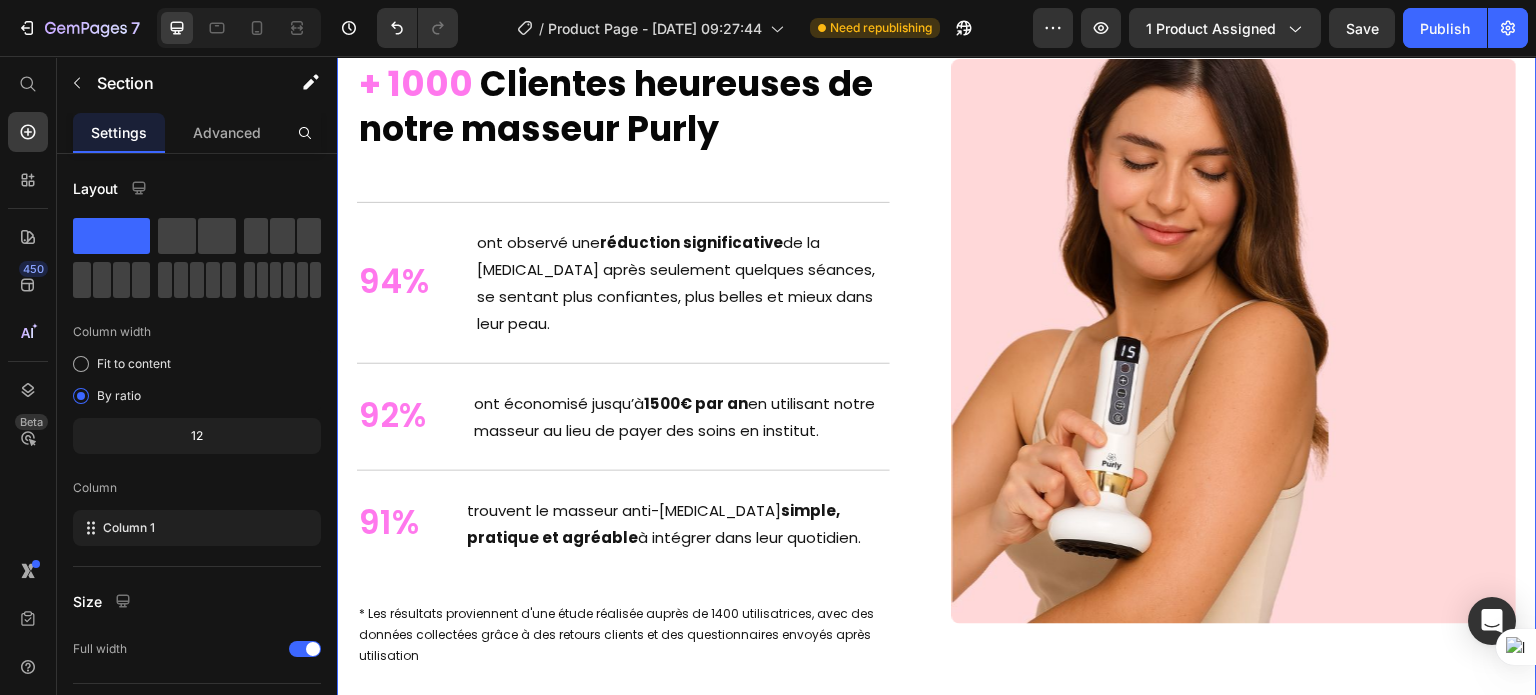 scroll, scrollTop: 6043, scrollLeft: 0, axis: vertical 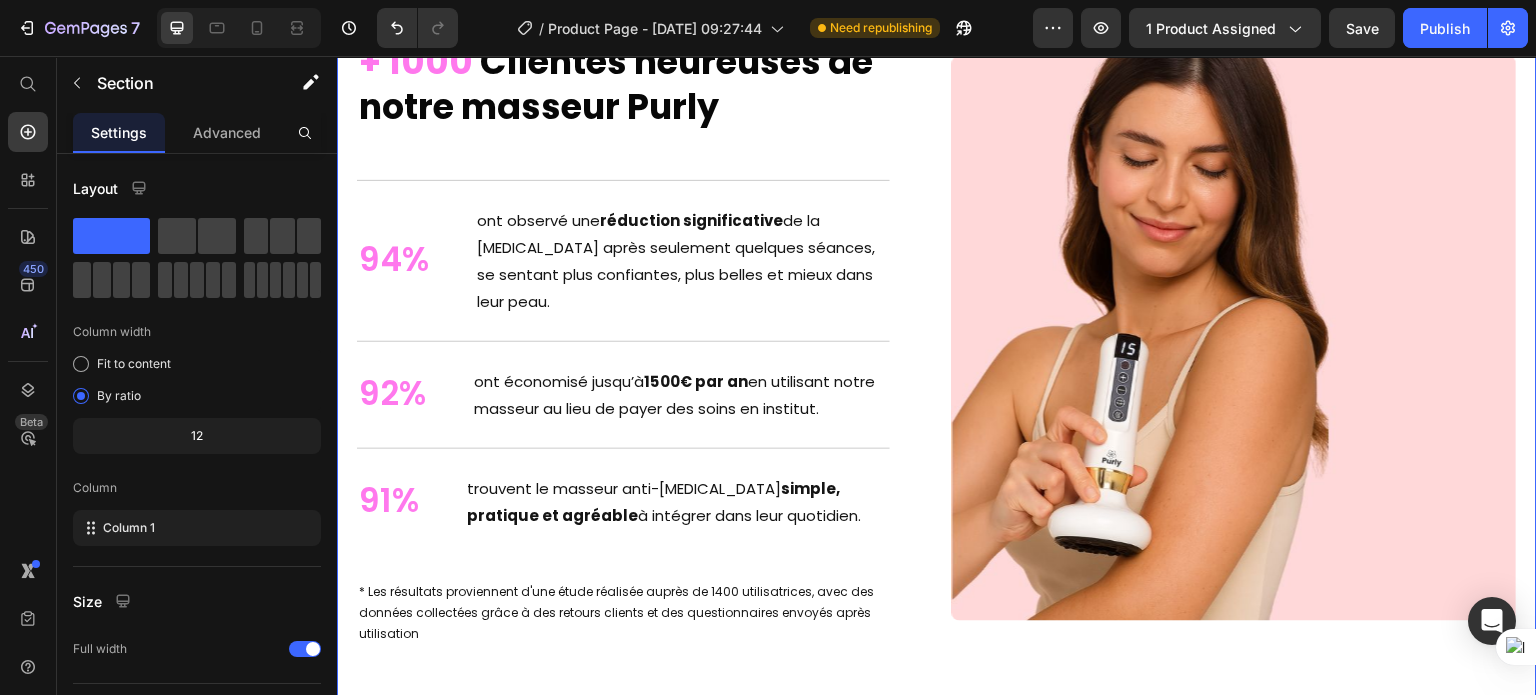 click on "corps dont on rêve cet été" at bounding box center [1353, -227] 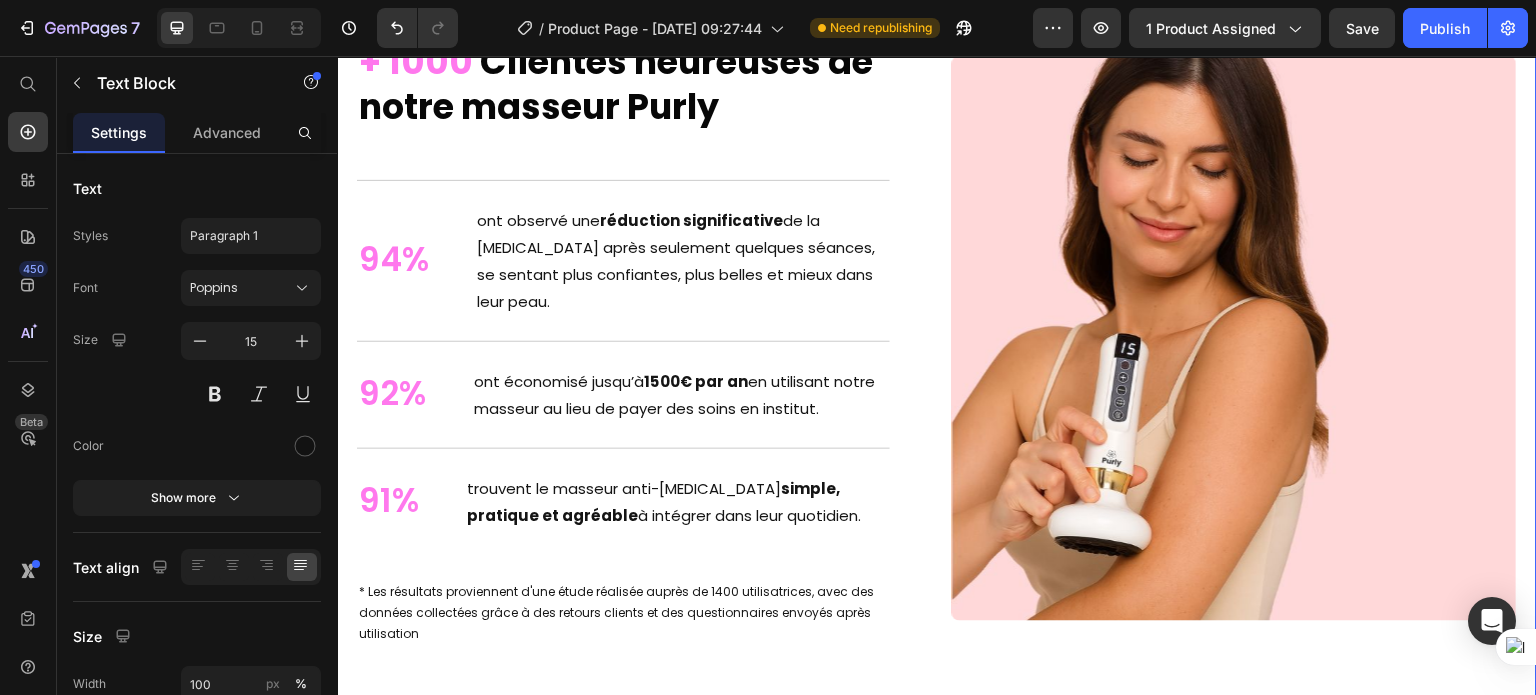 click on "corps dont on rêve cet été" at bounding box center (1353, -227) 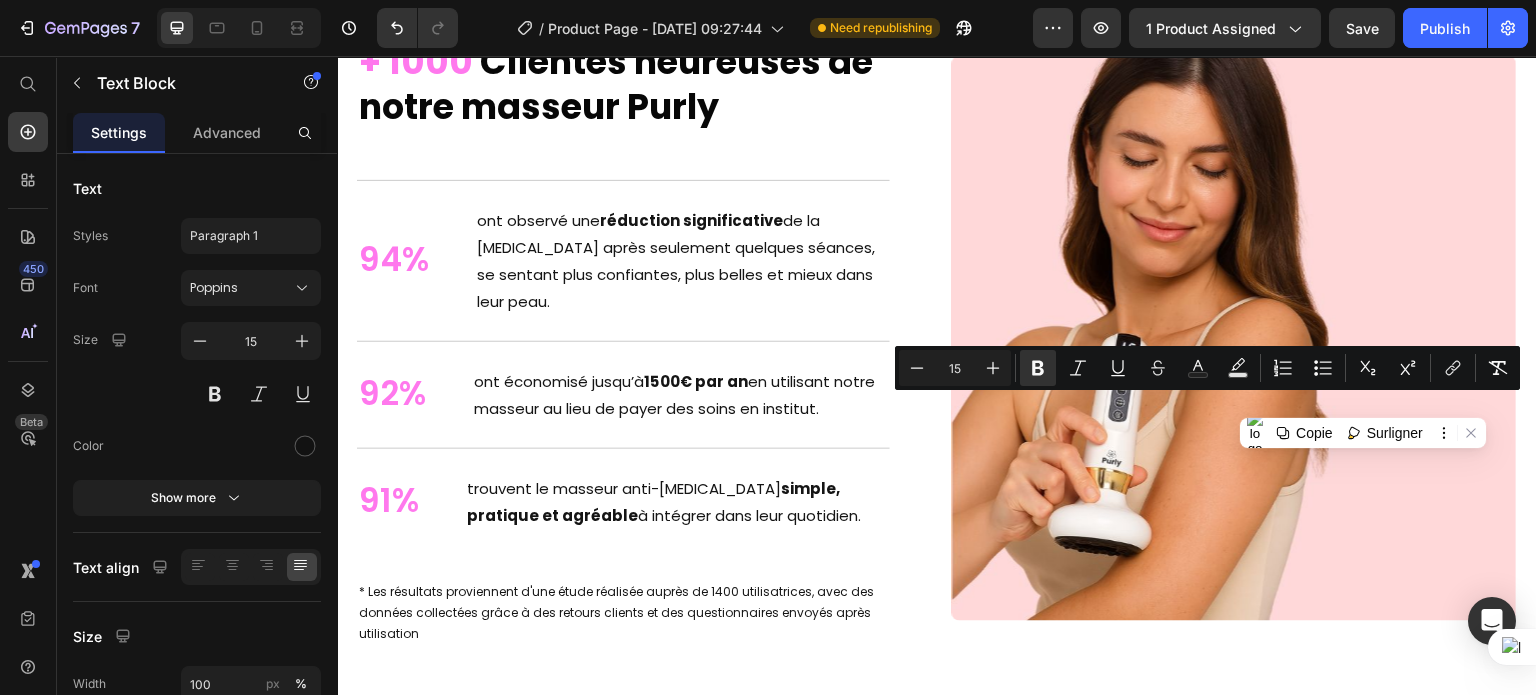click on "corps dont on rêve cet été" at bounding box center [1353, -227] 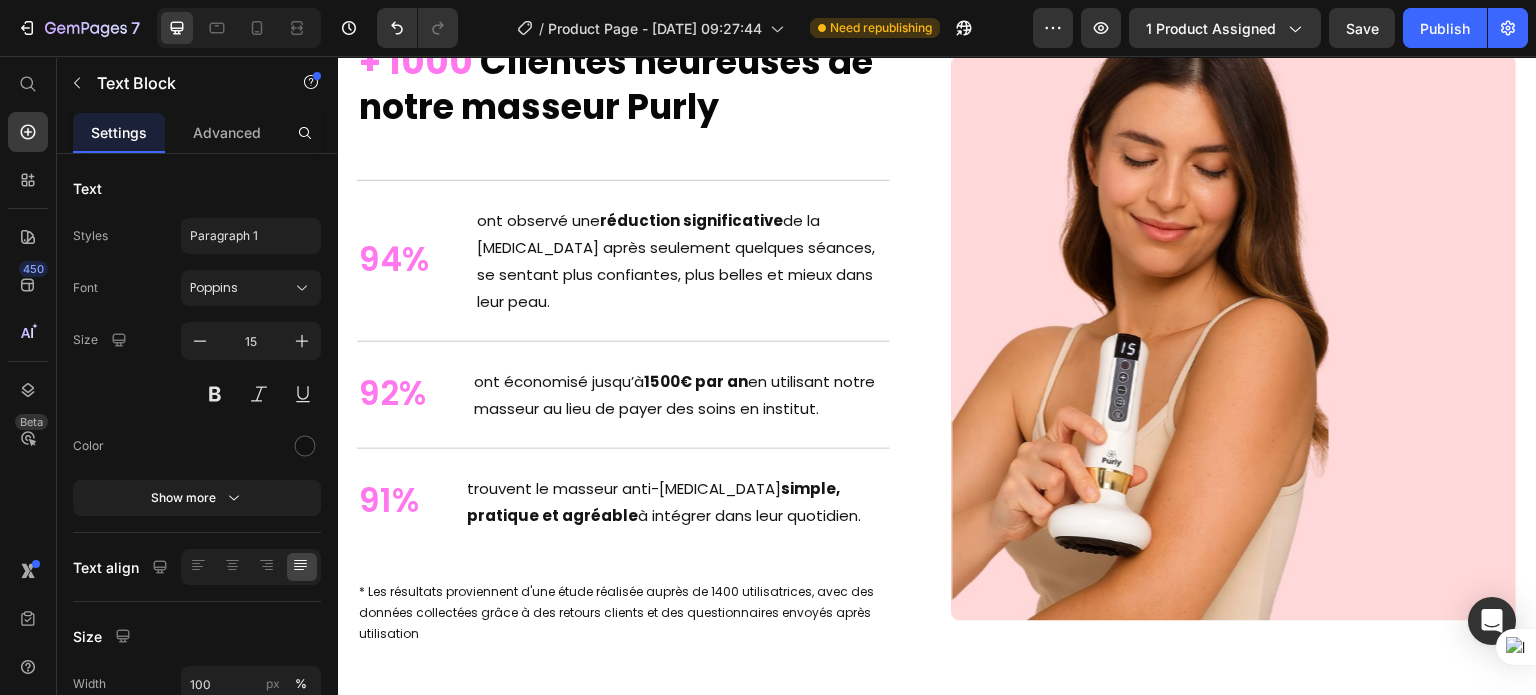 click on "corps dont on rêve cet été" at bounding box center [1353, -227] 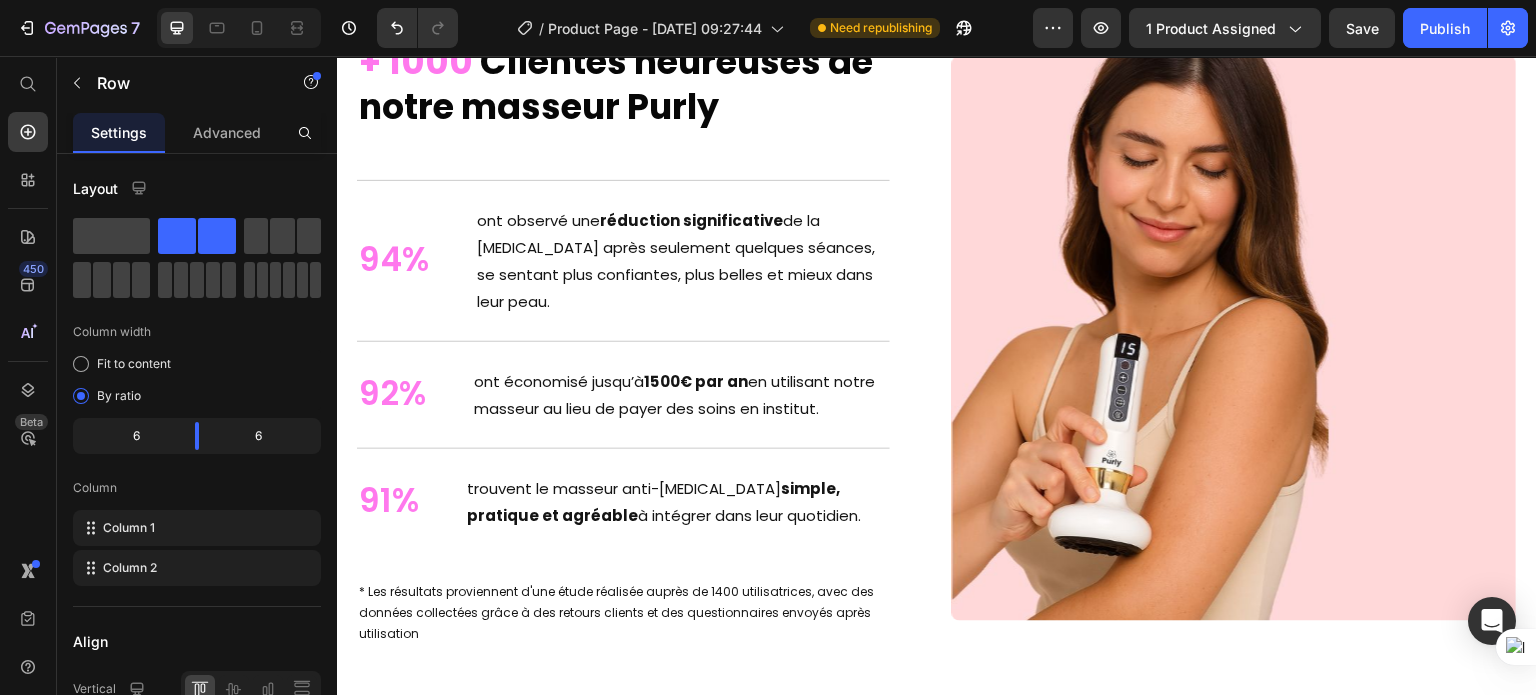 click on "Un Summer Body en 30 Jours Heading Samantha, 38 ans, de Nantes, assistante de direction, a retrouvé des  cuisses lisses et fermes  en moins de  30 jours  grâce au  masseur anti-cellulite Purly™ . En seulement  10 minutes par jour , sa  cellulite s’est visiblement réduite.  Elle a enfin retrouver le plaisir de profiter d'un été en s'habillant sans se cacher. Il n’est jamais trop tard pour obtenir le  corps dont on rêve cet été . Text Block Row ESSAYER SANS RISQUE - AUJOURD'HUI  À - 50% ! Button" at bounding box center [1239, -396] 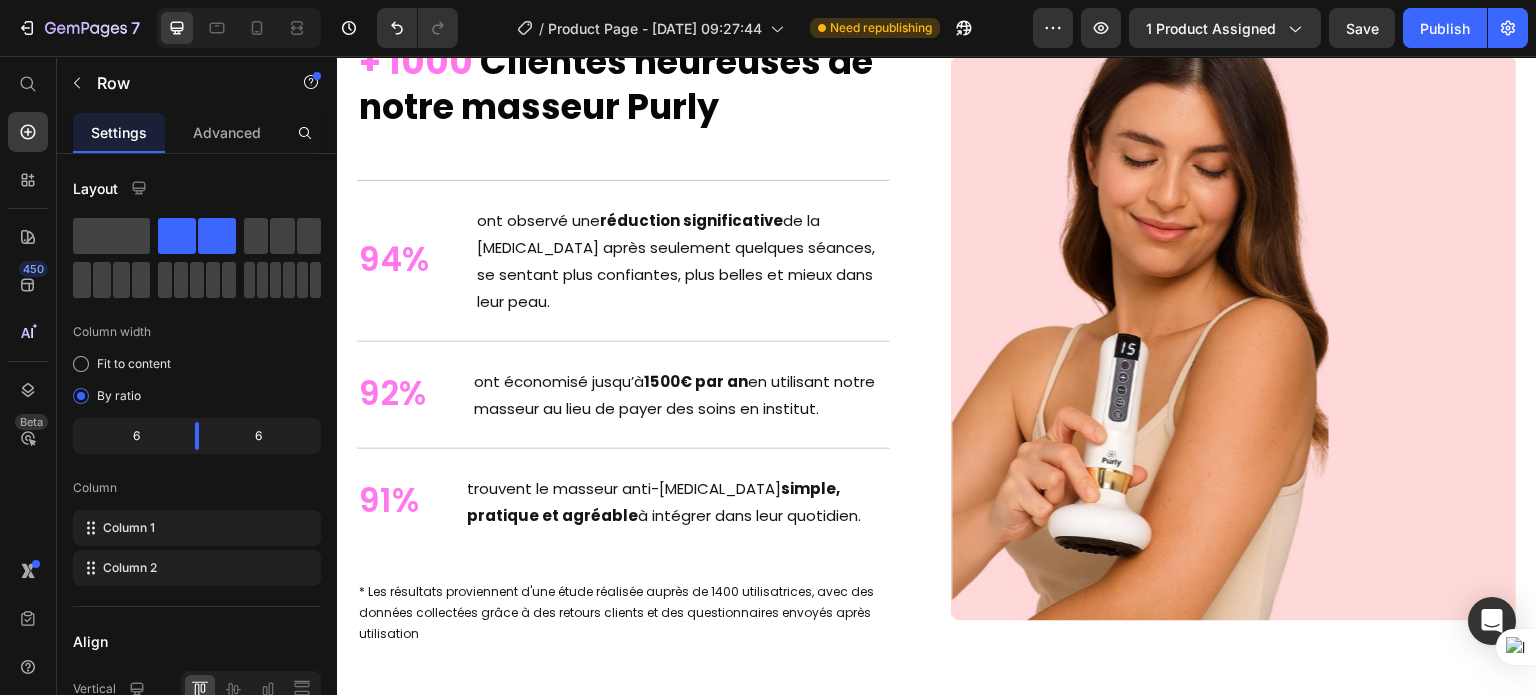 click on "corps dont on rêve cet été" at bounding box center (1353, -227) 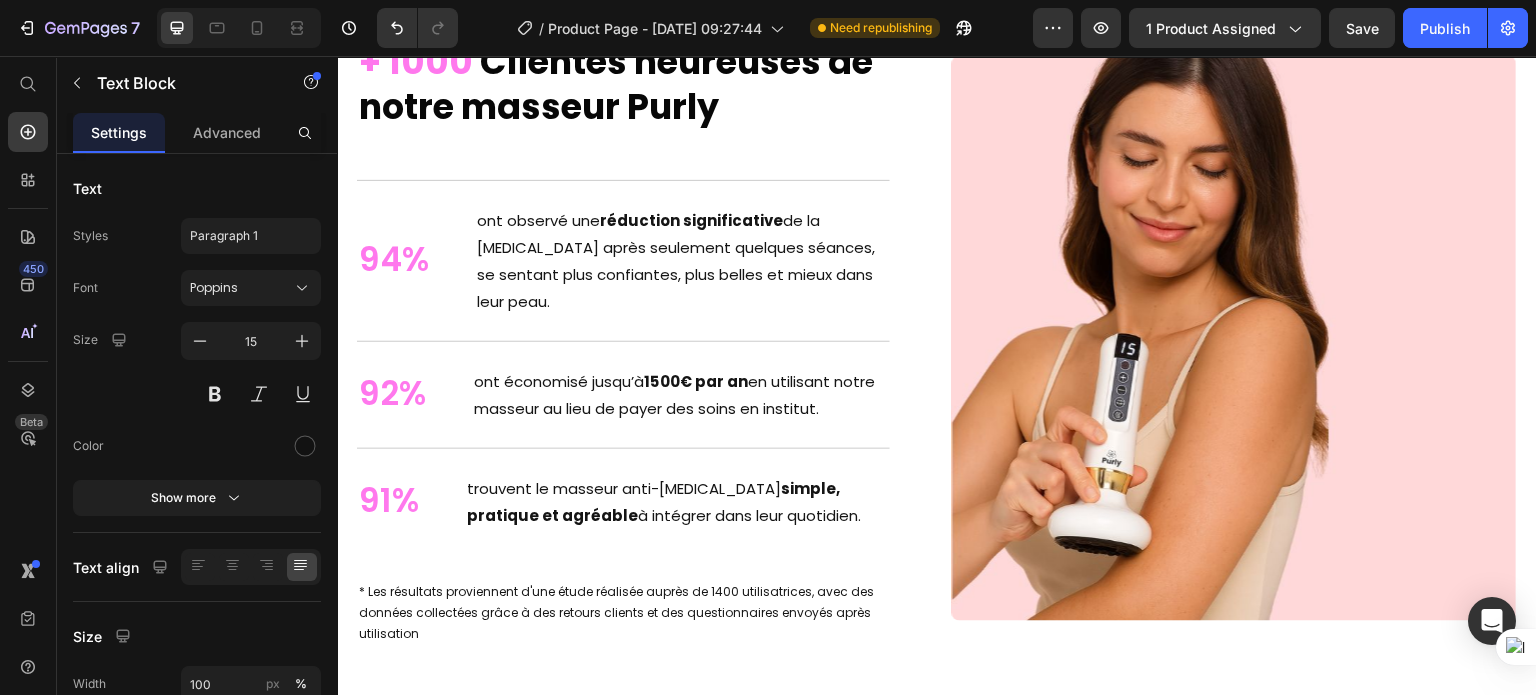 click on "corps dont on rêve cet été" at bounding box center [1353, -227] 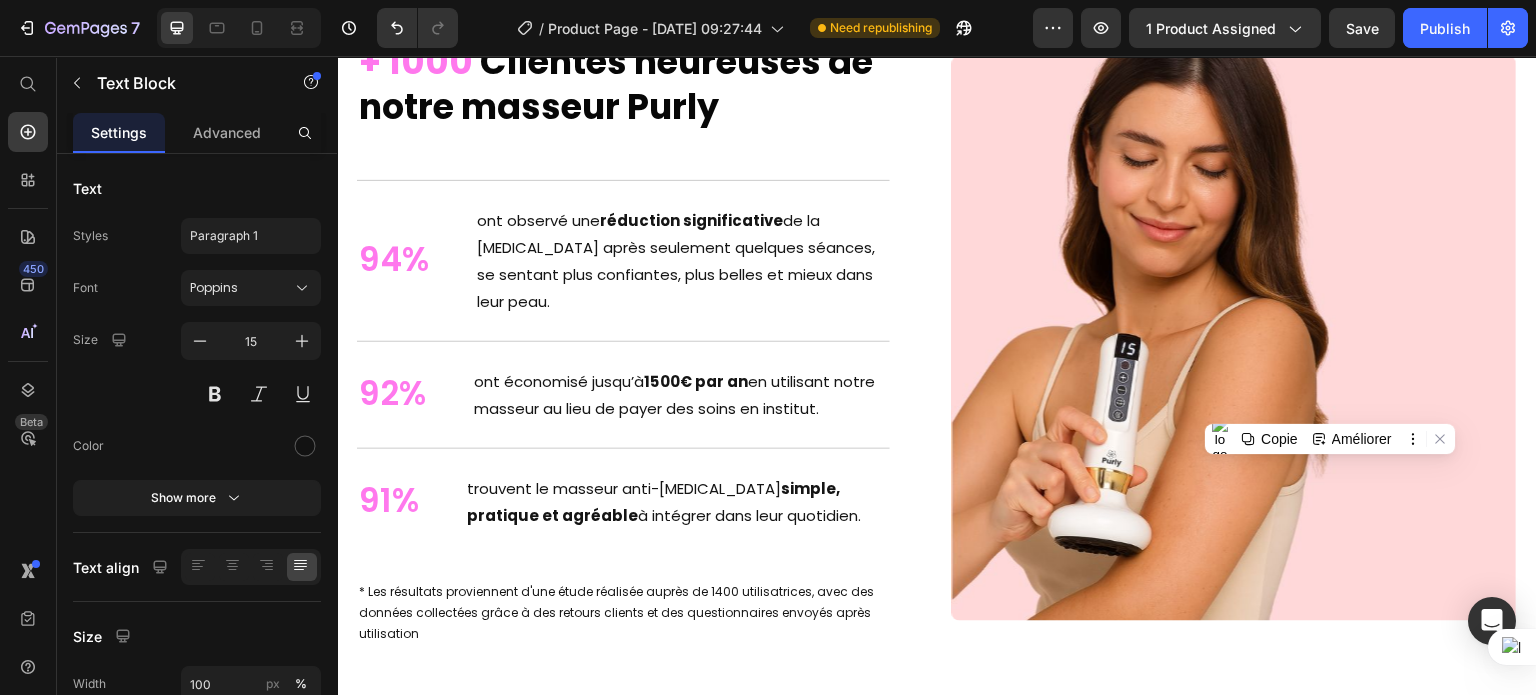 click on "corps dont on rêve cet été" at bounding box center [1353, -227] 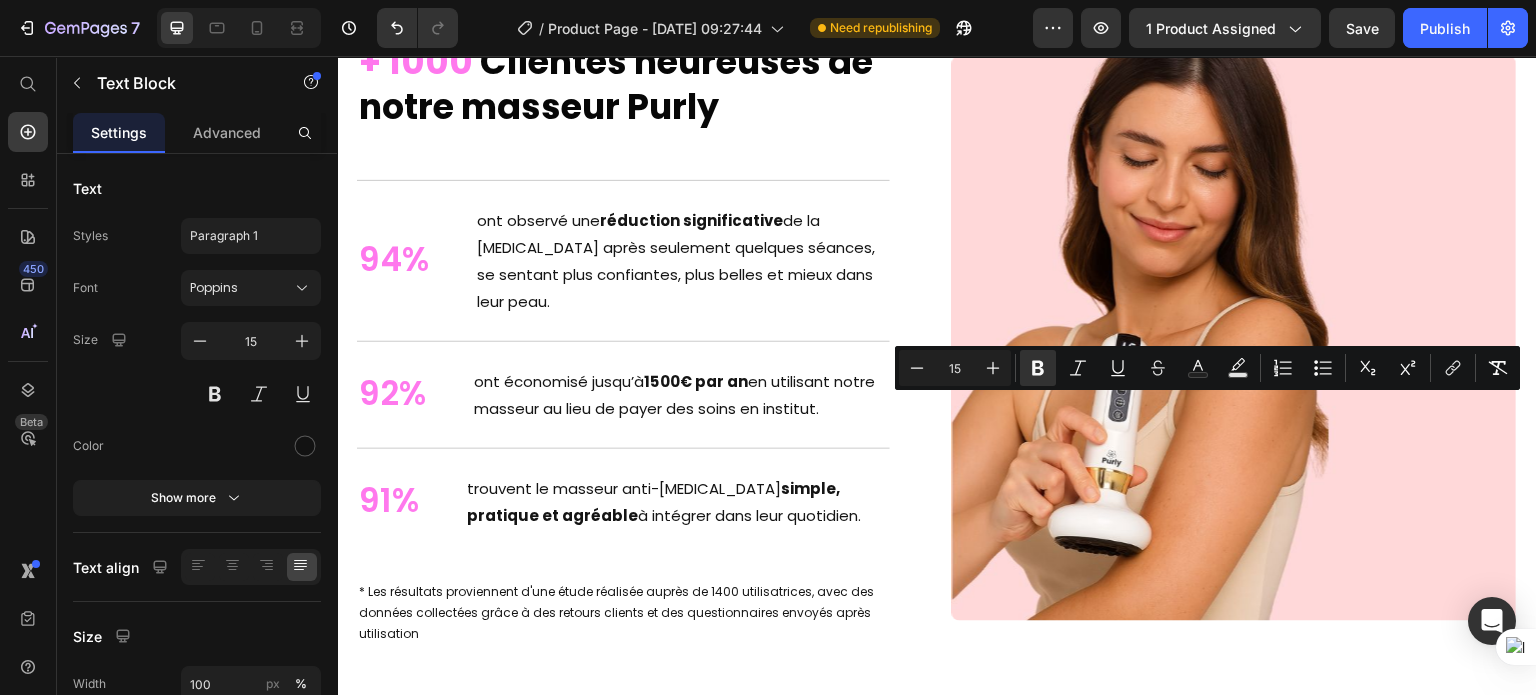 drag, startPoint x: 1392, startPoint y: 408, endPoint x: 1441, endPoint y: 408, distance: 49 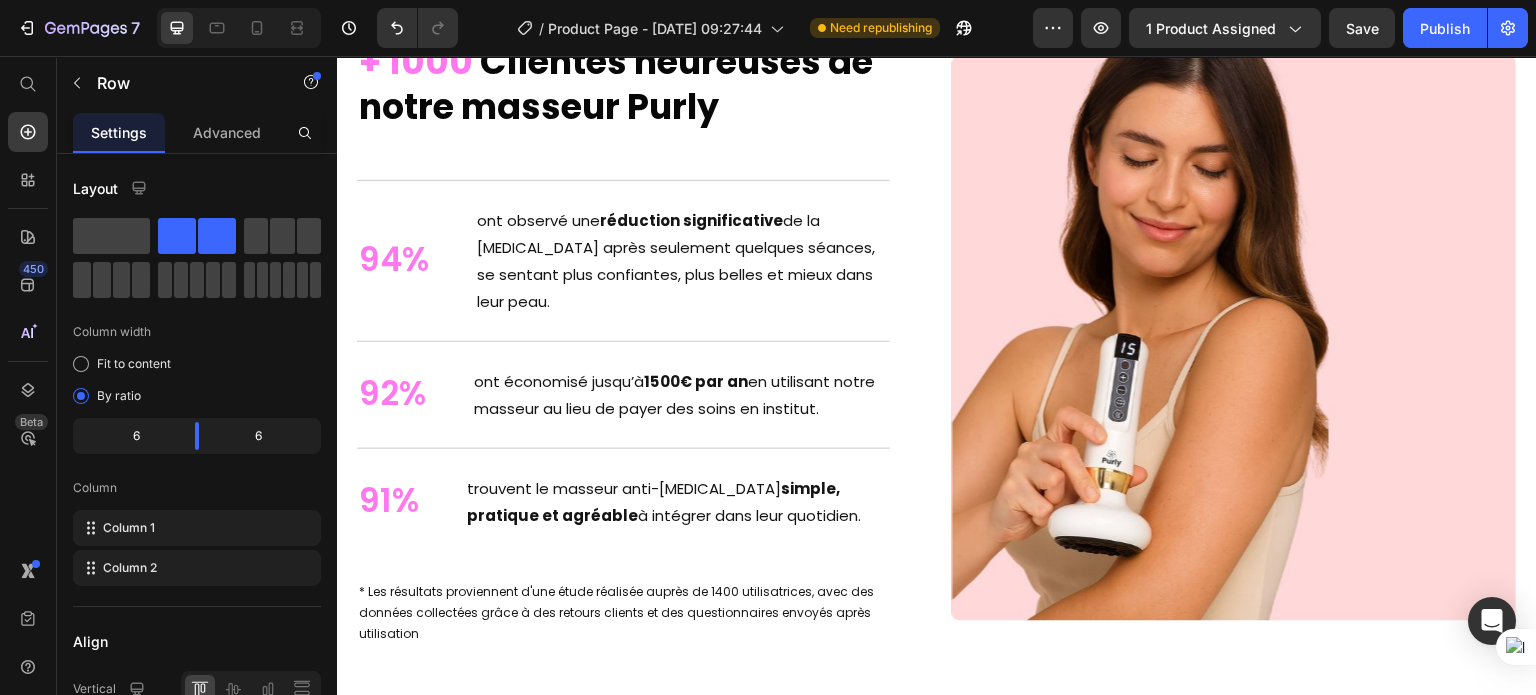 click on "Un Summer Body en 30 Jours Heading Samantha, 38 ans, de Nantes, assistante de direction, a retrouvé des  cuisses lisses et fermes  en moins de  30 jours  grâce au  masseur anti-cellulite Purly™ . En seulement  10 minutes par jour , sa  cellulite s’est visiblement réduite.  Elle a enfin retrouver le plaisir de profiter d'un été en s'habillant sans se cacher. Il n’est jamais trop tard pour obtenir le  corps dont on rêve . Text Block   0 Row ESSAYER SANS RISQUE - AUJOURD'HUI  À - 50% ! Button" at bounding box center (1239, -396) 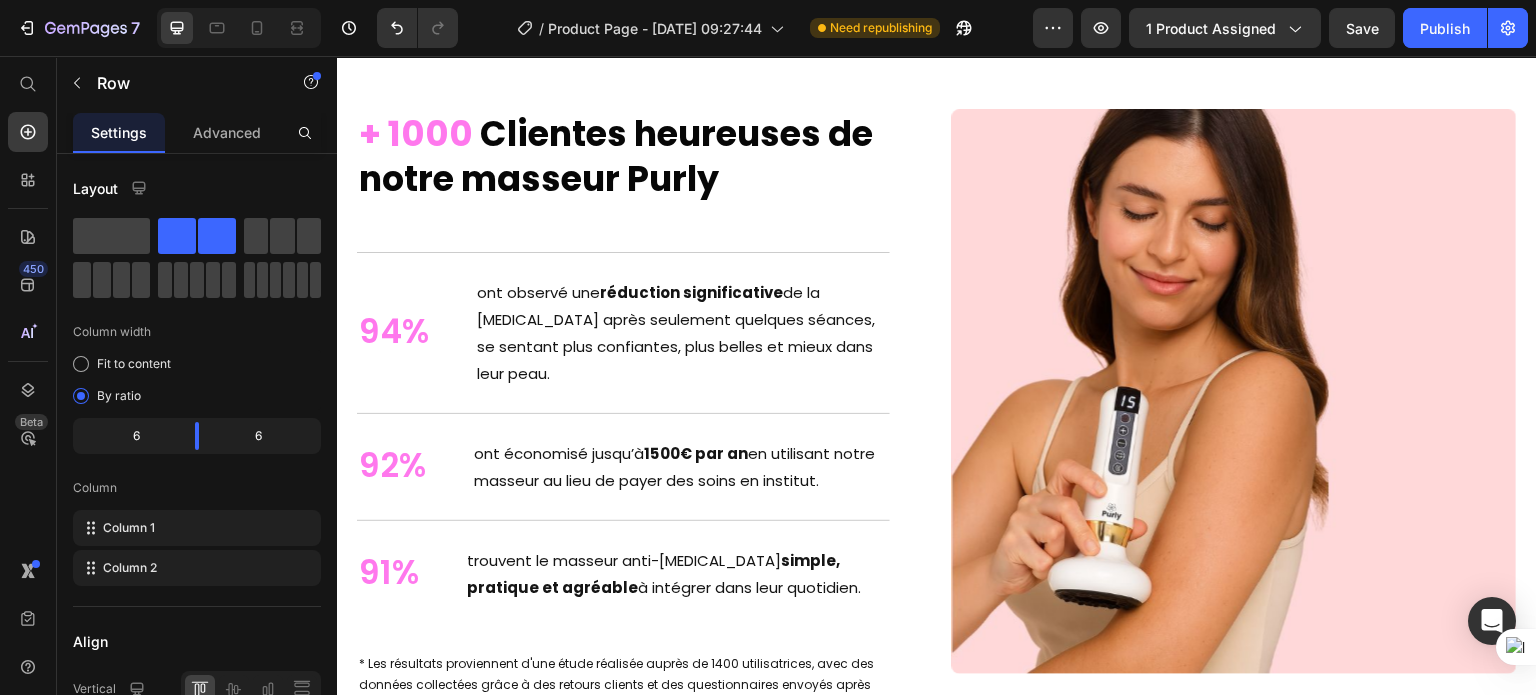 scroll, scrollTop: 5757, scrollLeft: 0, axis: vertical 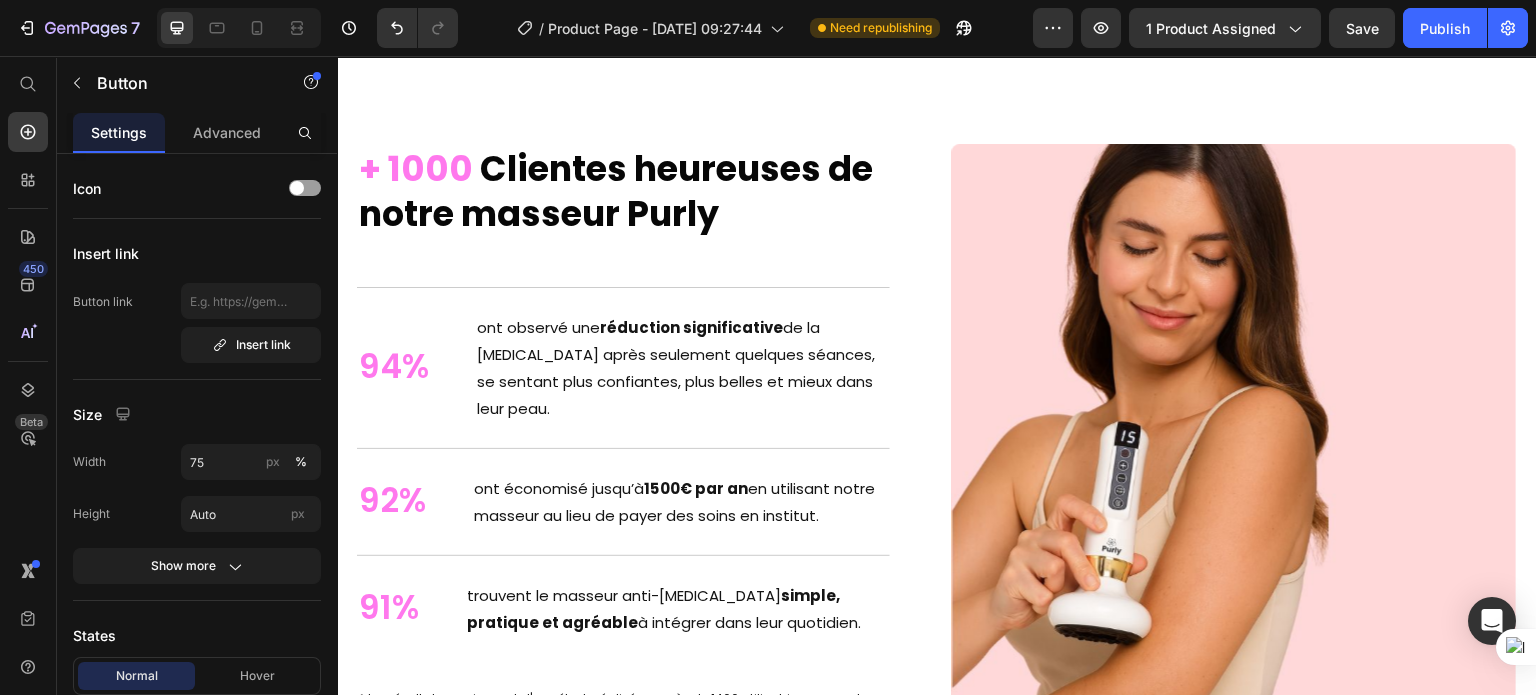 click on "ESSAYER SANS RISQUE - AUJOURD'HUI  À - 50% !" at bounding box center [1239, -67] 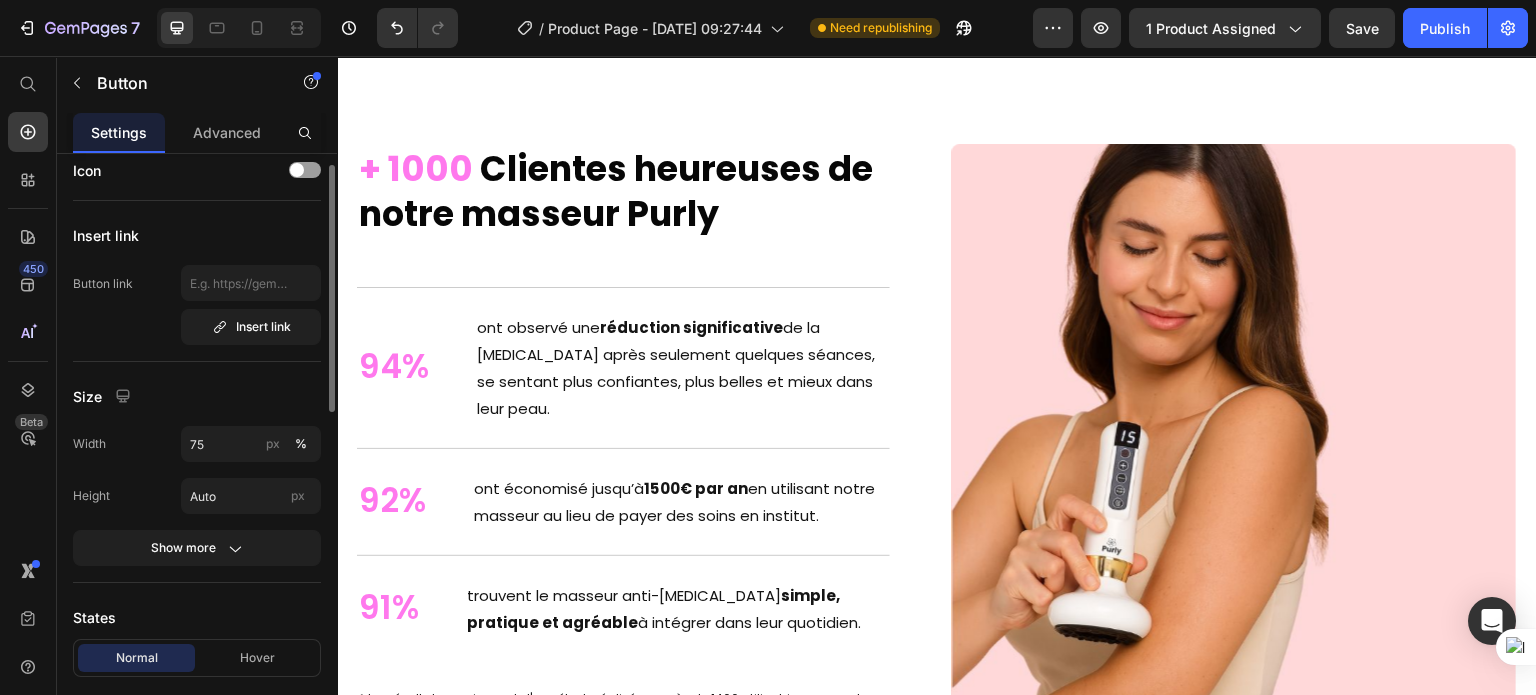 scroll, scrollTop: 22, scrollLeft: 0, axis: vertical 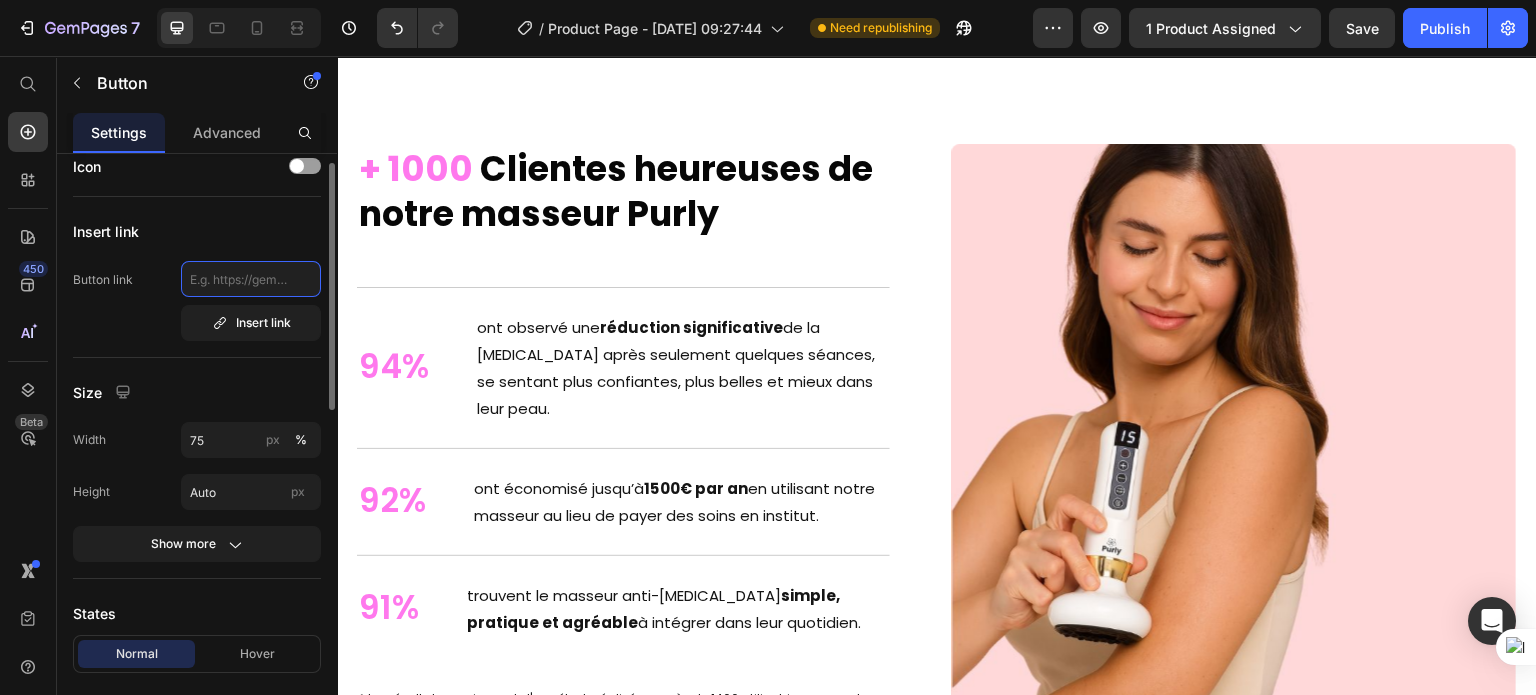click 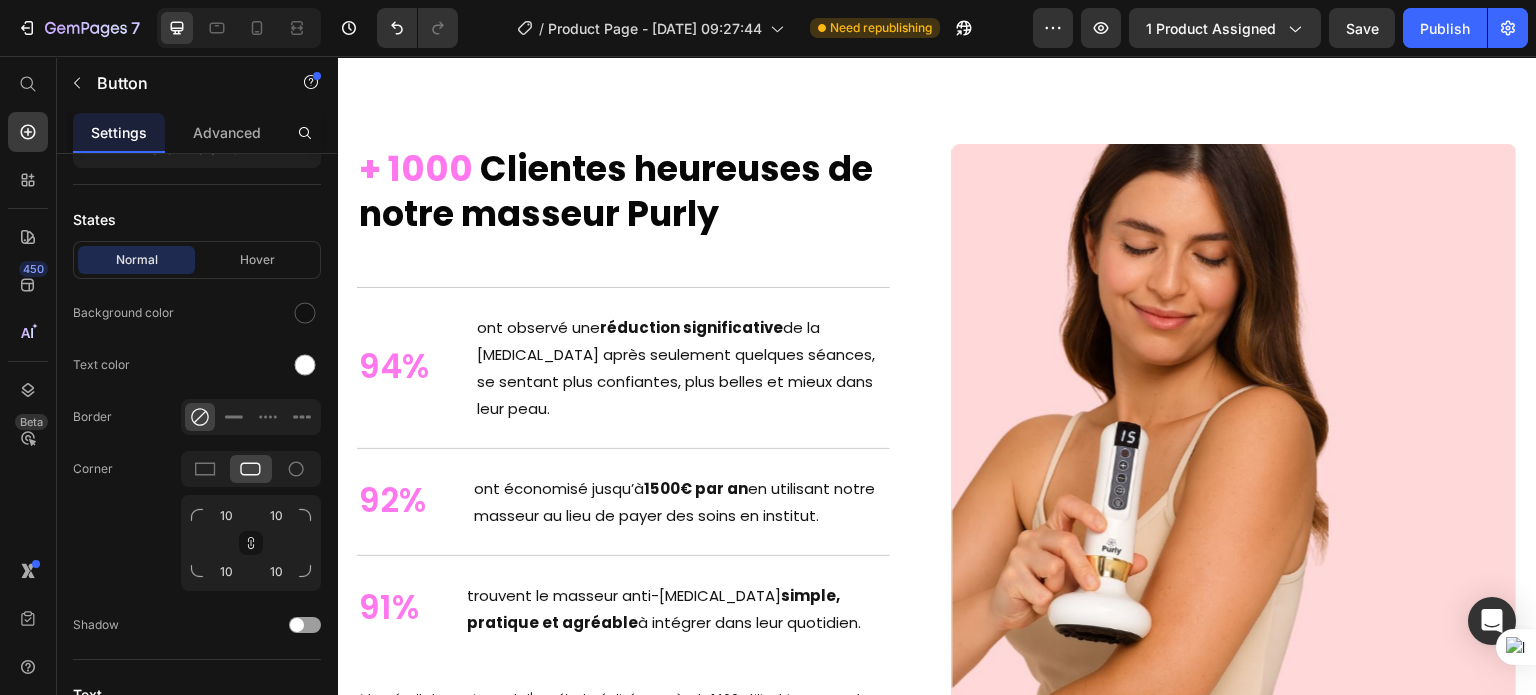 scroll, scrollTop: 0, scrollLeft: 0, axis: both 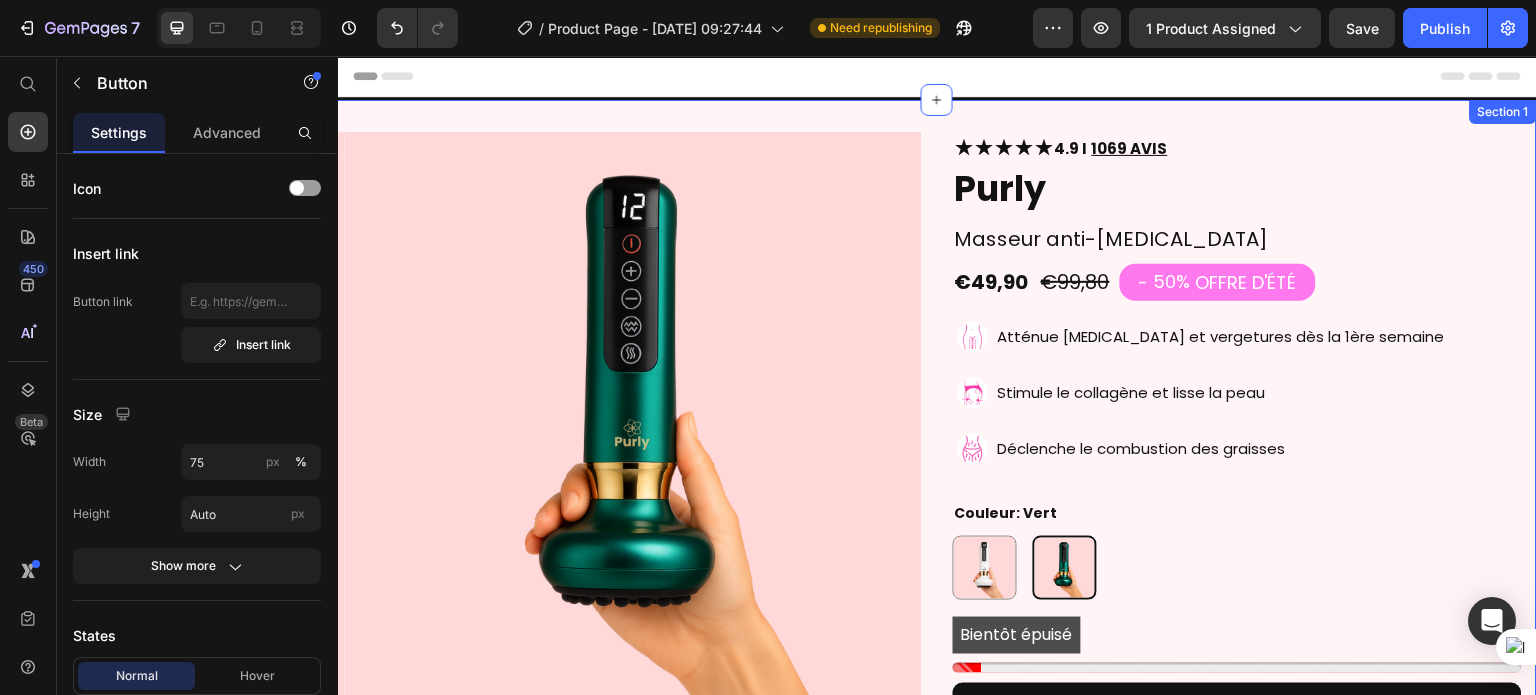 click on "Product Images ★★★★★  4.9 I   1069 AVIS Heading Purly Product Title Masseur anti-cellulite Heading €49,90 Product Price €99,80 Product Price - 50% OFFRE D'ÉTÉ Discount Tag Row Image Atténue cellulite et vergetures dès la 1ère semaine Text Block Row Image Stimule le collagène et lisse la peau Text Block Row Image Déclenche le combustion des graisses Text Block Row Couleur: Vert Blanc Blanc Vert Vert Product Variants & Swatches
Bientôt épuisé  Stock Counter AJOUTER AU PANIER Add to Cart Expédié sous  24/48h      -      Livraison partout en France Text Block Expédié sous  24/48h Text Block Livraison dans toute la France Text Block Row Image Image Image Image Row Video Video Video Video Carousel Row                Title Line Image LIVRAISON GRATUITE Text Block Advanced List                Title Line Row Image 30 JOURS SATISFAIT OU REMBOURSÉ Text Block Advanced List                Title Line Row
Icon  SERVICE CLIENT 24/7 Line" at bounding box center [937, 1323] 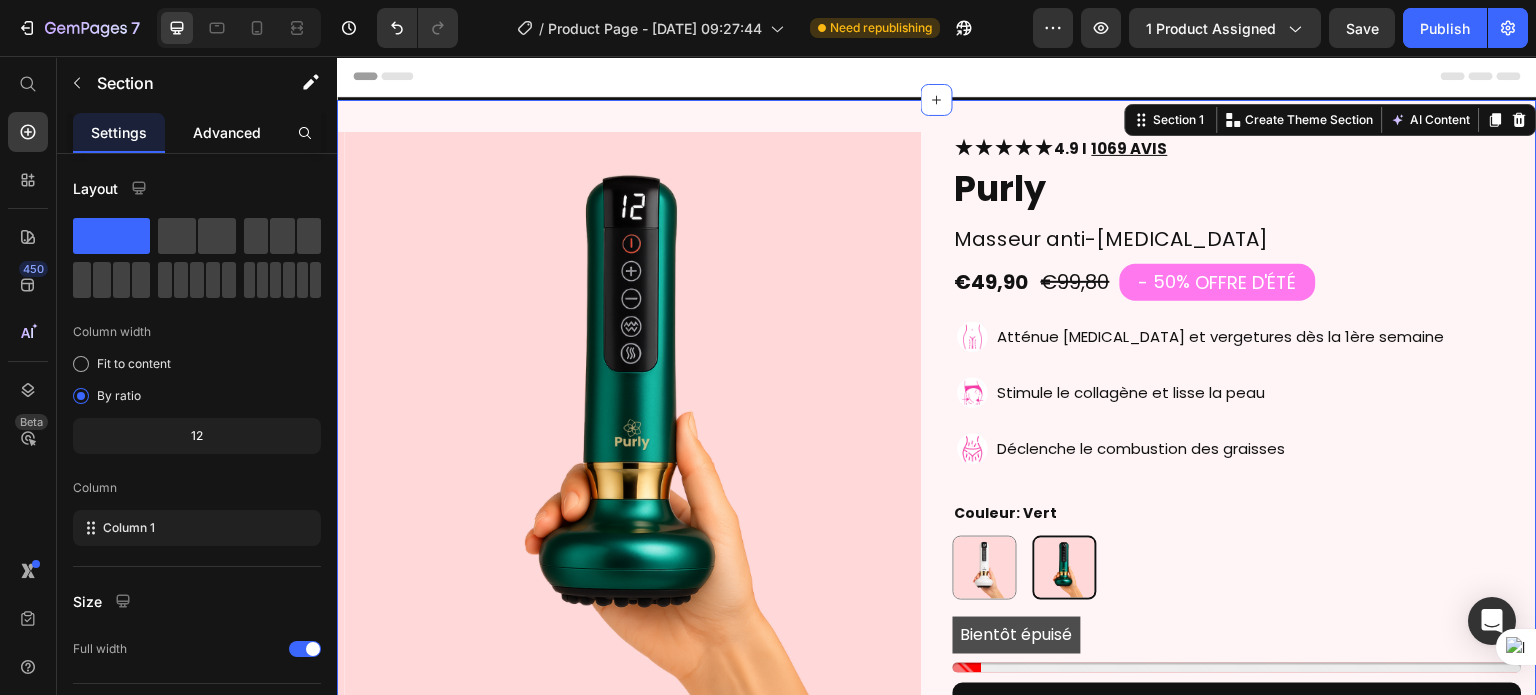 click on "Advanced" at bounding box center (227, 132) 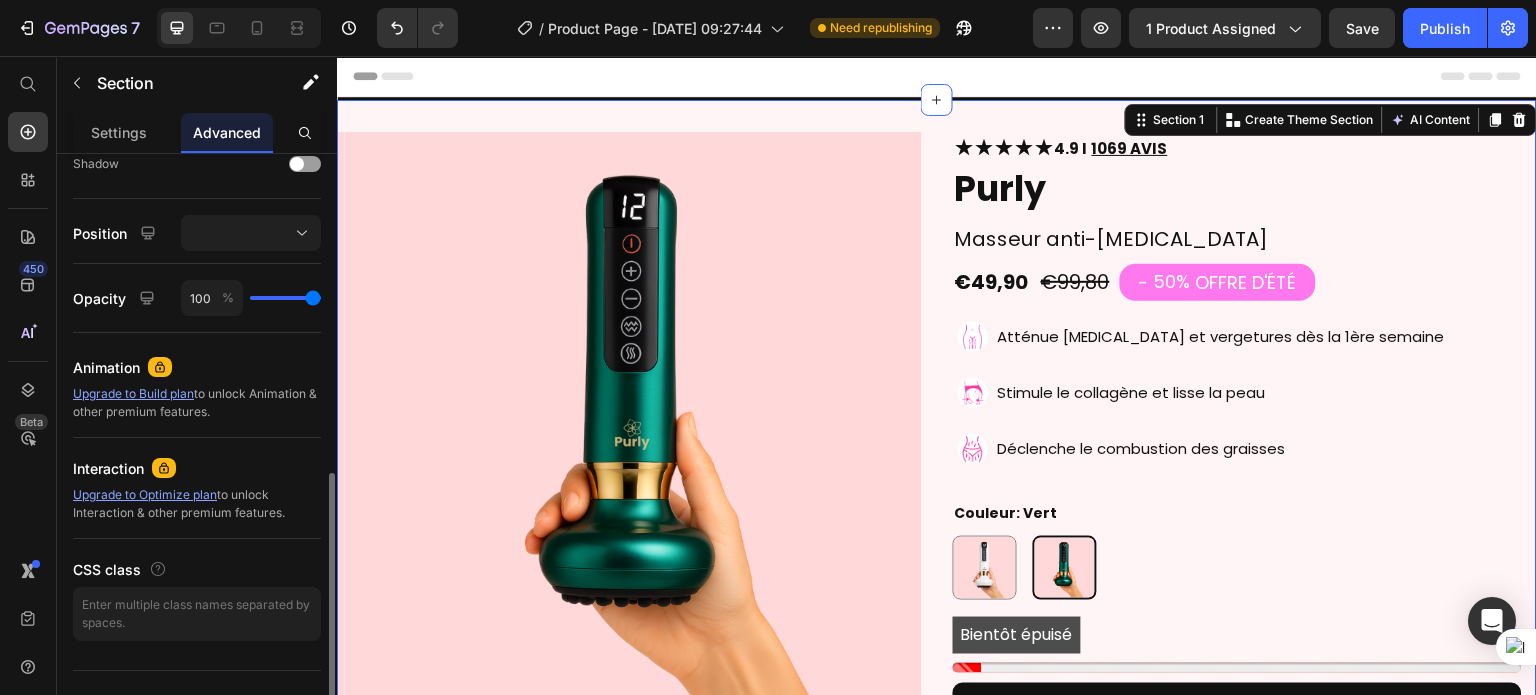 scroll, scrollTop: 748, scrollLeft: 0, axis: vertical 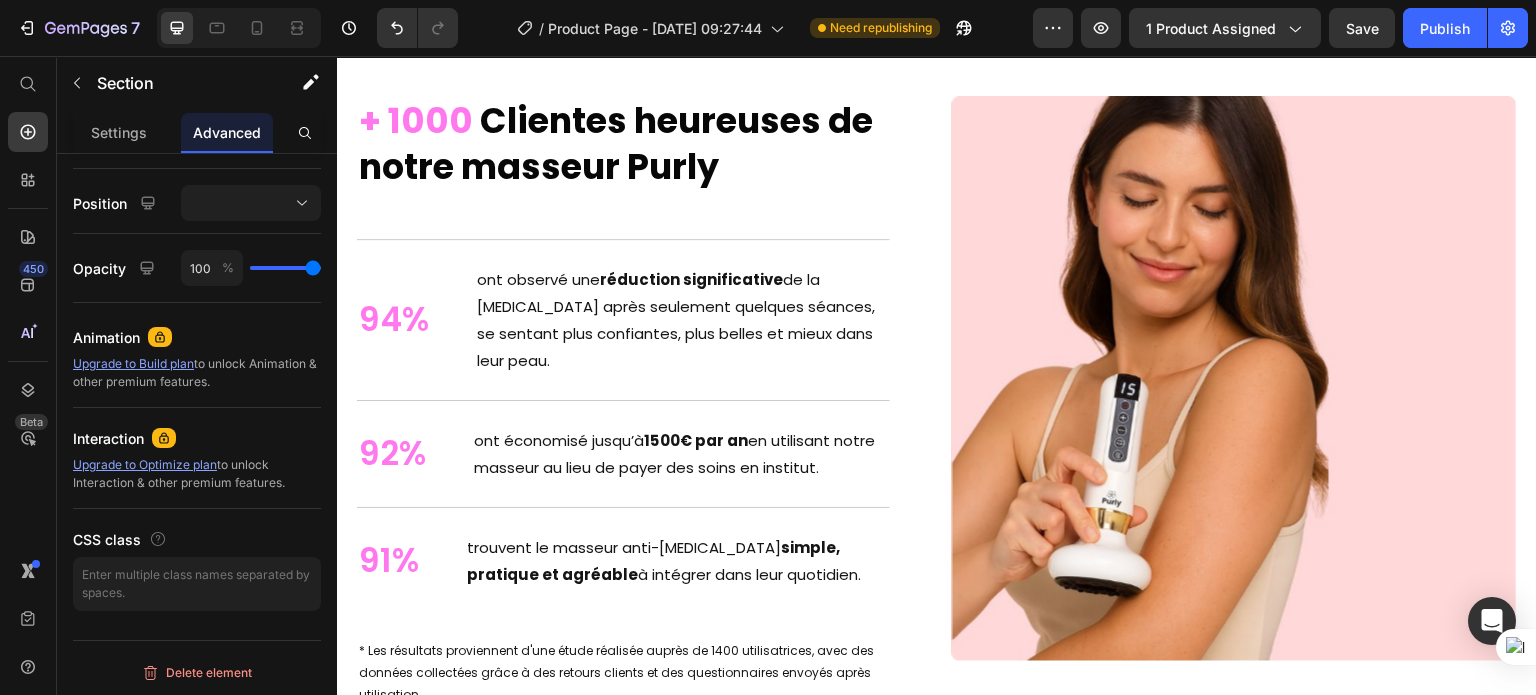 click at bounding box center [1239, -329] 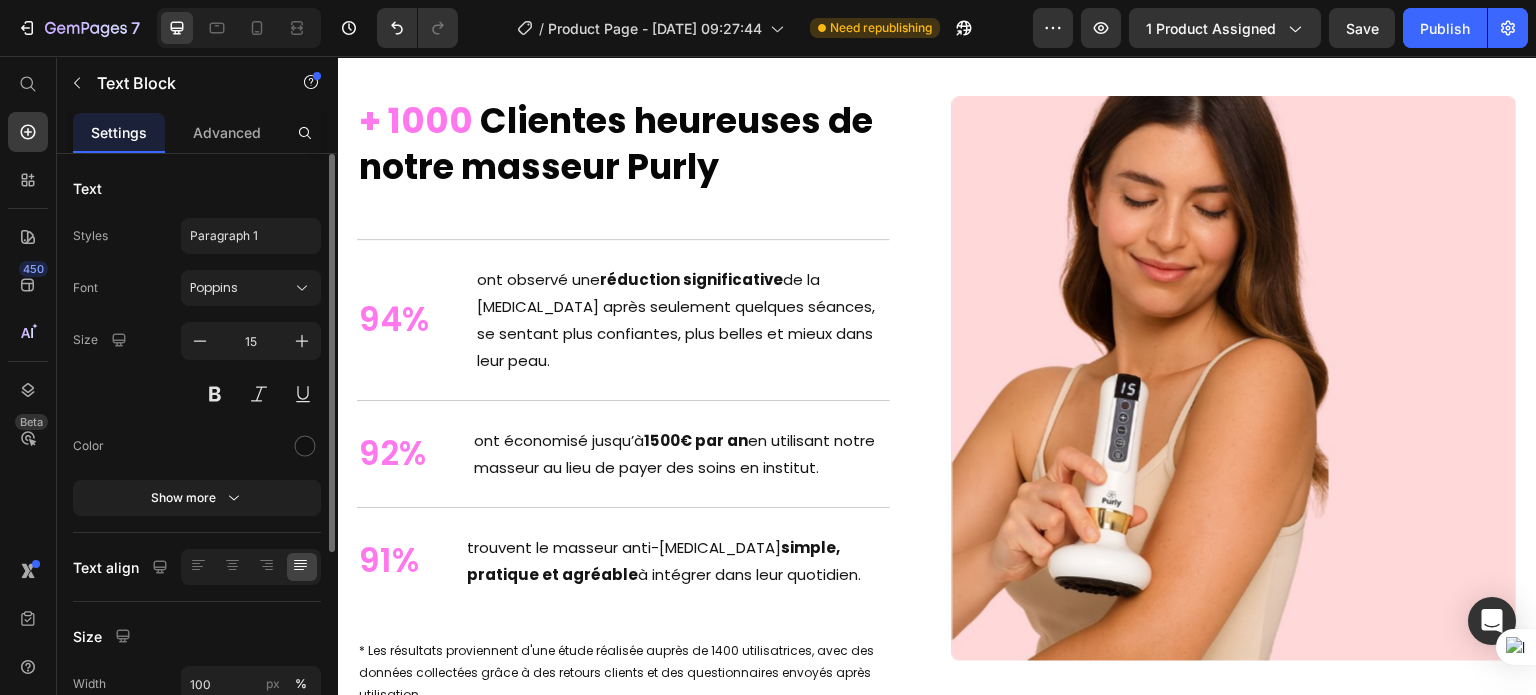 click at bounding box center (1239, -329) 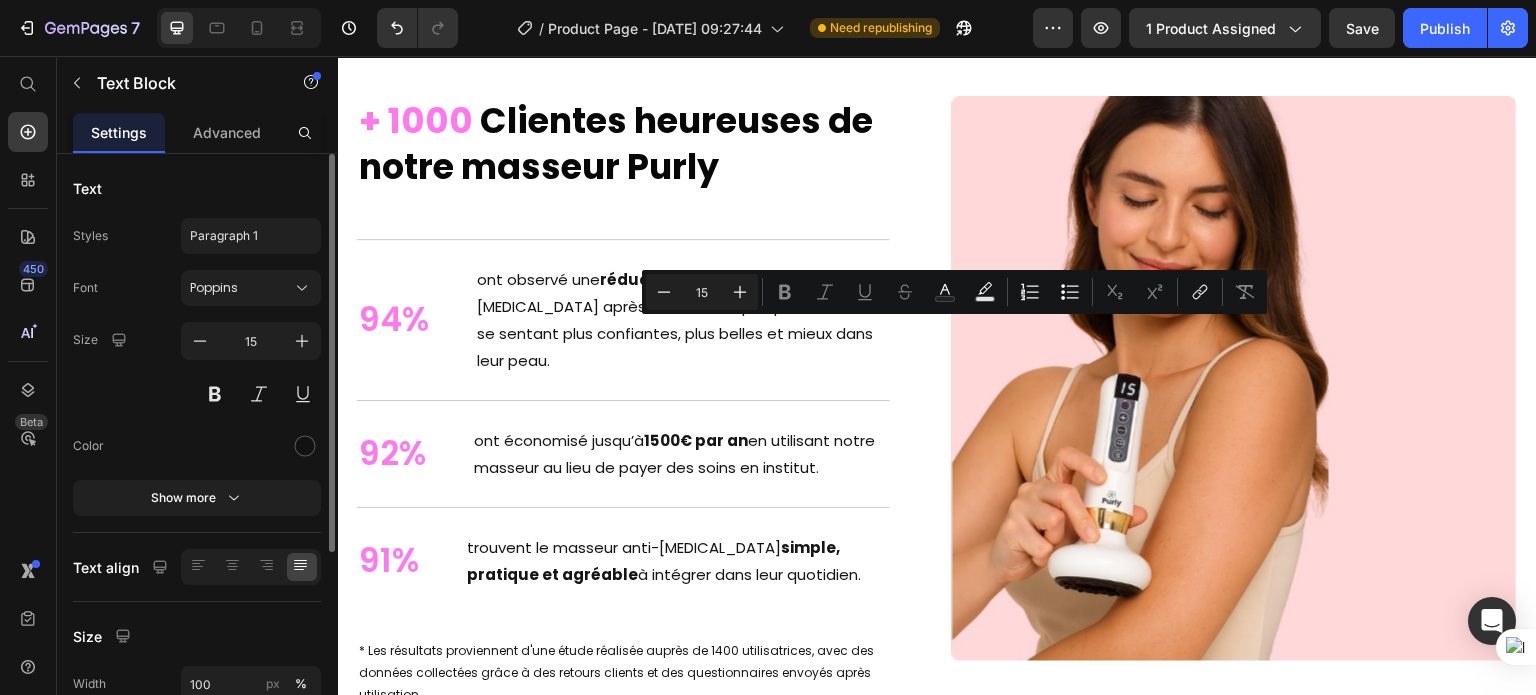 click at bounding box center [1239, -329] 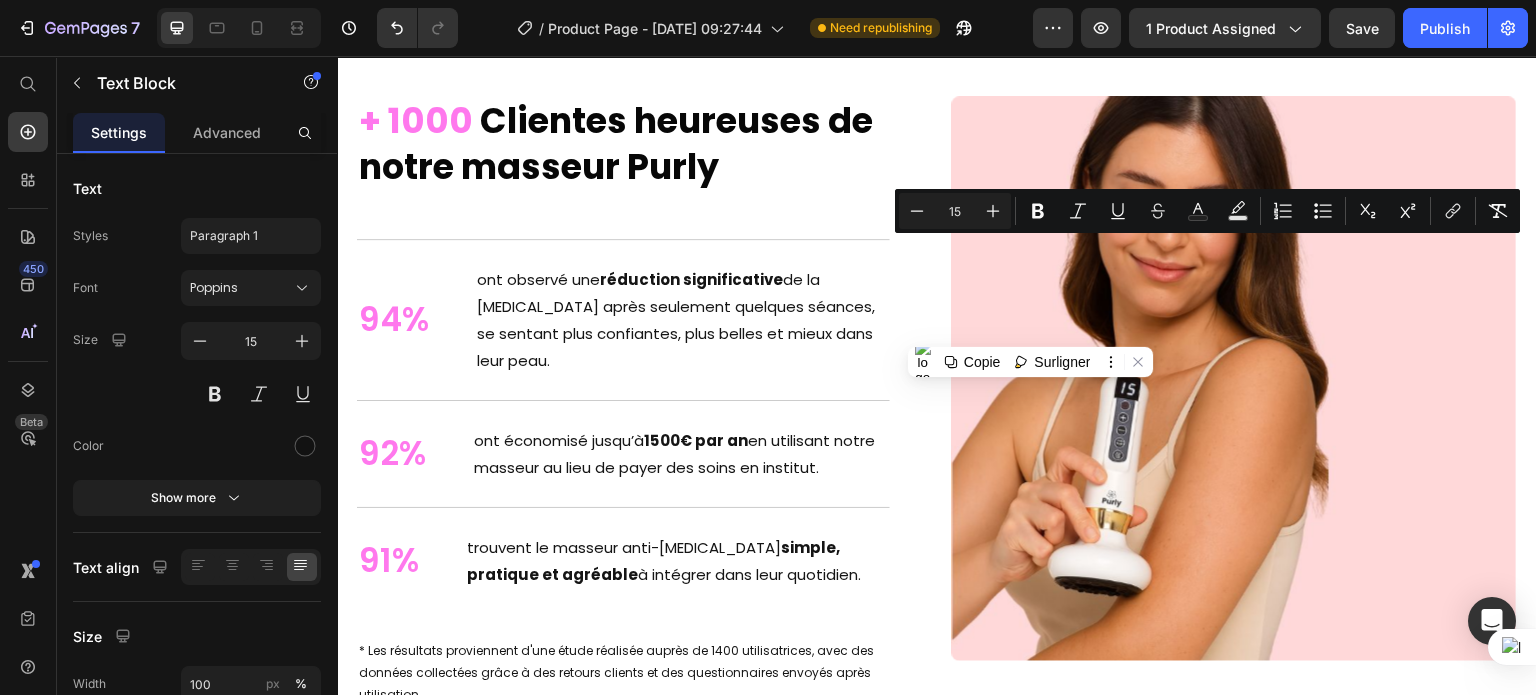 copy on "Samantha, 38 ans, de Nantes, assistante de direction, a retrouvé des  cuisses lisses et fermes  en moins de  30 jours  grâce au  masseur anti-cellulite Purly™ . En seulement  10 minutes par jour , sa  cellulite s’est visiblement réduite.  Elle a enfin retrouver le plaisir de profiter d'un été en s'habillant sans se cacher. Il n’est jamais trop tard pour obtenir le  corps dont on rêve ." 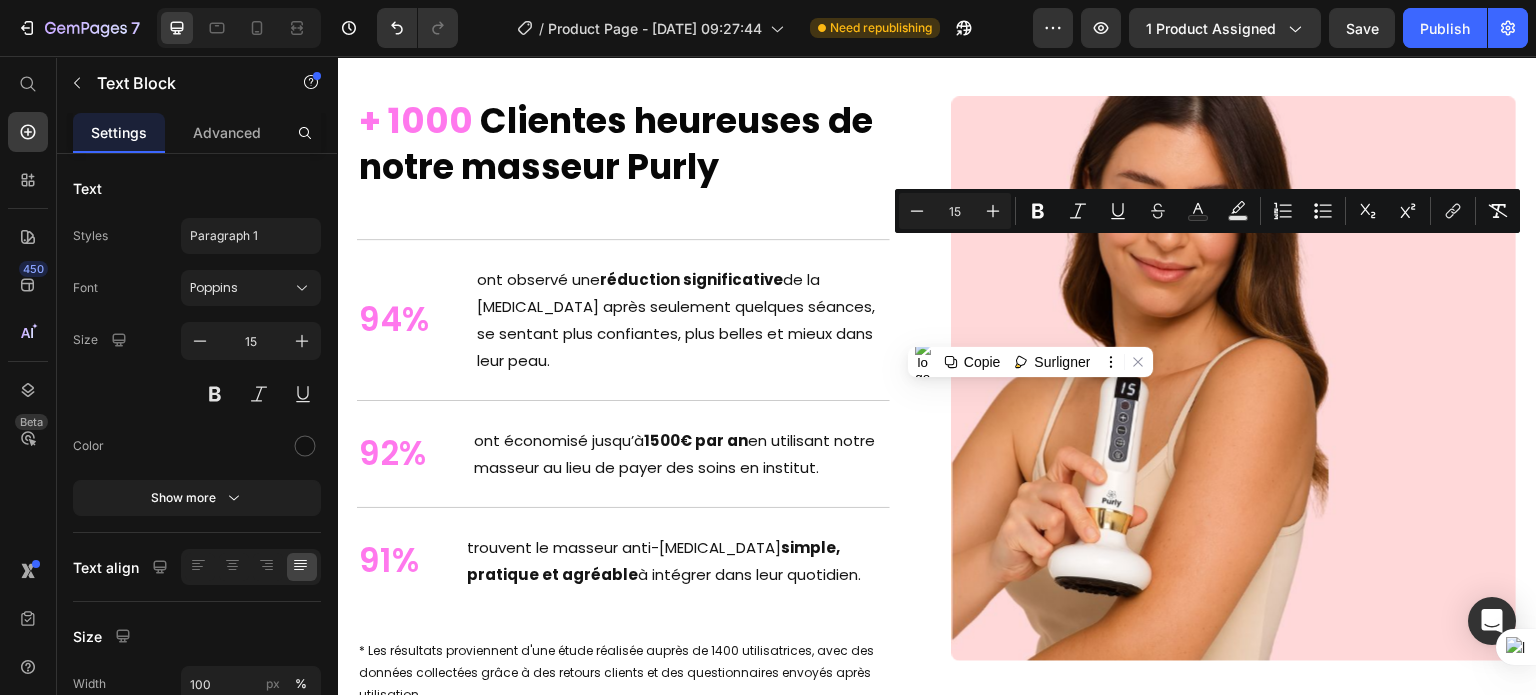 click on "En seulement  10 minutes par jour , sa  [MEDICAL_DATA] s’est visiblement réduite." at bounding box center (1239, -288) 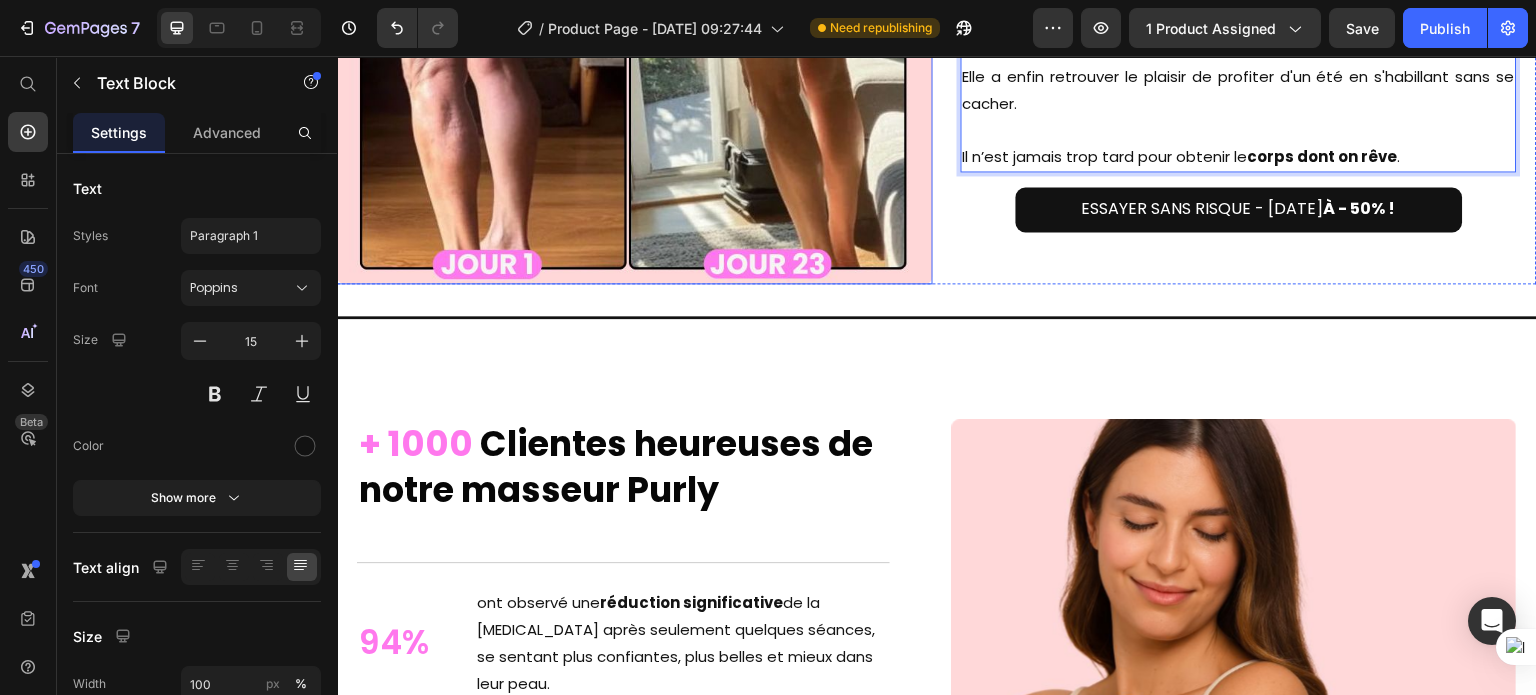 scroll, scrollTop: 5320, scrollLeft: 0, axis: vertical 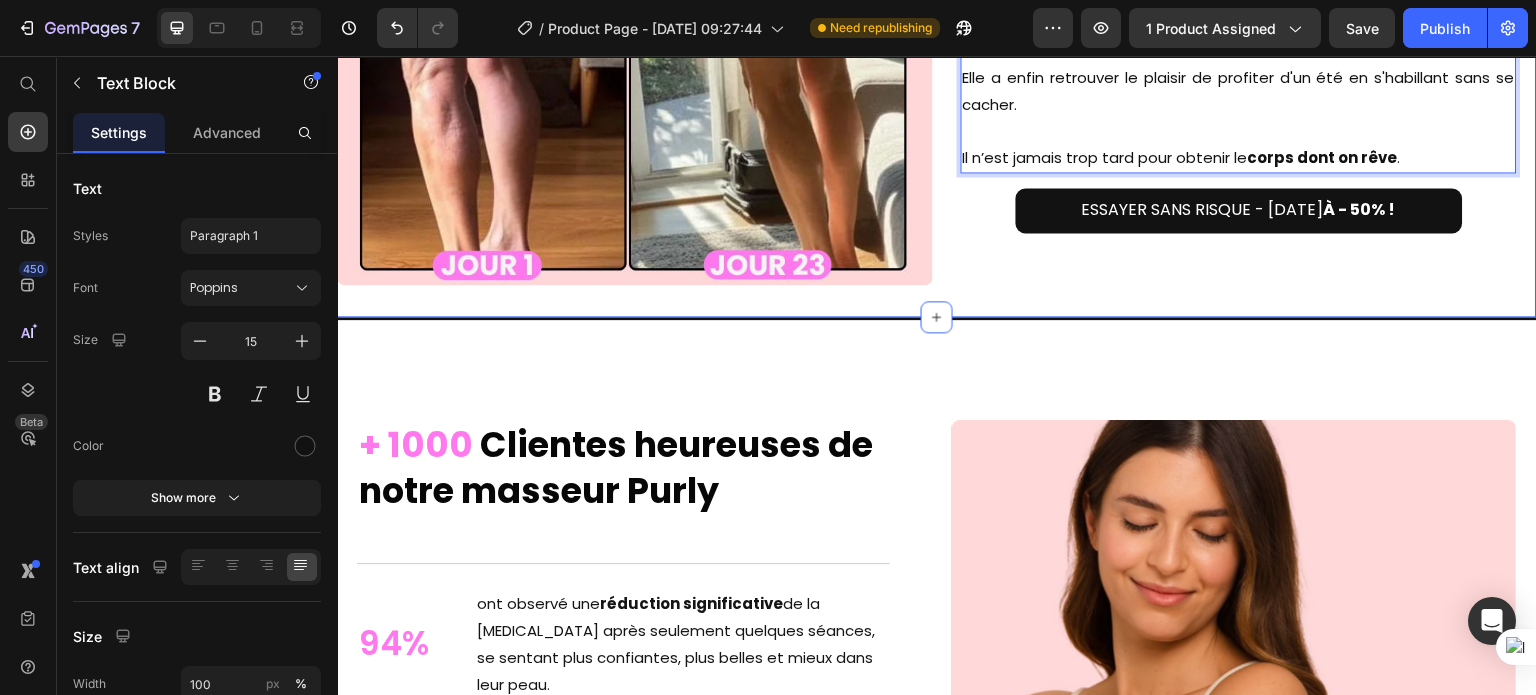 click at bounding box center [937, -343] 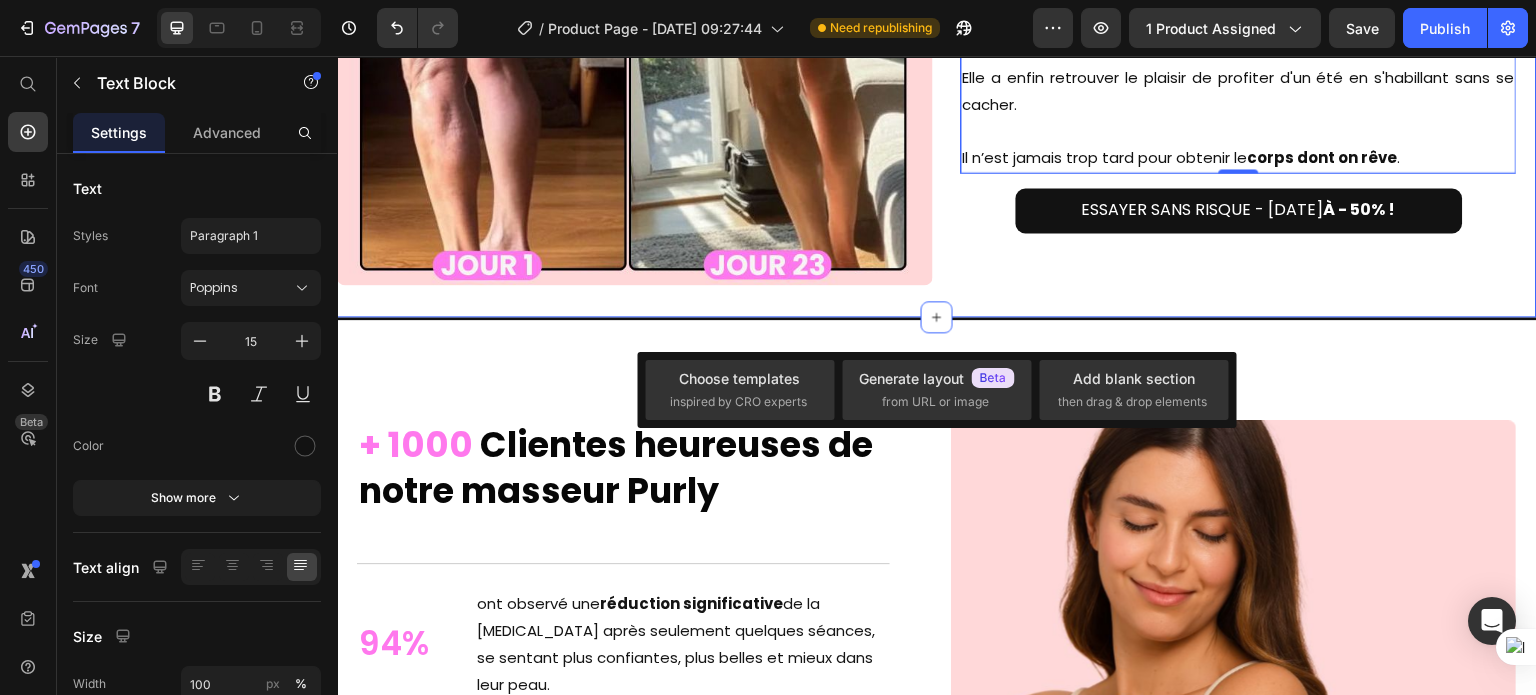 click on "Image Un Summer Body en 30 Jours Heading Samantha, 38 ans, de Nantes, assistante de direction, a retrouvé des  cuisses lisses et fermes  en moins de  30 jours  grâce au  masseur anti-cellulite Purly™ . En seulement  10 minutes par jour , sa  cellulite s’est visiblement réduite.  Elle a enfin retrouver le plaisir de profiter d'un été en s'habillant sans se cacher. Il n’est jamais trop tard pour obtenir le  corps dont on rêve . Text Block   0 Row ESSAYER SANS RISQUE - AUJOURD'HUI  À - 50% ! Button Row Section 6" at bounding box center [937, -12] 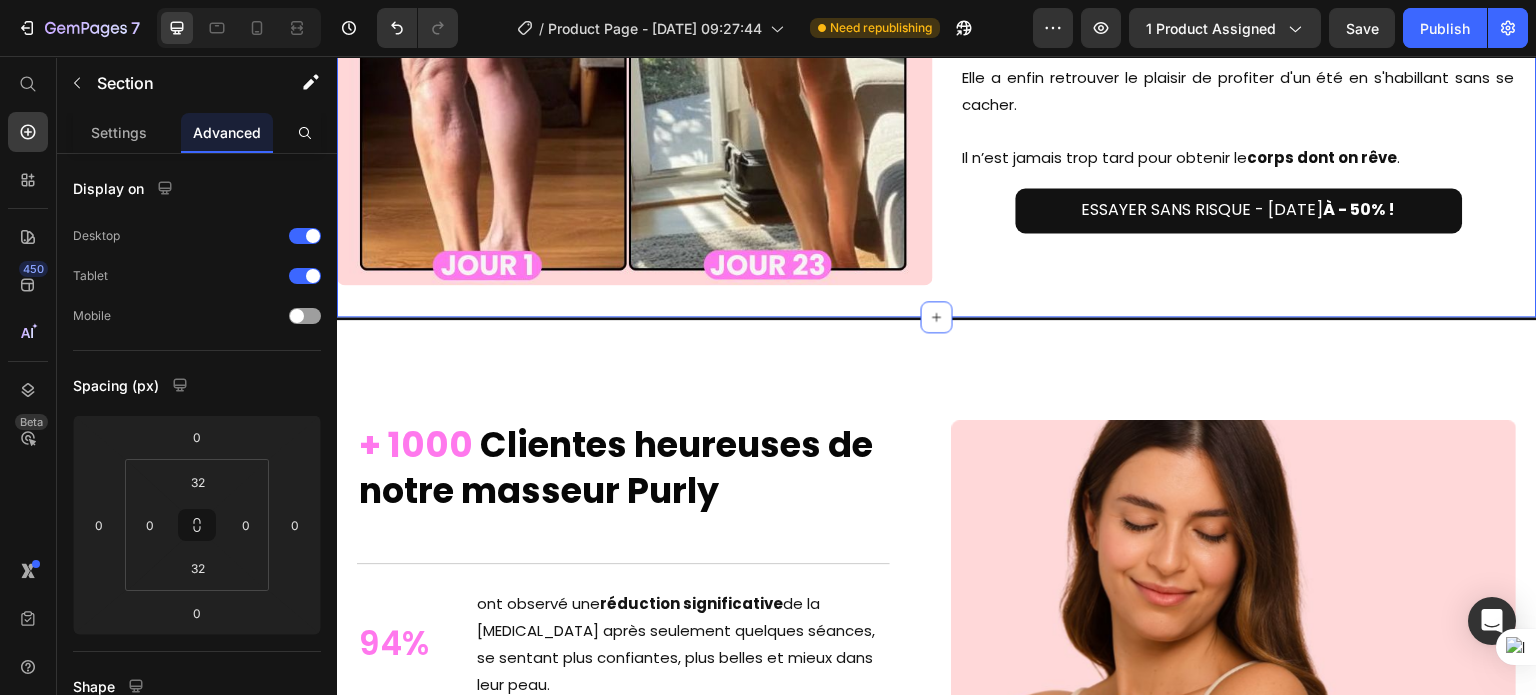 click 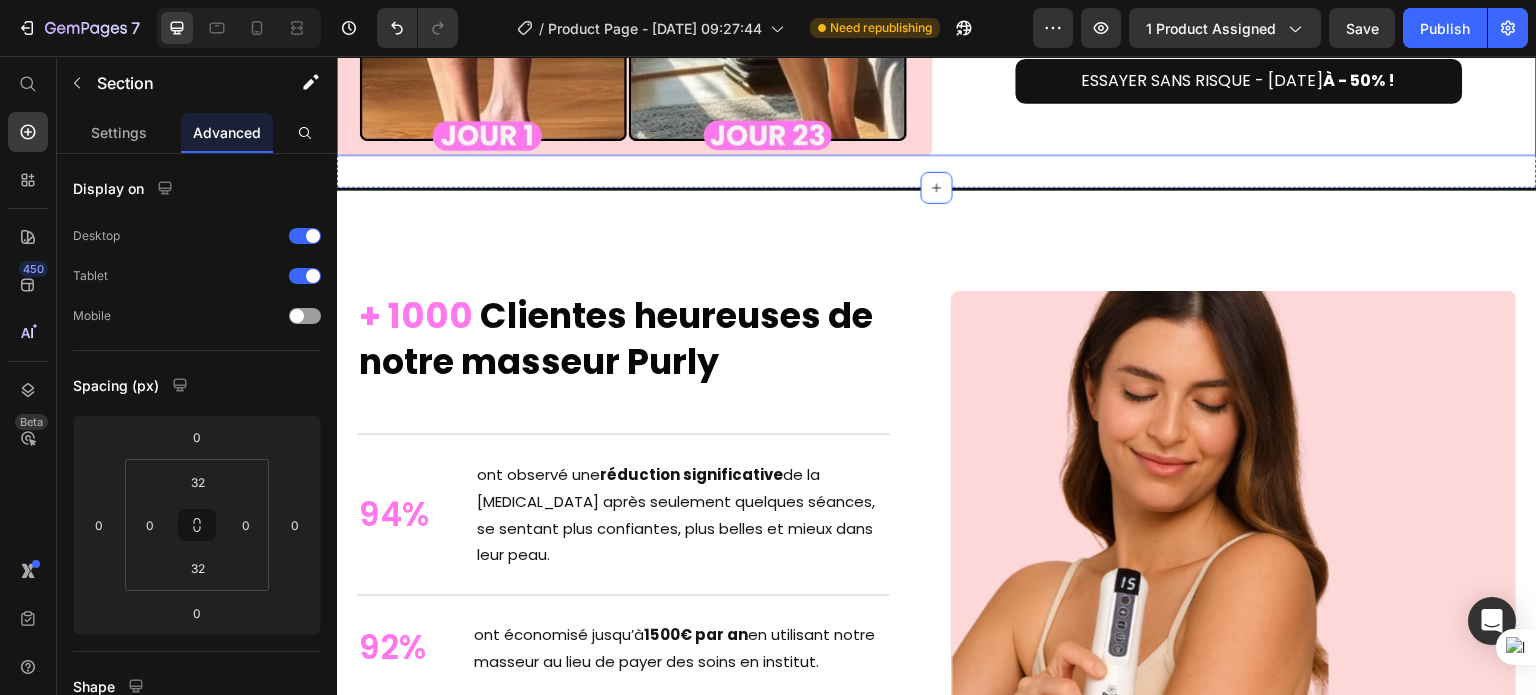 scroll, scrollTop: 6169, scrollLeft: 0, axis: vertical 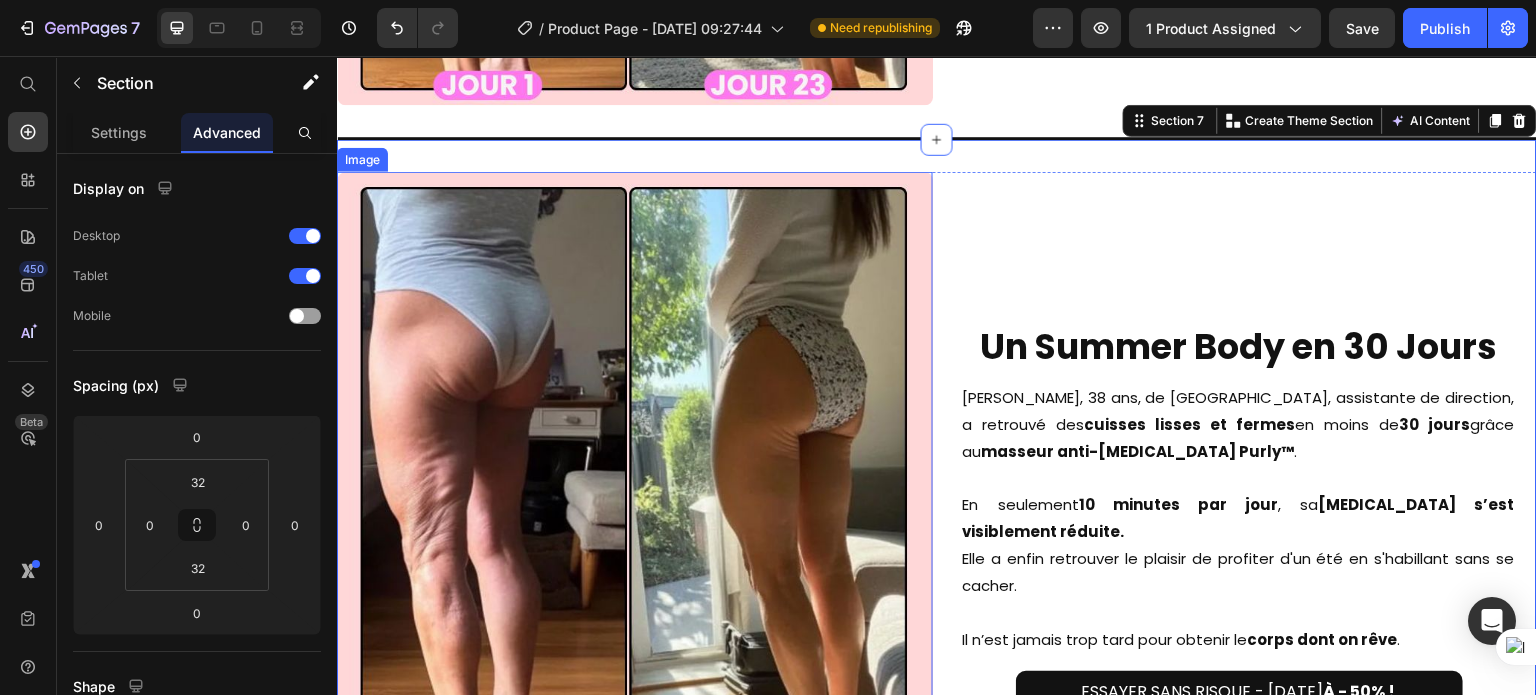 click at bounding box center (635, 470) 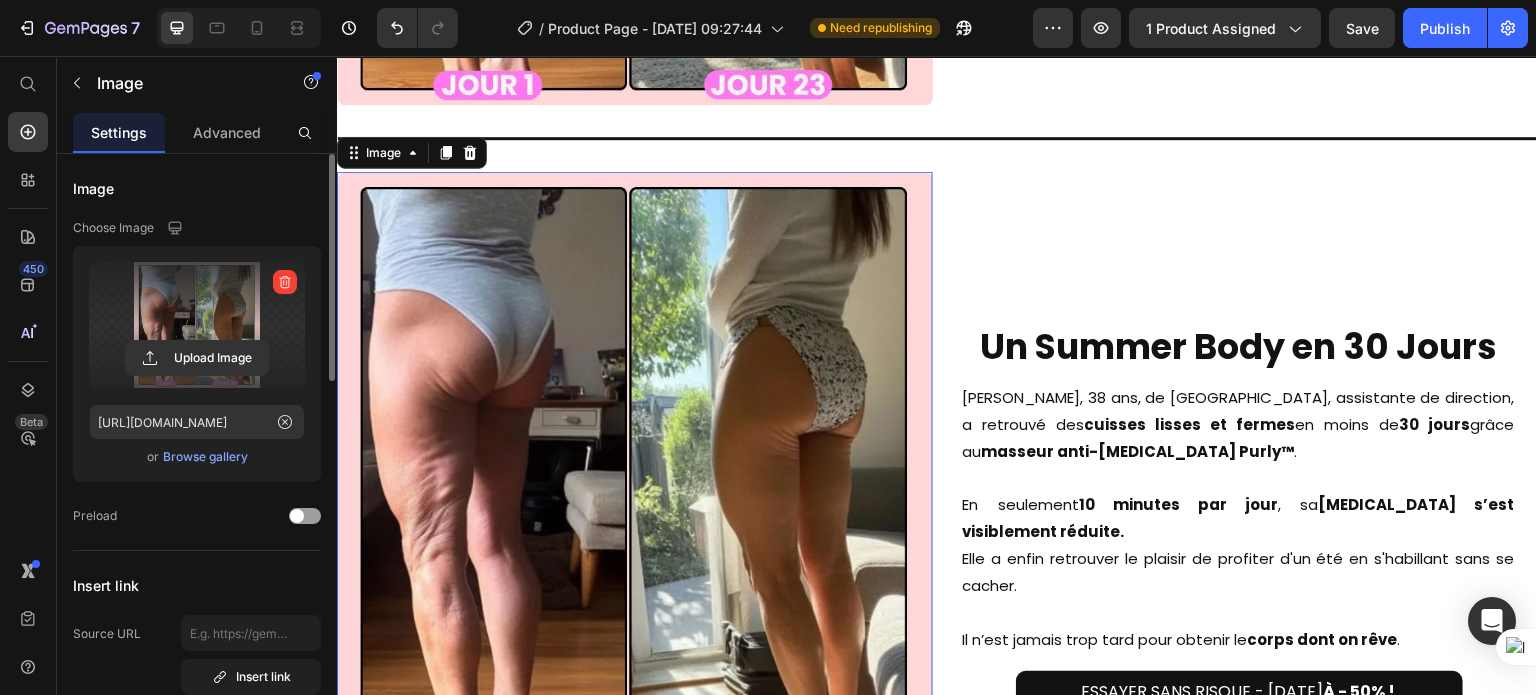click at bounding box center (197, 325) 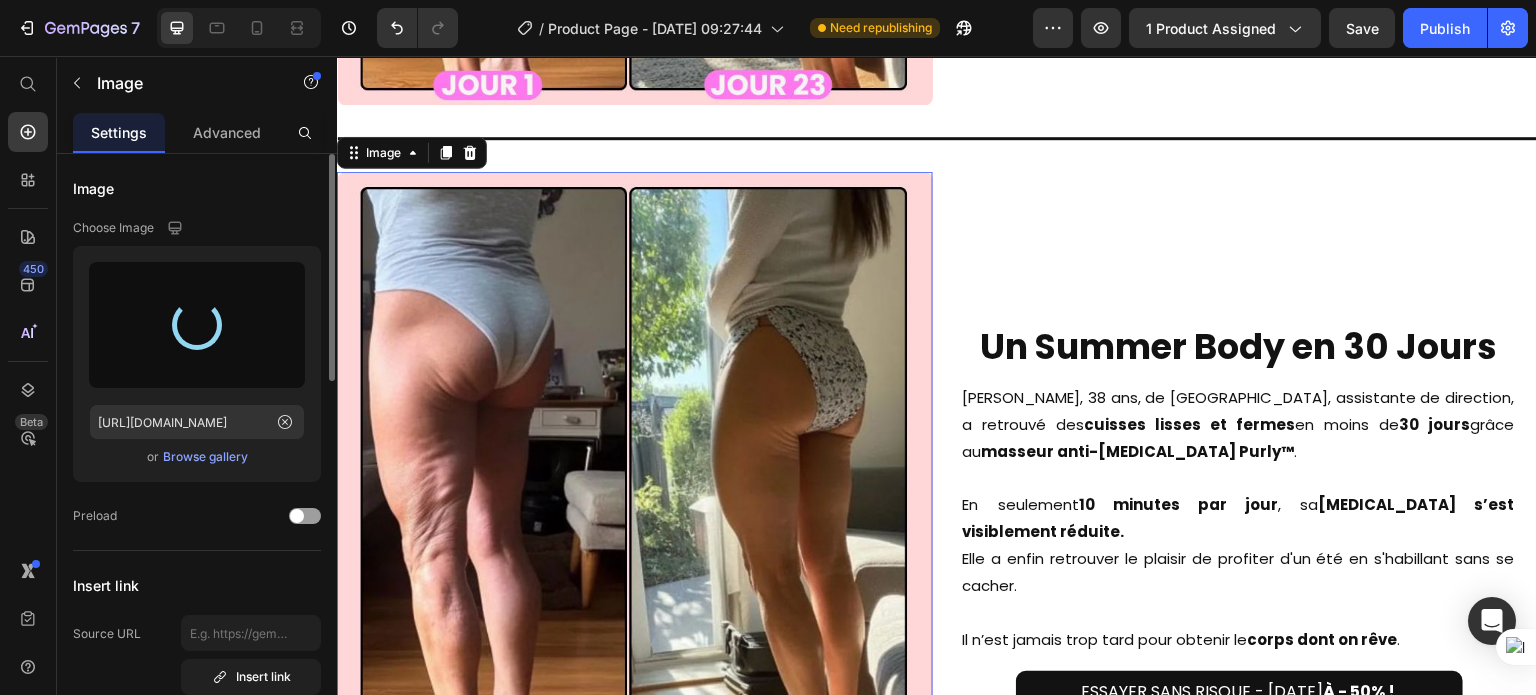 type on "[URL][DOMAIN_NAME]" 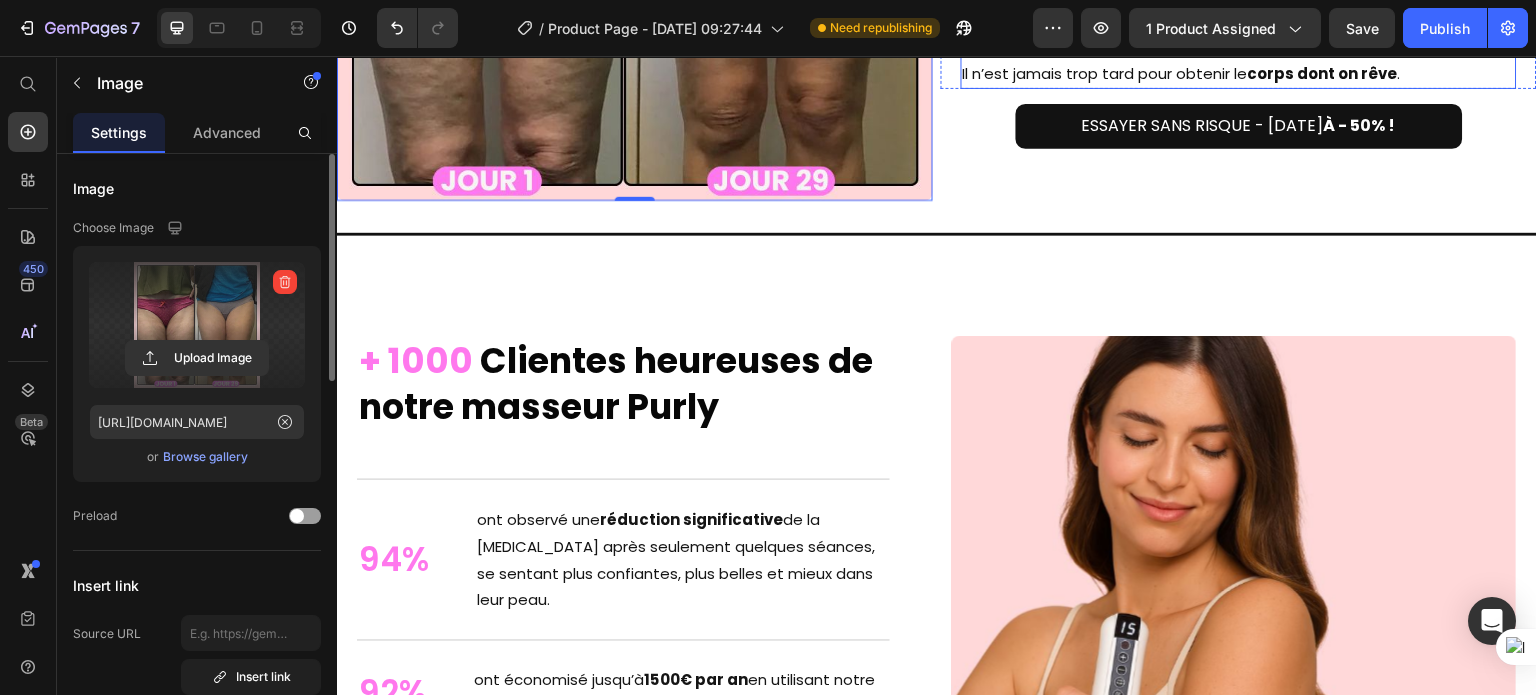 scroll, scrollTop: 5728, scrollLeft: 0, axis: vertical 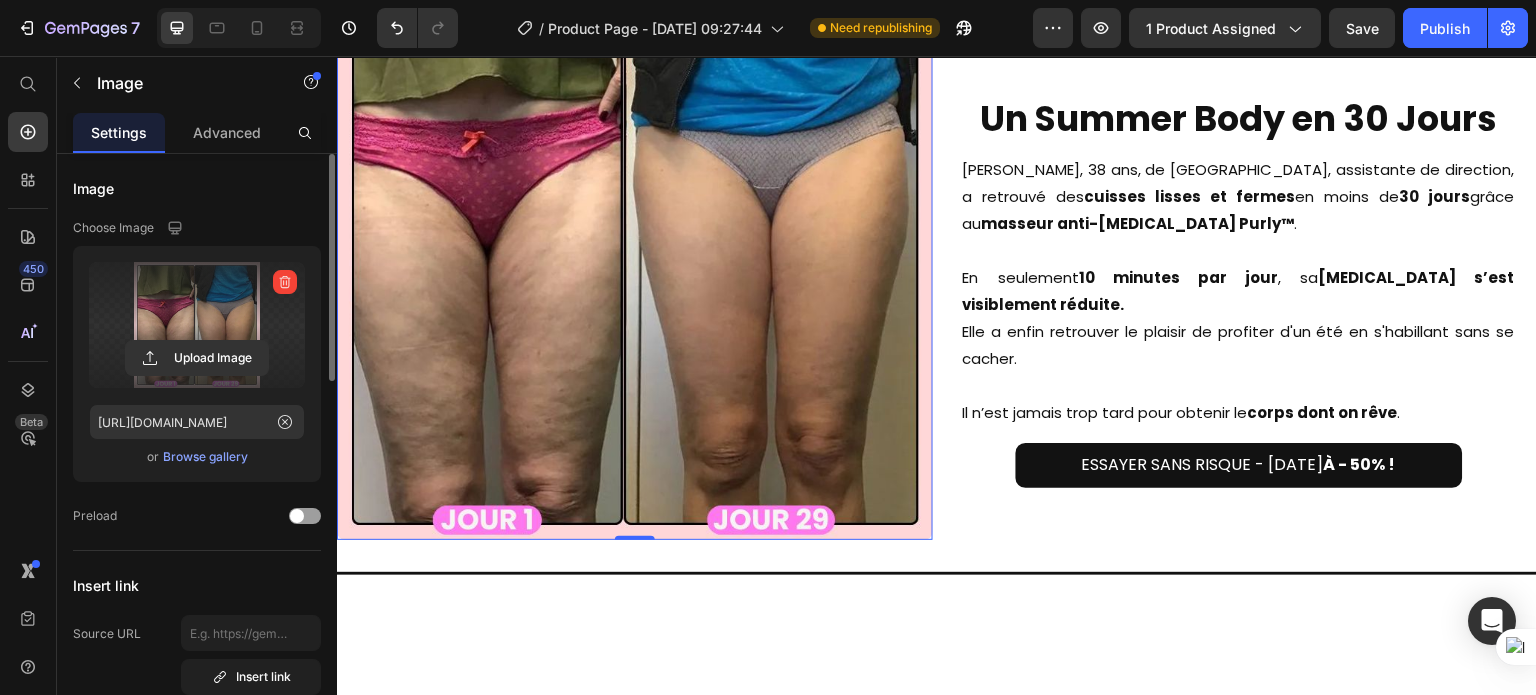 click on "Samantha, 38 ans, de Nantes, assistante de direction, a retrouvé des  cuisses lisses et fermes  en moins de  30 jours  grâce au  masseur anti-cellulite Purly™ ." at bounding box center [1239, -467] 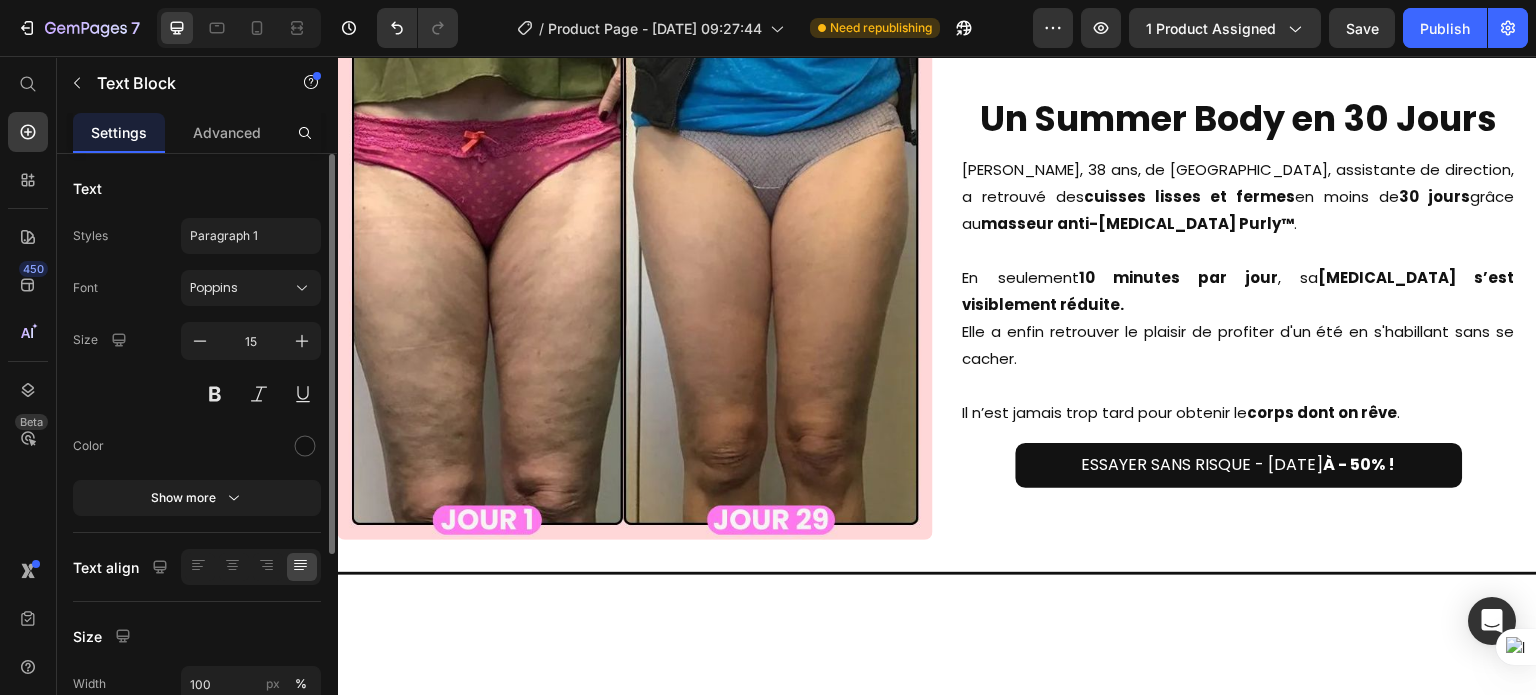 click on "Samantha, 38 ans, de Nantes, assistante de direction, a retrouvé des  cuisses lisses et fermes  en moins de  30 jours  grâce au  masseur anti-cellulite Purly™ ." at bounding box center [1239, -467] 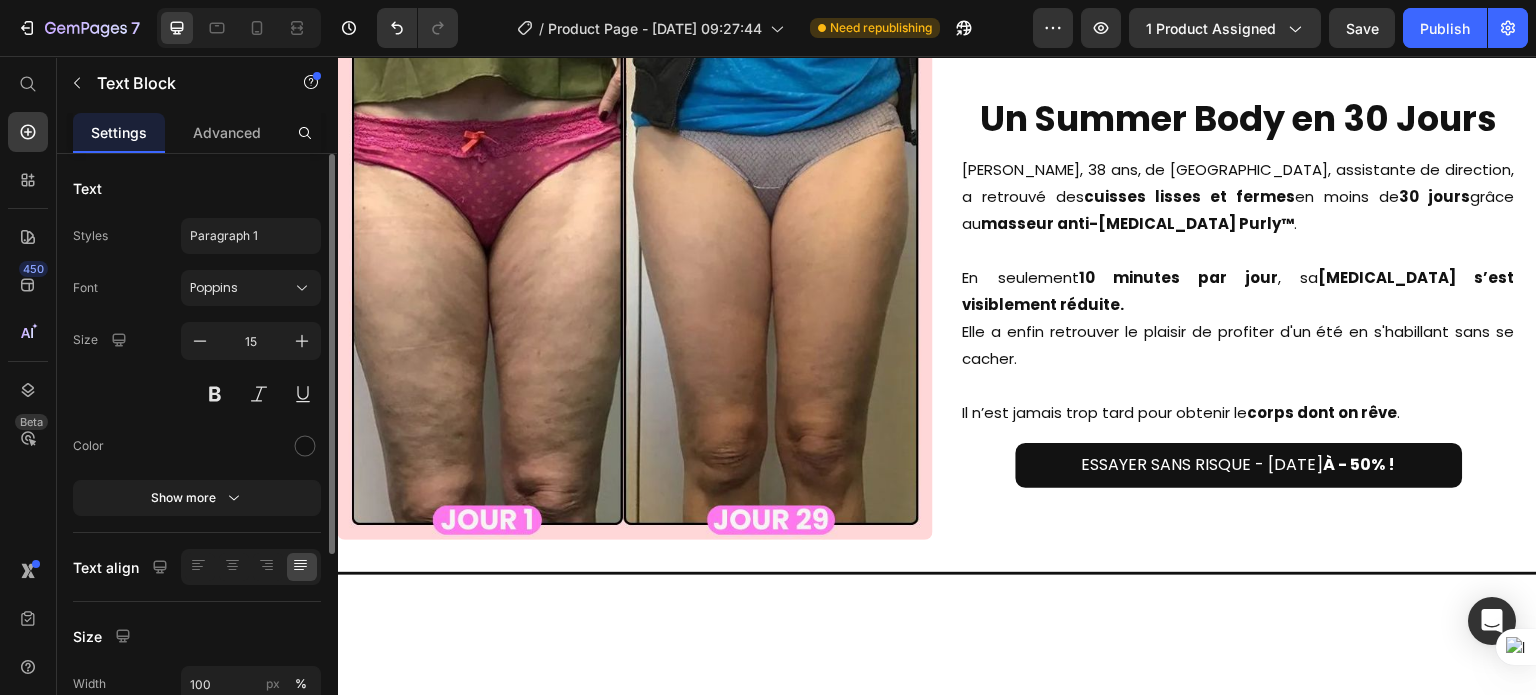click at bounding box center [1239, -413] 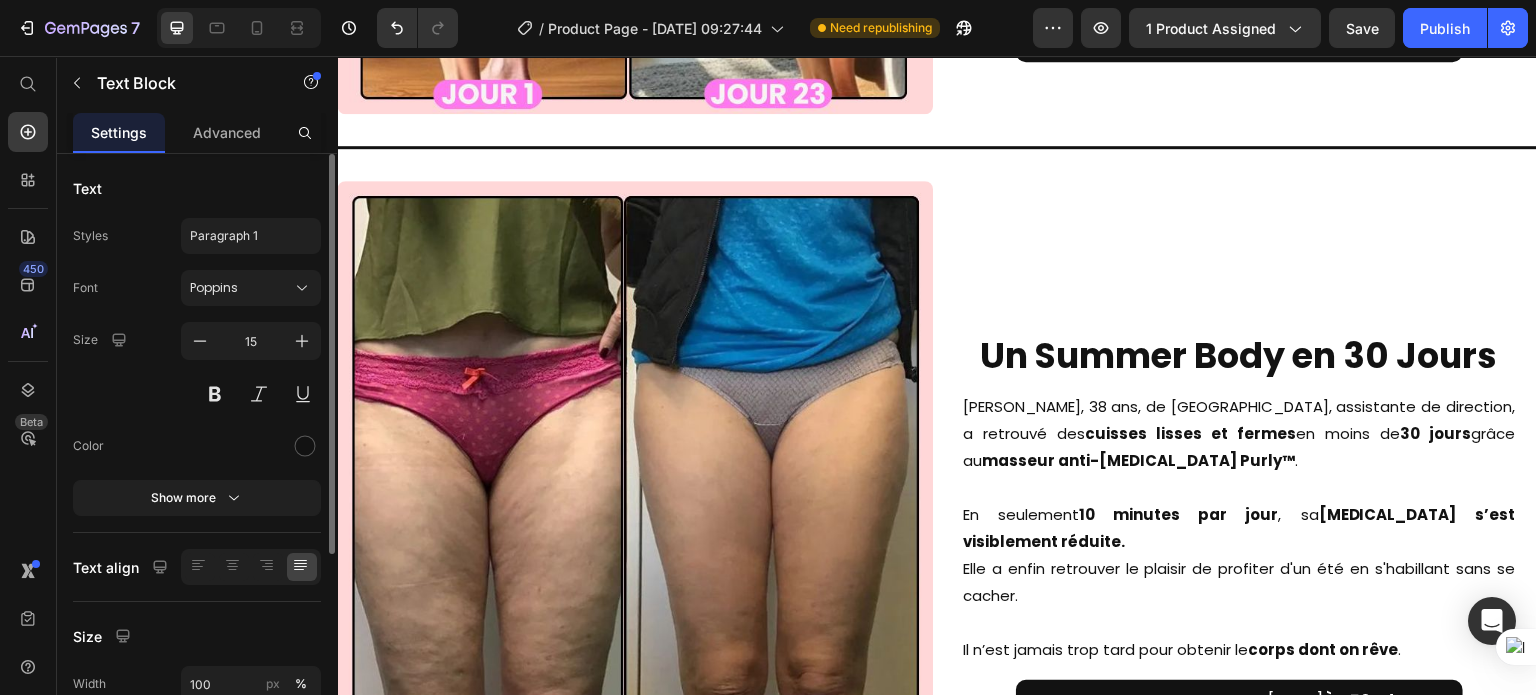 scroll, scrollTop: 6167, scrollLeft: 0, axis: vertical 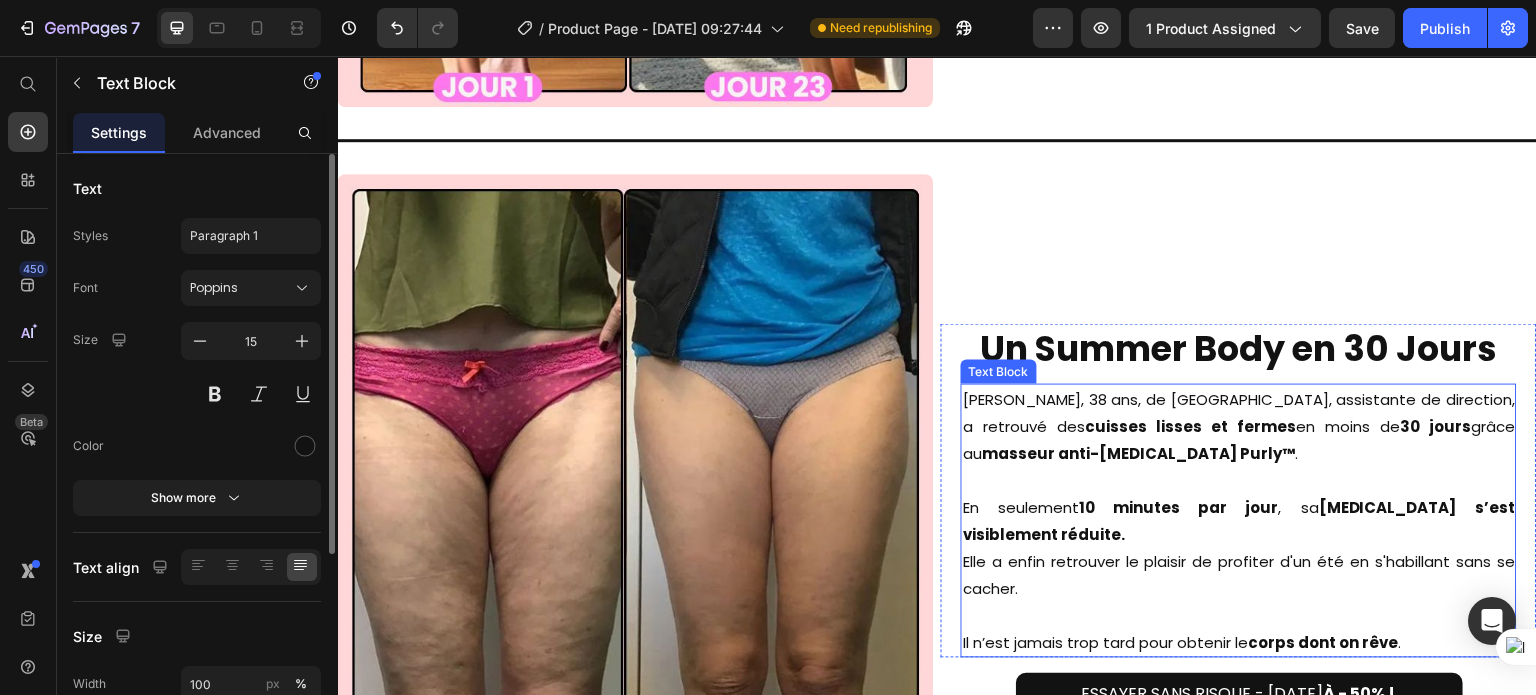 click on "Samantha, 38 ans, de Nantes, assistante de direction, a retrouvé des  cuisses lisses et fermes  en moins de  30 jours  grâce au  masseur anti-cellulite Purly™ ." at bounding box center [1239, 426] 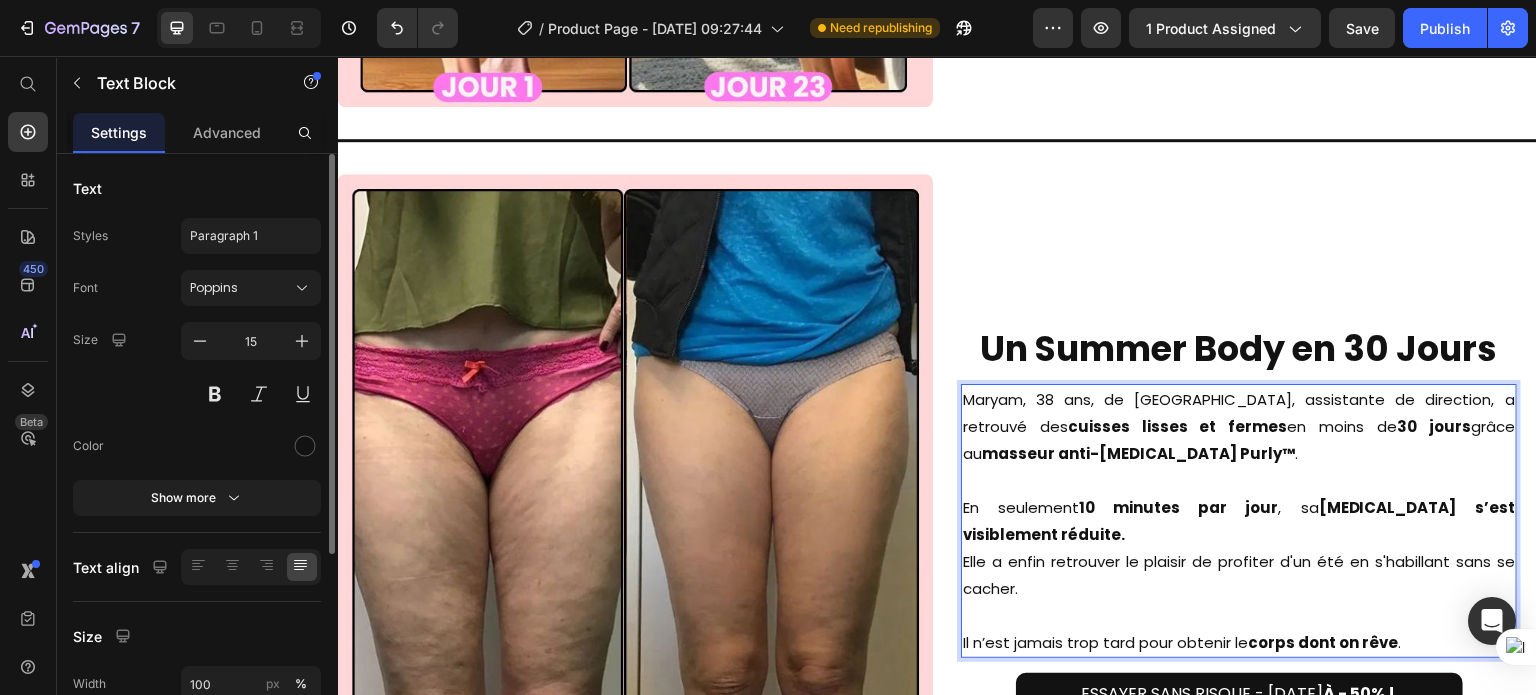 click on "Maryam, 38 ans, de Nantes, assistante de direction, a retrouvé des  cuisses lisses et fermes  en moins de  30 jours  grâce au  masseur anti-cellulite Purly™ ." at bounding box center [1239, 426] 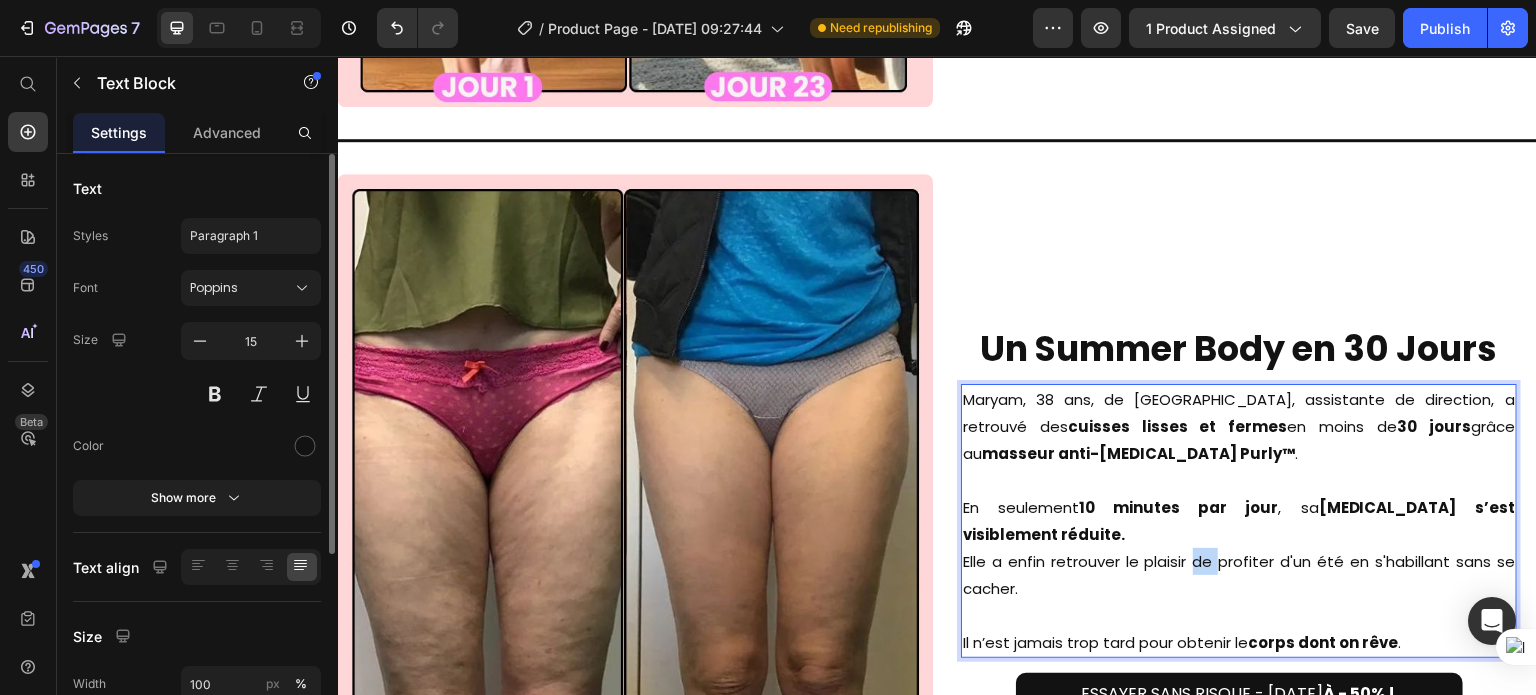 click on "Elle a enfin retrouver le plaisir de profiter d'un été en s'habillant sans se cacher." at bounding box center (1239, 575) 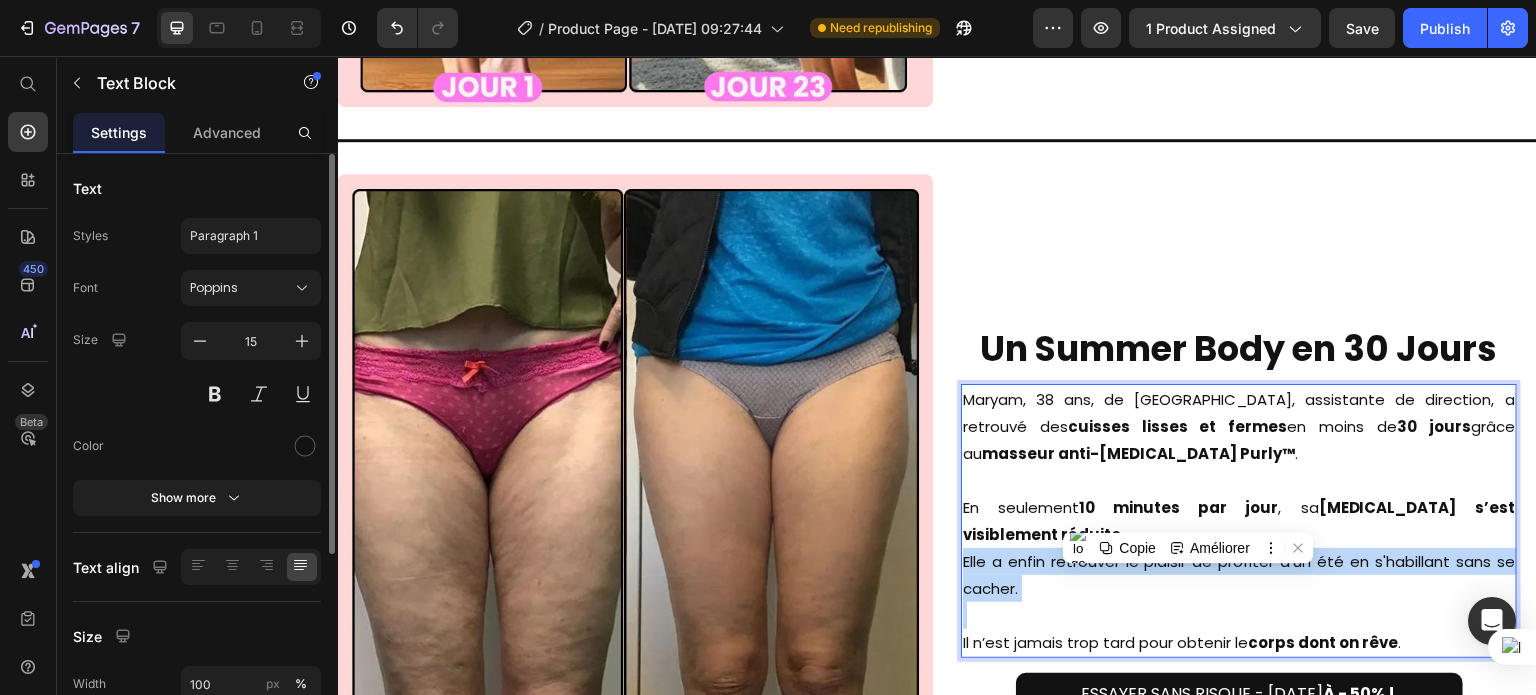 click on "Elle a enfin retrouver le plaisir de profiter d'un été en s'habillant sans se cacher." at bounding box center [1239, 575] 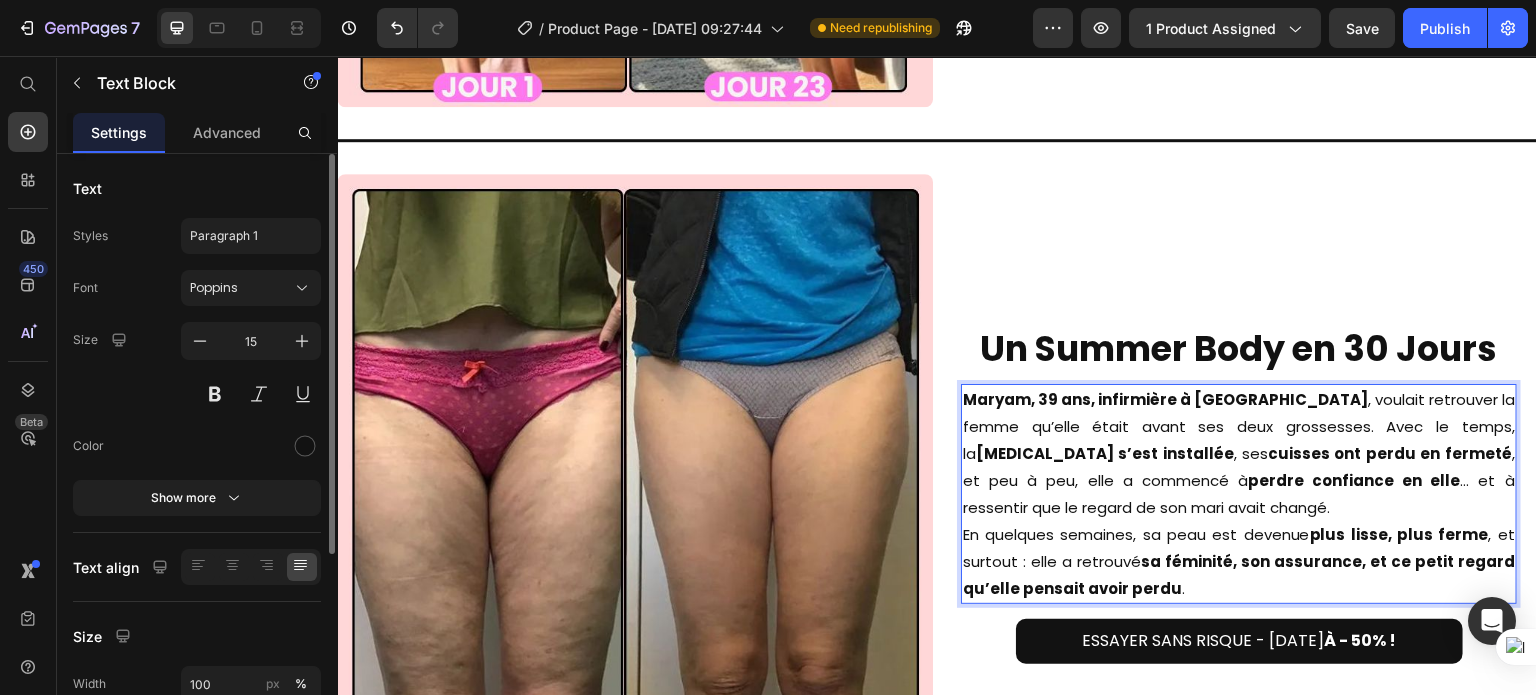 click on "Maryam, 39 ans, infirmière à Marseille , voulait retrouver la femme qu’elle était avant ses deux grossesses. Avec le temps, la  cellulite s’est installée , ses  cuisses ont perdu en fermeté , et peu à peu, elle a commencé à  perdre confiance en elle … et à ressentir que le regard de son mari avait changé." at bounding box center [1239, 453] 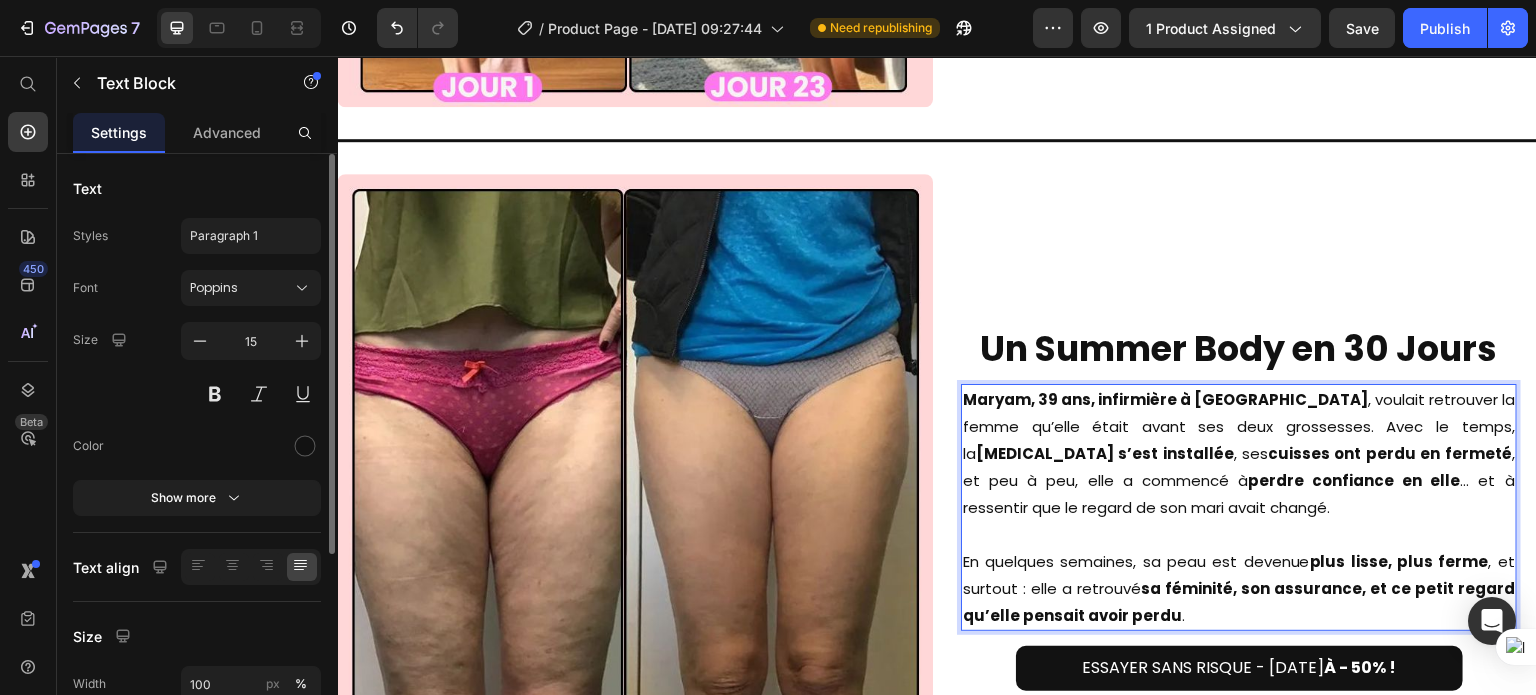 click on "Maryam, 39 ans, infirmière à Marseille , voulait retrouver la femme qu’elle était avant ses deux grossesses. Avec le temps, la  cellulite s’est installée , ses  cuisses ont perdu en fermeté , et peu à peu, elle a commencé à  perdre confiance en elle … et à ressentir que le regard de son mari avait changé." at bounding box center [1239, 453] 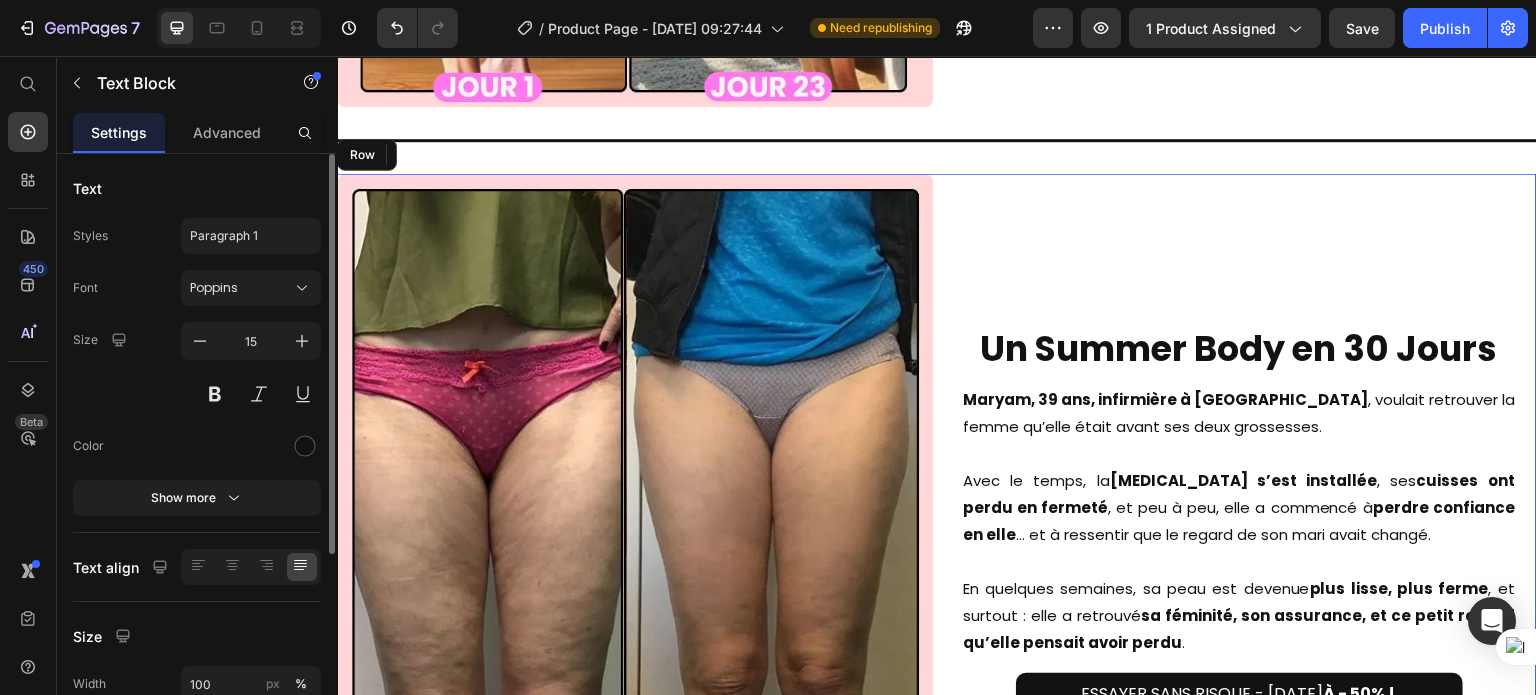 click on "Un Summer Body en 30 Jours Heading Maryam, 39 ans, infirmière à Marseille , voulait retrouver la femme qu’elle était avant ses deux grossesses.  Avec le temps, la  cellulite s’est installée , ses  cuisses ont perdu en fermeté , et peu à peu, elle a commencé à  perdre confiance en elle … et à ressentir que le regard de son mari avait changé. En quelques semaines, sa peau est devenue  plus lisse, plus ferme , et surtout : elle a retrouvé  sa féminité, son assurance, et ce petit regard qu’elle pensait avoir perdu . Text Block   0 Row ESSAYER SANS RISQUE - AUJOURD'HUI  À - 50% ! Button" at bounding box center [1239, 472] 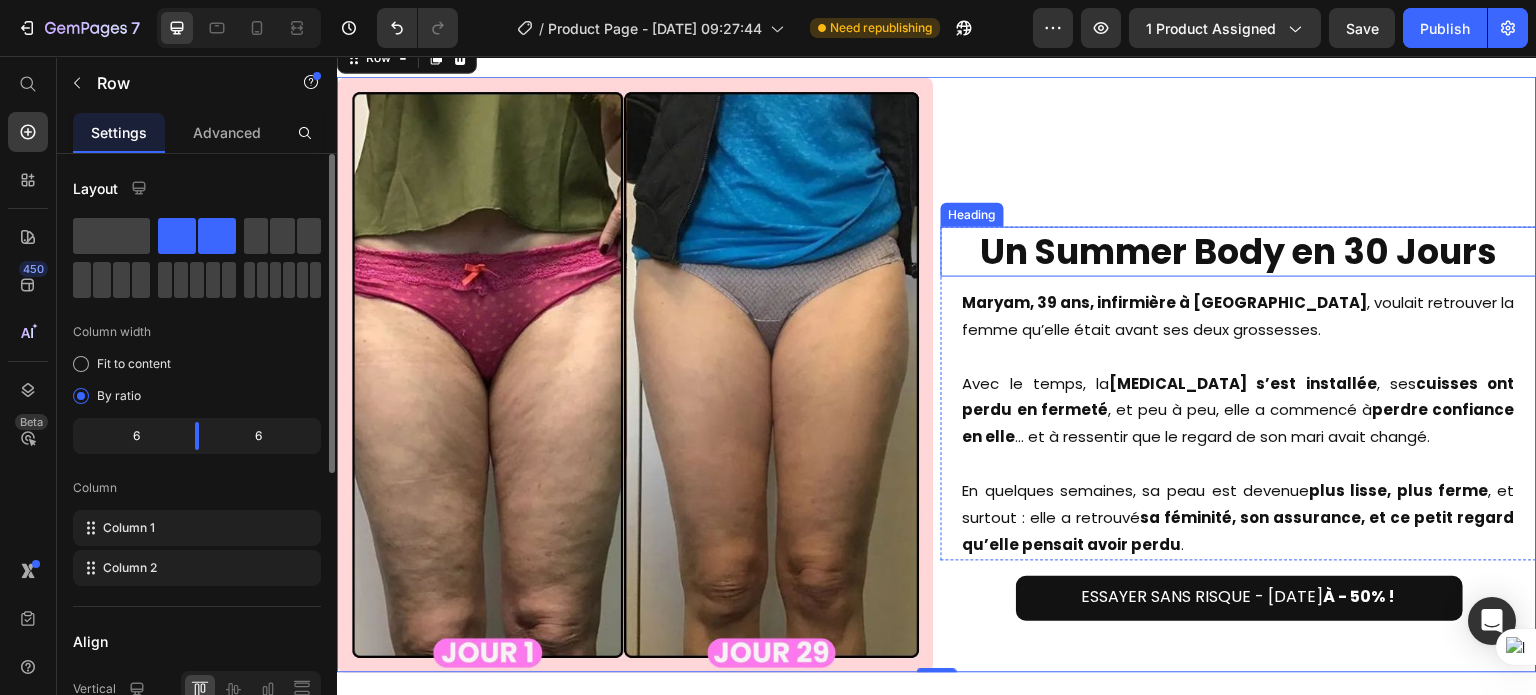 scroll, scrollTop: 6265, scrollLeft: 0, axis: vertical 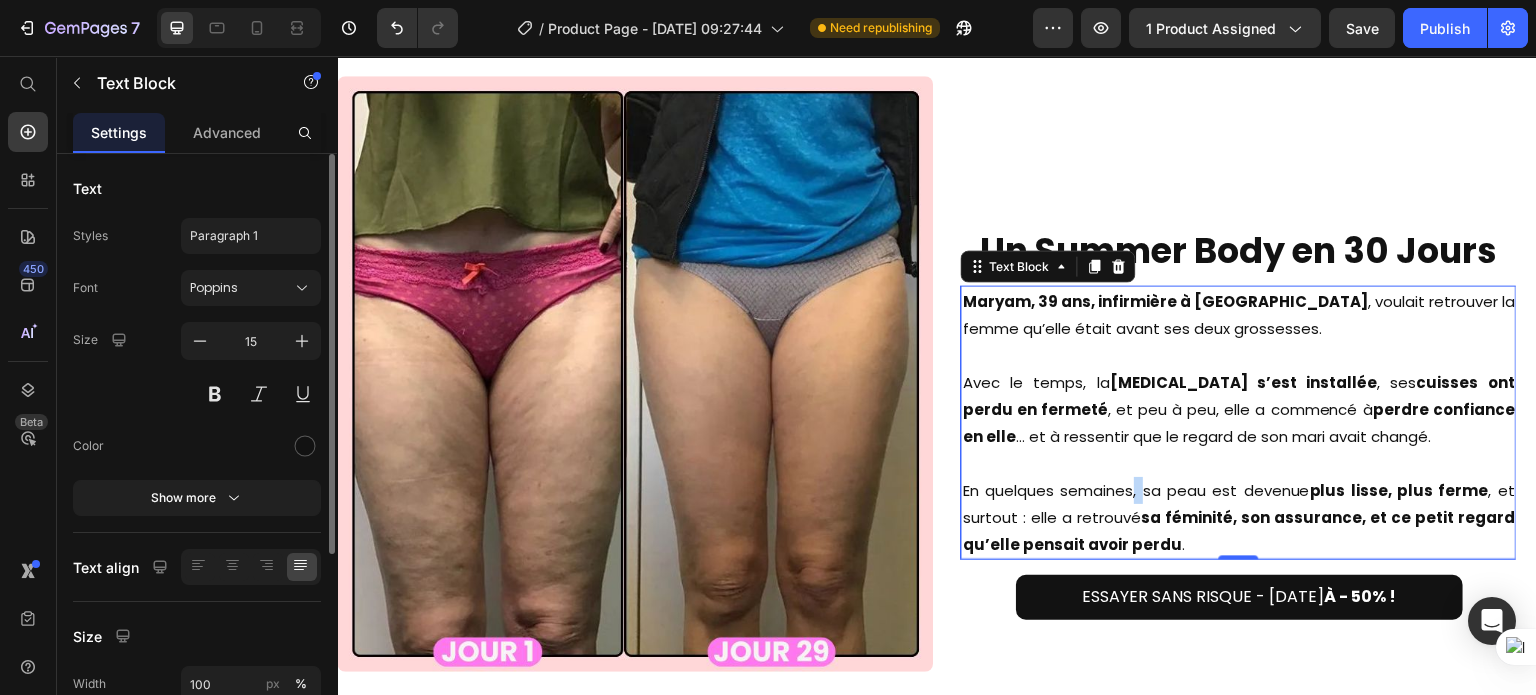 click on "En quelques semaines, sa peau est devenue  plus lisse, plus ferme , et surtout : elle a retrouvé  sa féminité, son assurance, et ce petit regard qu’elle pensait avoir perdu ." at bounding box center [1239, 517] 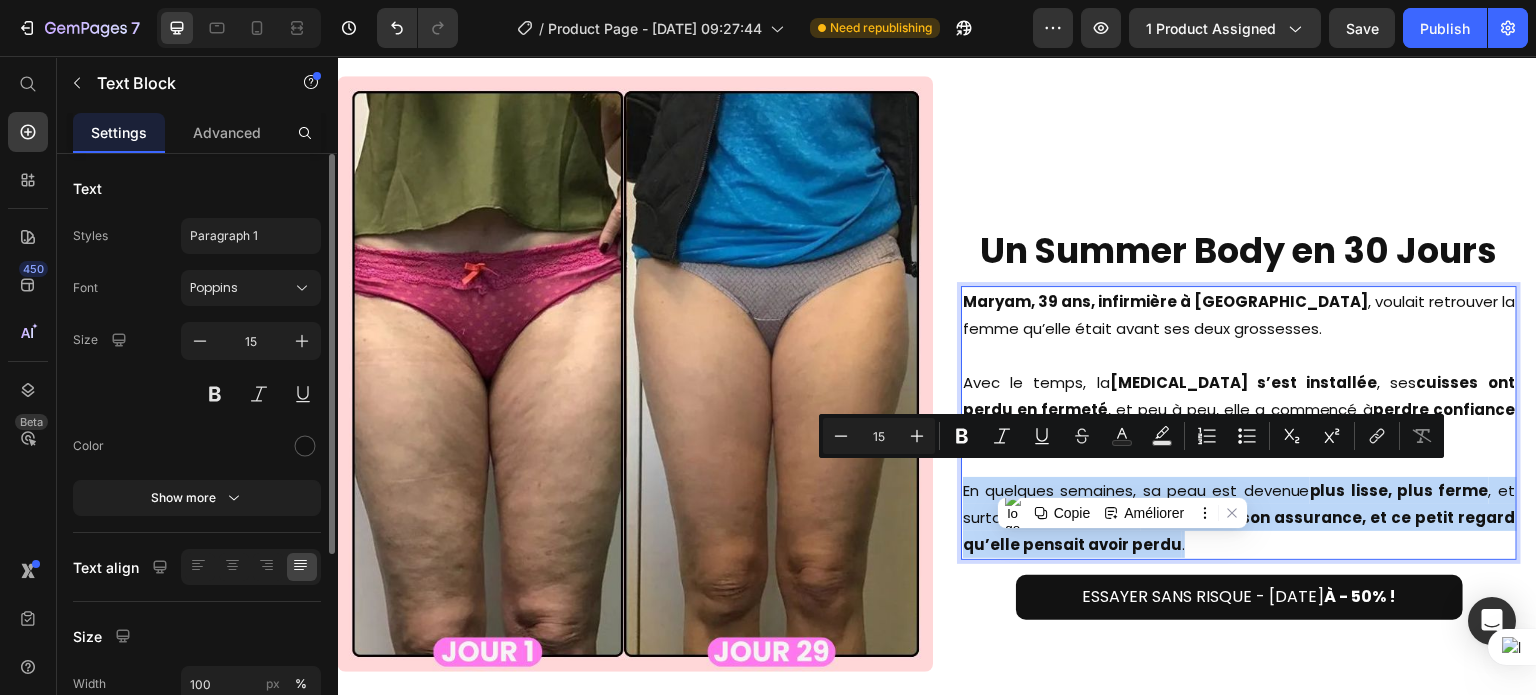 click on "En quelques semaines, sa peau est devenue  plus lisse, plus ferme , et surtout : elle a retrouvé  sa féminité, son assurance, et ce petit regard qu’elle pensait avoir perdu ." at bounding box center [1239, 517] 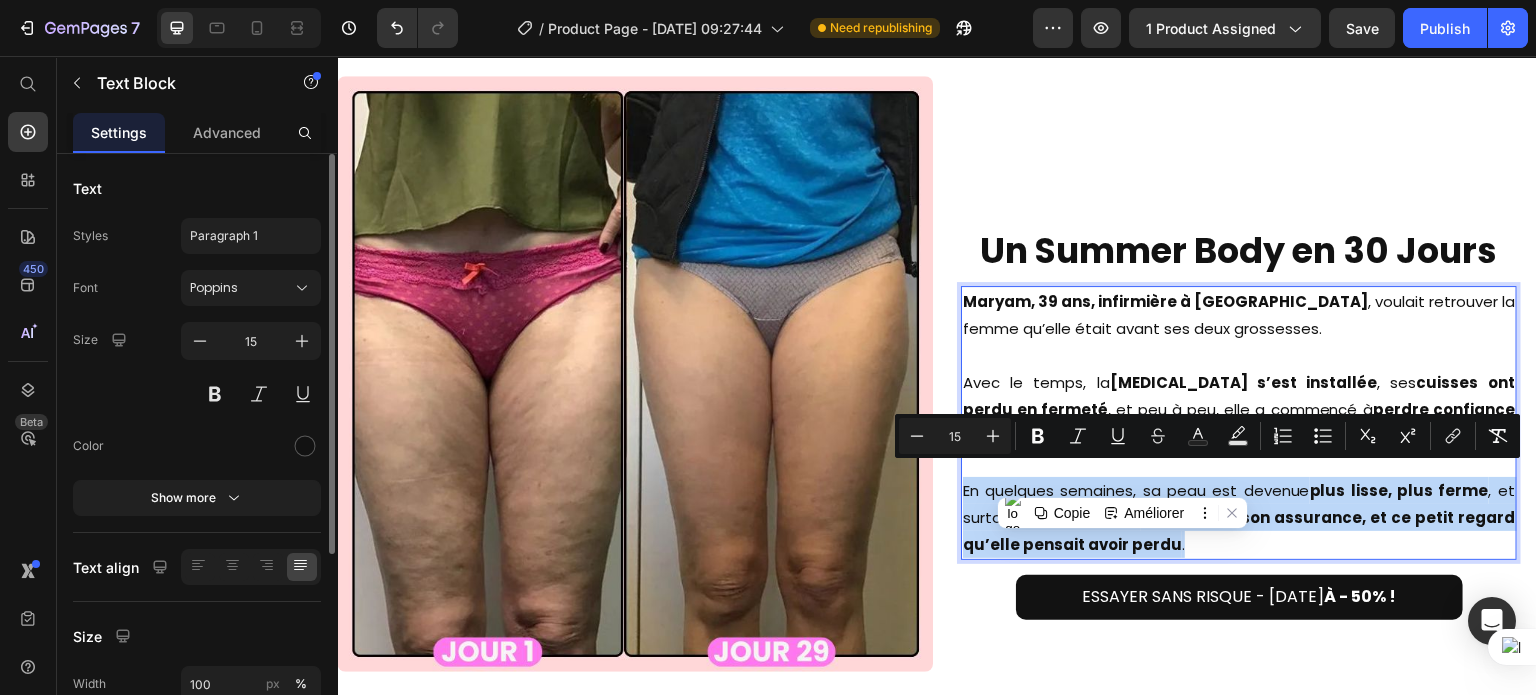 click on "En quelques semaines, sa peau est devenue  plus lisse, plus ferme , et surtout : elle a retrouvé  sa féminité, son assurance, et ce petit regard qu’elle pensait avoir perdu ." at bounding box center [1239, 517] 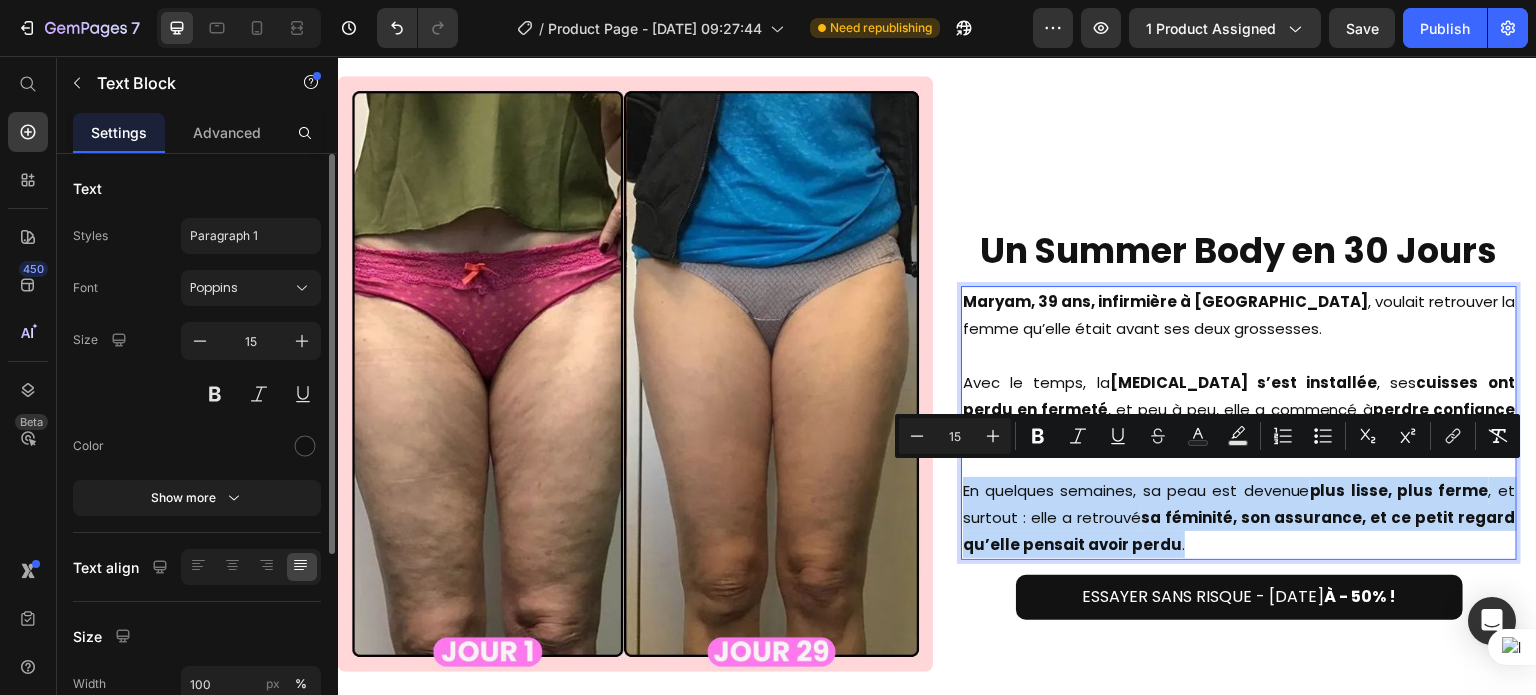 click on "En quelques semaines, sa peau est devenue  plus lisse, plus ferme , et surtout : elle a retrouvé  sa féminité, son assurance, et ce petit regard qu’elle pensait avoir perdu ." at bounding box center [1239, 517] 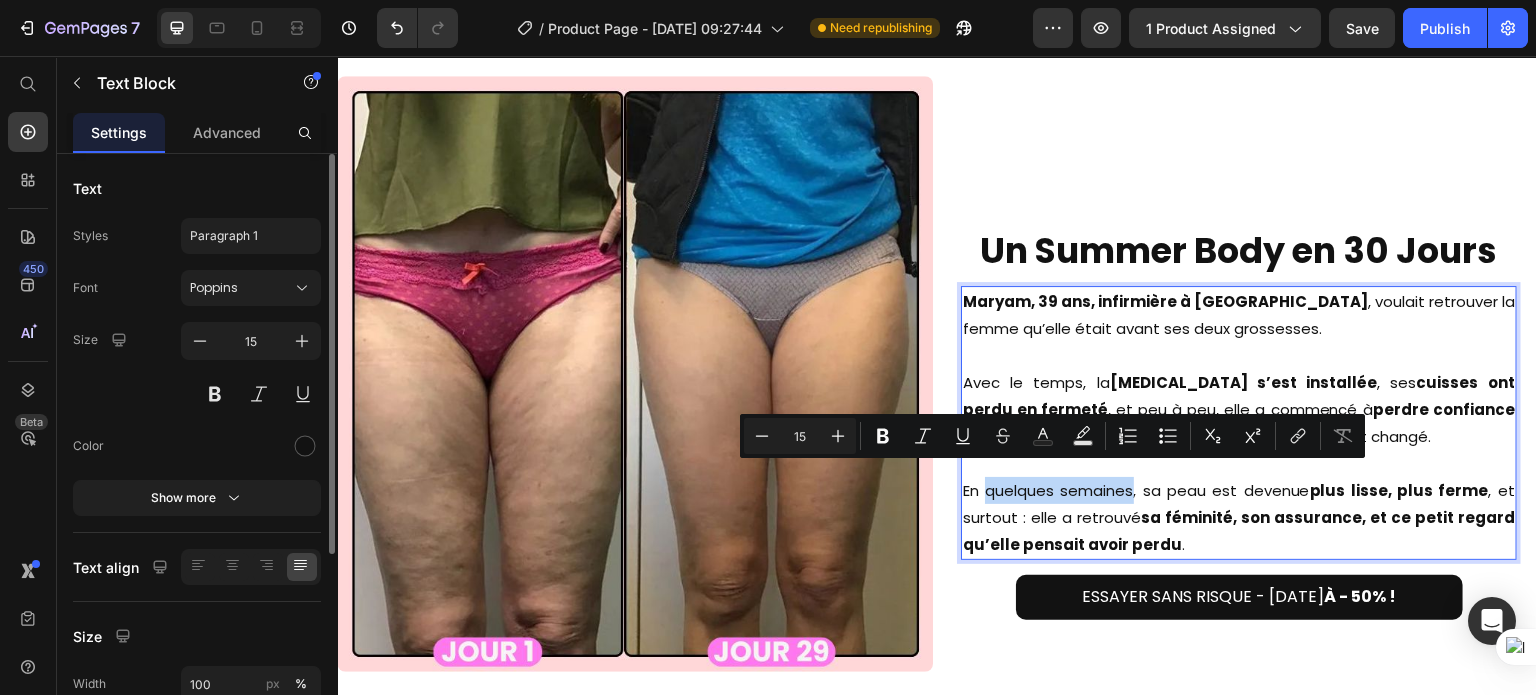 drag, startPoint x: 1124, startPoint y: 478, endPoint x: 982, endPoint y: 468, distance: 142.35168 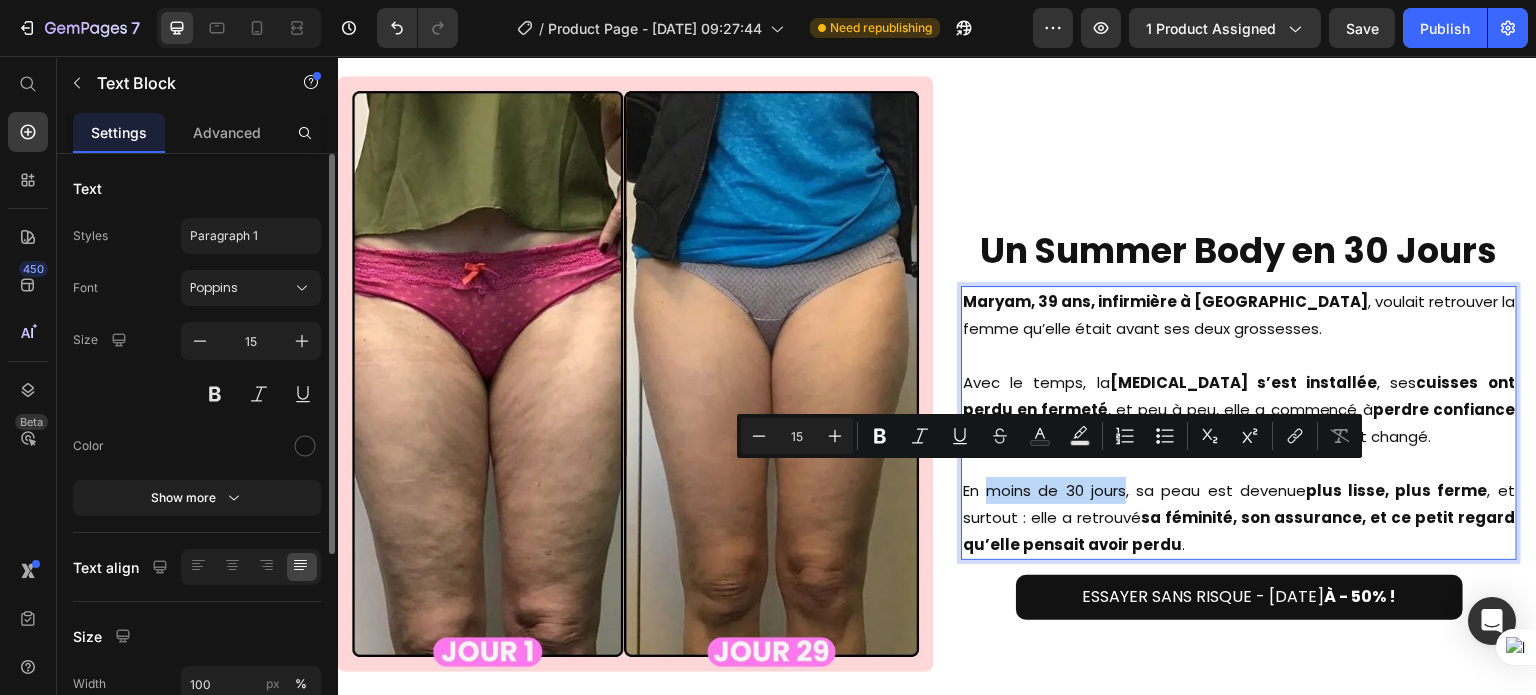drag, startPoint x: 986, startPoint y: 476, endPoint x: 1119, endPoint y: 480, distance: 133.06013 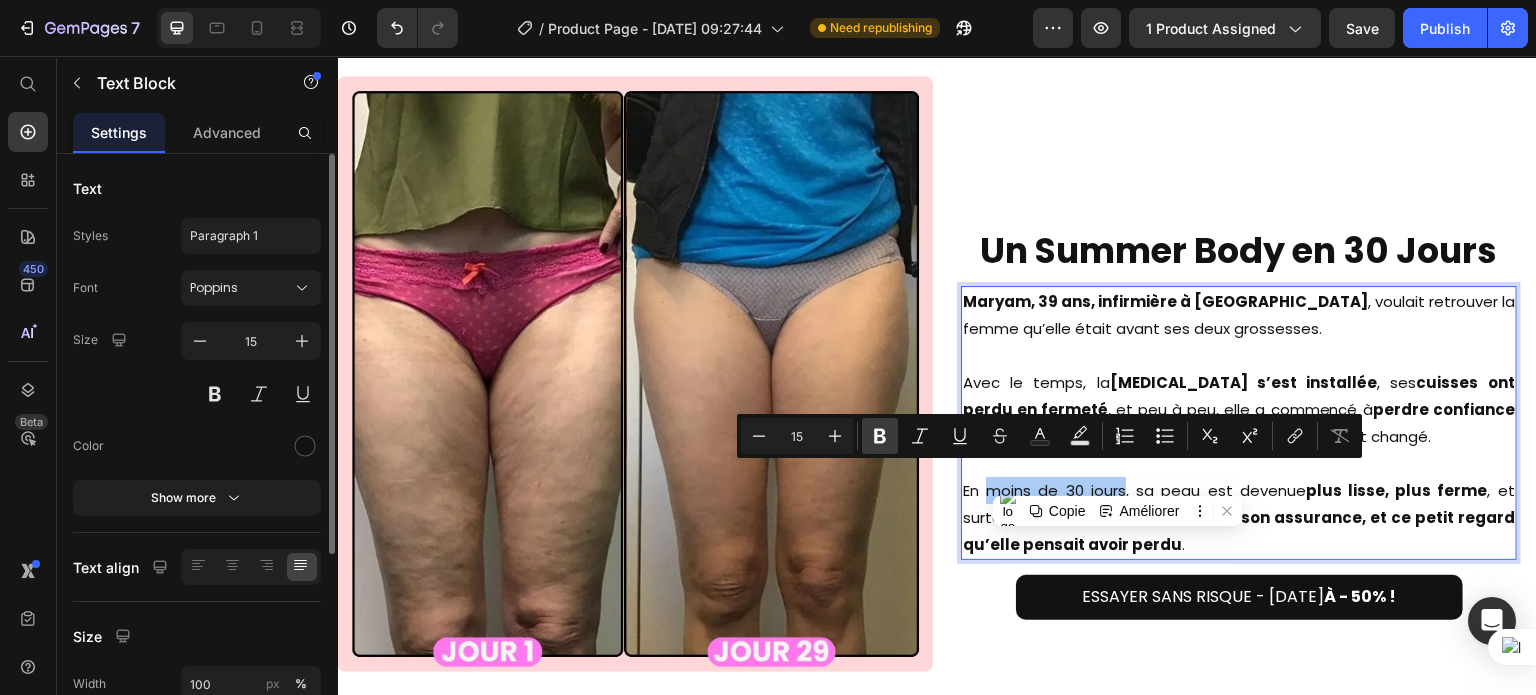 click on "Bold" at bounding box center (880, 436) 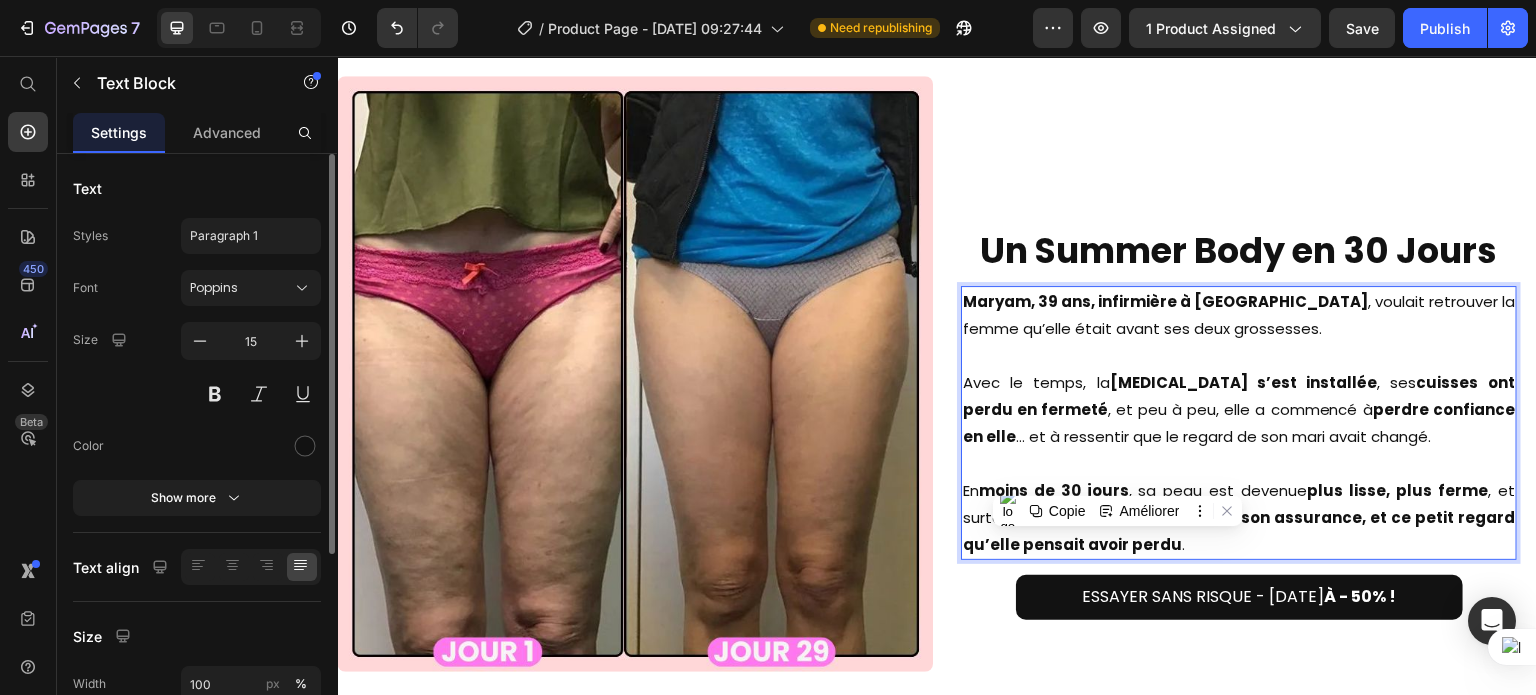 click on "Avec le temps, la  [MEDICAL_DATA] s’est installée , ses  cuisses ont perdu en fermeté , et peu à peu, elle a commencé à  perdre confiance en elle … et à ressentir que le regard de son mari avait changé." at bounding box center [1239, 409] 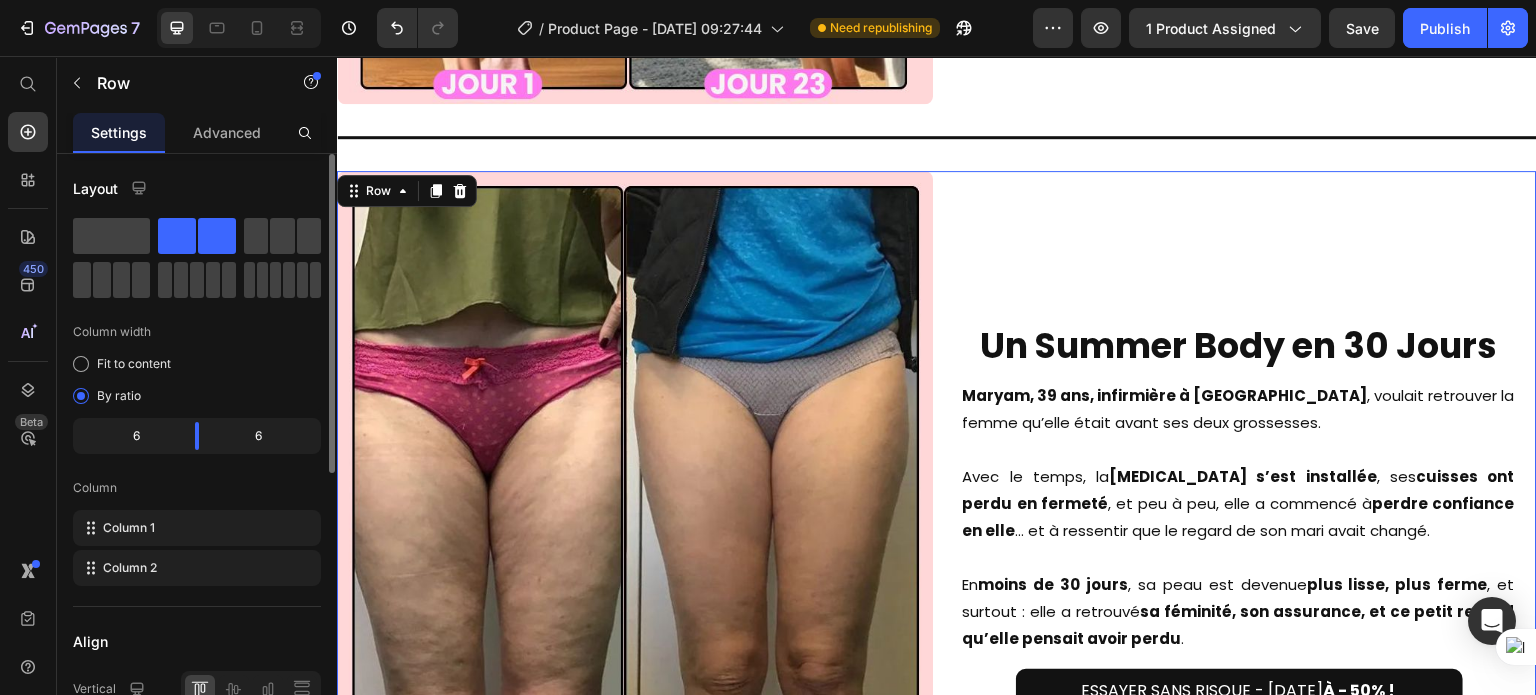 scroll, scrollTop: 5772, scrollLeft: 0, axis: vertical 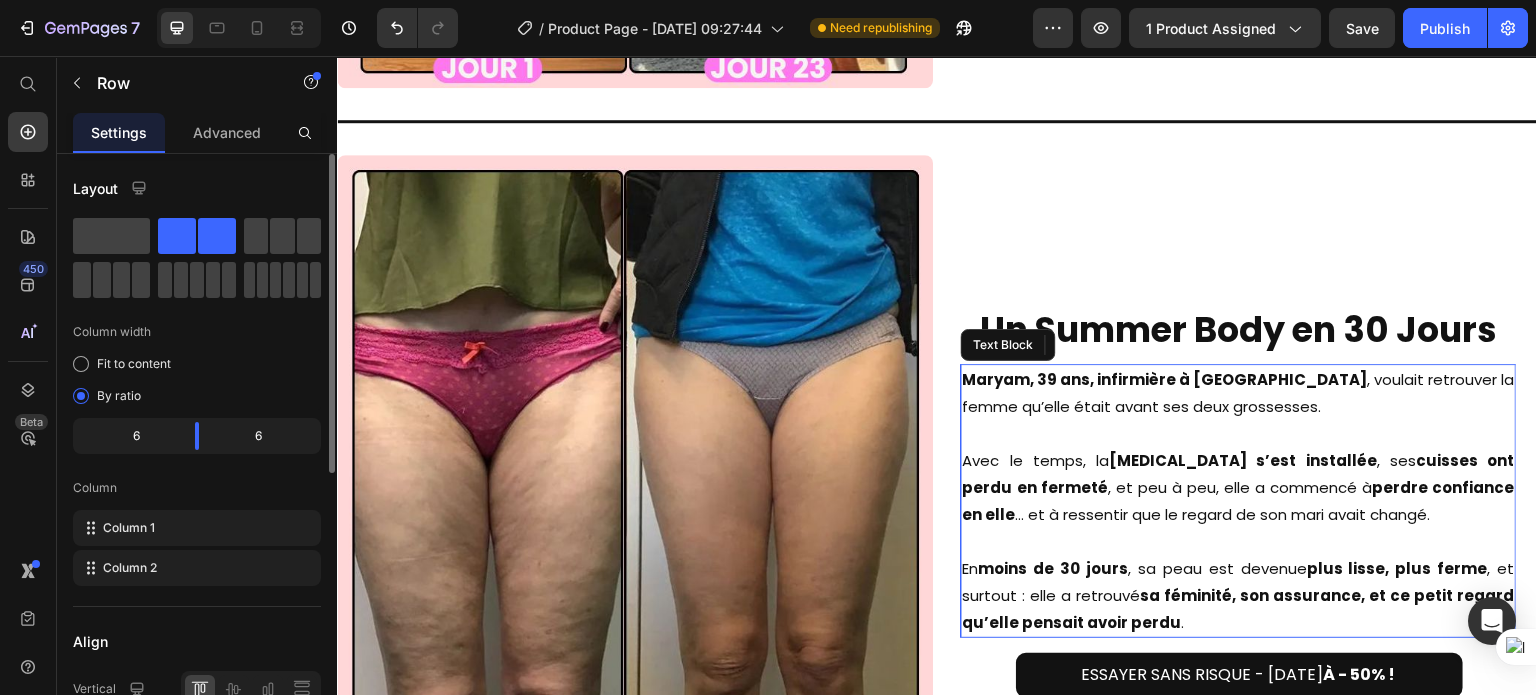 click on "Maryam, 39 ans, infirmière à Marseille" at bounding box center [1165, 379] 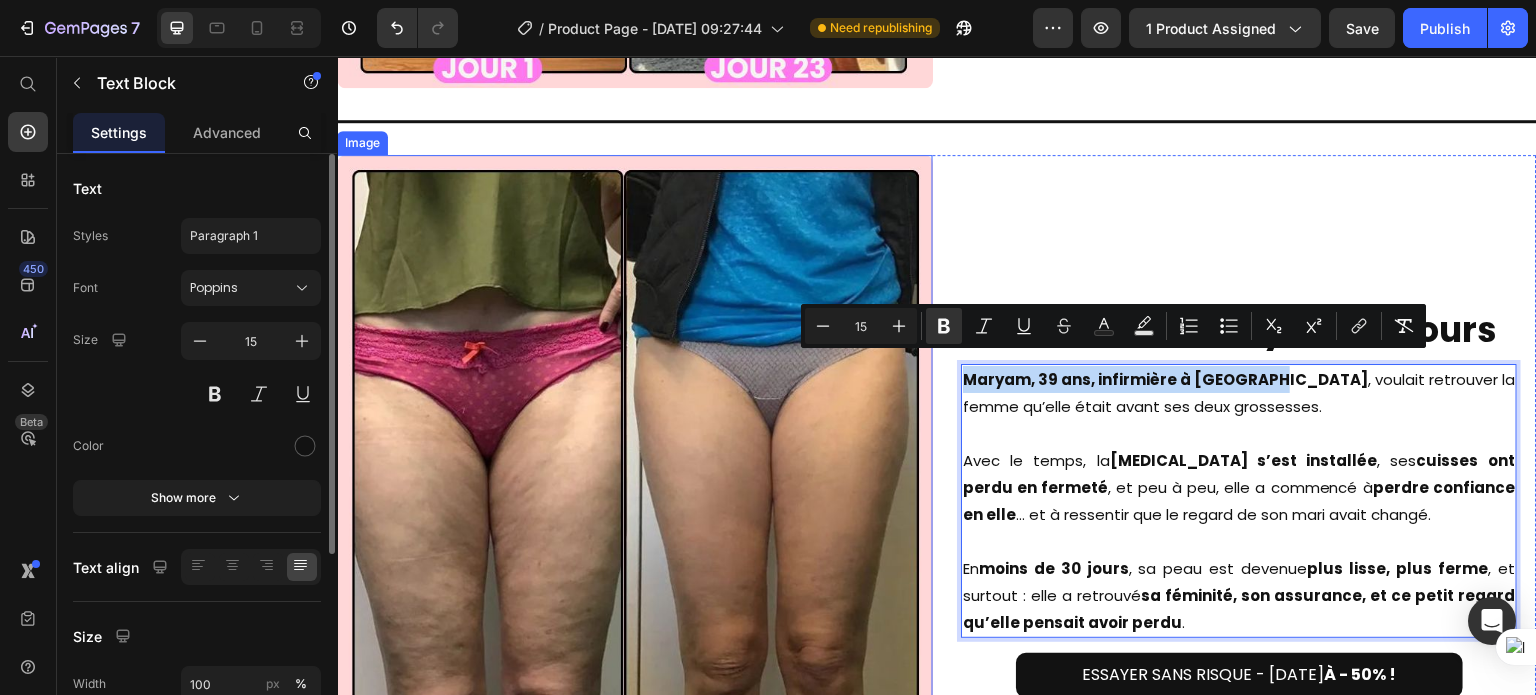 drag, startPoint x: 1272, startPoint y: 365, endPoint x: 894, endPoint y: 364, distance: 378.0013 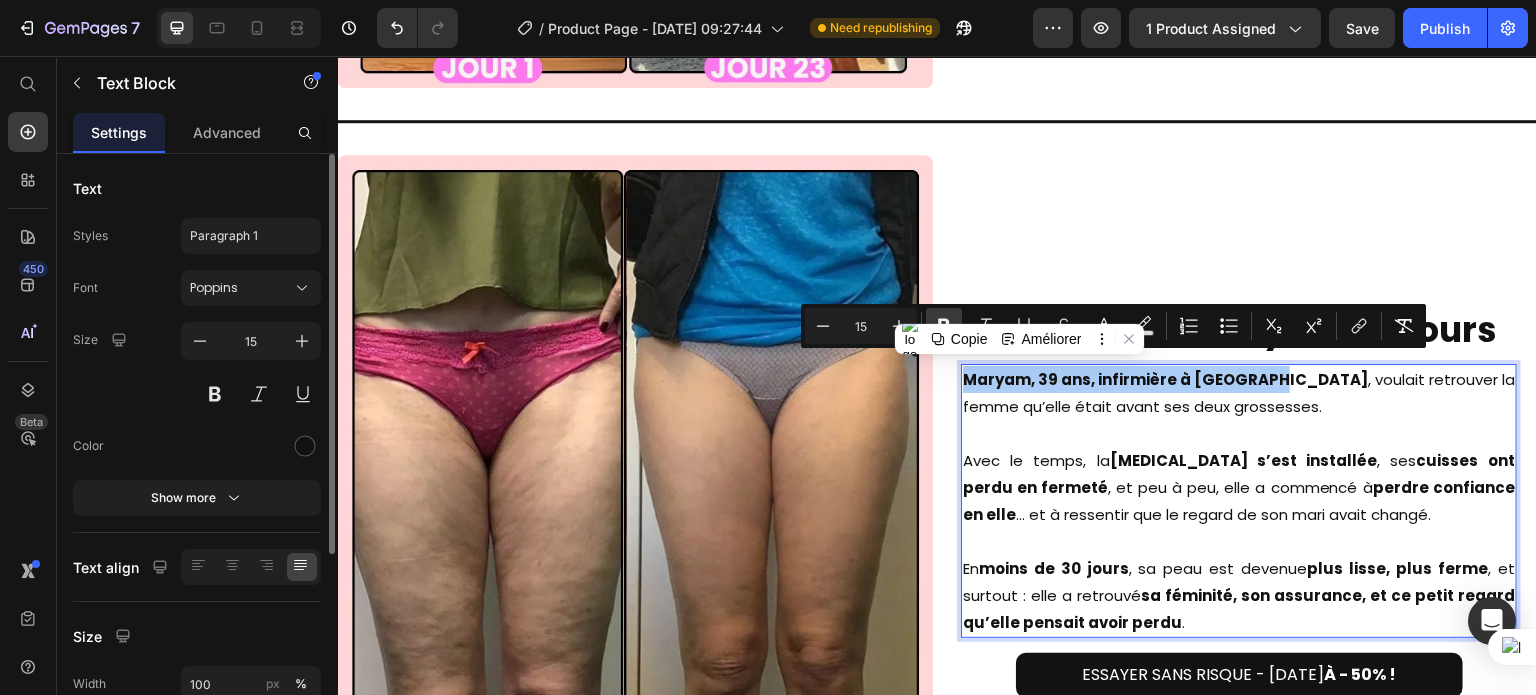 click 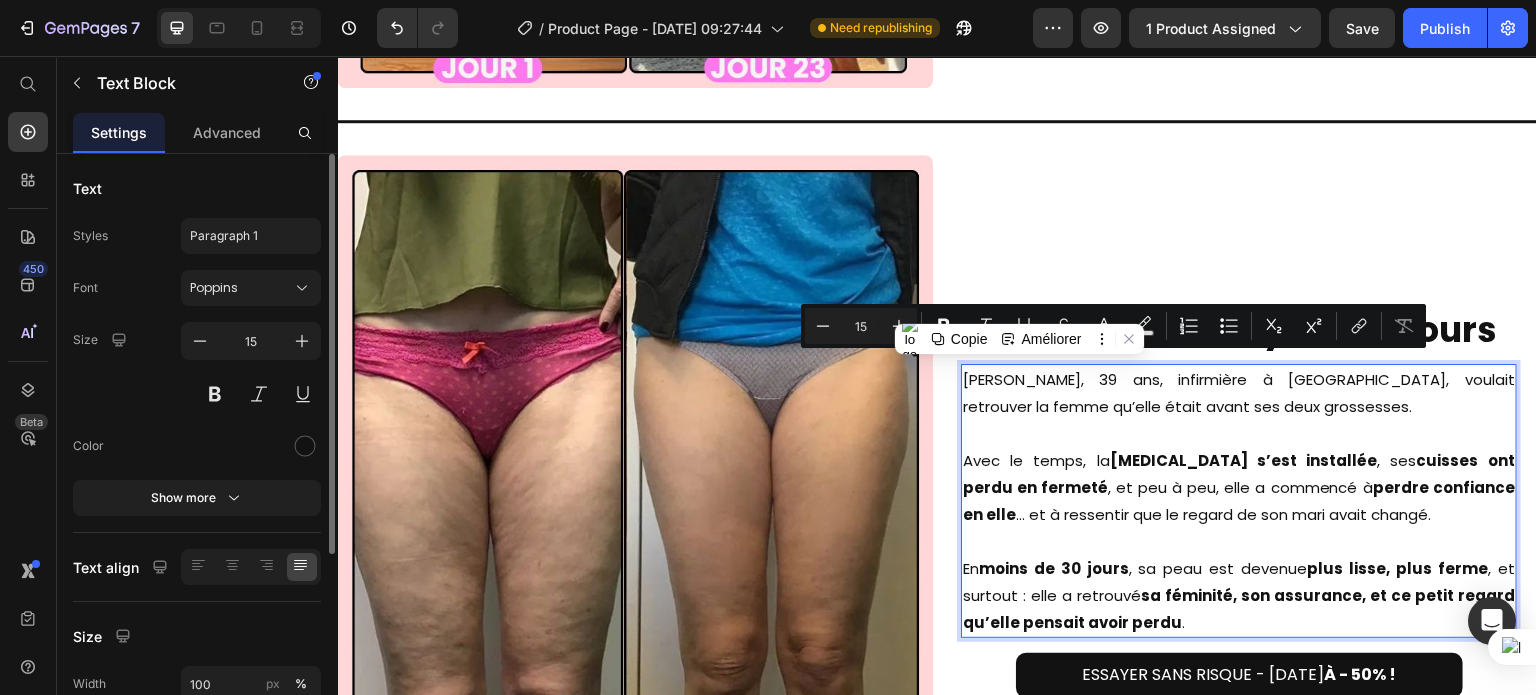 click on "Avec le temps, la  [MEDICAL_DATA] s’est installée , ses  cuisses ont perdu en fermeté , et peu à peu, elle a commencé à  perdre confiance en elle … et à ressentir que le regard de son mari avait changé." at bounding box center (1239, 487) 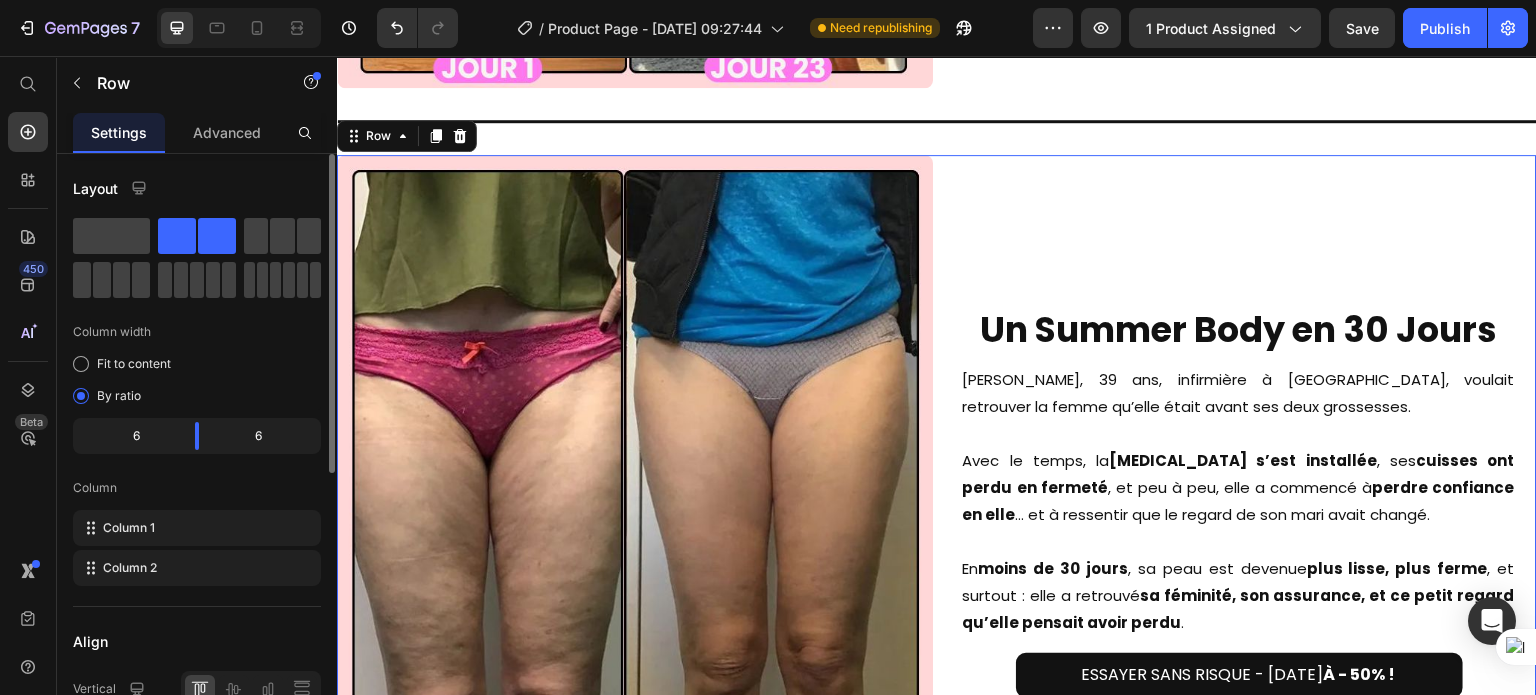 click on "Un Summer Body en 30 Jours Heading Maryam, 39 ans, infirmière à Marseille, voulait retrouver la femme qu’elle était avant ses deux grossesses.  Avec le temps, la  cellulite s’est installée , ses  cuisses ont perdu en fermeté , et peu à peu, elle a commencé à  perdre confiance en elle … et à ressentir que le regard de son mari avait changé. En  moins de 30 jours , sa peau est devenue  plus lisse, plus ferme , et surtout : elle a retrouvé  sa féminité, son assurance, et ce petit regard qu’elle pensait avoir perdu . Text Block Row ESSAYER SANS RISQUE - AUJOURD'HUI  À - 50% ! Button" at bounding box center [1239, 453] 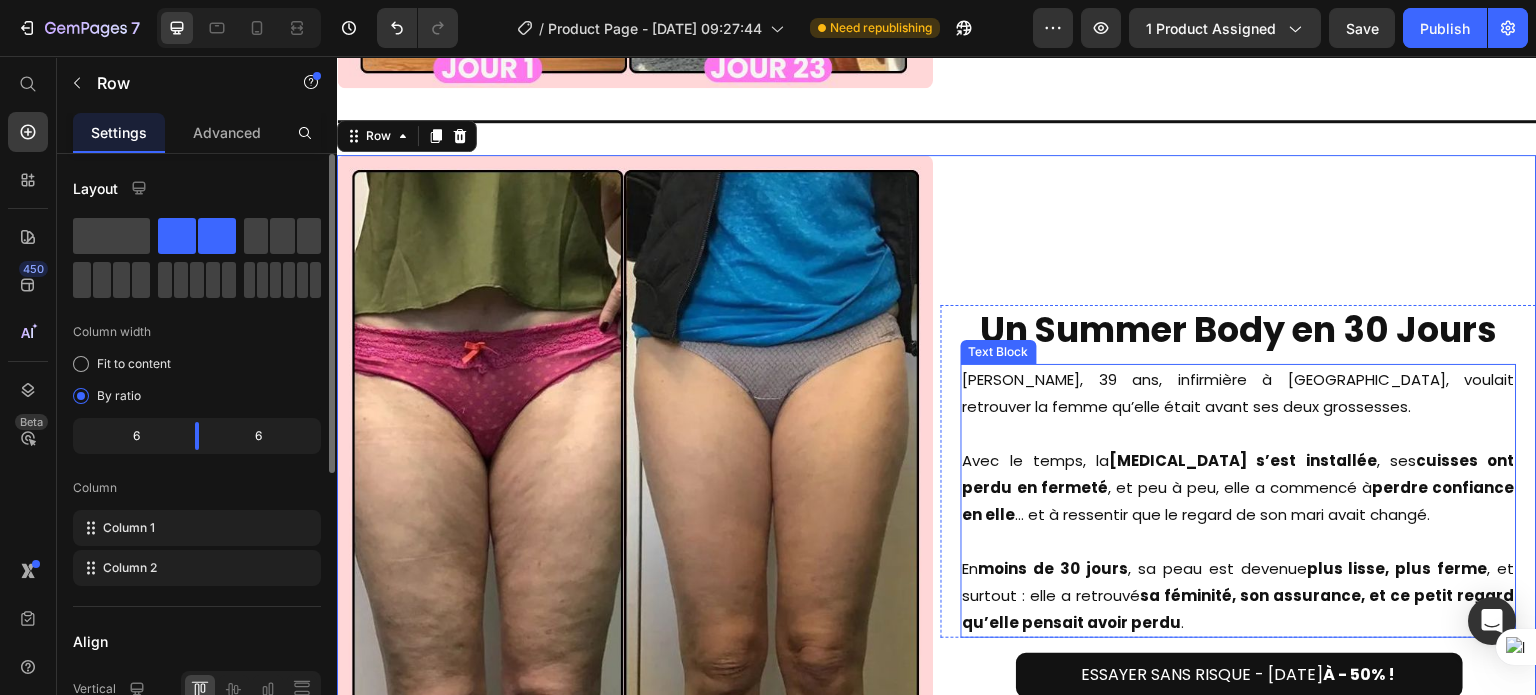 scroll, scrollTop: 5880, scrollLeft: 0, axis: vertical 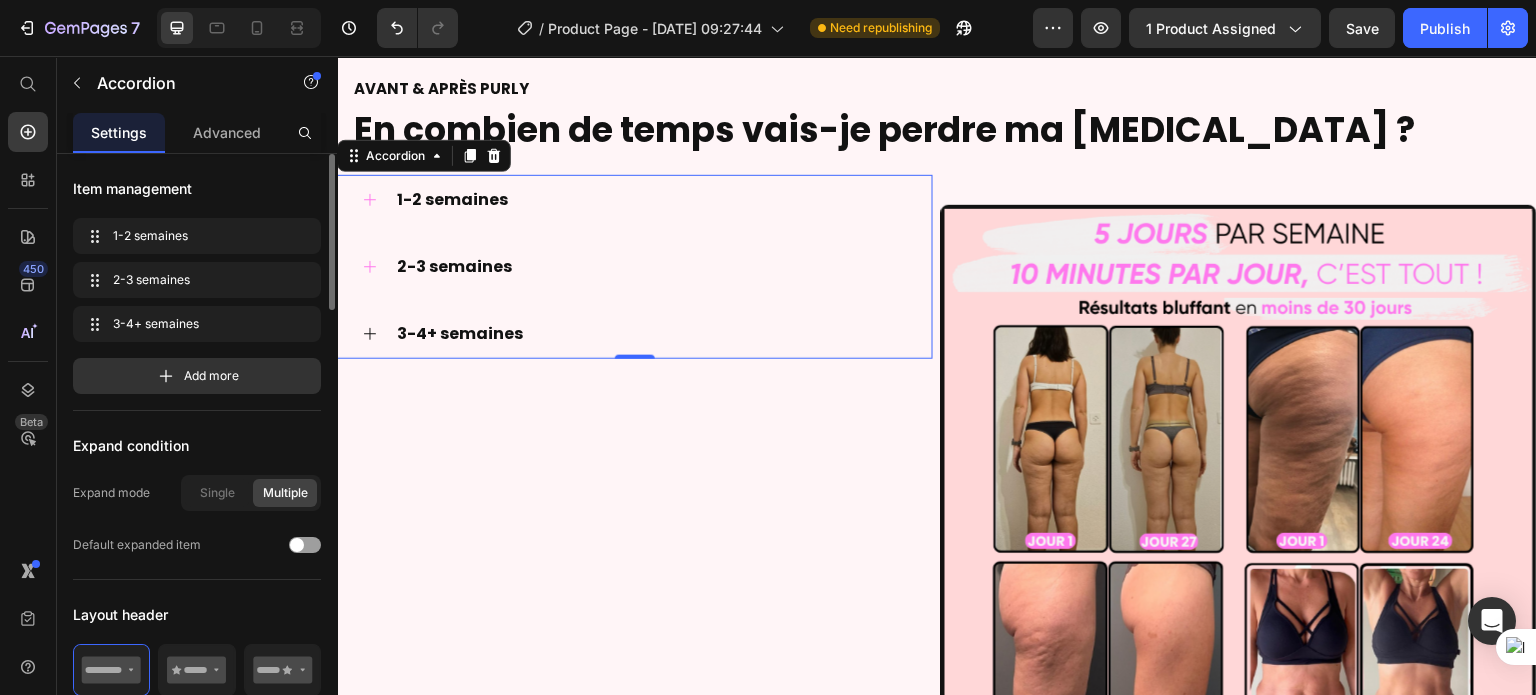click on "3-4+ semaines" at bounding box center [651, 334] 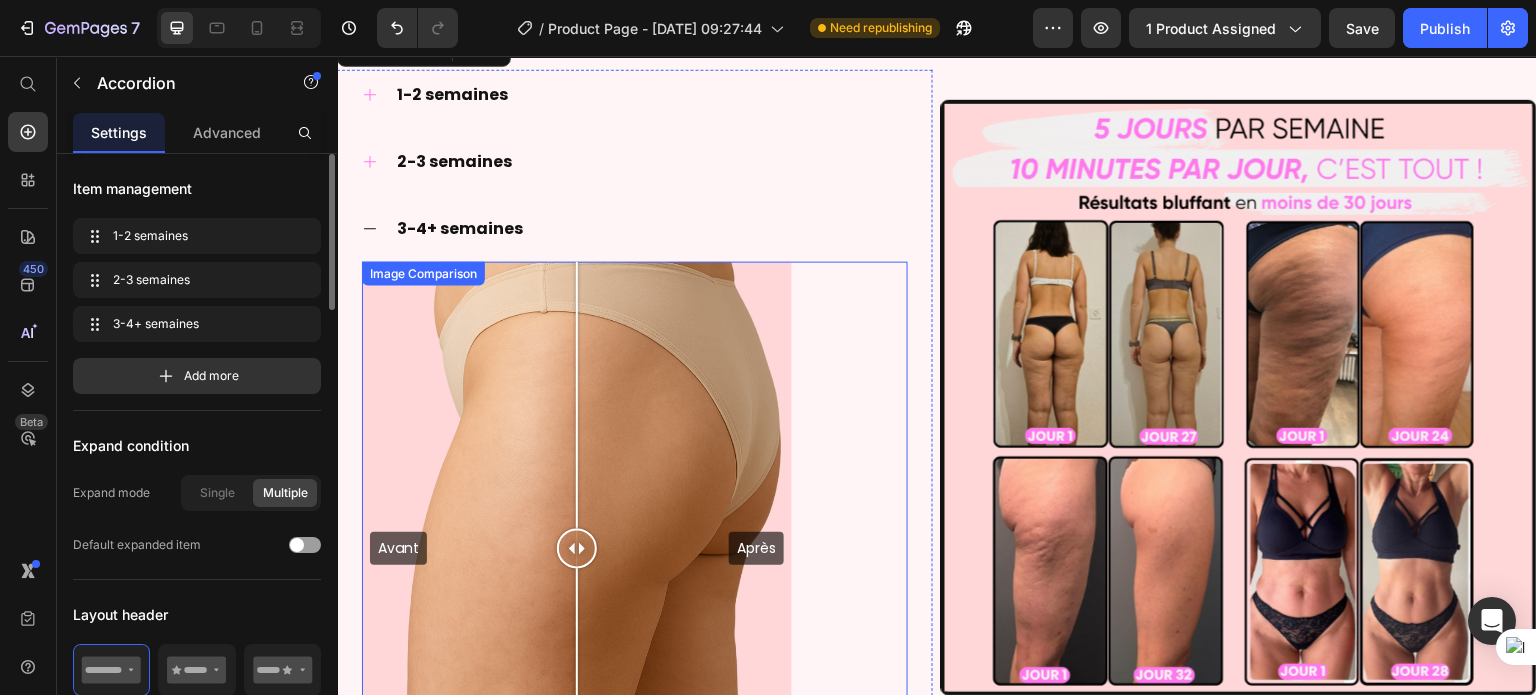 scroll, scrollTop: 7500, scrollLeft: 0, axis: vertical 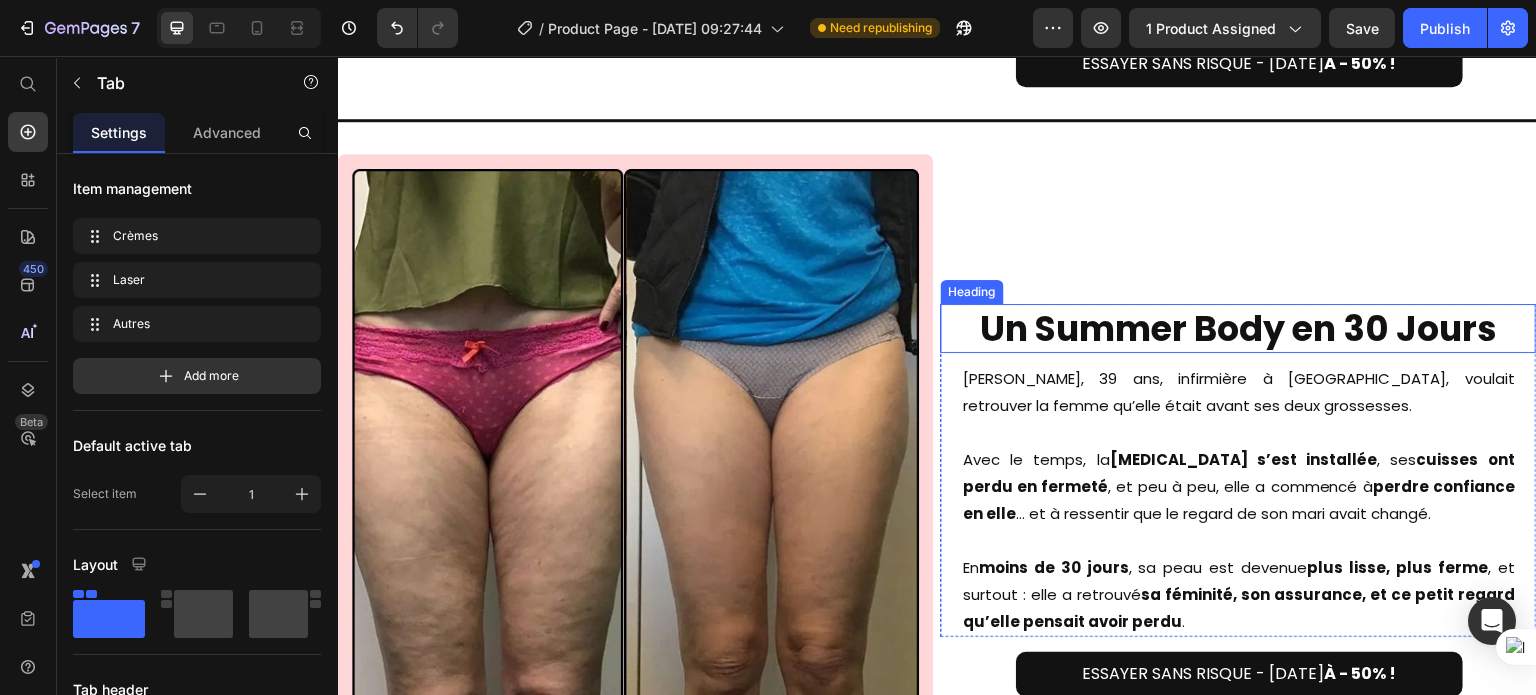 click on "Un Summer Body en 30 Jours" at bounding box center (1239, 328) 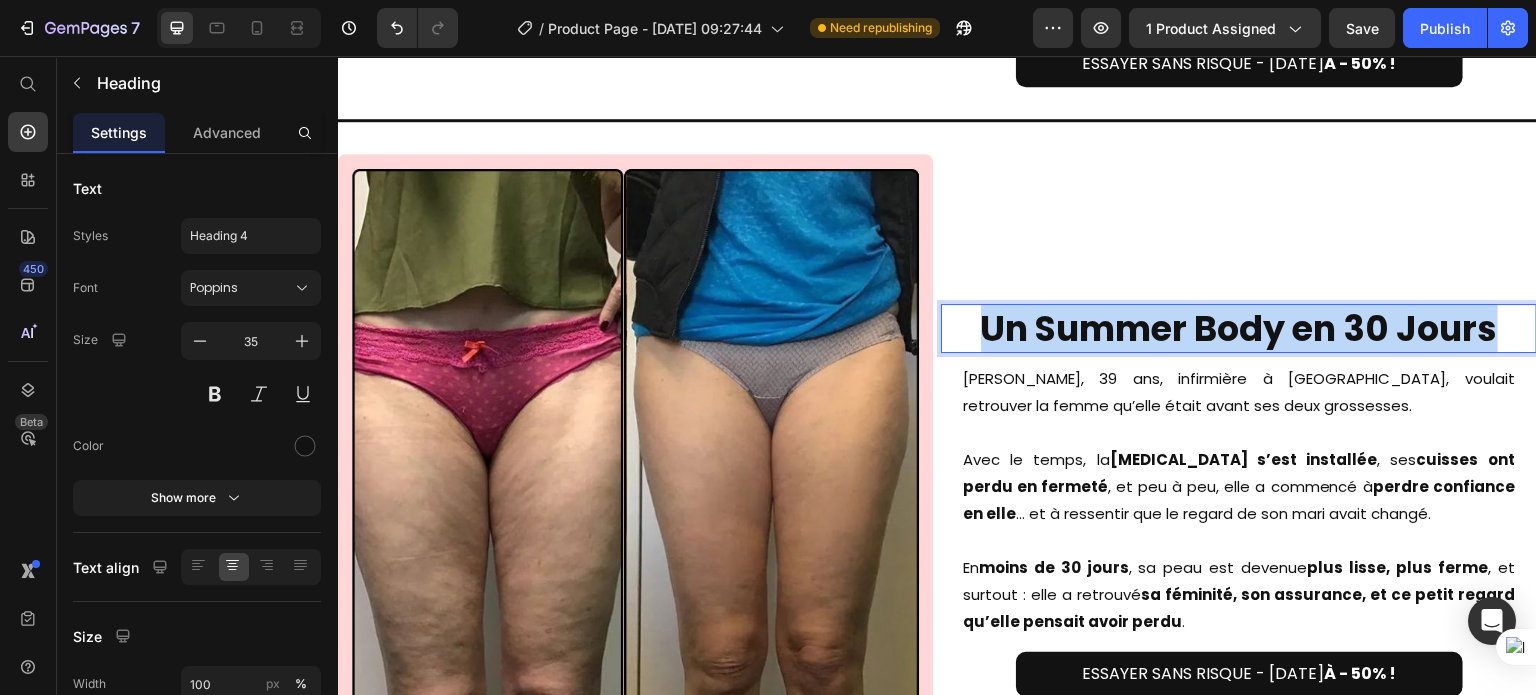 click on "Un Summer Body en 30 Jours" at bounding box center [1239, 328] 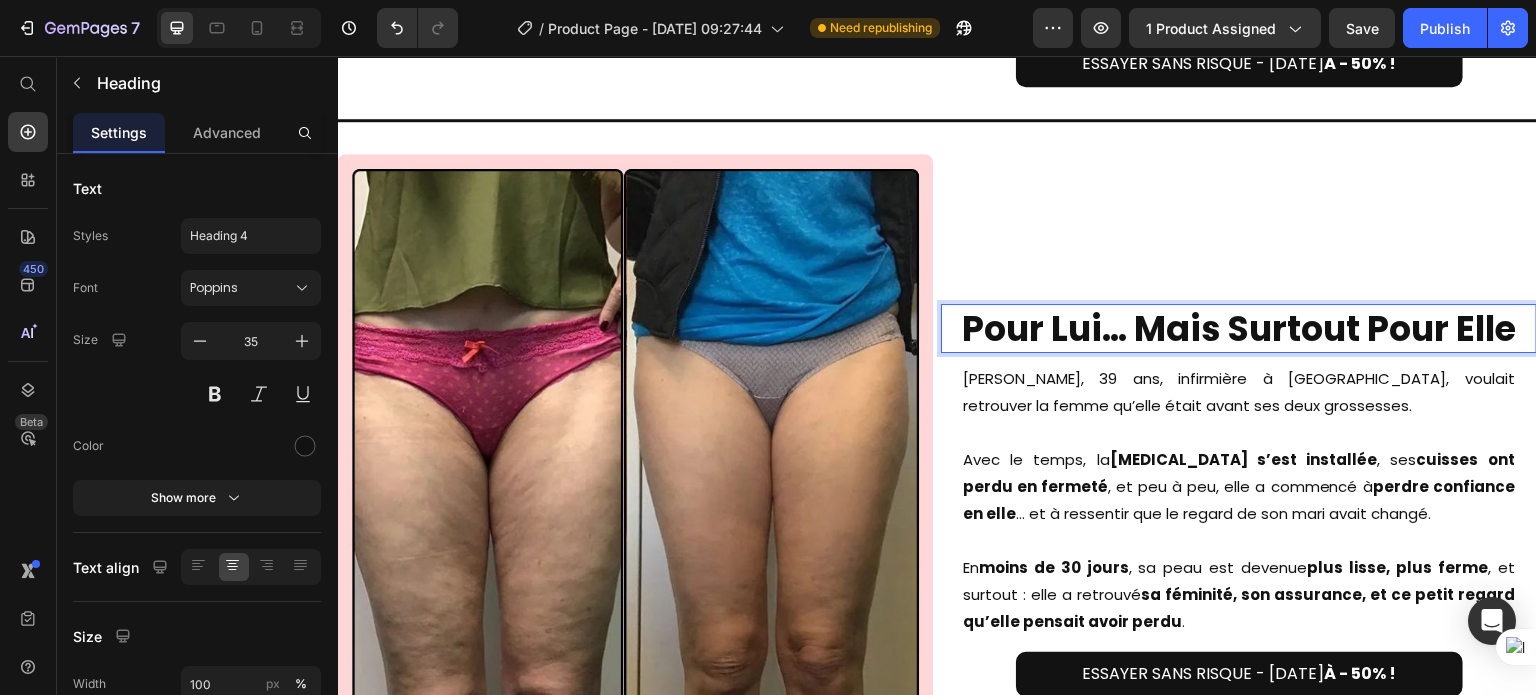 click on "Pour Lui… Mais Surtout Pour Elle" at bounding box center (1239, 328) 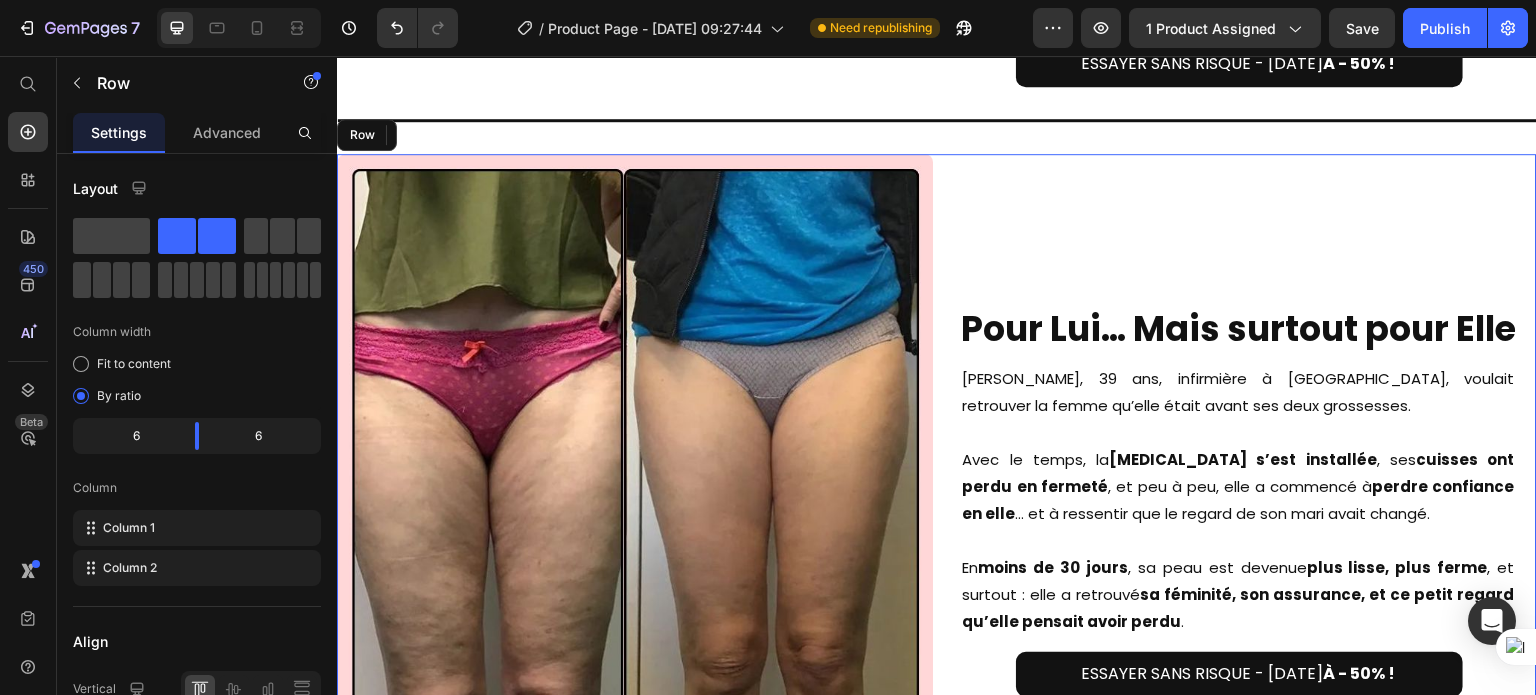 click on "⁠⁠⁠⁠⁠⁠⁠ Pour Lui… Mais surtout pour Elle Heading   10 Maryam, 39 ans, infirmière à [GEOGRAPHIC_DATA], voulait retrouver la femme qu’elle était avant ses deux grossesses.    Avec le temps, la  [MEDICAL_DATA] s’est installée , ses  cuisses ont perdu en fermeté , et peu à peu, elle a commencé à  perdre confiance en elle … et à ressentir que le regard de son mari avait changé.   En  moins de 30 jours , sa peau est devenue  plus lisse, plus ferme , et surtout : elle a retrouvé  sa féminité, son assurance, et ce petit regard qu’elle pensait avoir perdu . Text Block Row ESSAYER SANS RISQUE - [DATE]  À - 50% ! Button" at bounding box center [1239, 452] 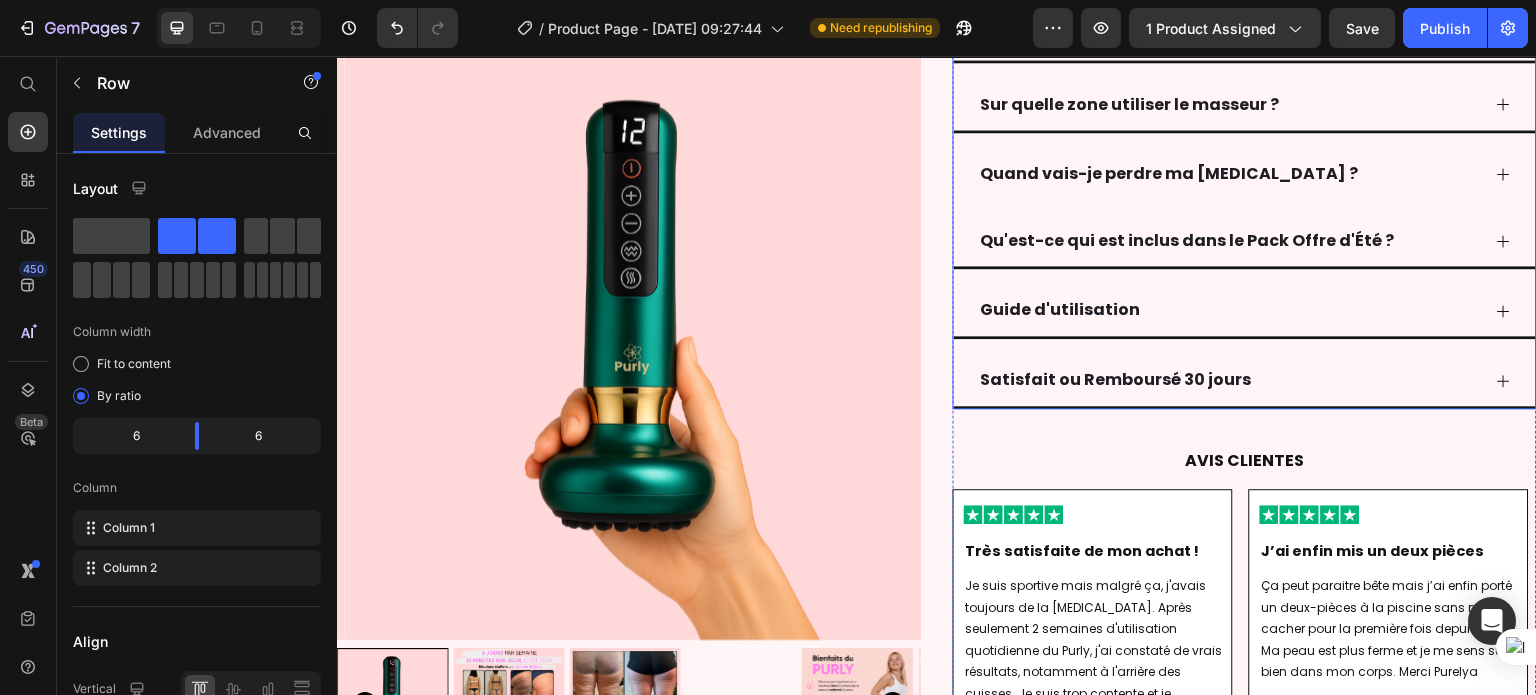scroll, scrollTop: 1624, scrollLeft: 0, axis: vertical 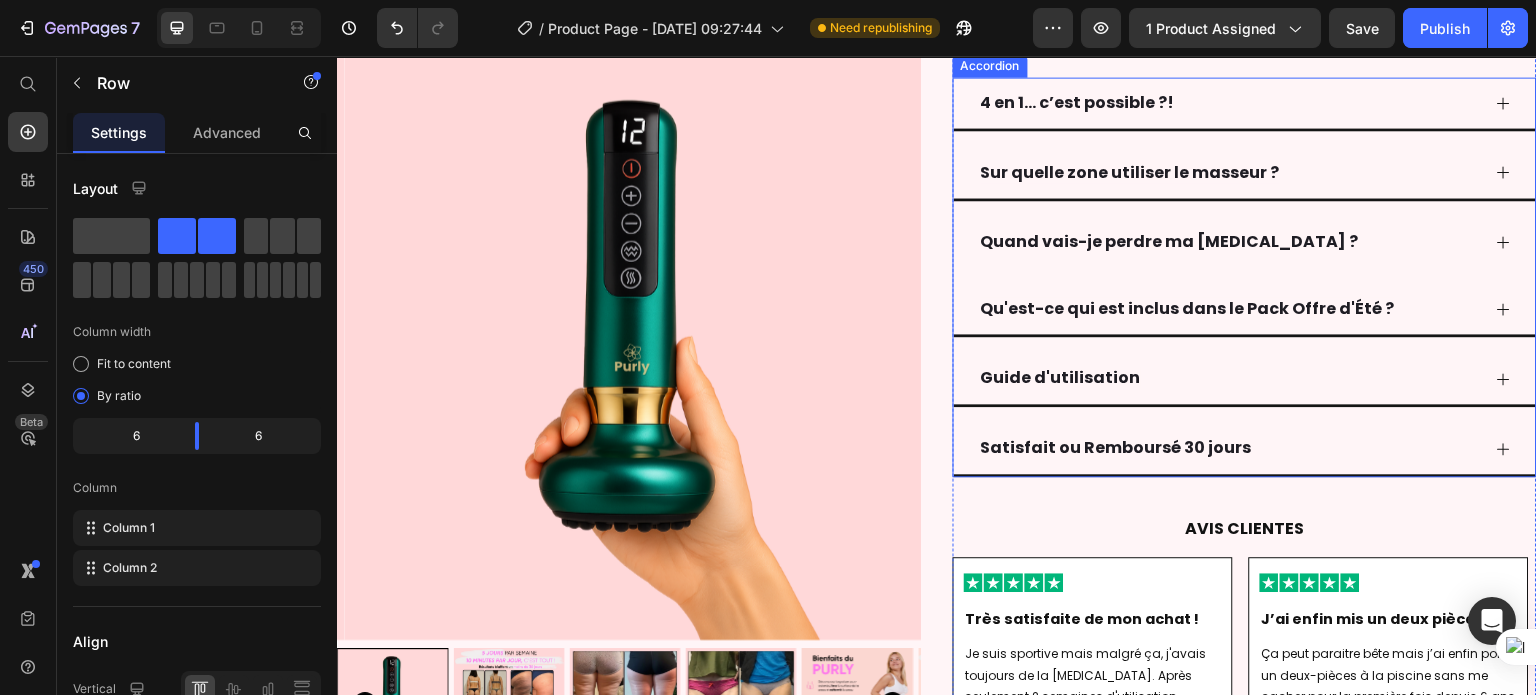 click on "Quand vais-je perdre ma [MEDICAL_DATA] ?" at bounding box center [1170, 241] 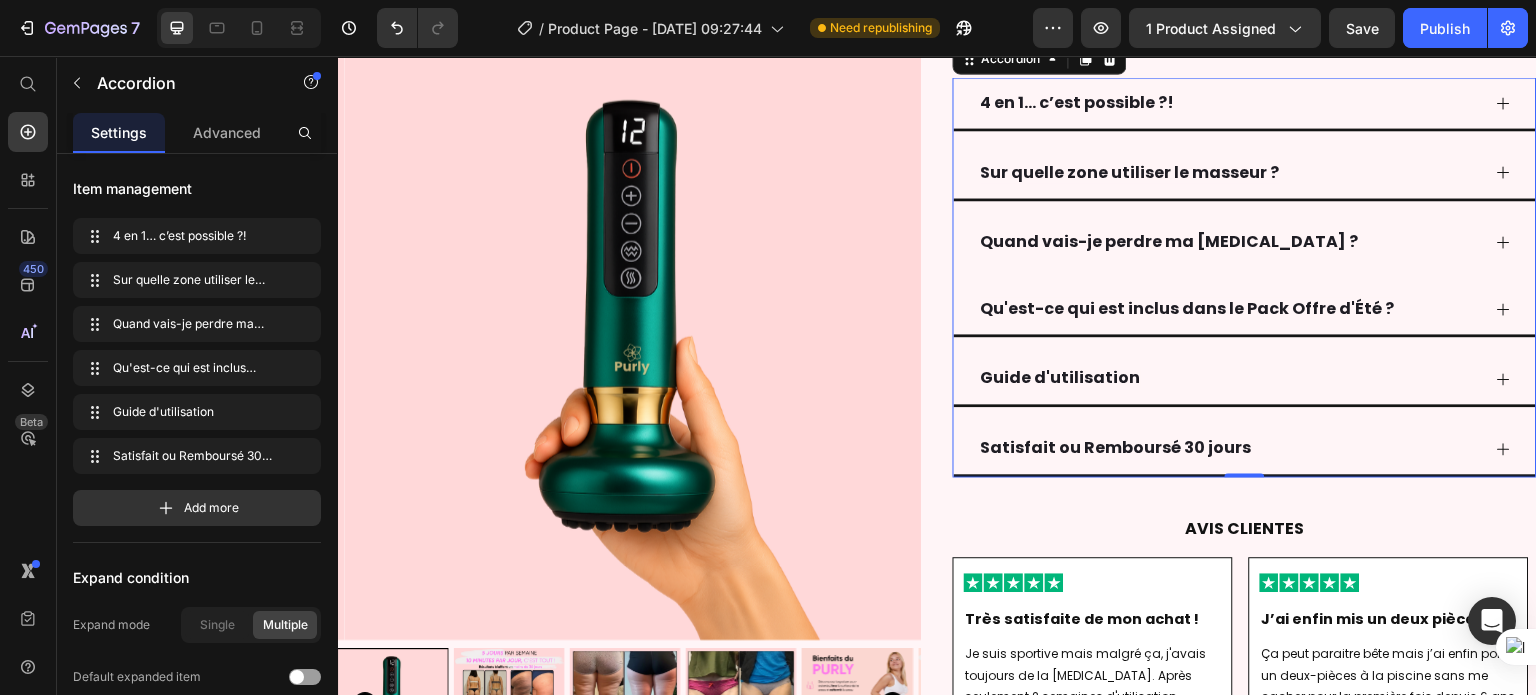 click 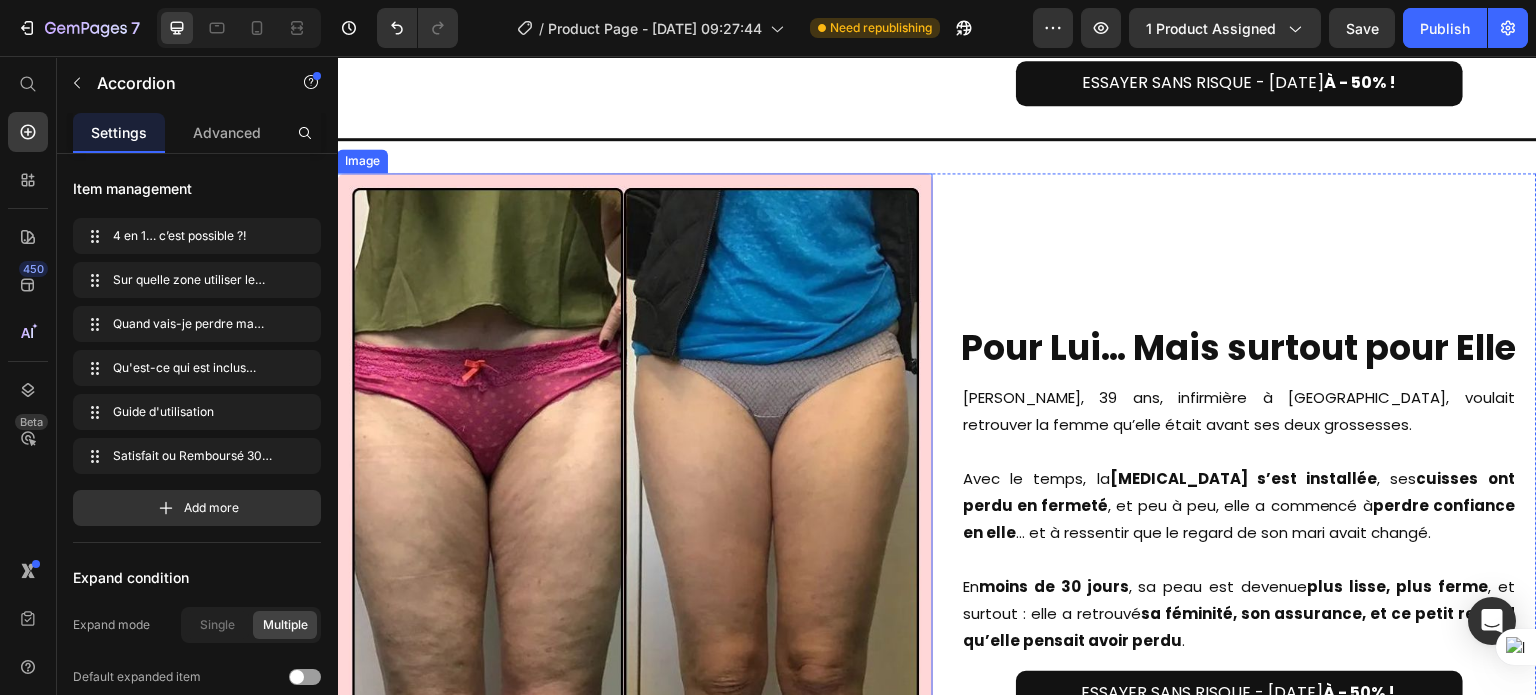 scroll, scrollTop: 6749, scrollLeft: 0, axis: vertical 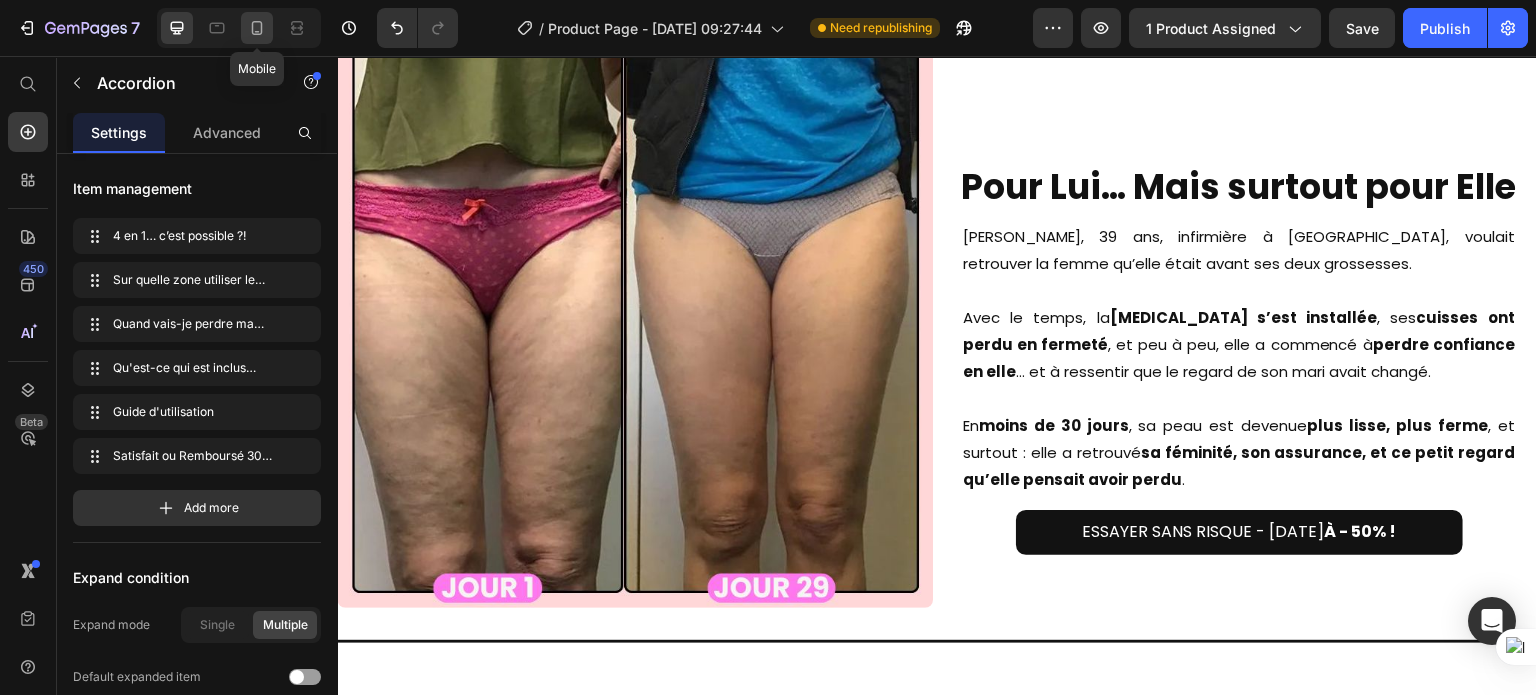 click 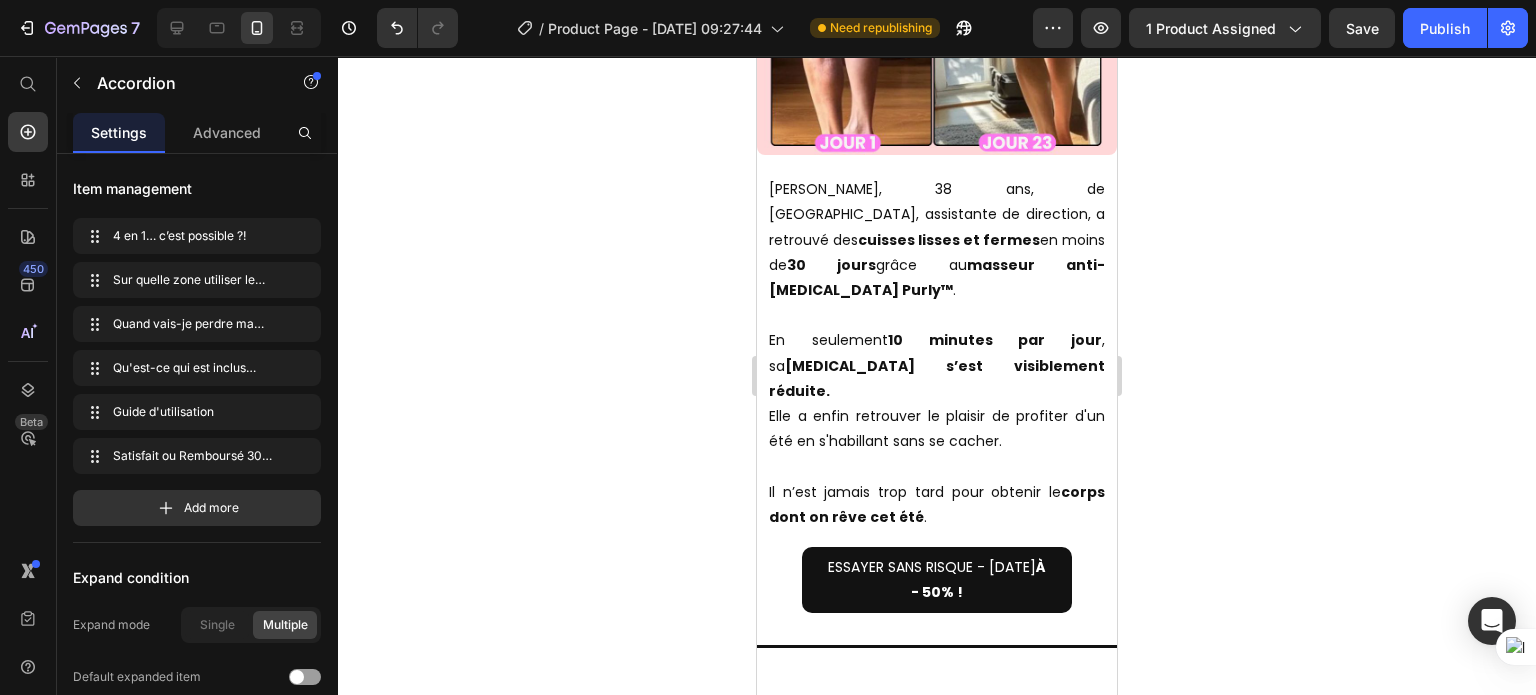 scroll, scrollTop: 5830, scrollLeft: 0, axis: vertical 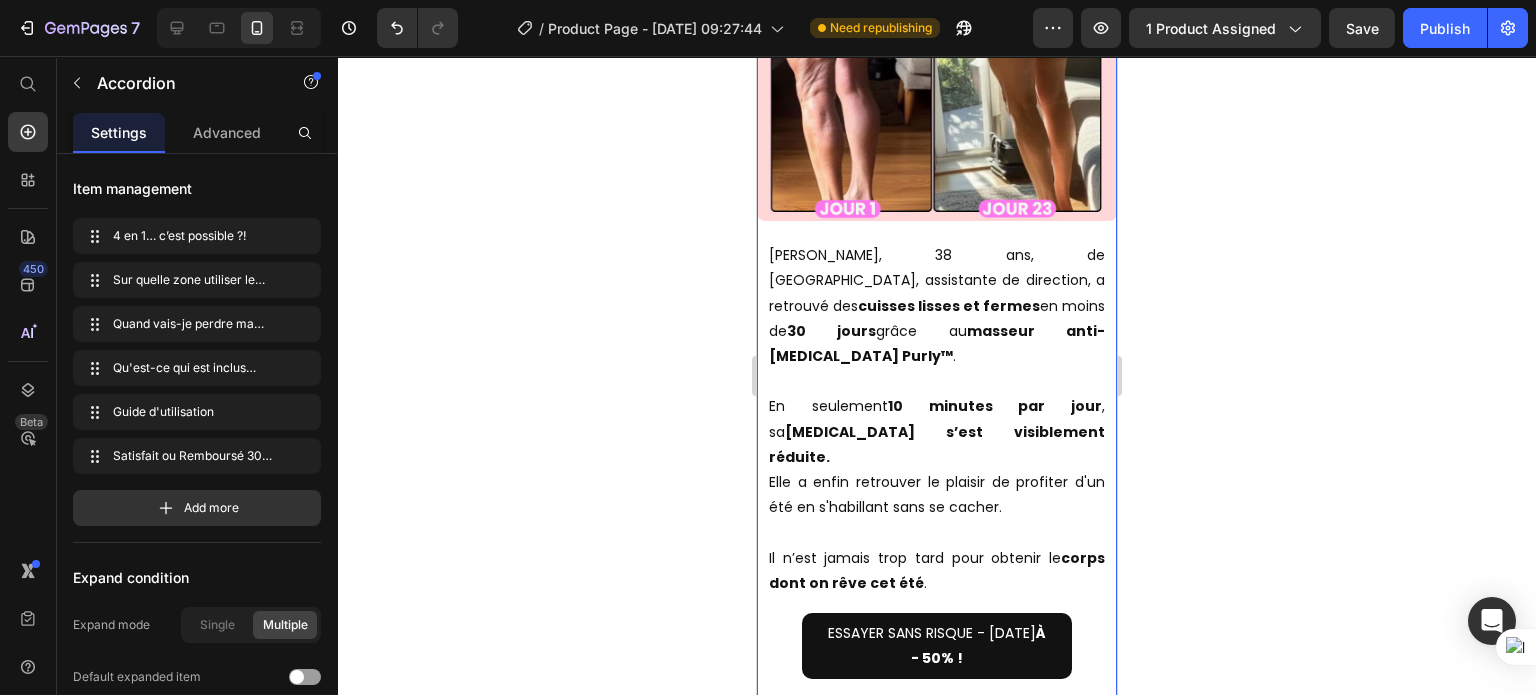 click on "Un Summer Body en 30 Jours Heading Image [PERSON_NAME], 38 ans, de [GEOGRAPHIC_DATA], assistante de direction, a retrouvé des  cuisses lisses et fermes  en moins de  30 jours  grâce au  masseur anti-[MEDICAL_DATA] Purly™ .   En seulement  10 minutes par jour , sa  [MEDICAL_DATA] s’est visiblement réduite.  Elle a enfin retrouver le plaisir de profiter d'un été en s'habillant sans se cacher.   Il n’est jamais trop tard pour obtenir le  corps dont on rêve cet été . Text Block Row ESSAYER SANS RISQUE - [DATE]  À - 50% ! Button Row Section 8" at bounding box center [936, 211] 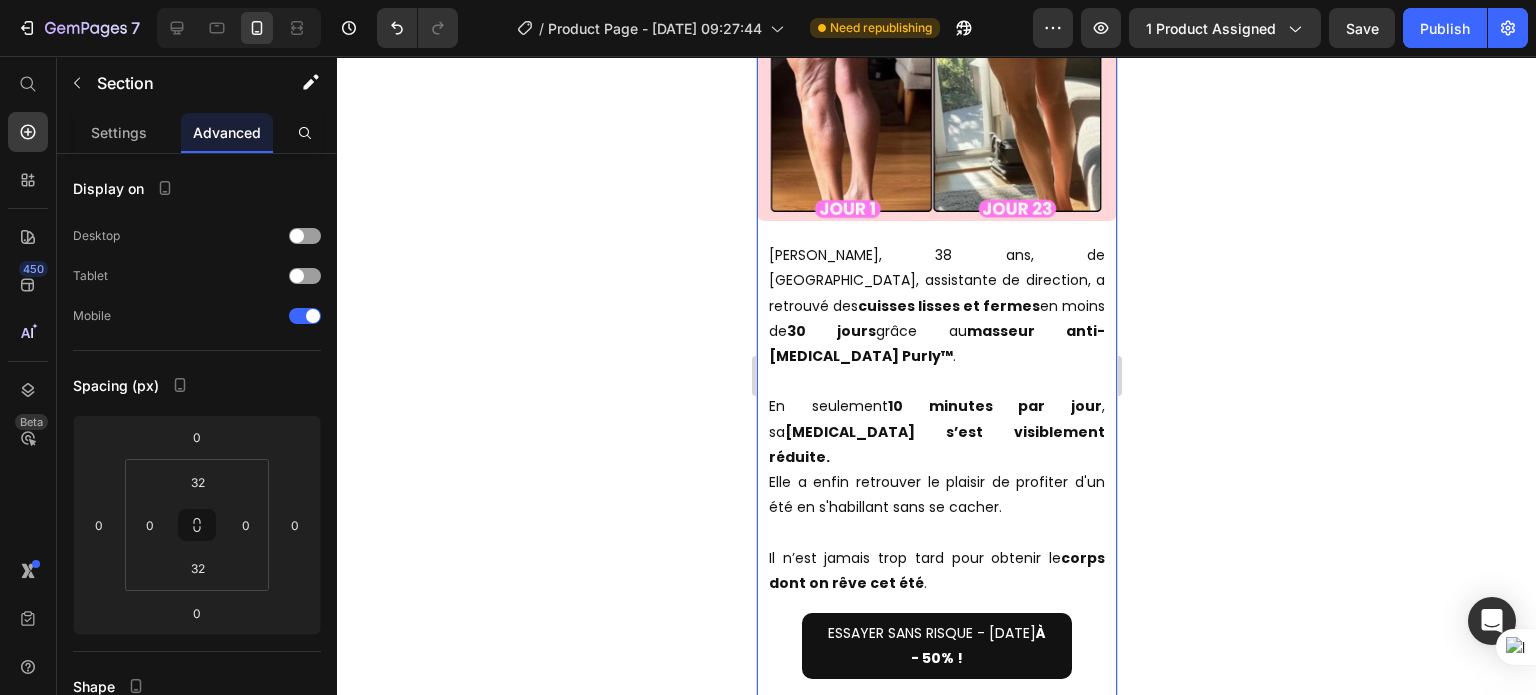 click 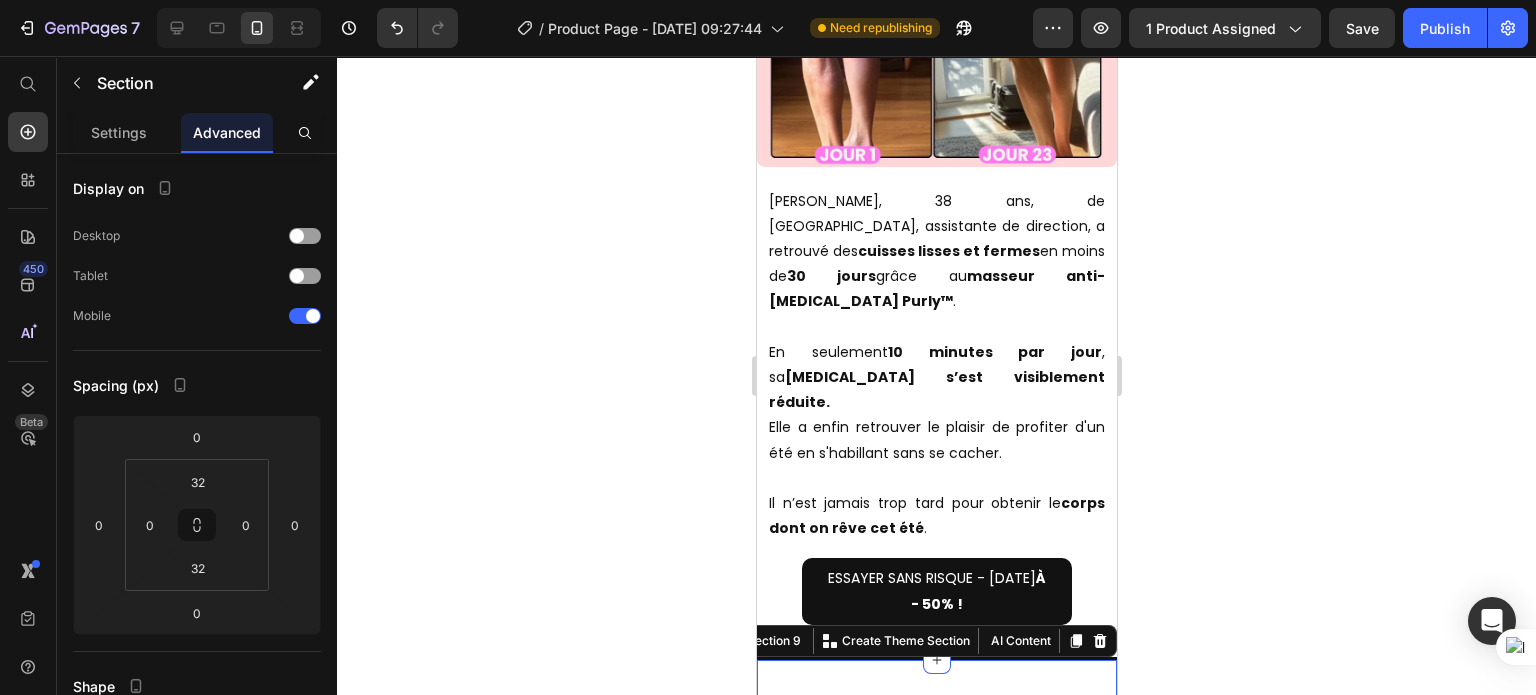 scroll, scrollTop: 6780, scrollLeft: 0, axis: vertical 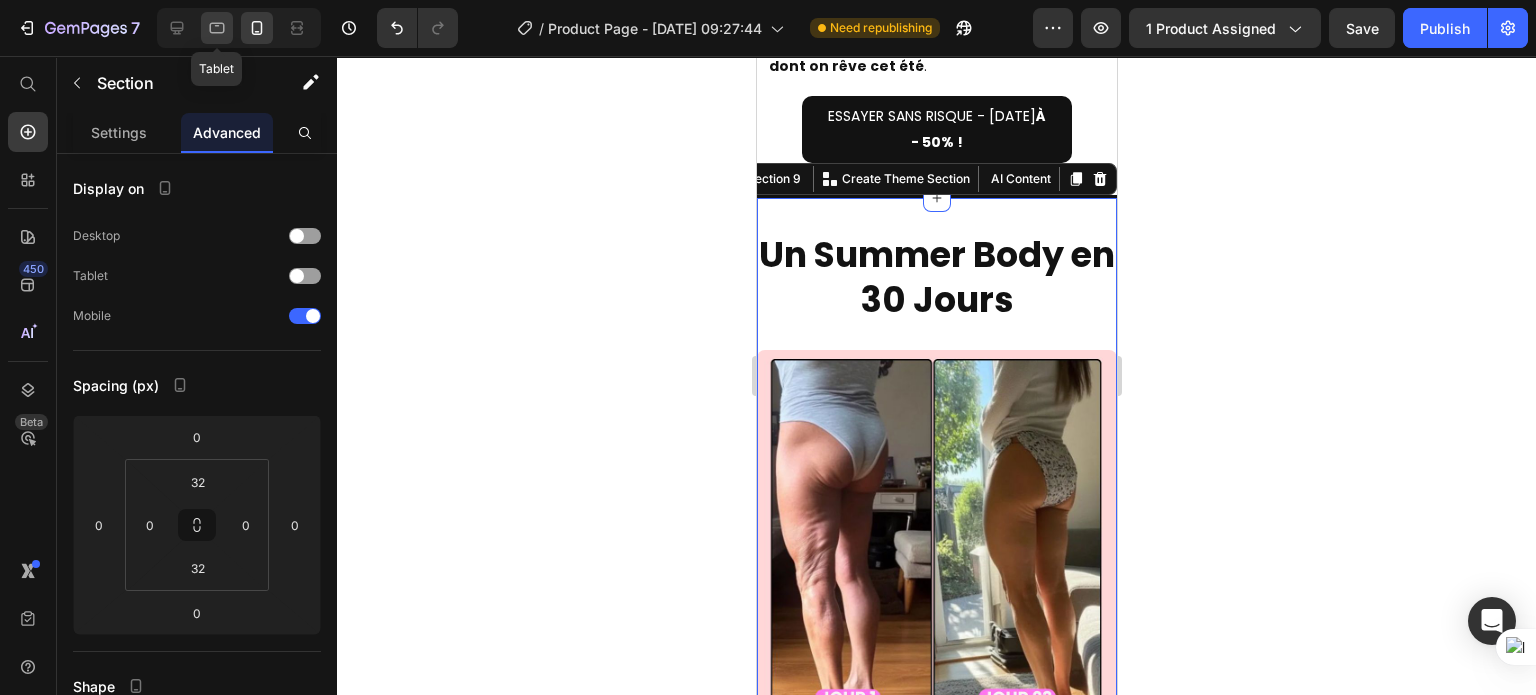 click 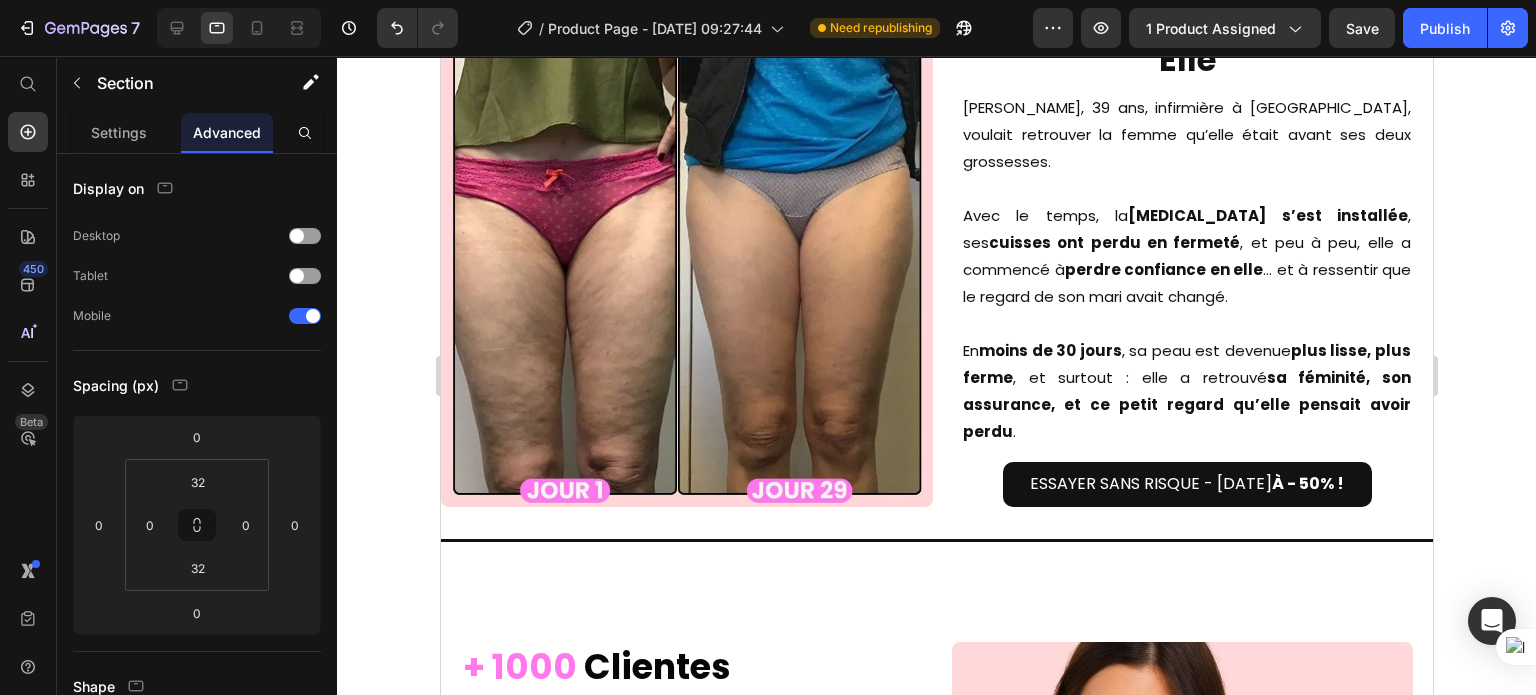 scroll, scrollTop: 6559, scrollLeft: 0, axis: vertical 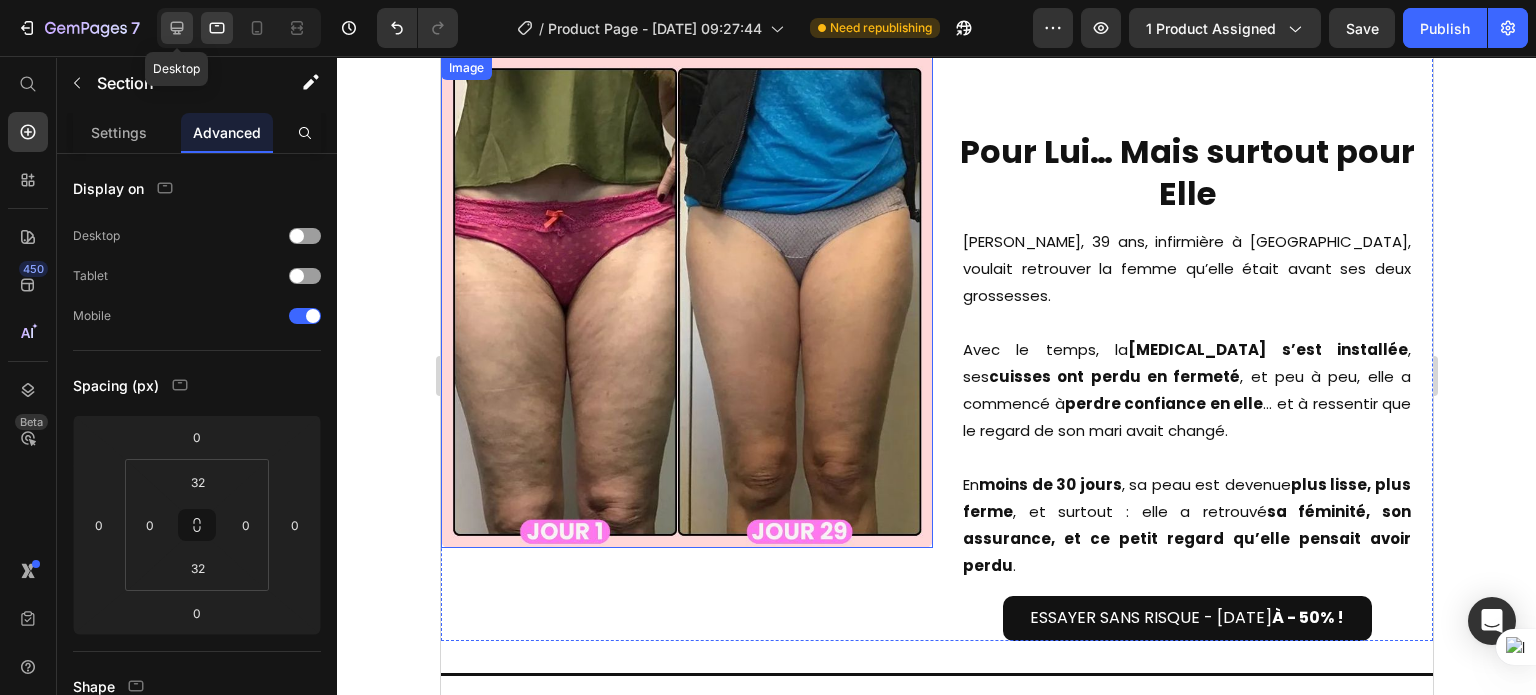 click 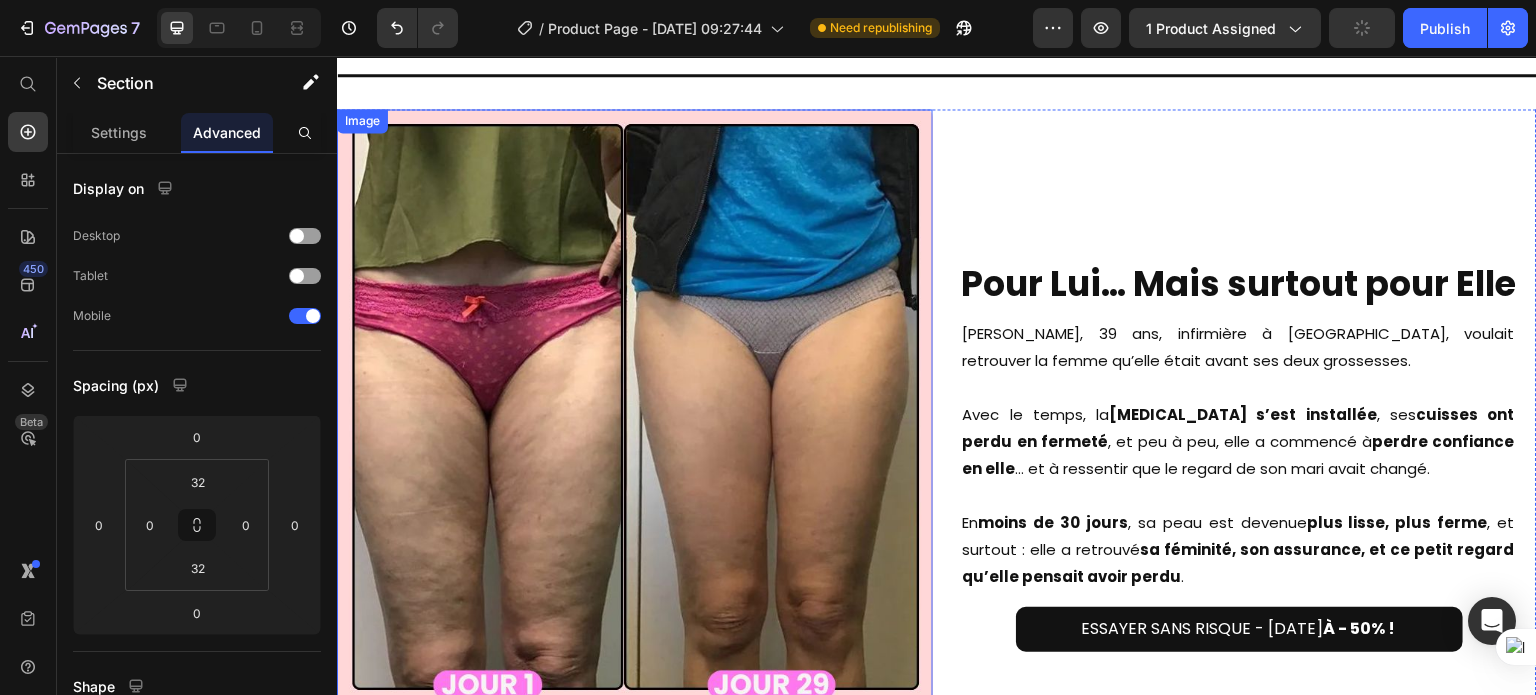 scroll, scrollTop: 6489, scrollLeft: 0, axis: vertical 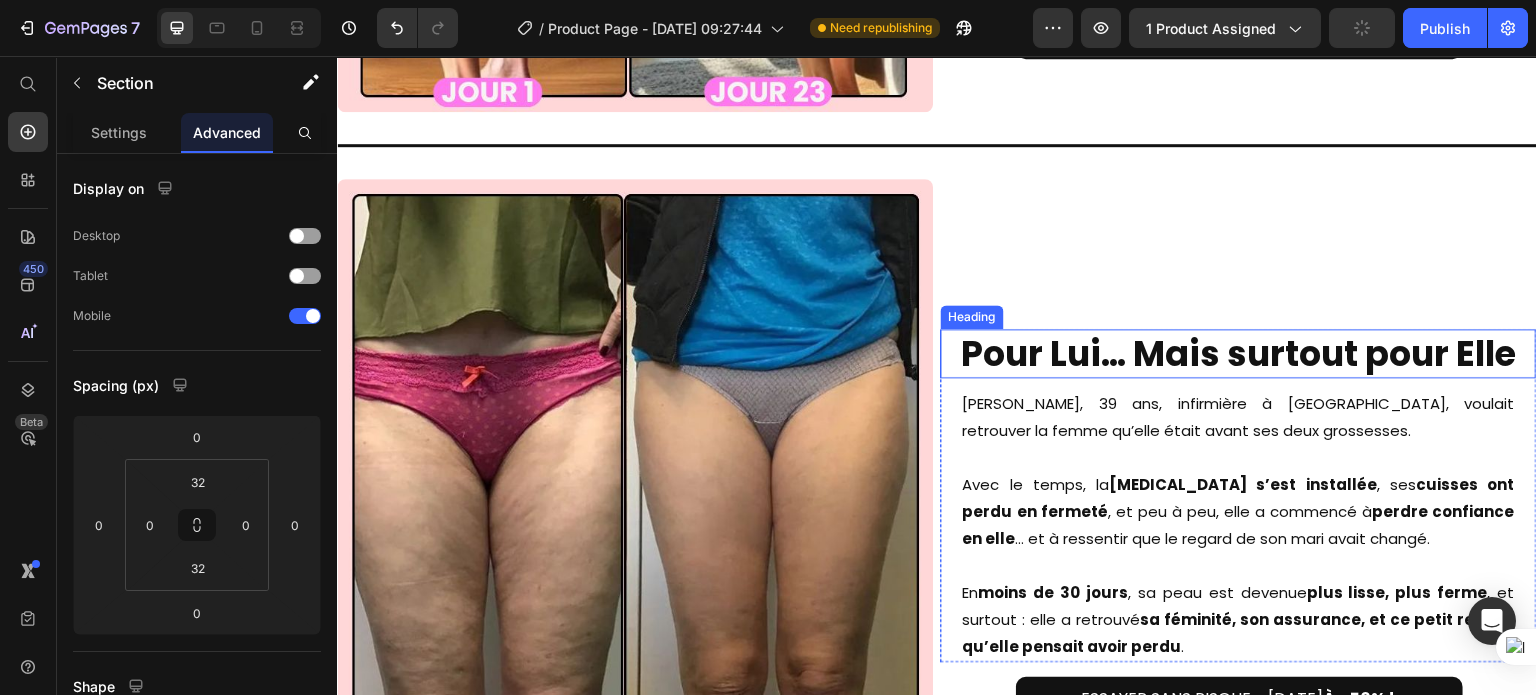 click on "Pour Lui… Mais surtout pour Elle" at bounding box center (1239, 353) 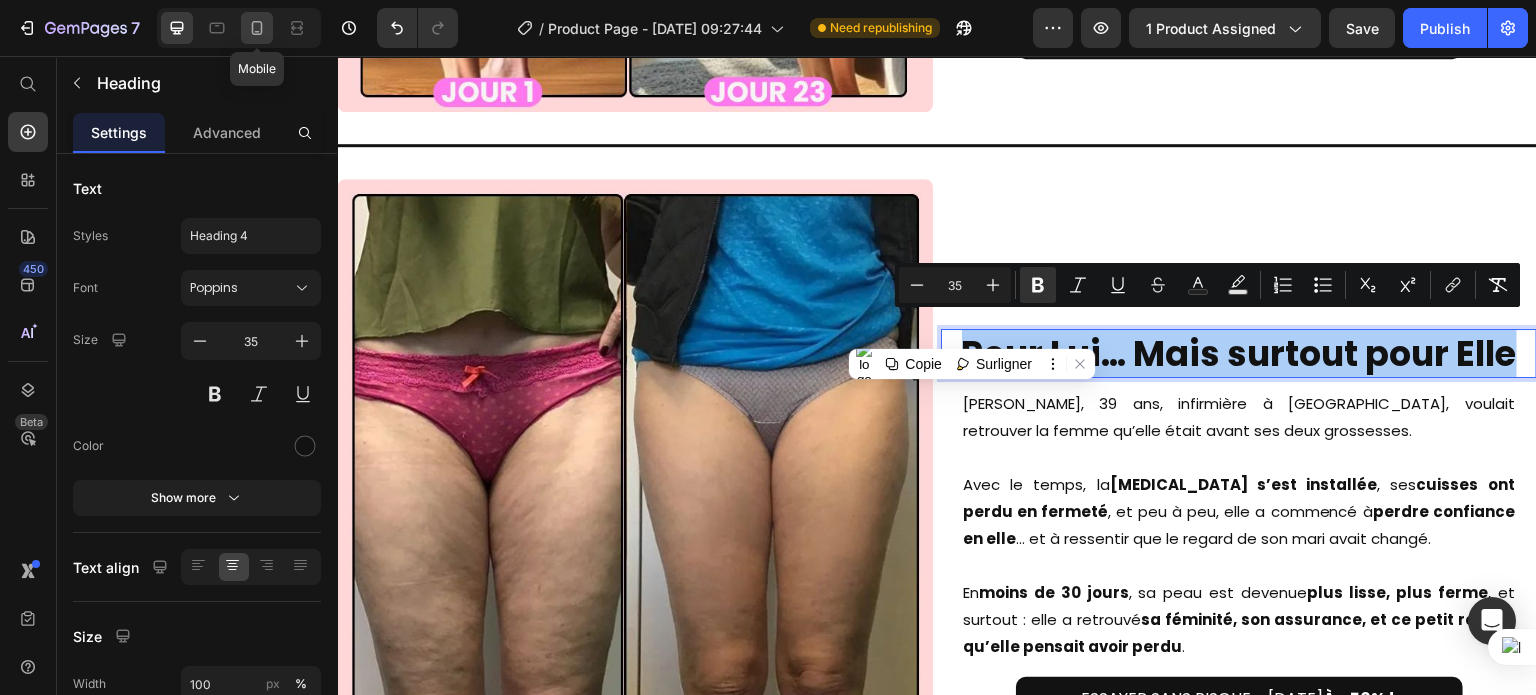 click 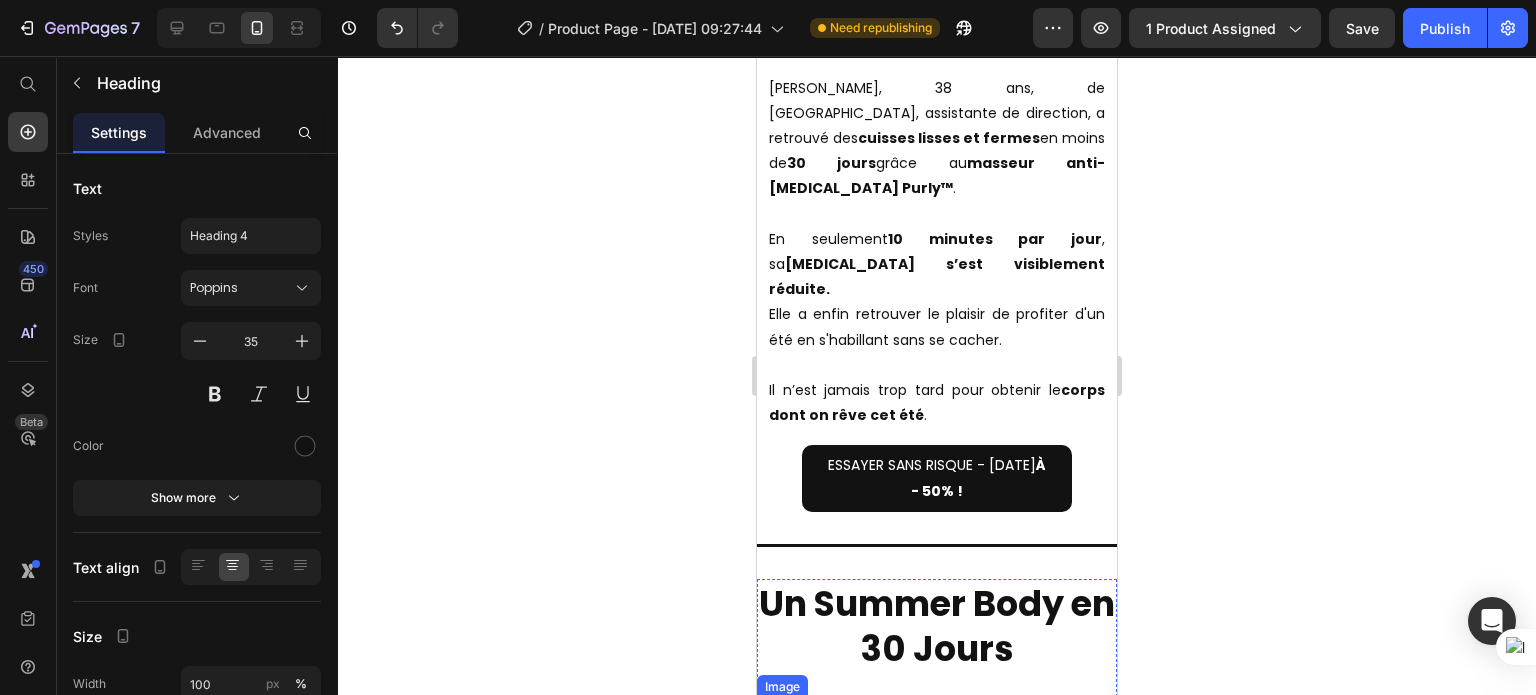 scroll, scrollTop: 6608, scrollLeft: 0, axis: vertical 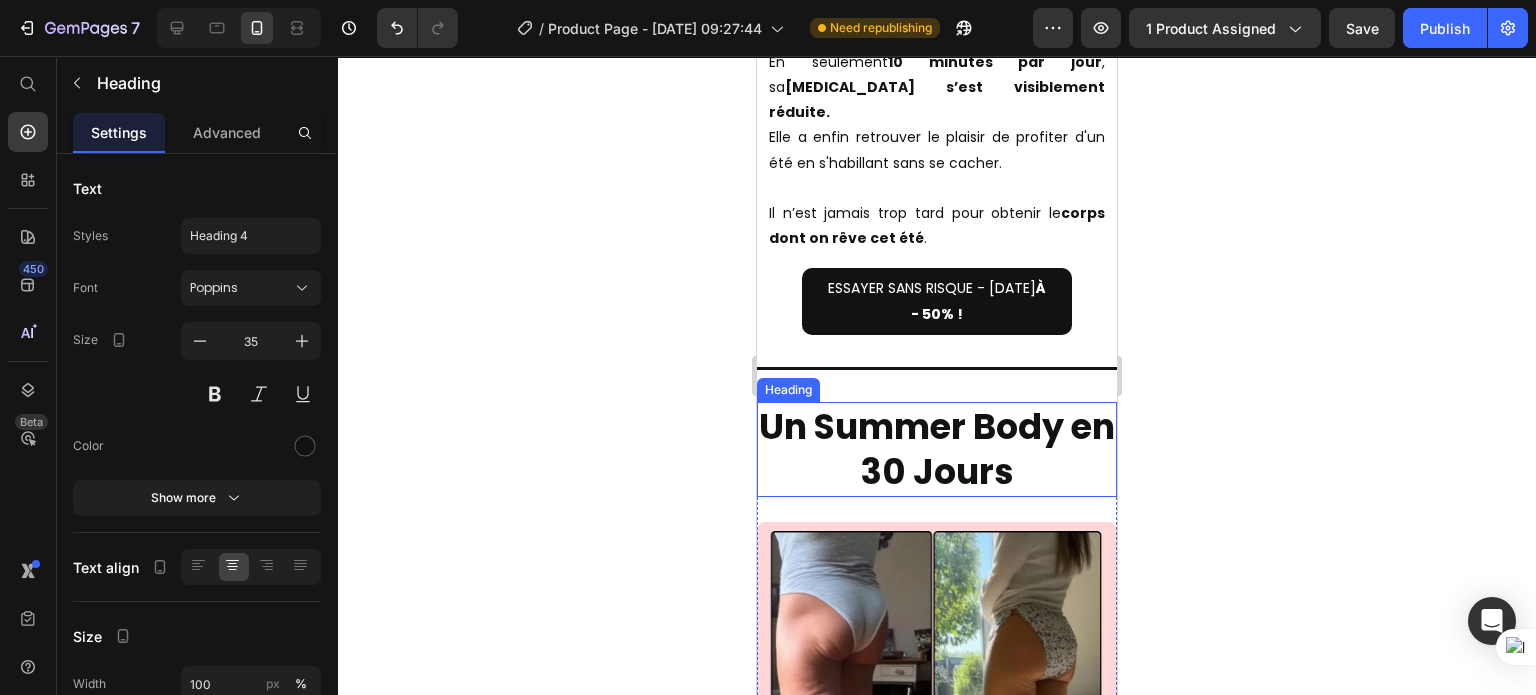 click on "Un Summer Body en 30 Jours" at bounding box center [936, 449] 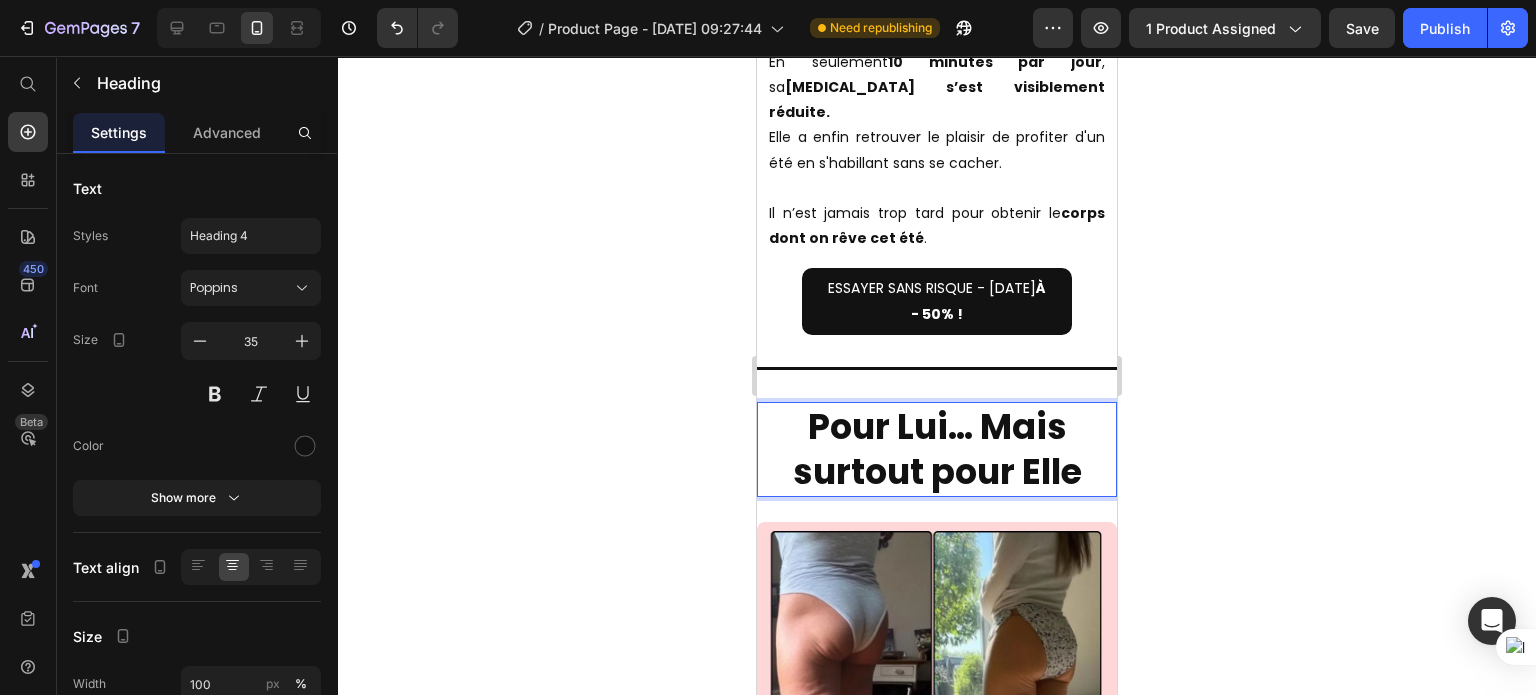 click at bounding box center [936, 702] 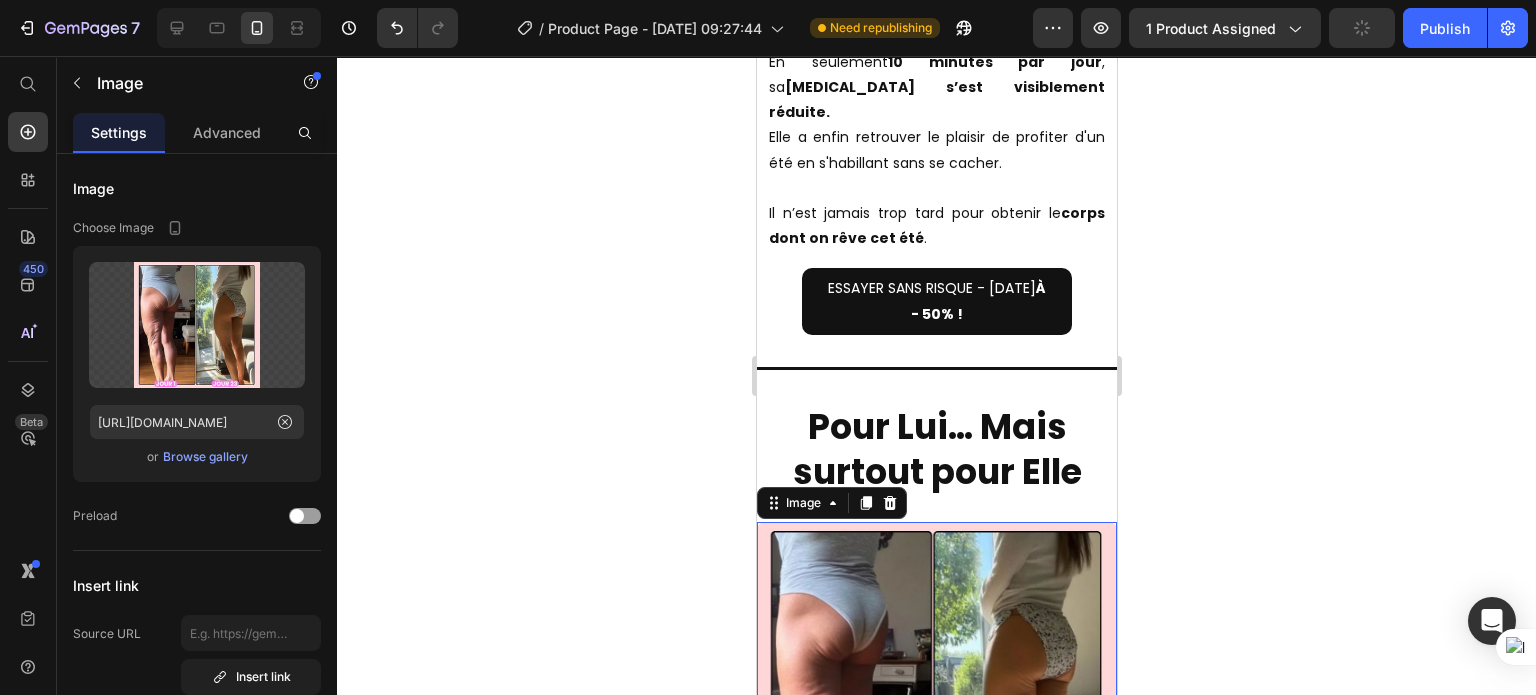 scroll, scrollTop: 6726, scrollLeft: 0, axis: vertical 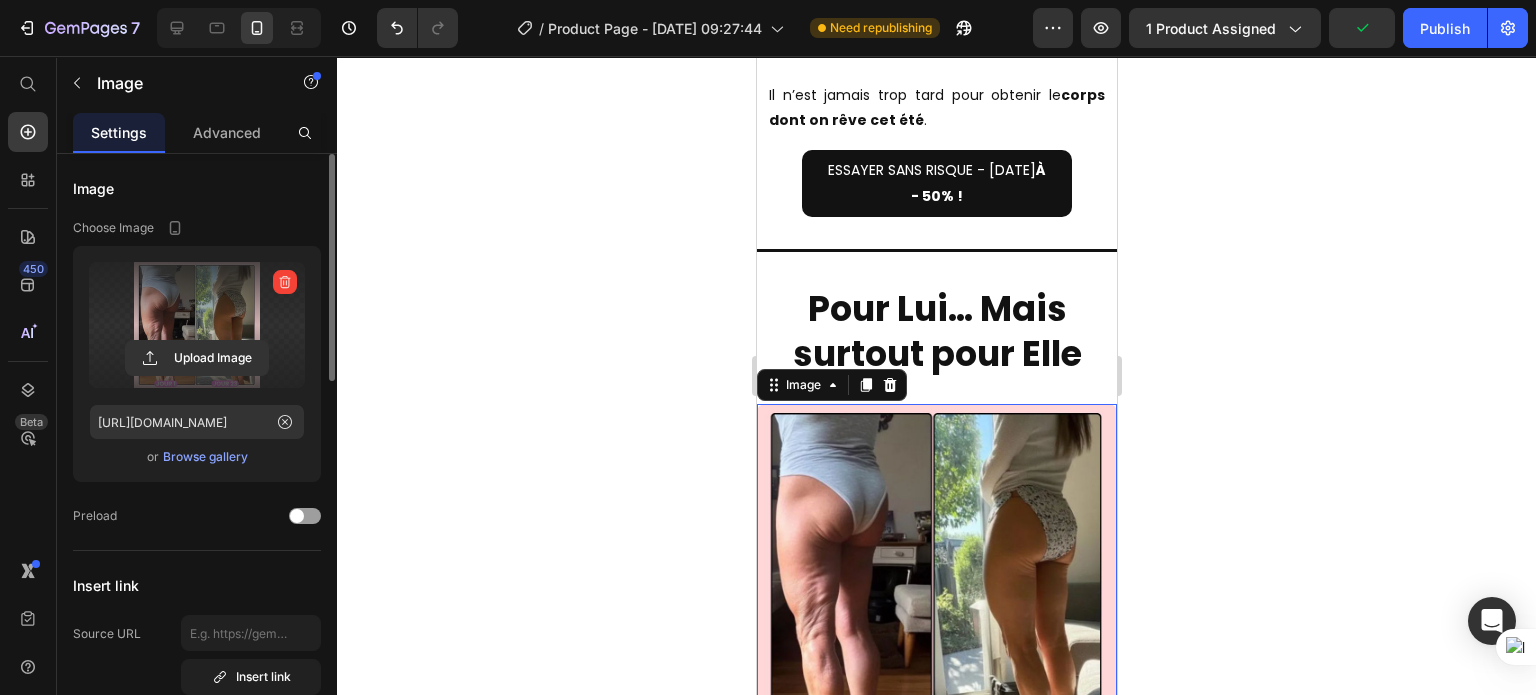 click at bounding box center (197, 325) 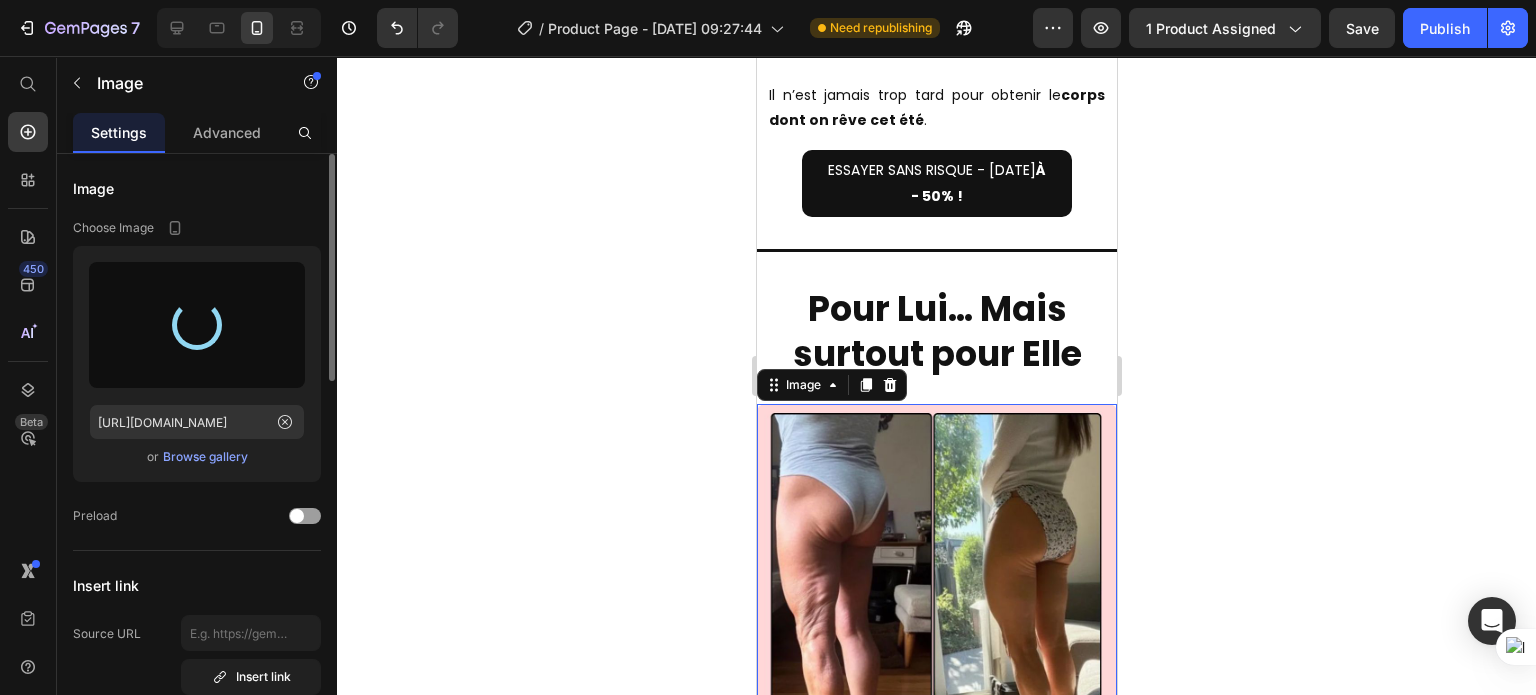 type on "[URL][DOMAIN_NAME]" 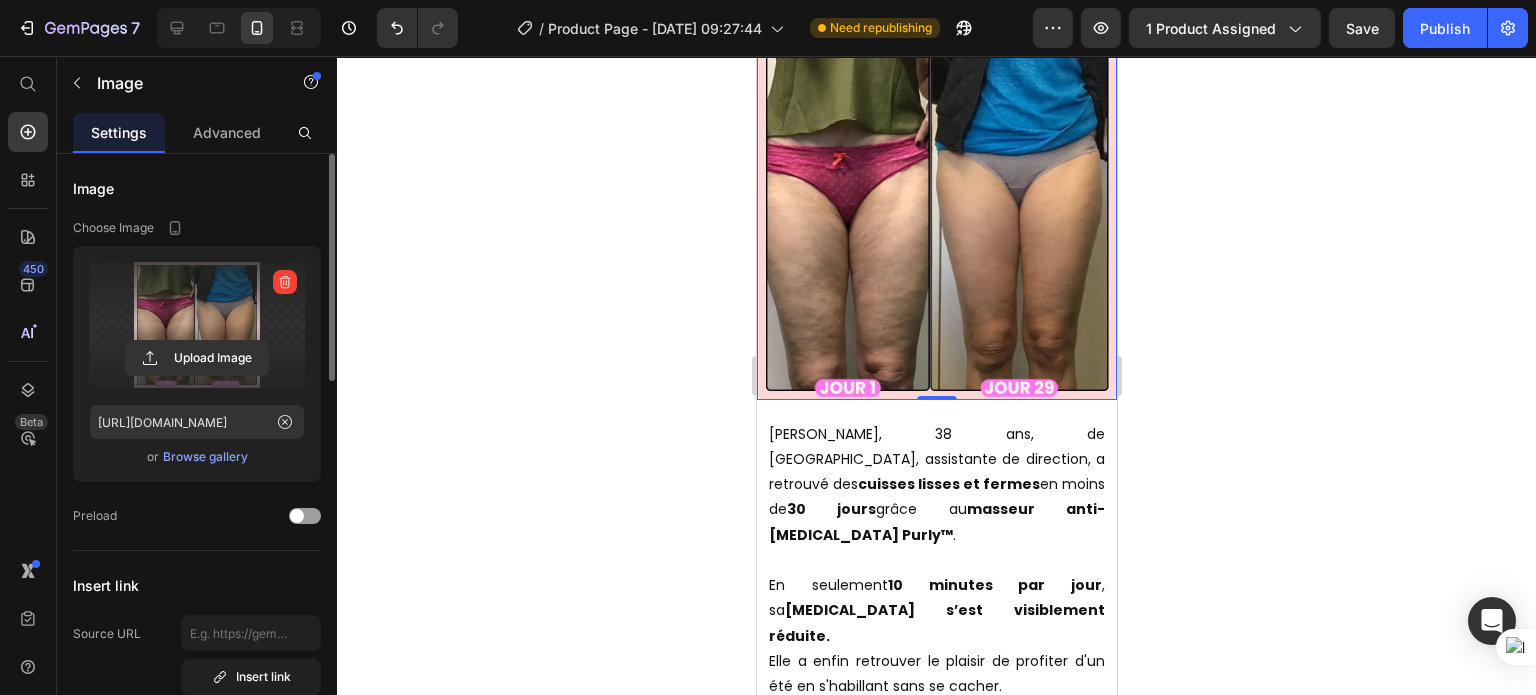 scroll, scrollTop: 7232, scrollLeft: 0, axis: vertical 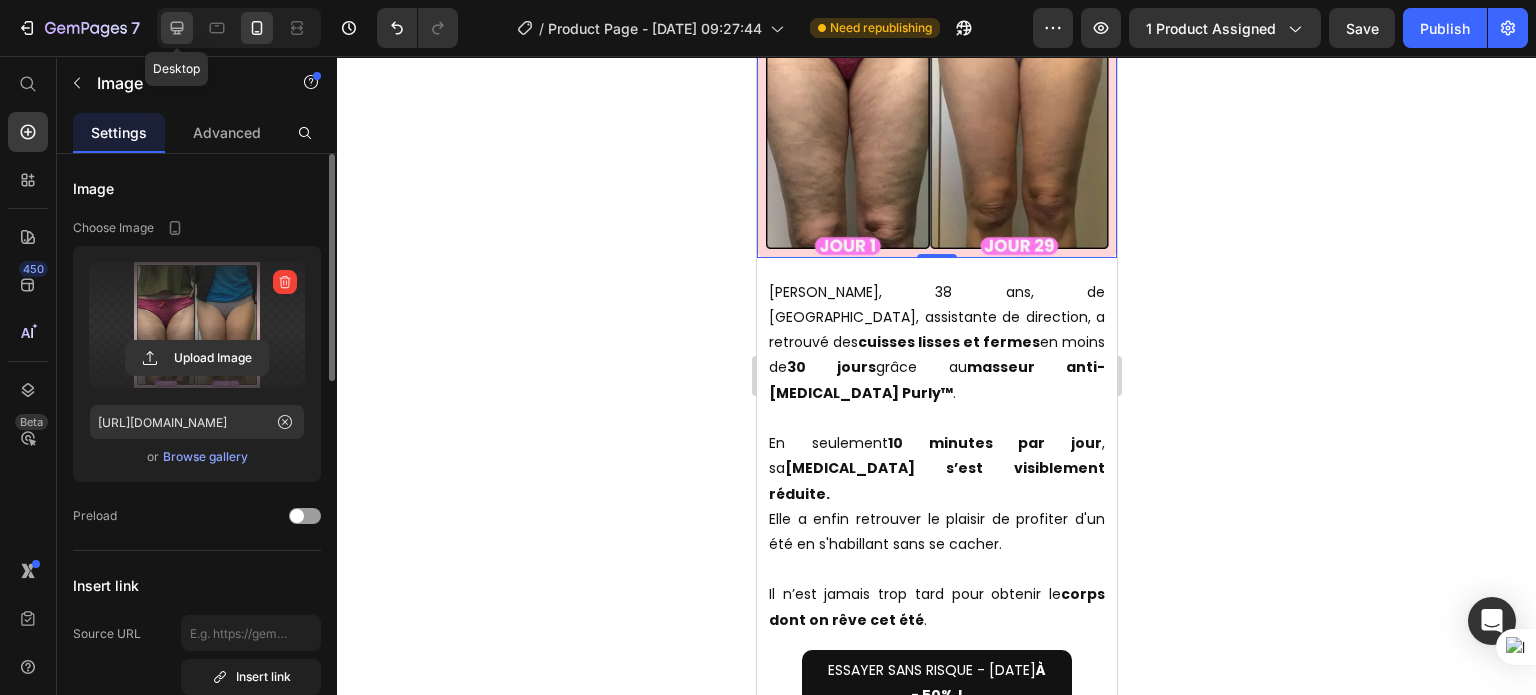 click 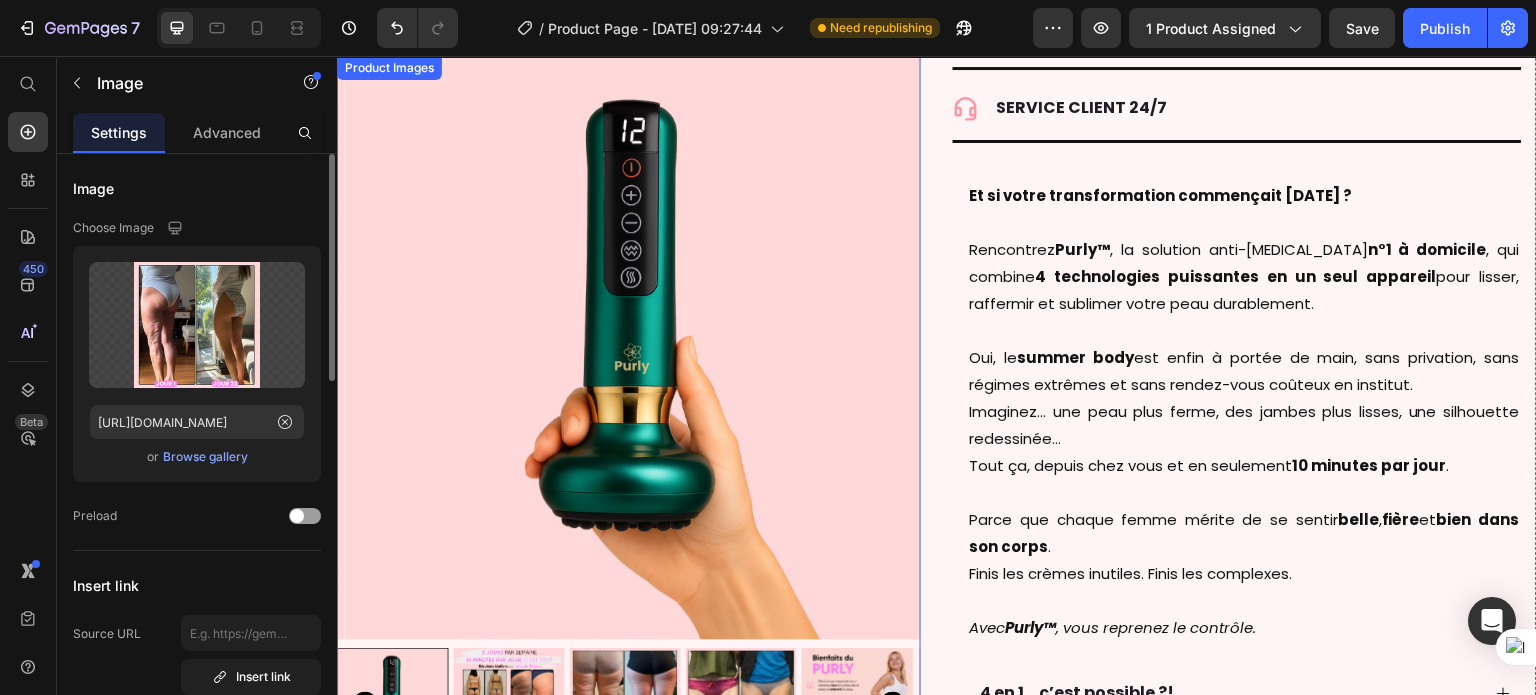 scroll, scrollTop: 1364, scrollLeft: 0, axis: vertical 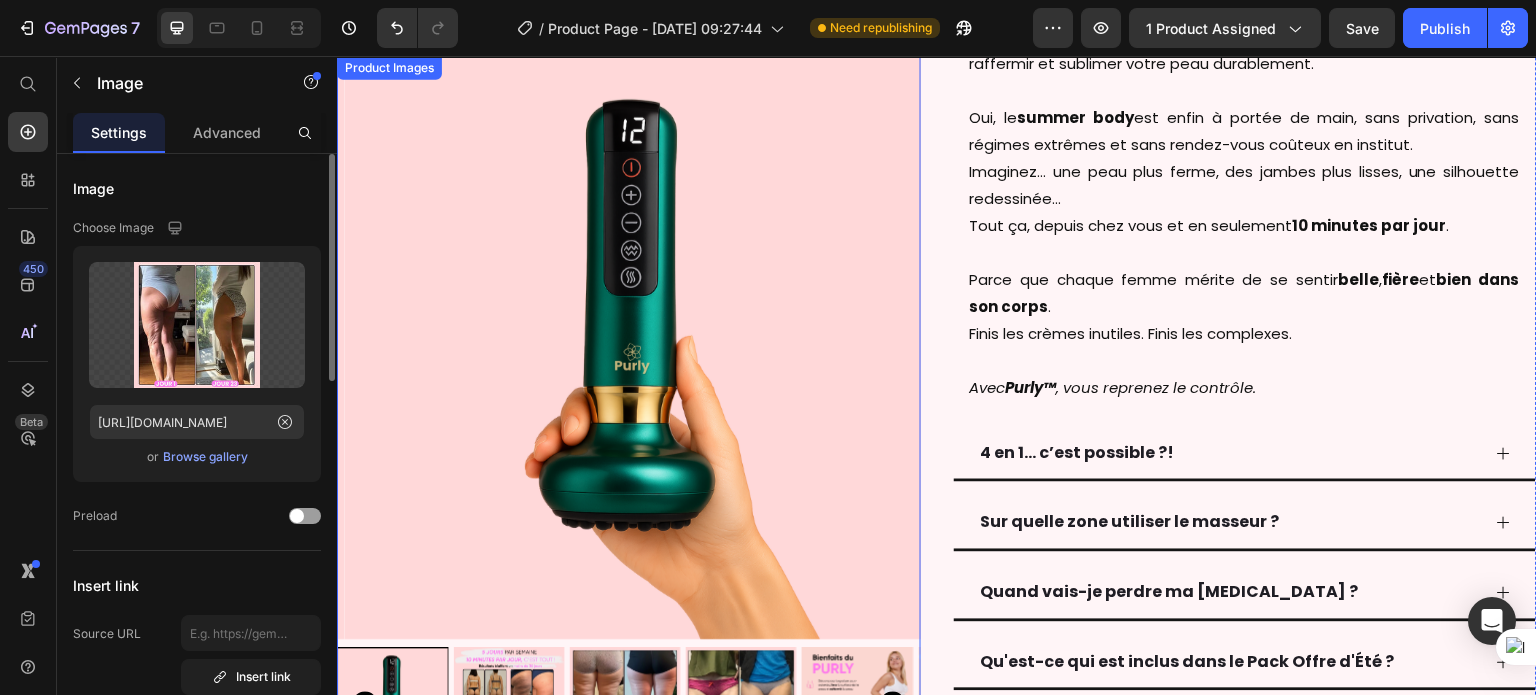 click at bounding box center (625, 703) 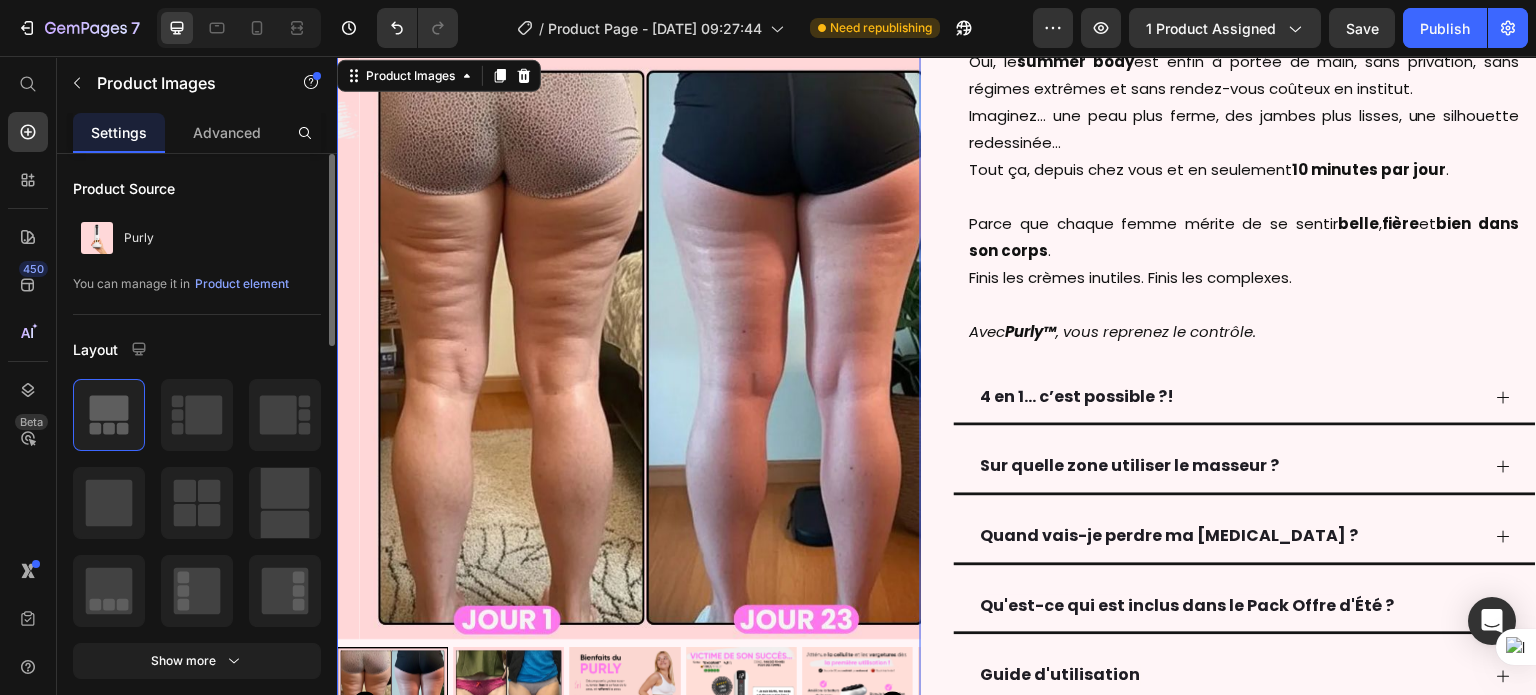scroll, scrollTop: 1557, scrollLeft: 0, axis: vertical 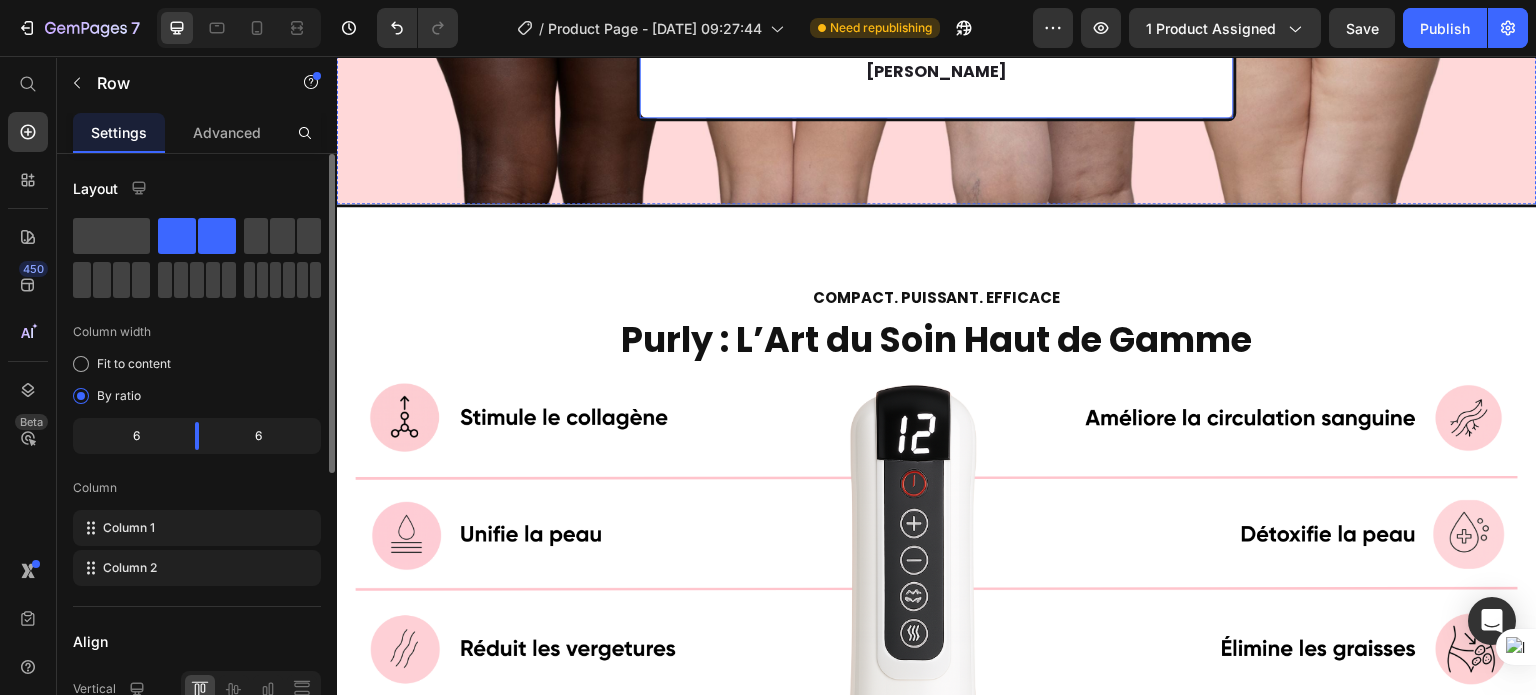 click on "[PERSON_NAME]" at bounding box center (937, 71) 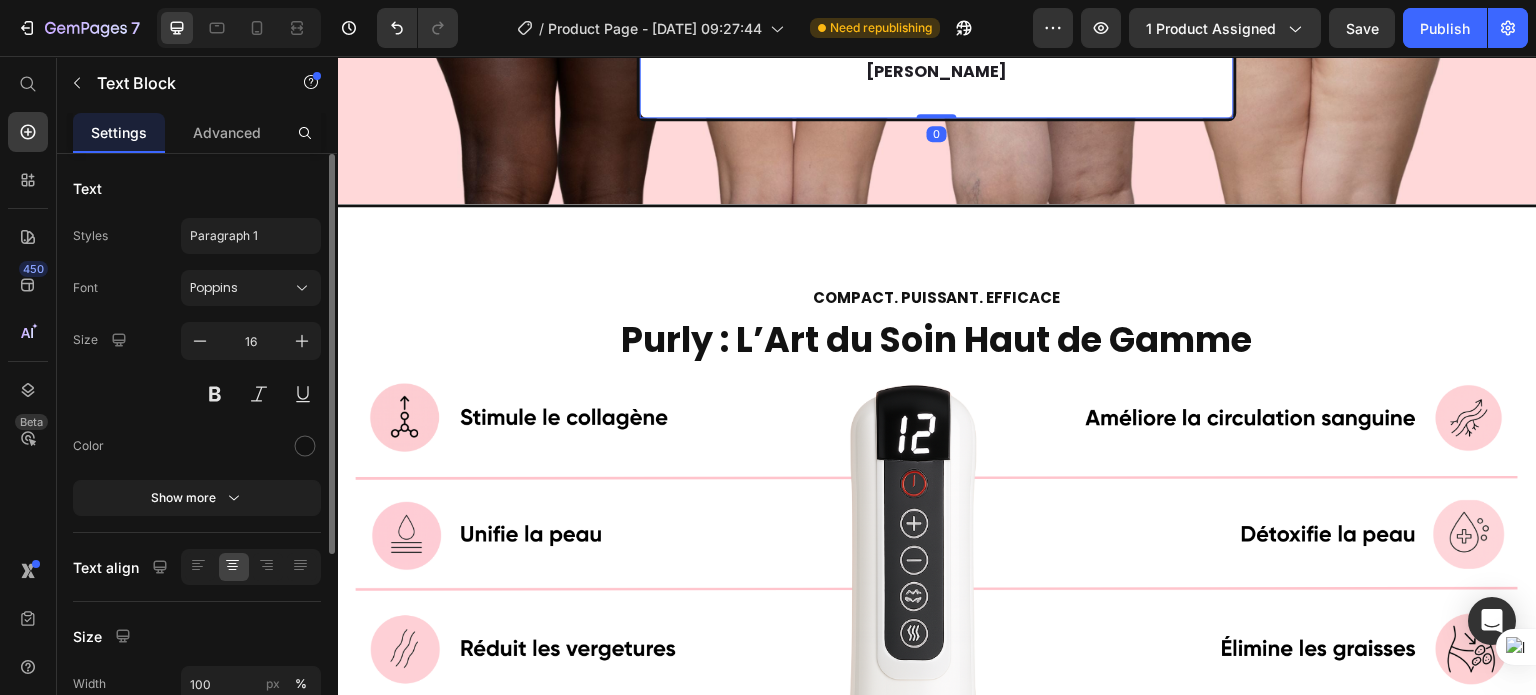 click on "[PERSON_NAME]" at bounding box center [937, 71] 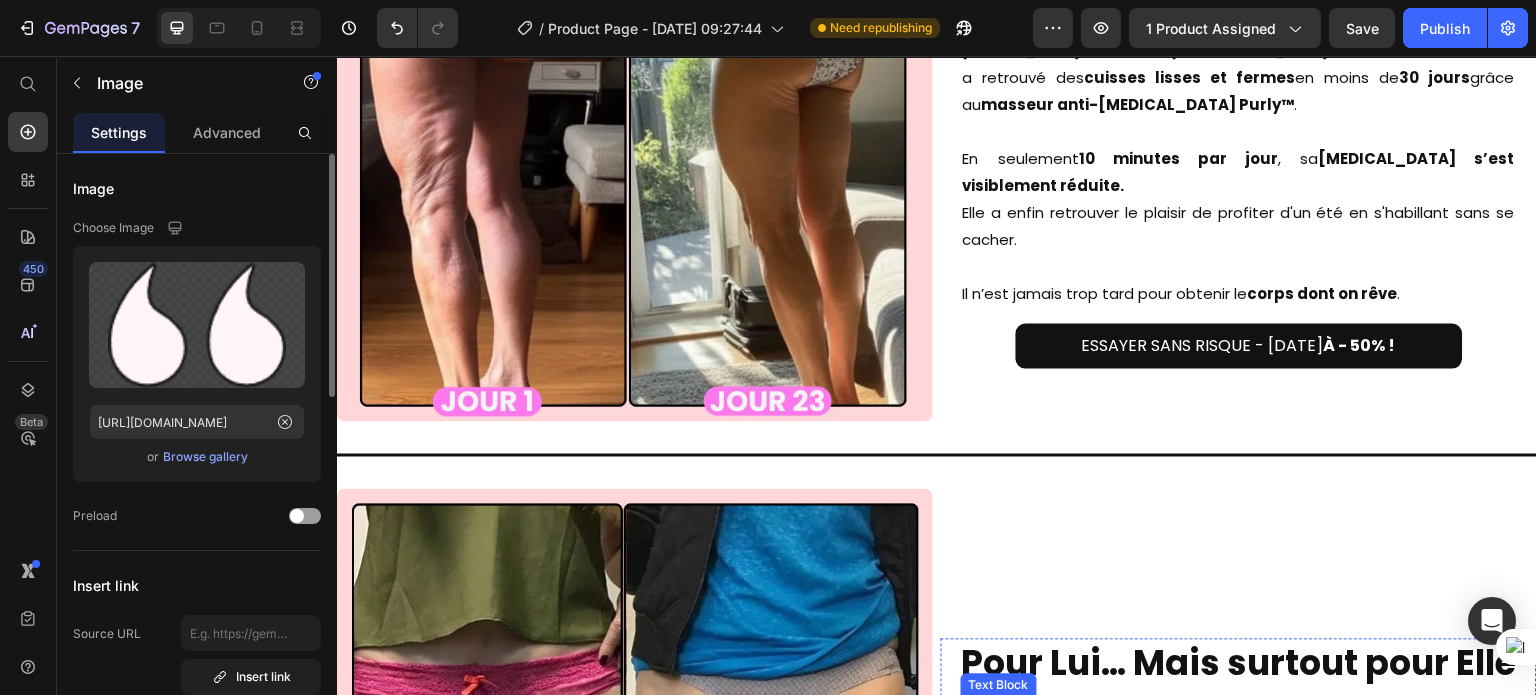 scroll, scrollTop: 6320, scrollLeft: 0, axis: vertical 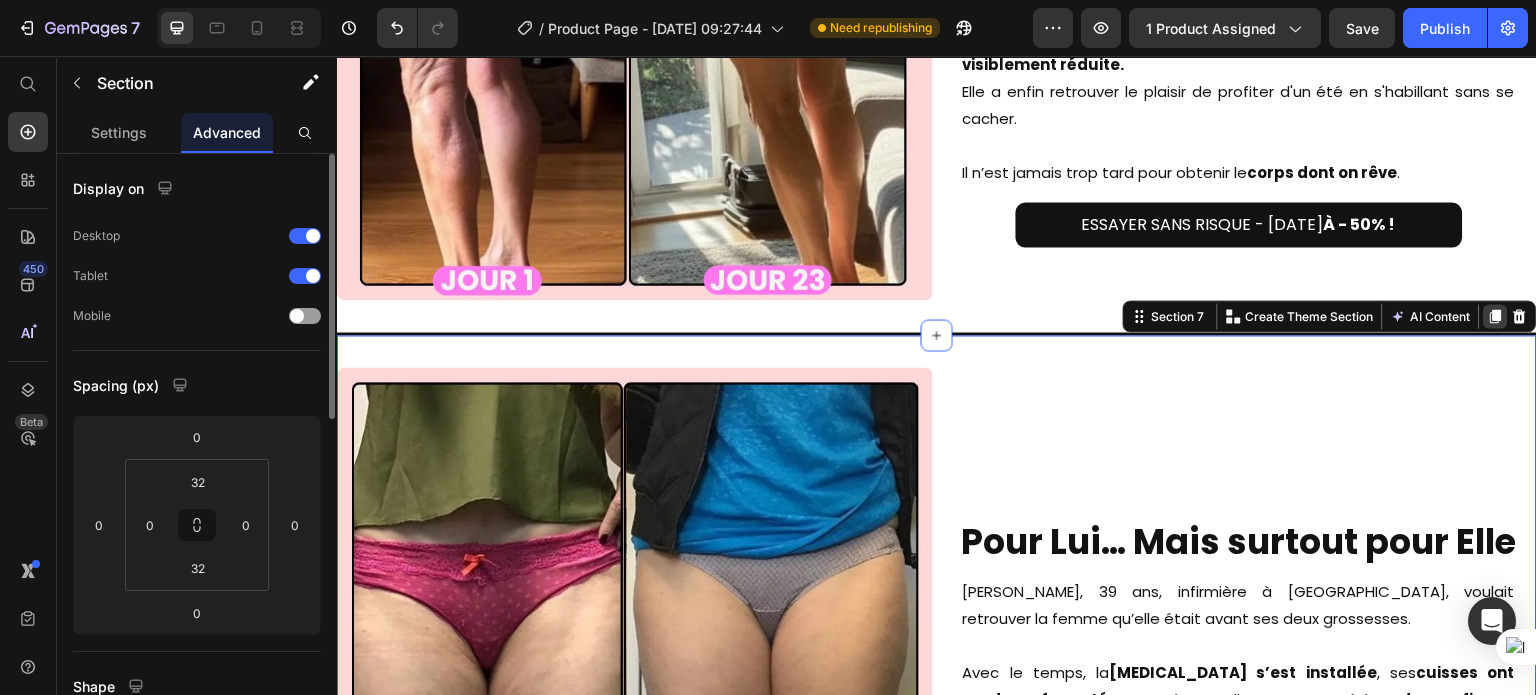 click at bounding box center (1496, 316) 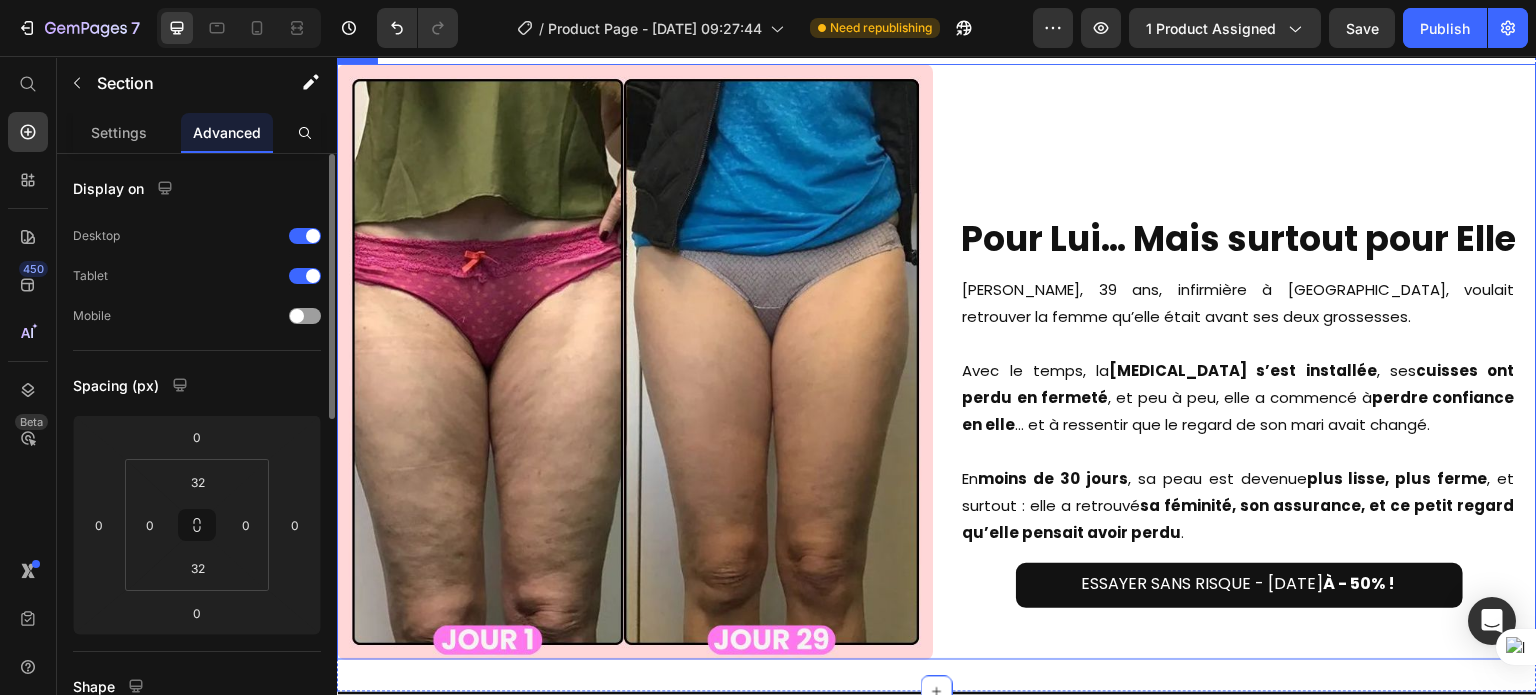 scroll, scrollTop: 7276, scrollLeft: 0, axis: vertical 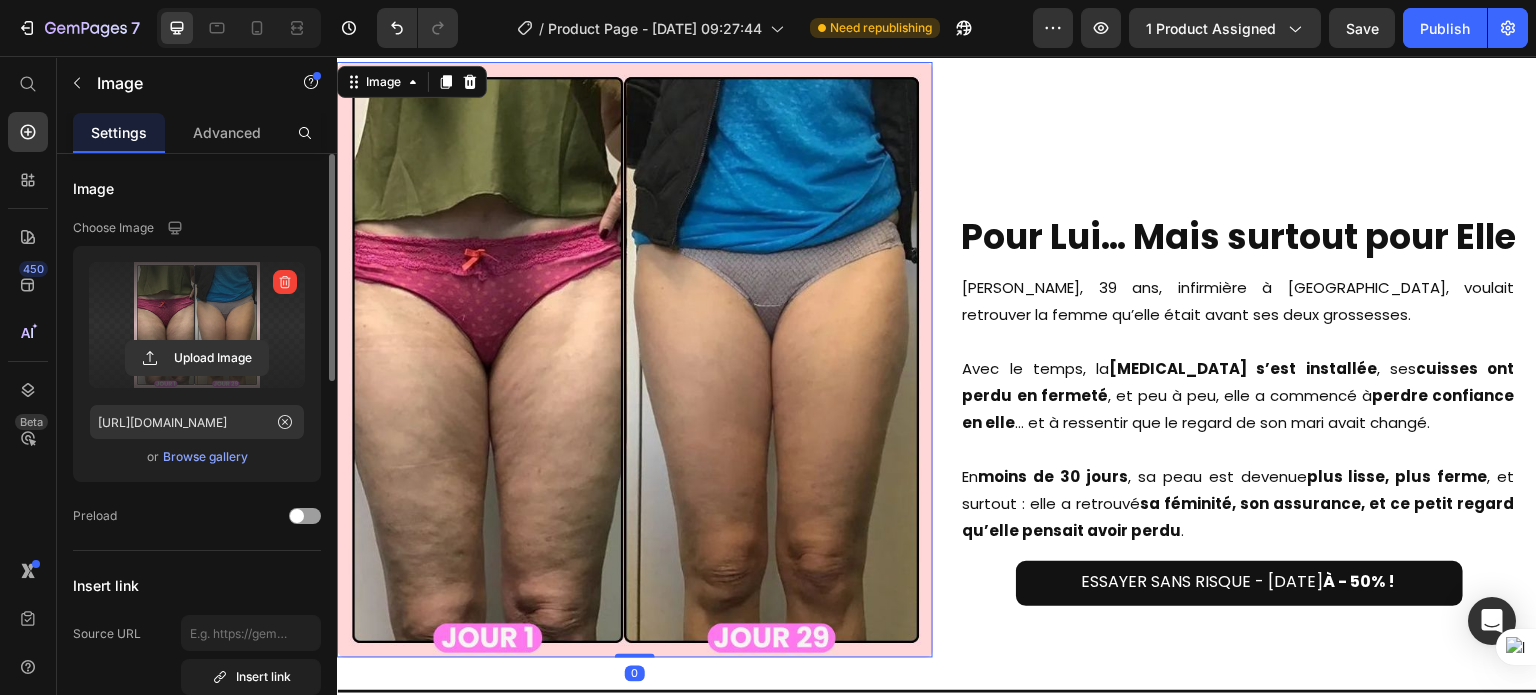 click at bounding box center [197, 325] 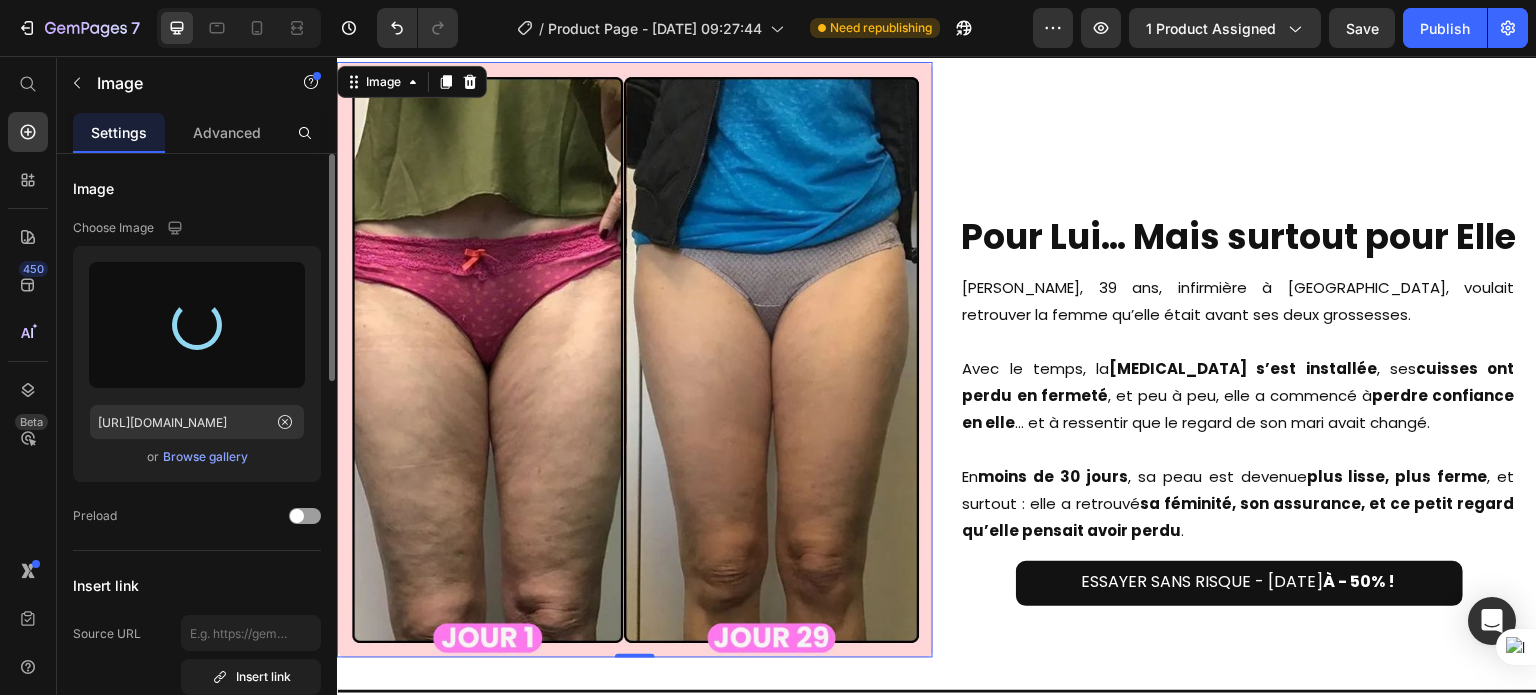 type on "[URL][DOMAIN_NAME]" 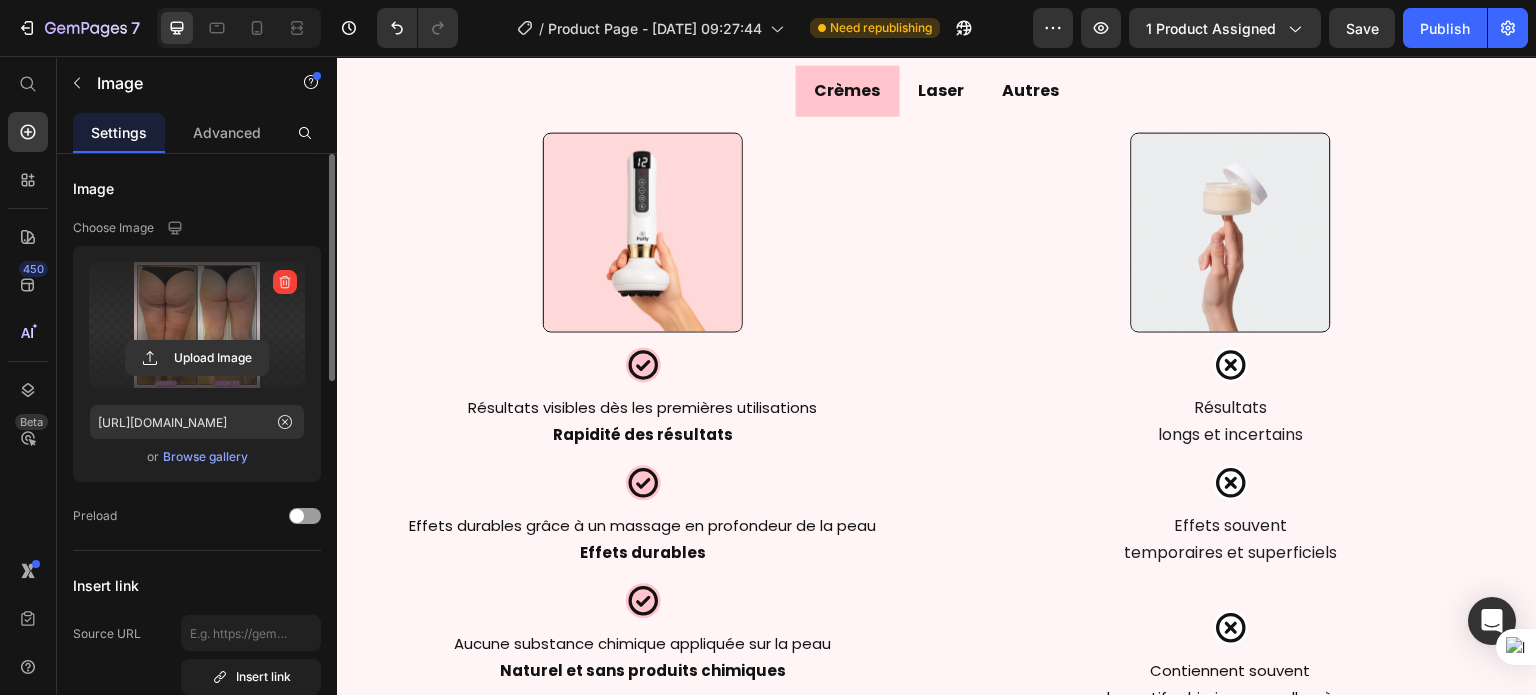 scroll, scrollTop: 9767, scrollLeft: 0, axis: vertical 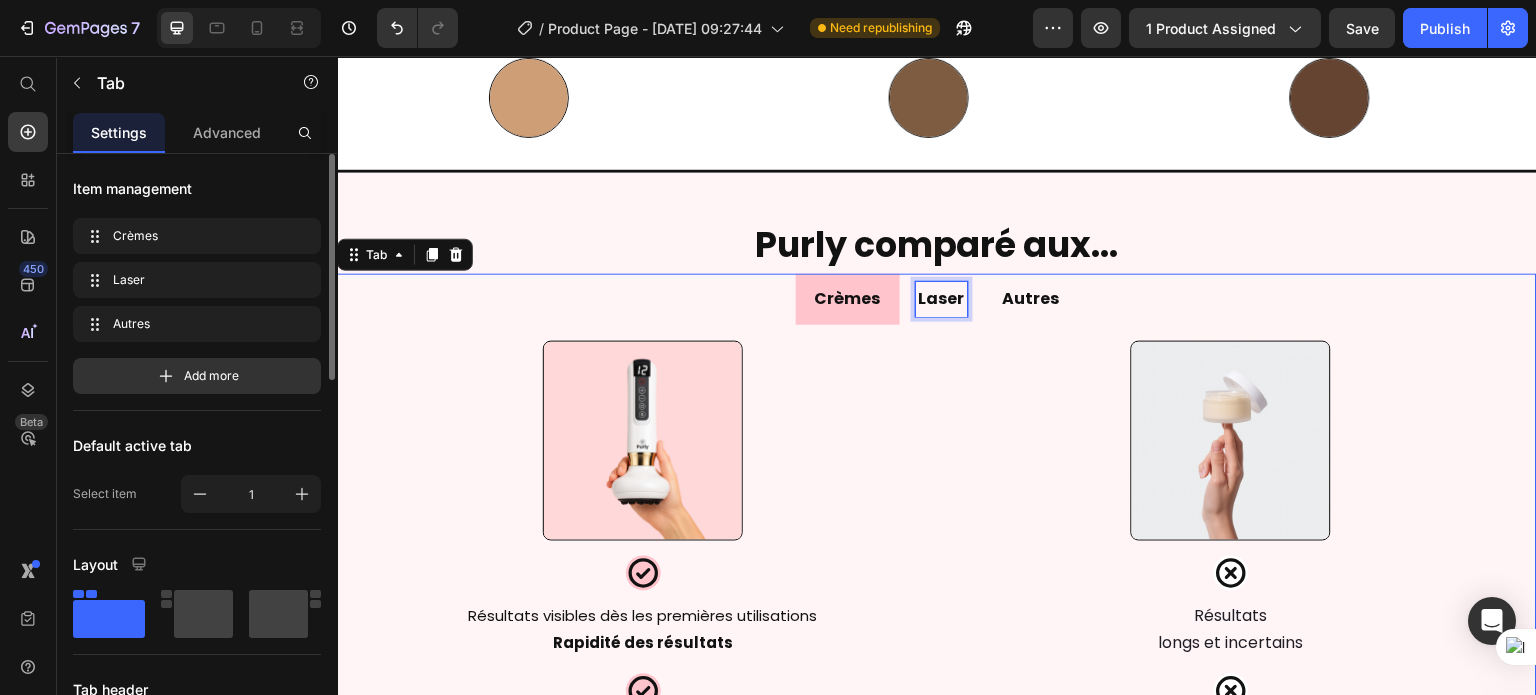 click on "Laser" at bounding box center (942, 299) 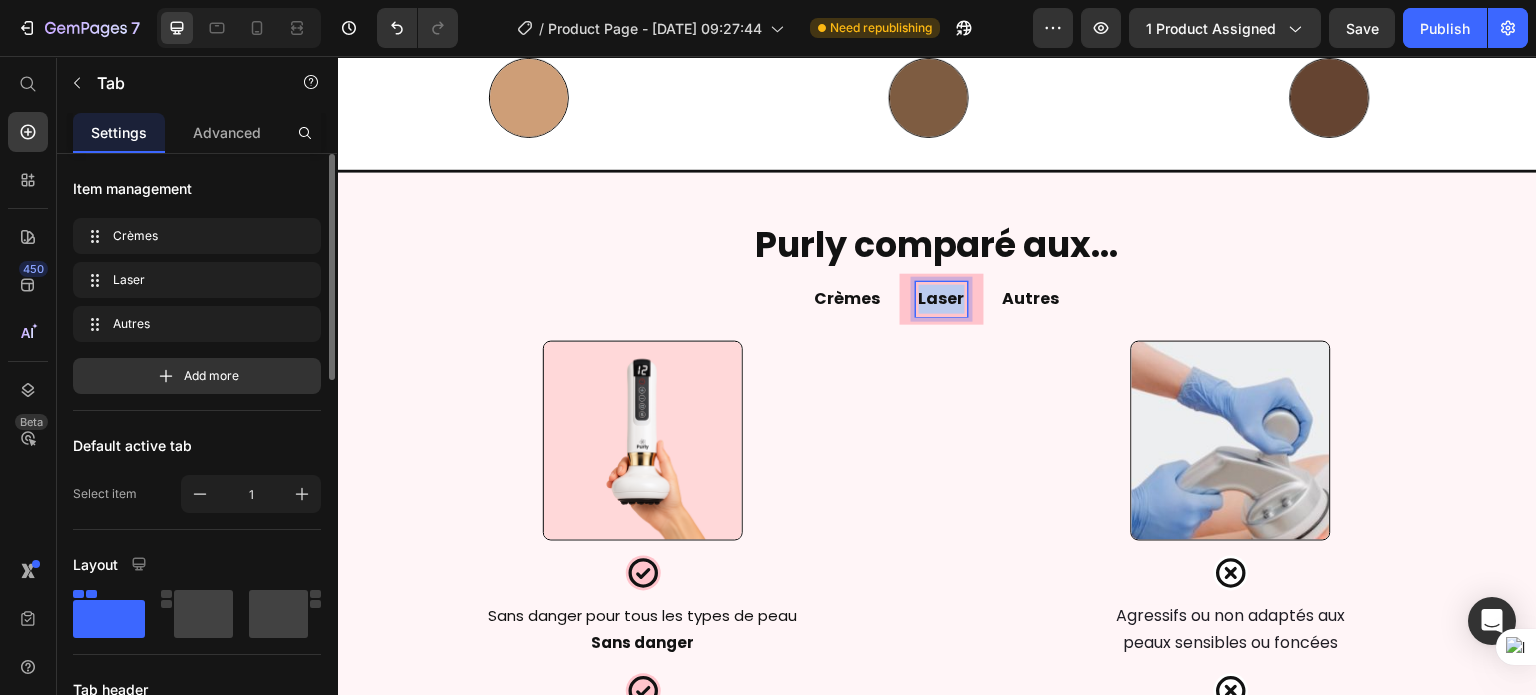 click on "Laser" at bounding box center (942, 299) 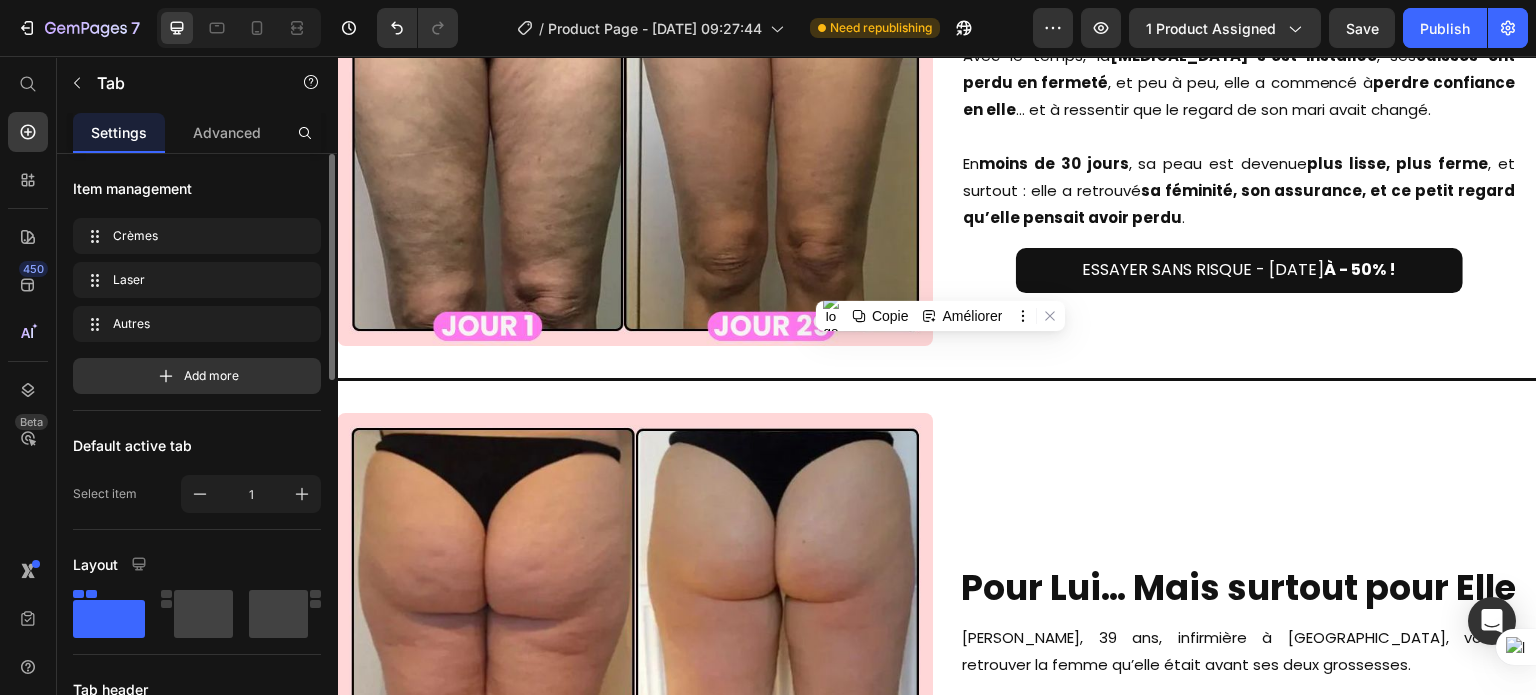 scroll, scrollTop: 7084, scrollLeft: 0, axis: vertical 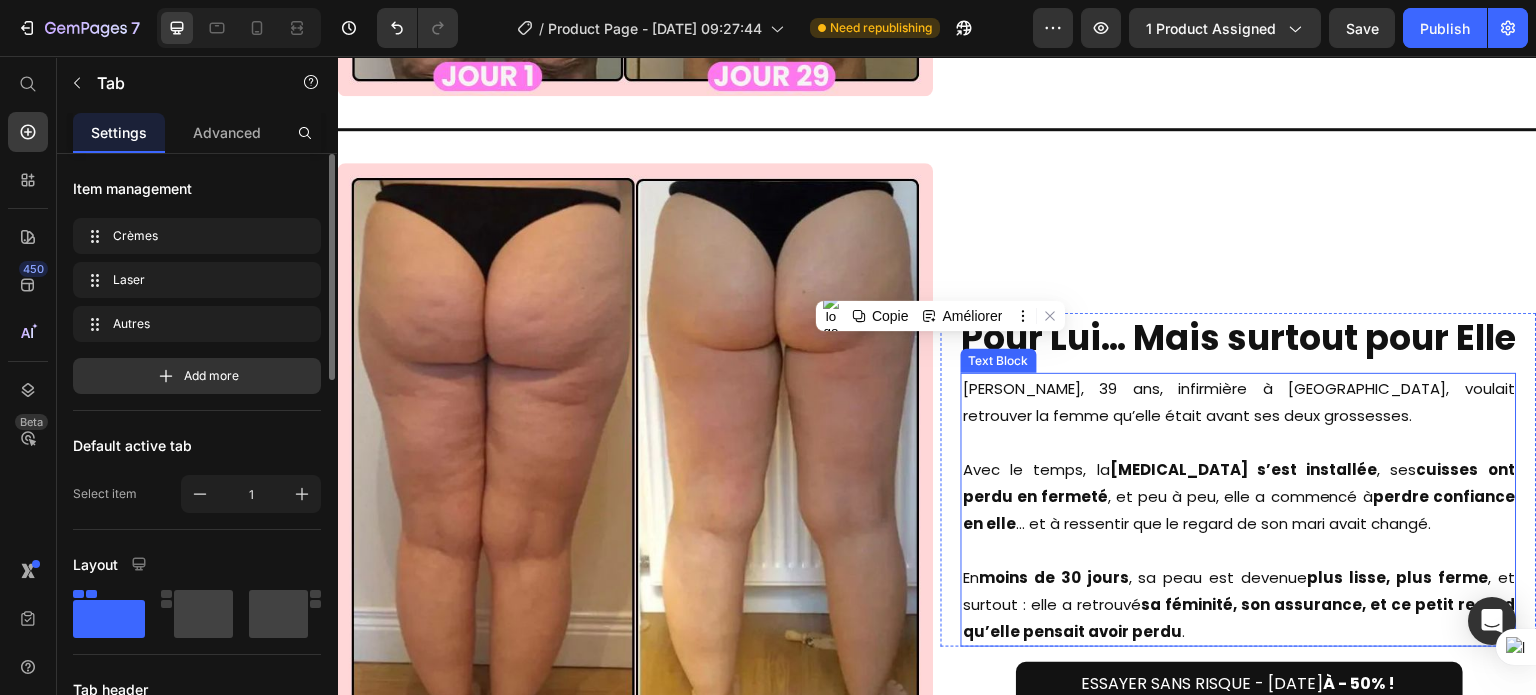 click on "Avec le temps, la  [MEDICAL_DATA] s’est installée , ses  cuisses ont perdu en fermeté , et peu à peu, elle a commencé à  perdre confiance en elle … et à ressentir que le regard de son mari avait changé." at bounding box center (1239, 496) 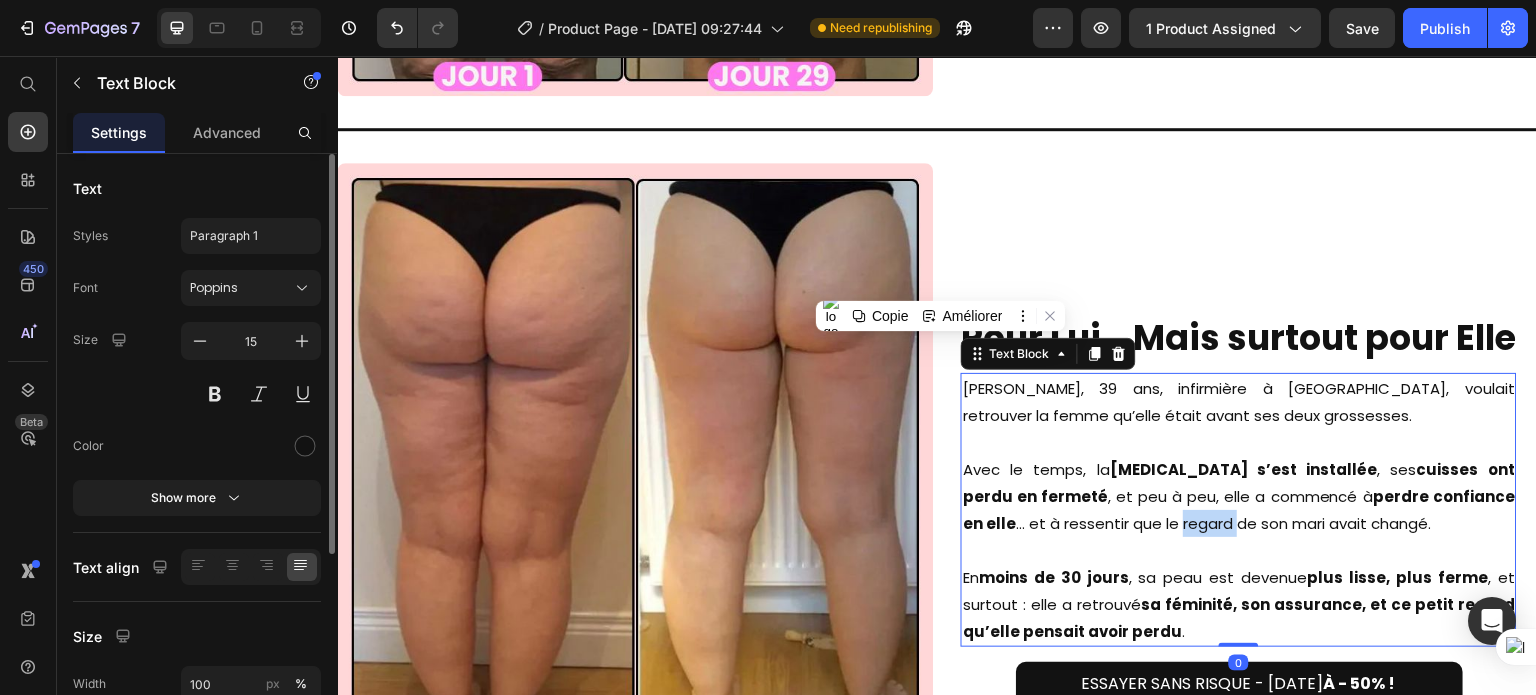 click on "Avec le temps, la  [MEDICAL_DATA] s’est installée , ses  cuisses ont perdu en fermeté , et peu à peu, elle a commencé à  perdre confiance en elle … et à ressentir que le regard de son mari avait changé." at bounding box center (1239, 496) 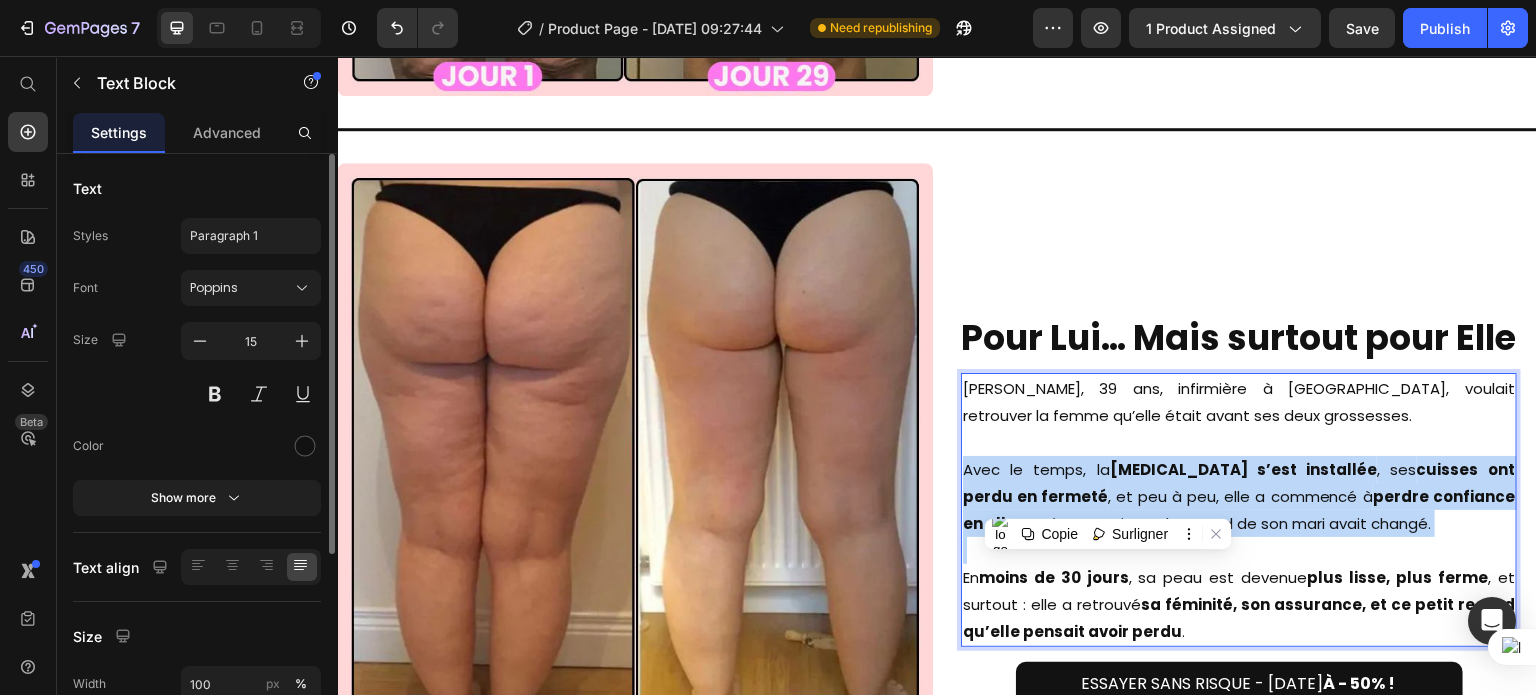 click on "Avec le temps, la  [MEDICAL_DATA] s’est installée , ses  cuisses ont perdu en fermeté , et peu à peu, elle a commencé à  perdre confiance en elle … et à ressentir que le regard de son mari avait changé." at bounding box center [1239, 496] 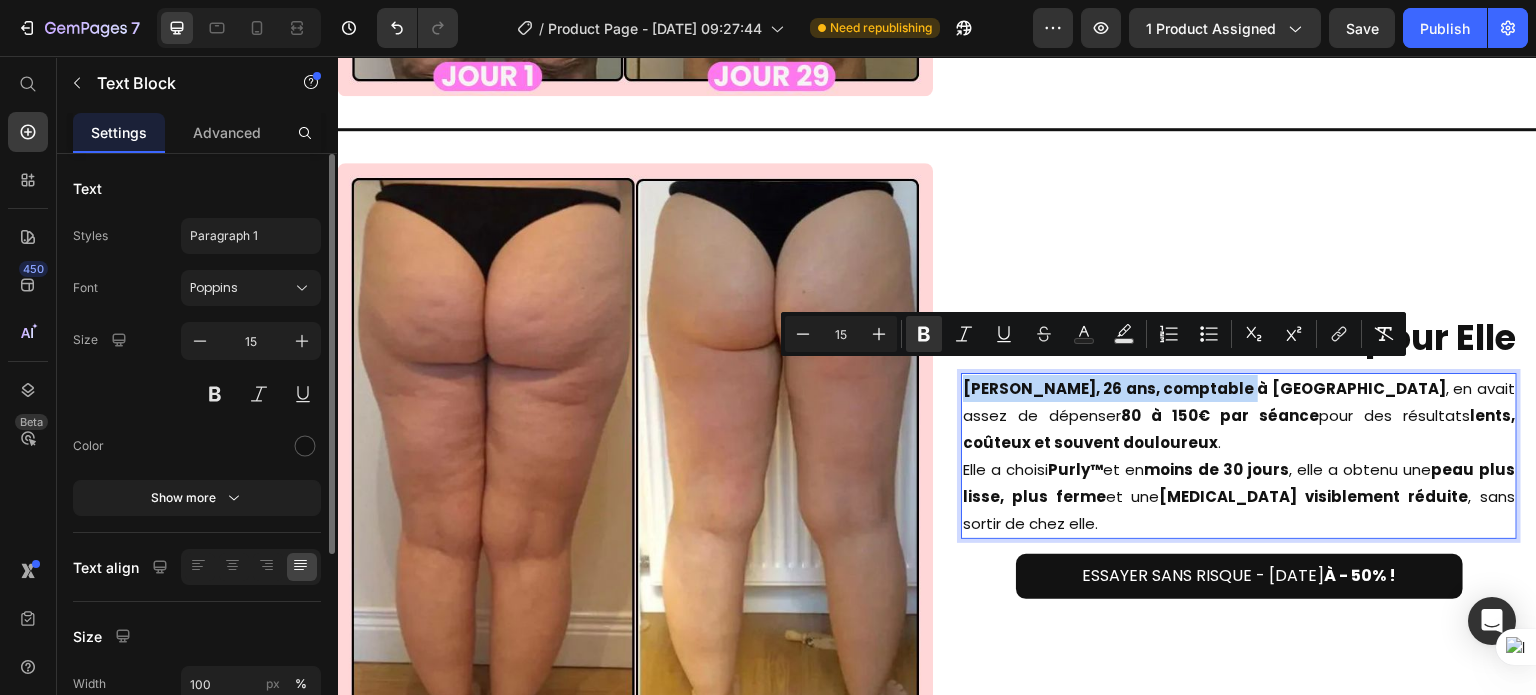 drag, startPoint x: 1231, startPoint y: 375, endPoint x: 961, endPoint y: 364, distance: 270.22397 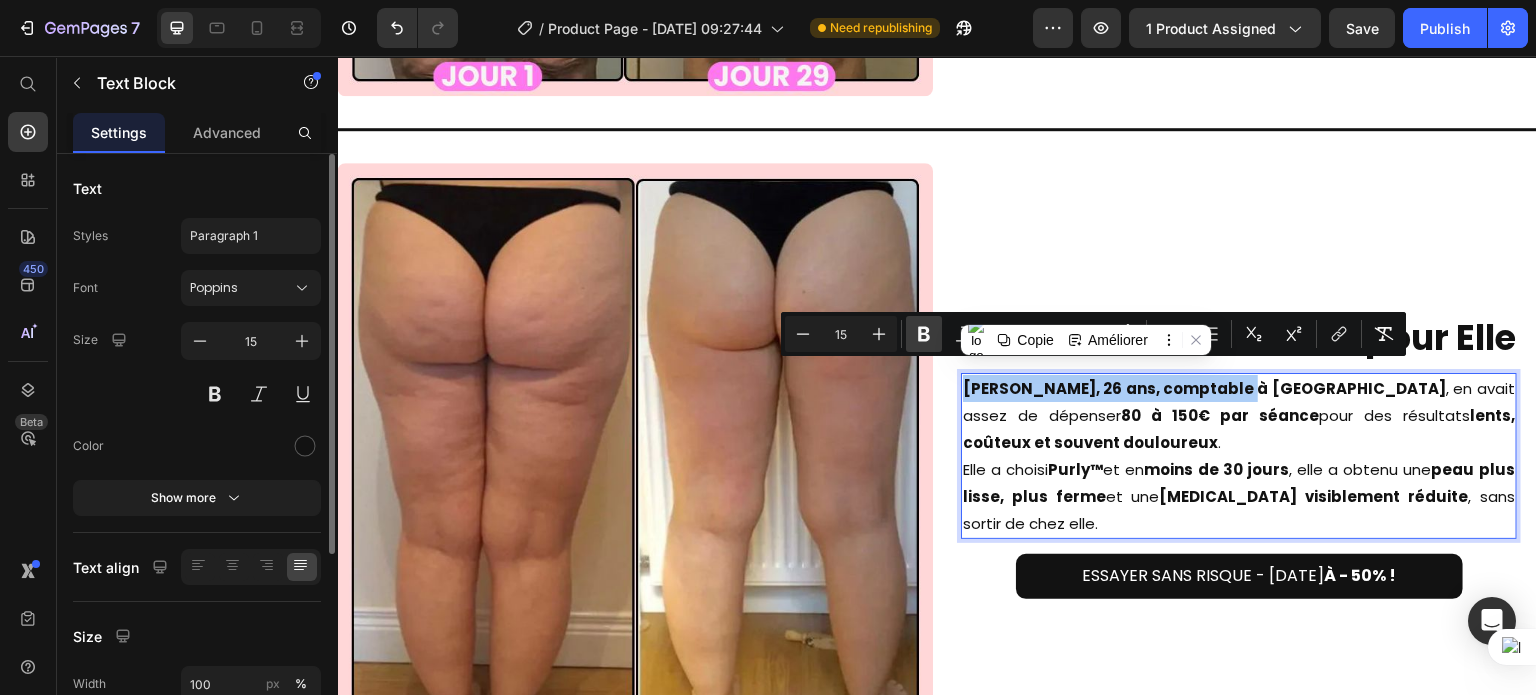 click 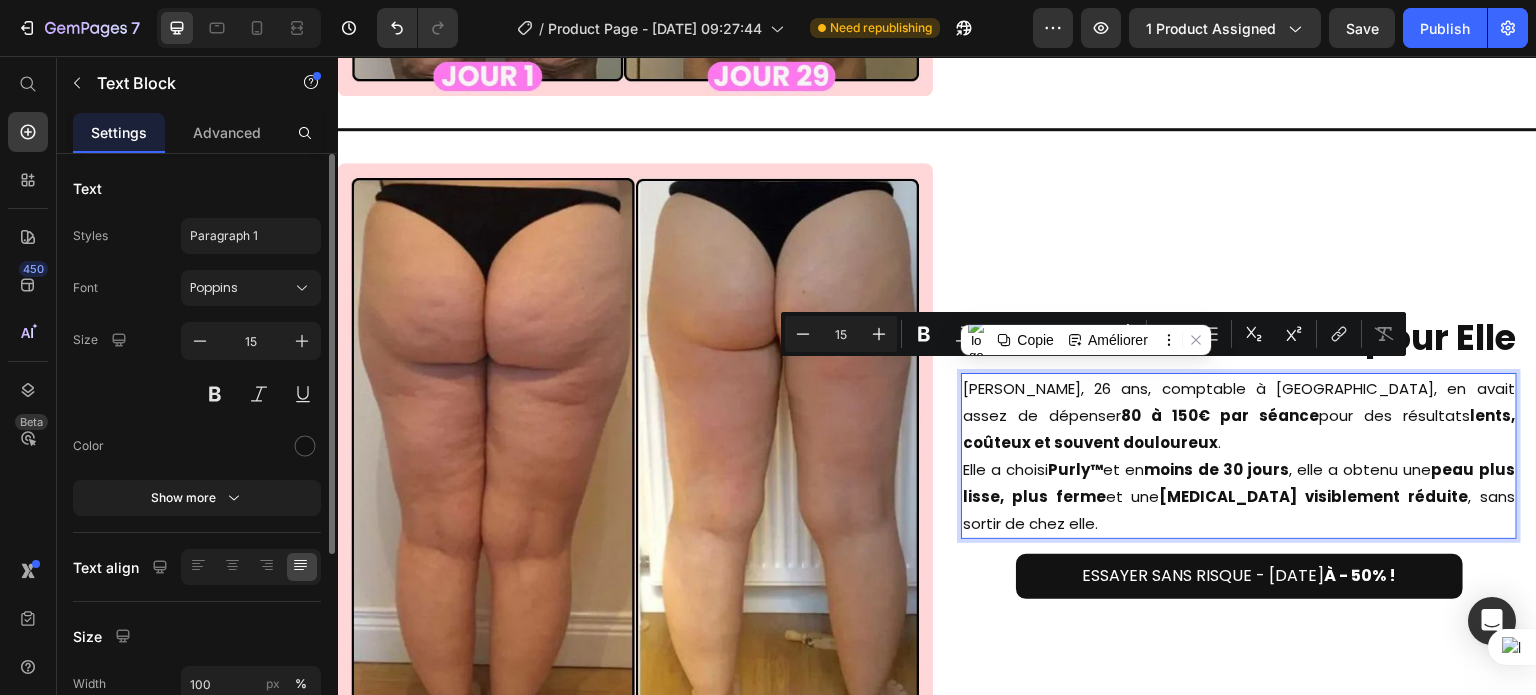 click on "[PERSON_NAME], 26 ans, comptable à [GEOGRAPHIC_DATA], en avait assez de dépenser  80 à 150€ par séance  pour des résultats  lents, coûteux et souvent douloureux ." at bounding box center (1239, 415) 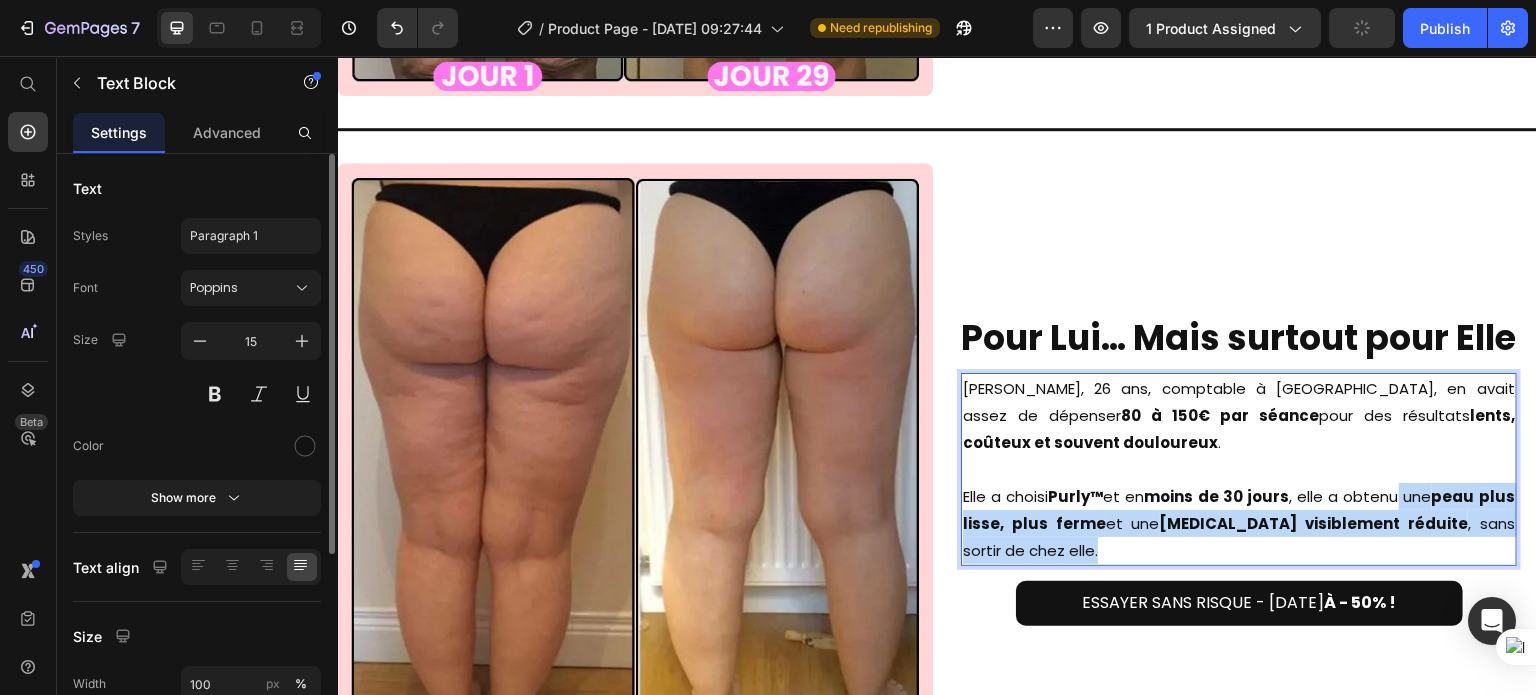 drag, startPoint x: 1387, startPoint y: 481, endPoint x: 1479, endPoint y: 534, distance: 106.174385 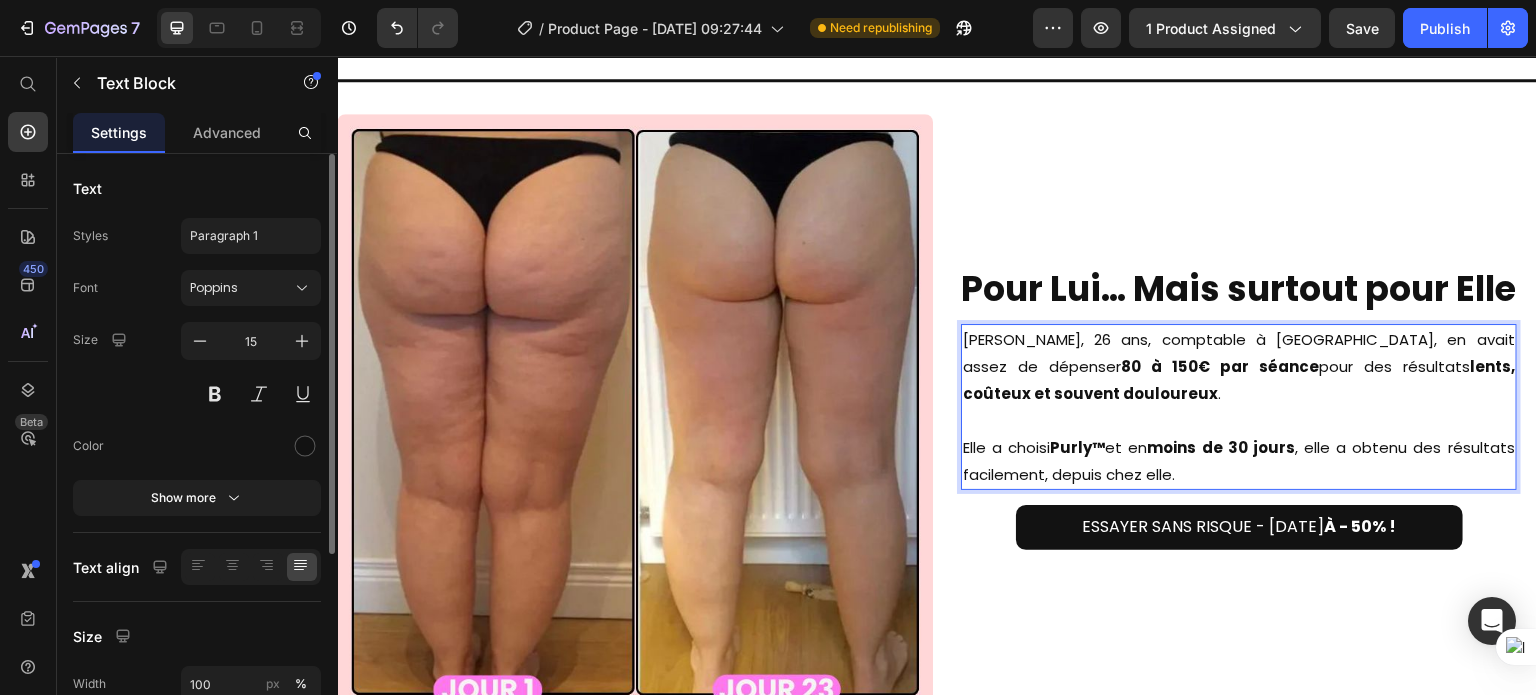 scroll, scrollTop: 7134, scrollLeft: 0, axis: vertical 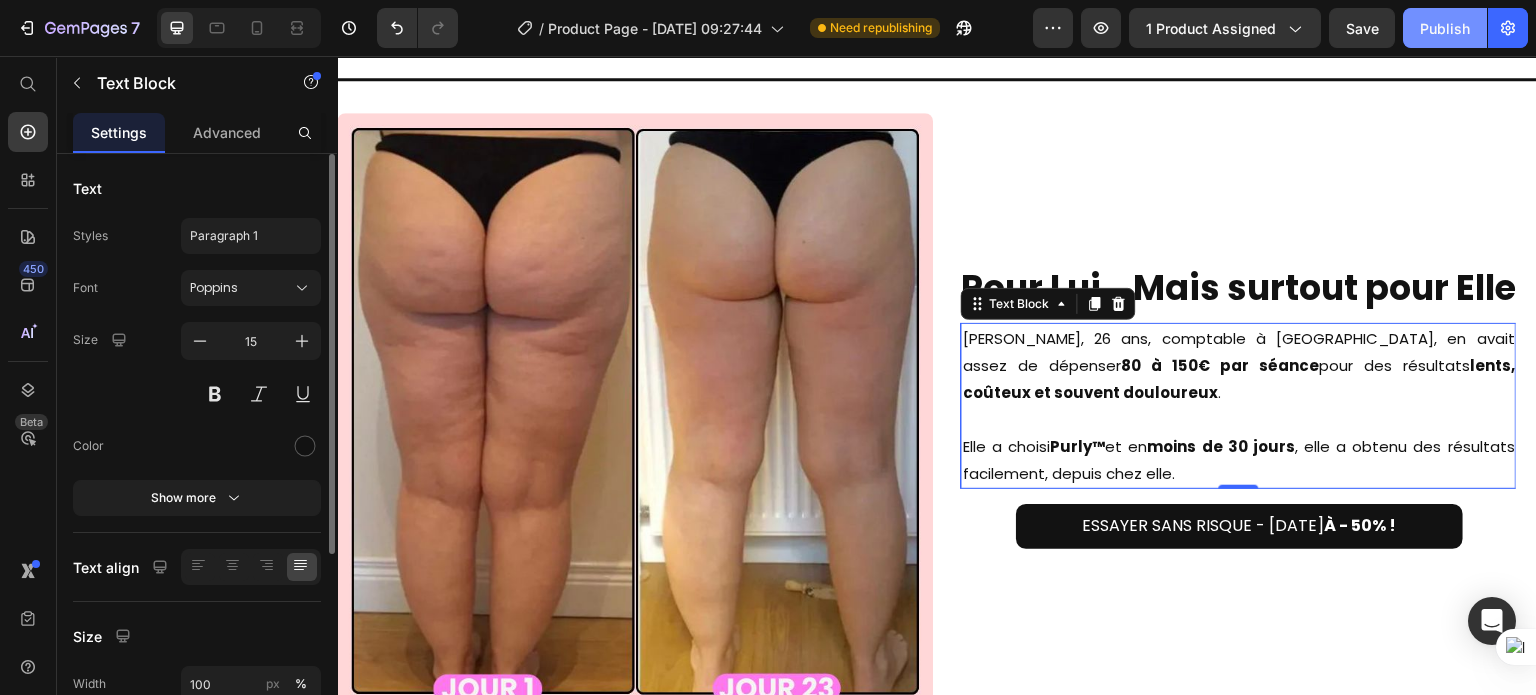 click on "Publish" 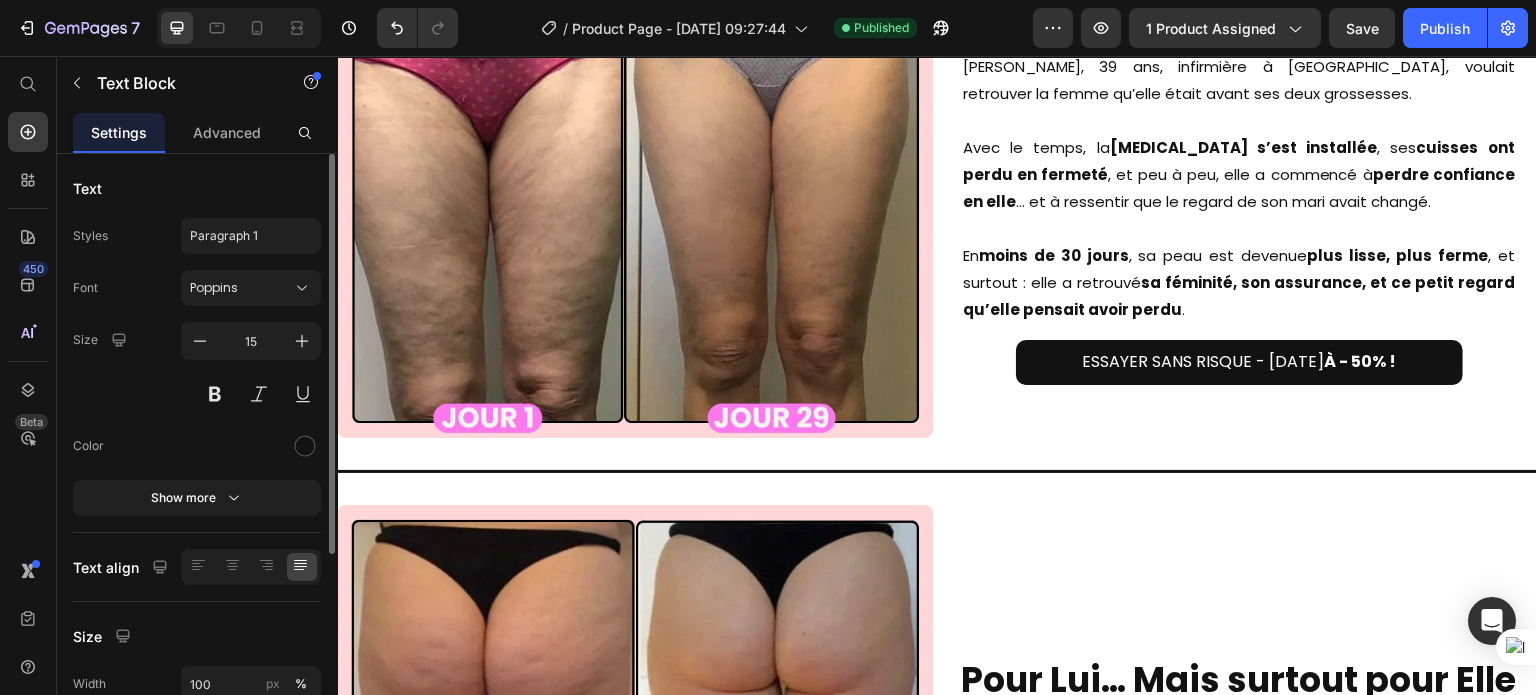 scroll, scrollTop: 6870, scrollLeft: 0, axis: vertical 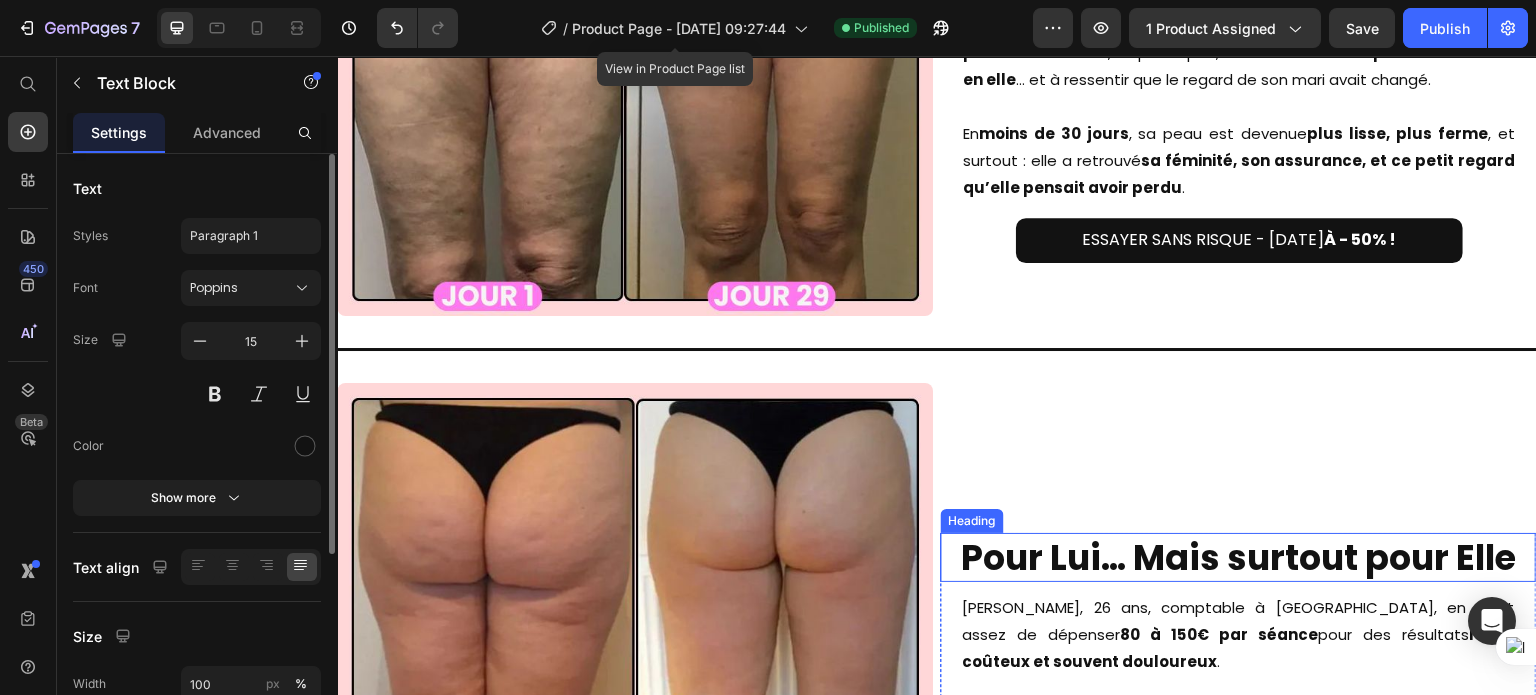 click on "Pour Lui… Mais surtout pour Elle" at bounding box center (1239, 557) 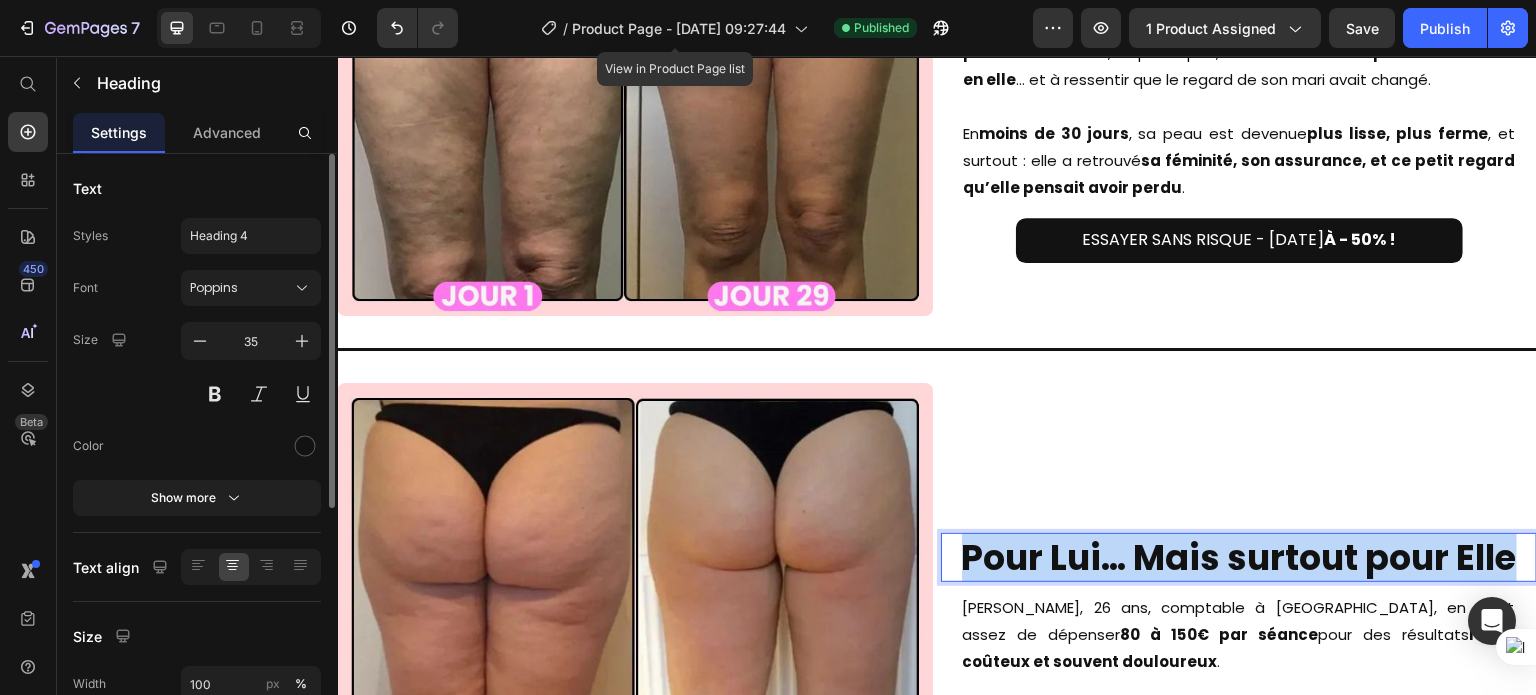 click on "Pour Lui… Mais surtout pour Elle" at bounding box center (1239, 557) 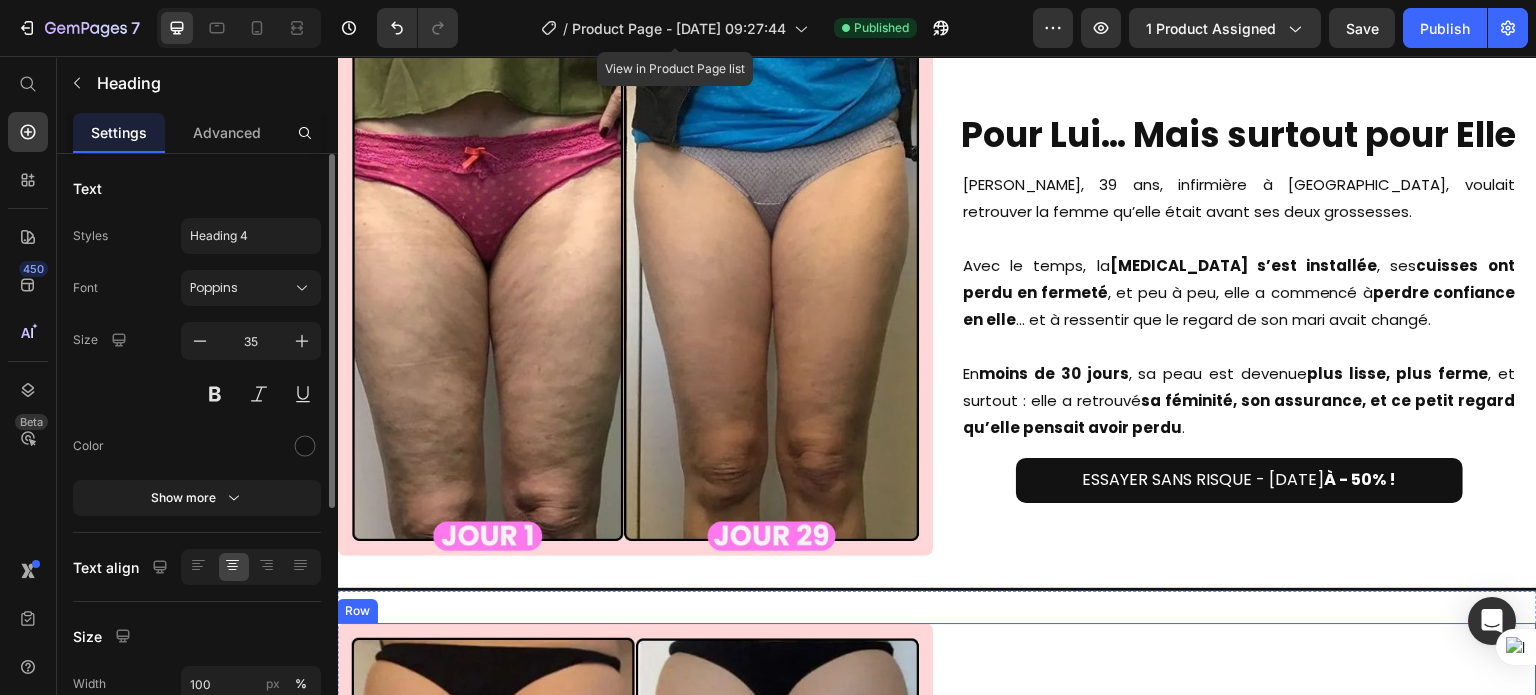 scroll, scrollTop: 6846, scrollLeft: 0, axis: vertical 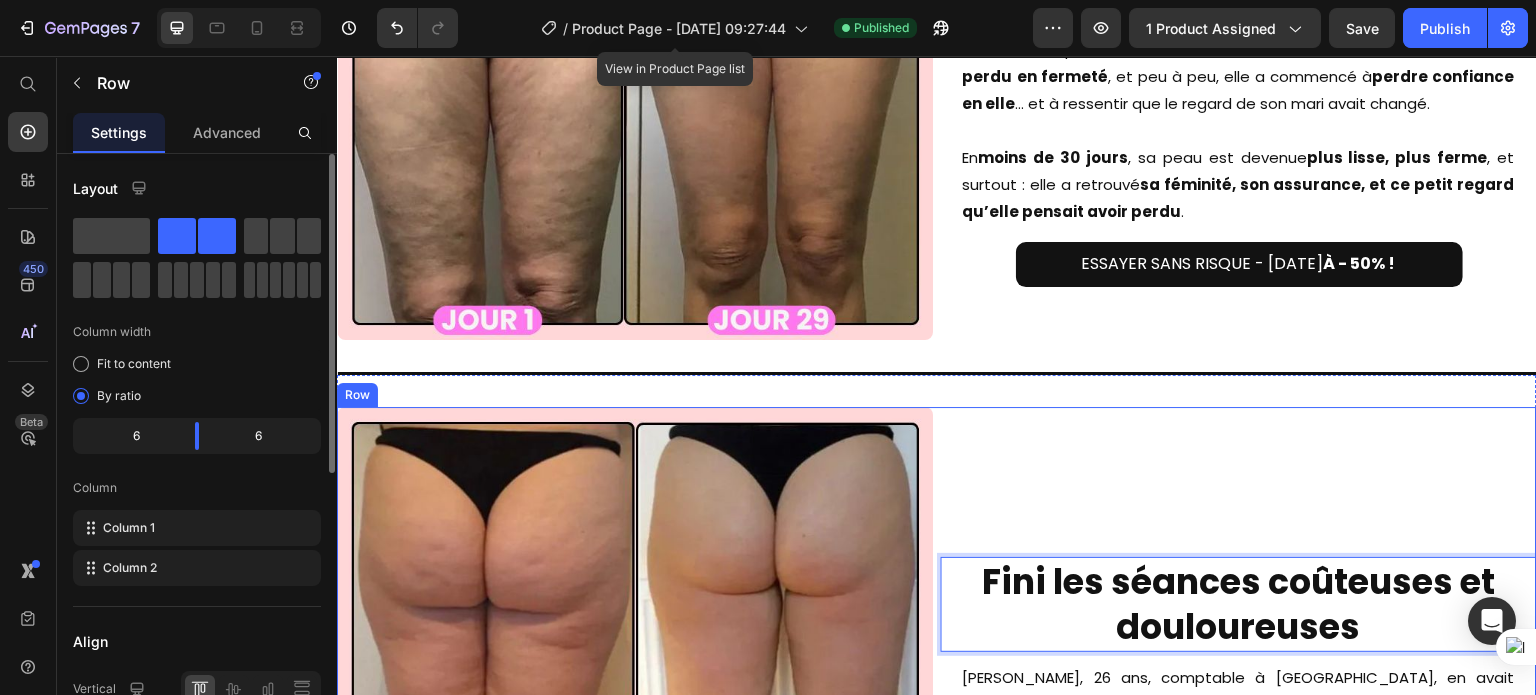 click on "Fini les séances coûteuses et douloureuses Heading   10 [PERSON_NAME], 26 ans, comptable à [GEOGRAPHIC_DATA], en avait assez de dépenser  80 à 150€ par séance  pour des résultats  lents, coûteux et souvent douloureux .   Elle a choisi  [GEOGRAPHIC_DATA]™  et en  moins de 30 jours , elle a obtenu des résultats facilement, depuis chez elle. Text Block Row ESSAYER SANS RISQUE - [DATE]  À - 50% ! Button" at bounding box center [1239, 705] 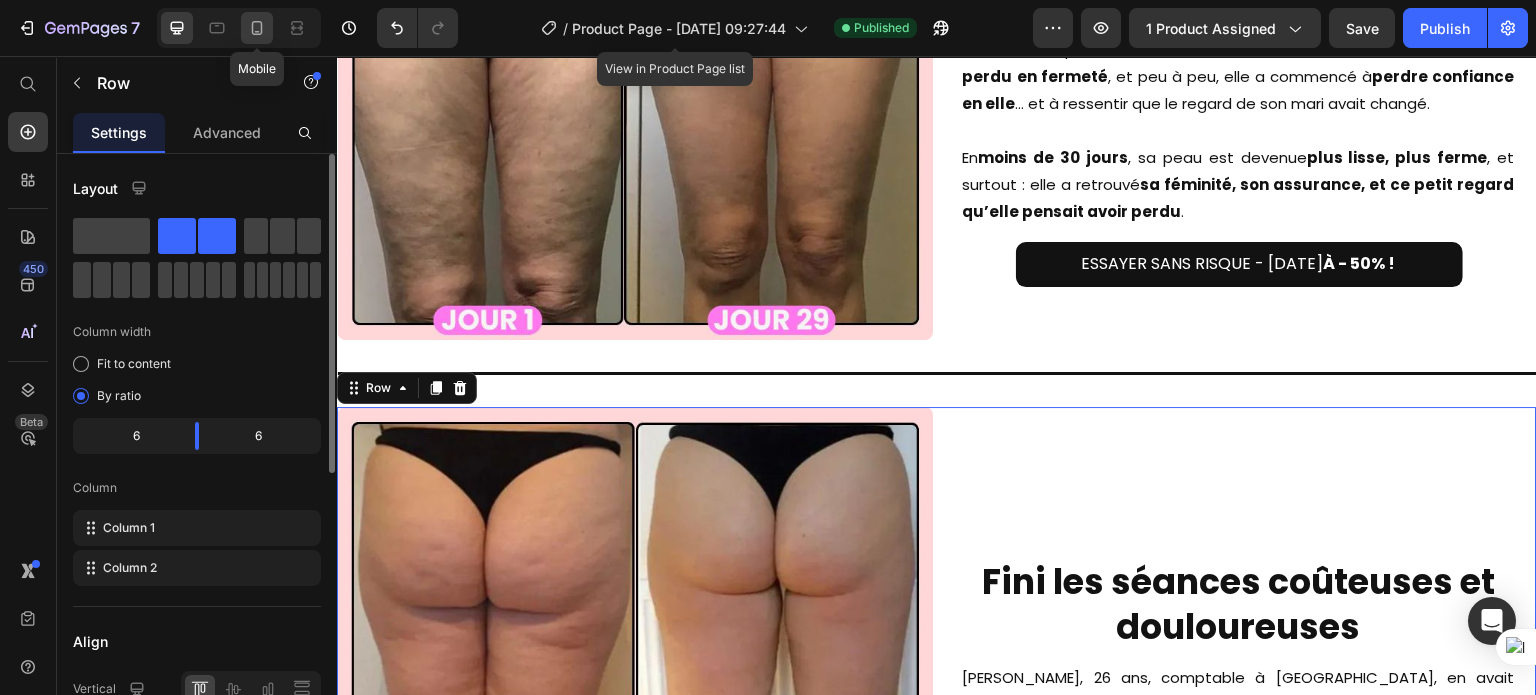 click 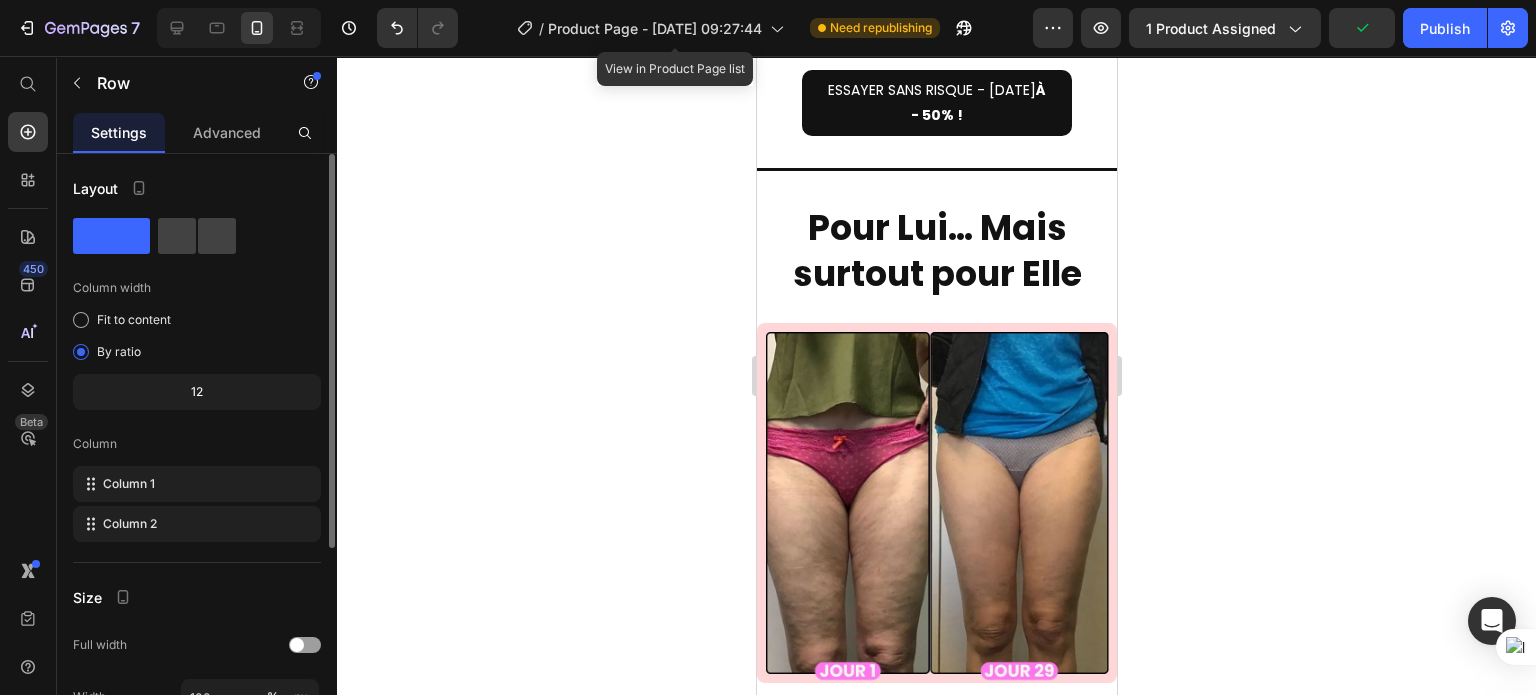 scroll, scrollTop: 6415, scrollLeft: 0, axis: vertical 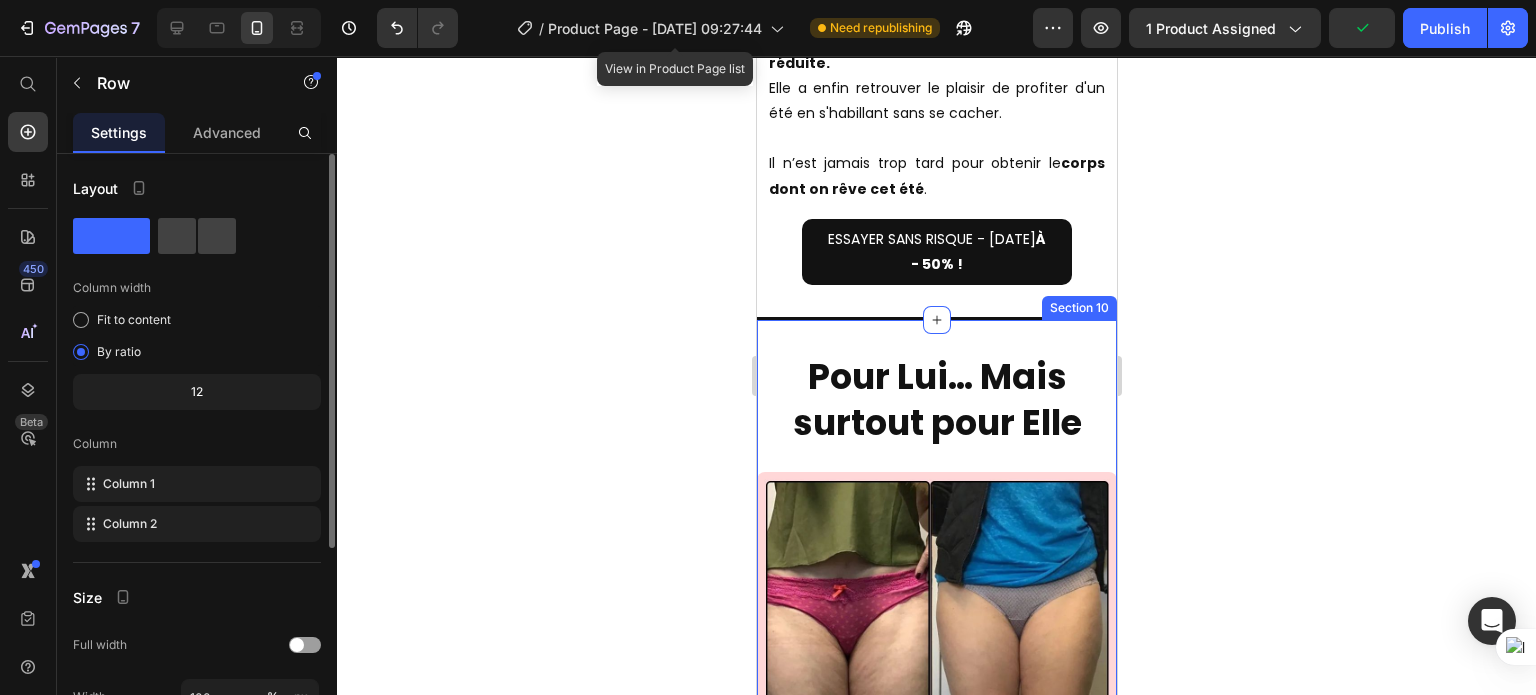 click on "Section 10" at bounding box center [1078, 308] 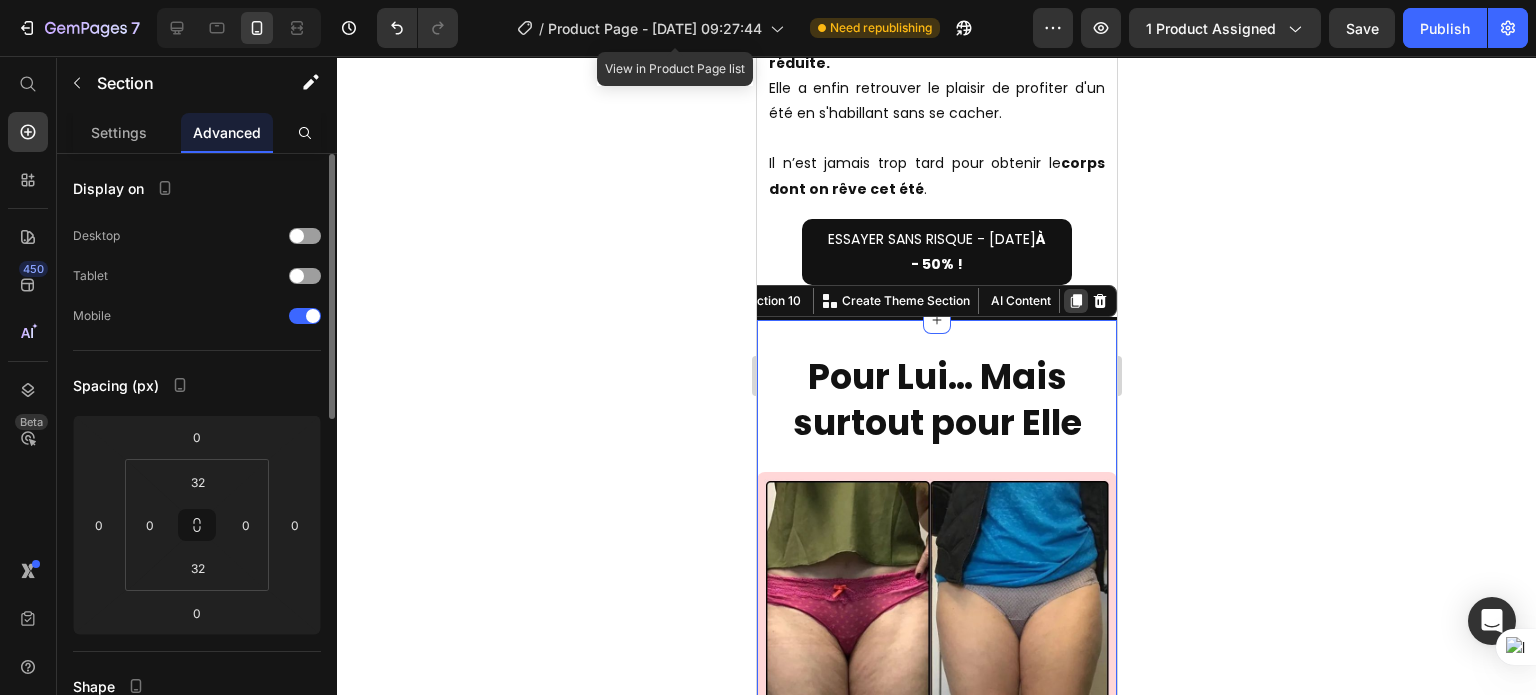 click 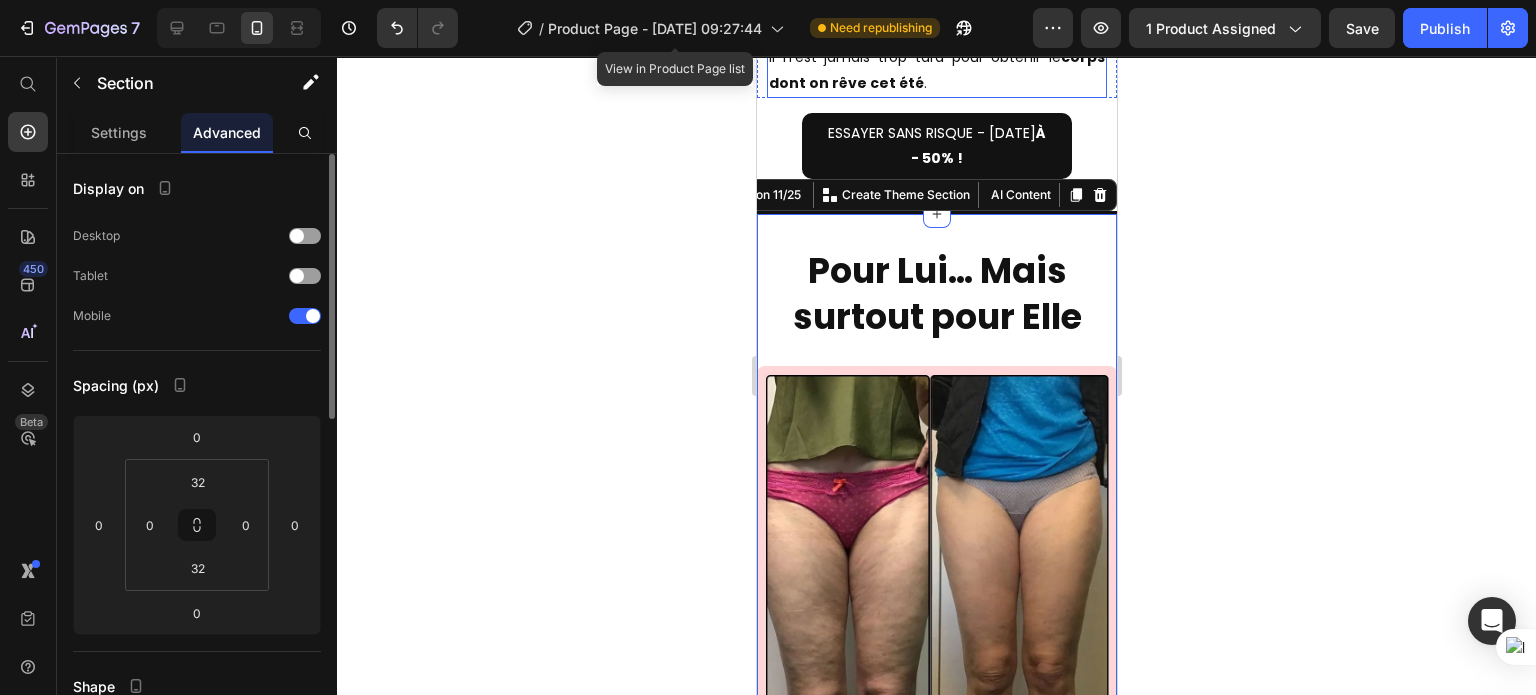scroll, scrollTop: 7478, scrollLeft: 0, axis: vertical 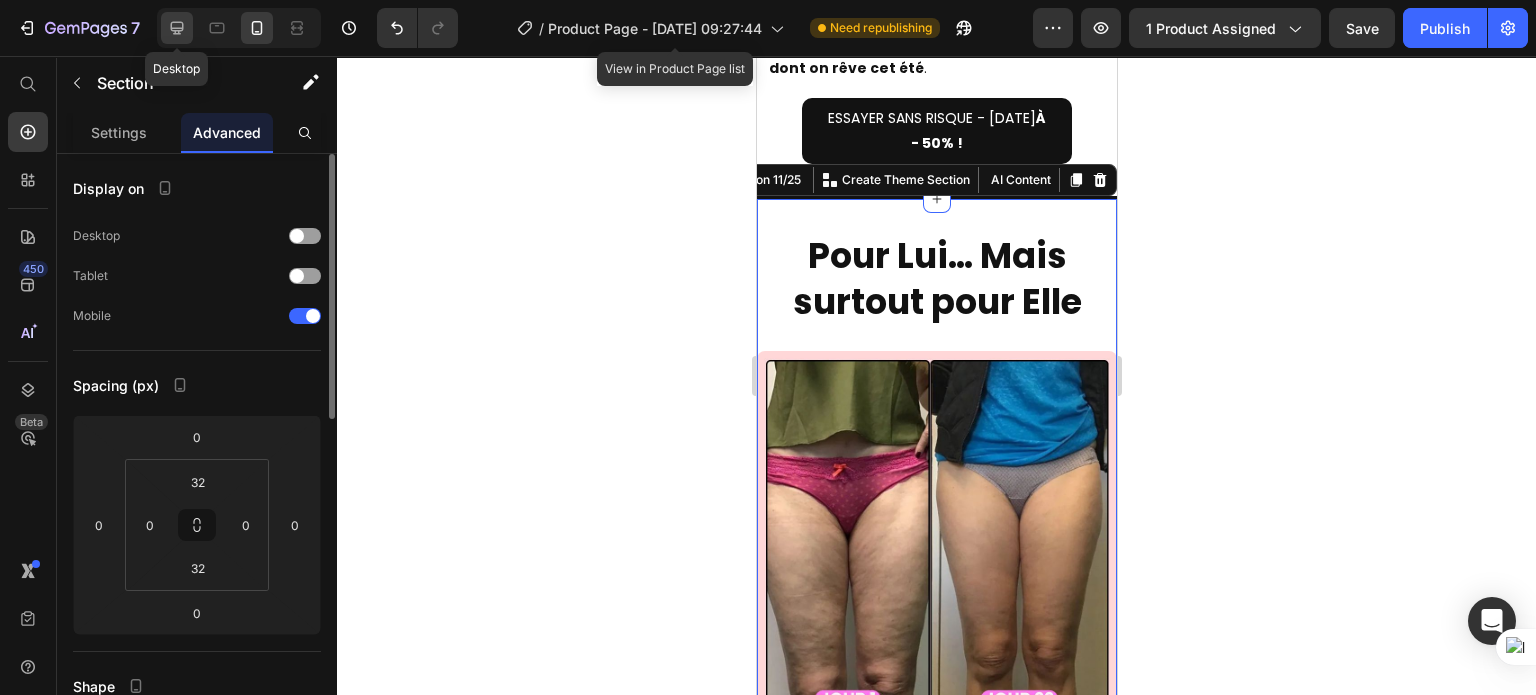 click 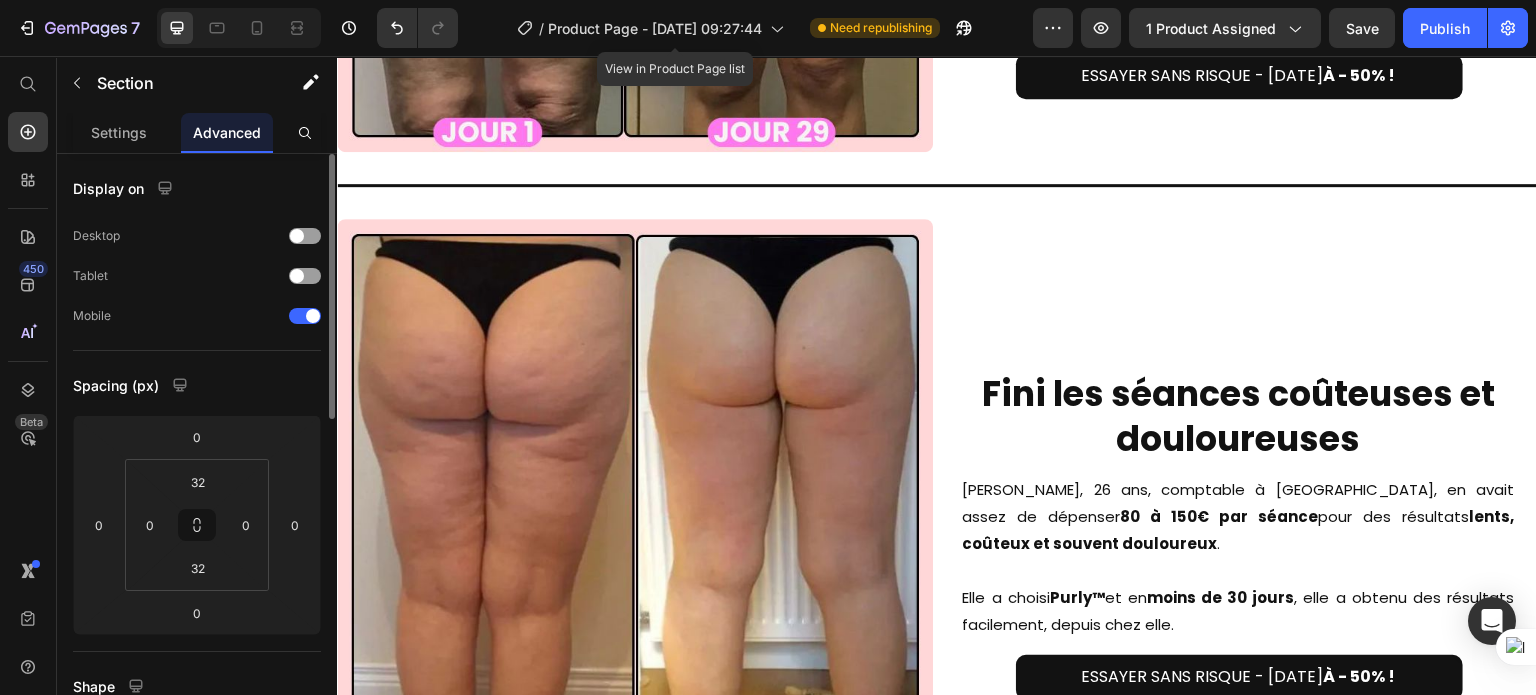scroll, scrollTop: 6811, scrollLeft: 0, axis: vertical 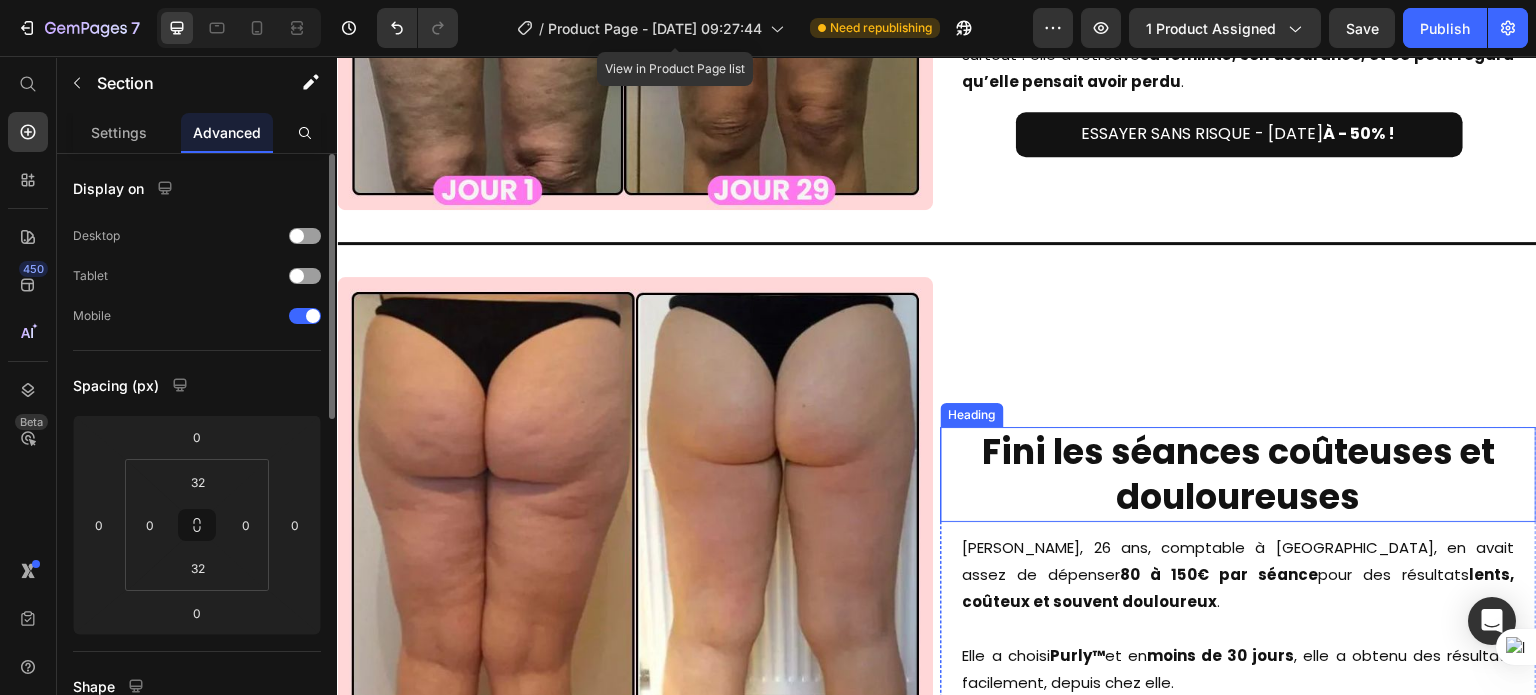 click on "Fini les séances coûteuses et douloureuses" at bounding box center [1239, 474] 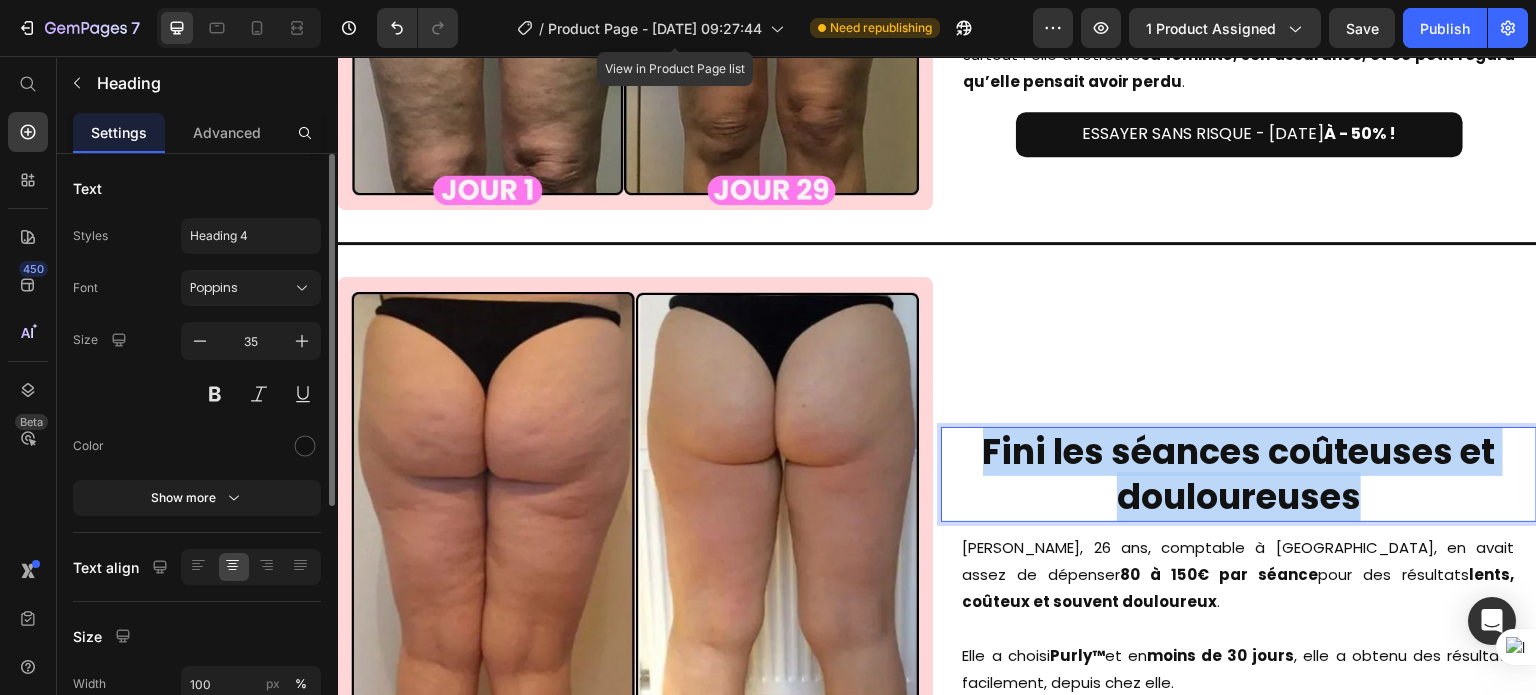 click on "Fini les séances coûteuses et douloureuses" at bounding box center (1239, 474) 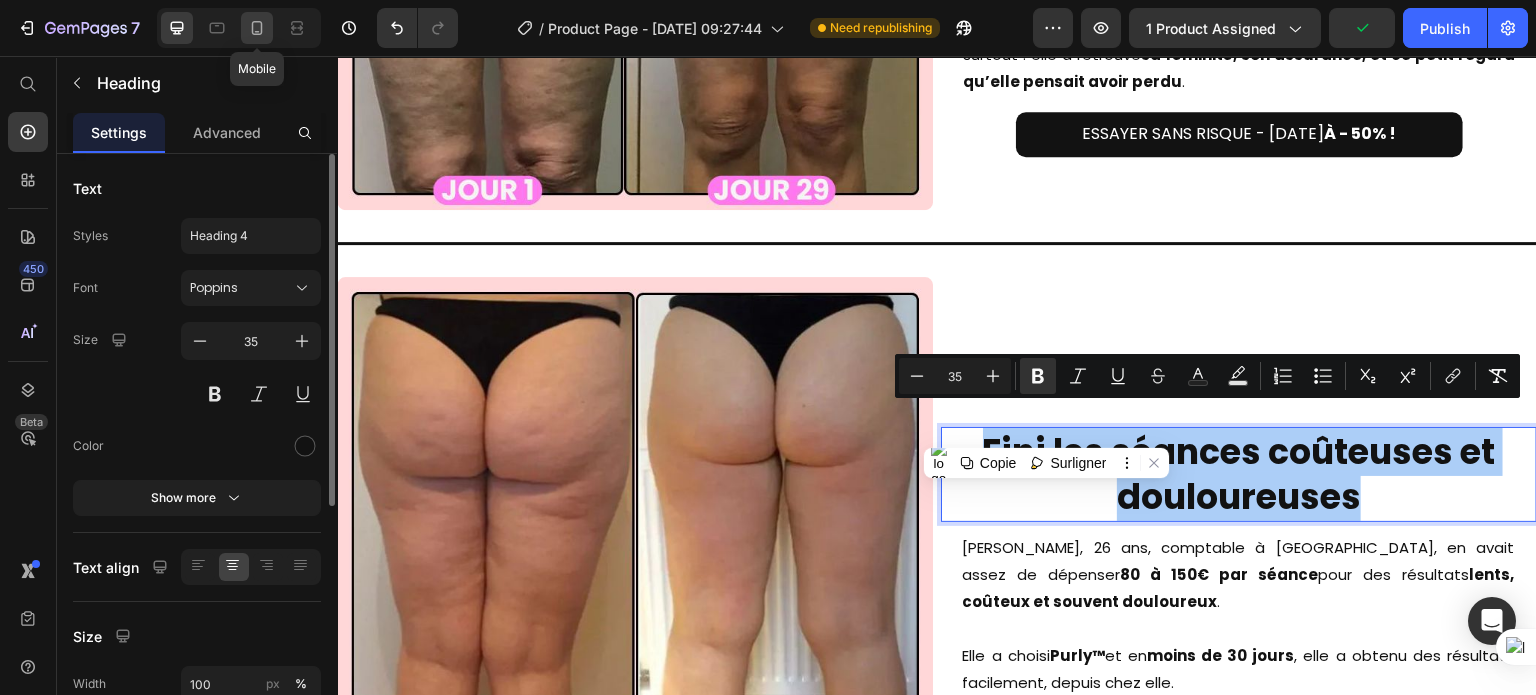click 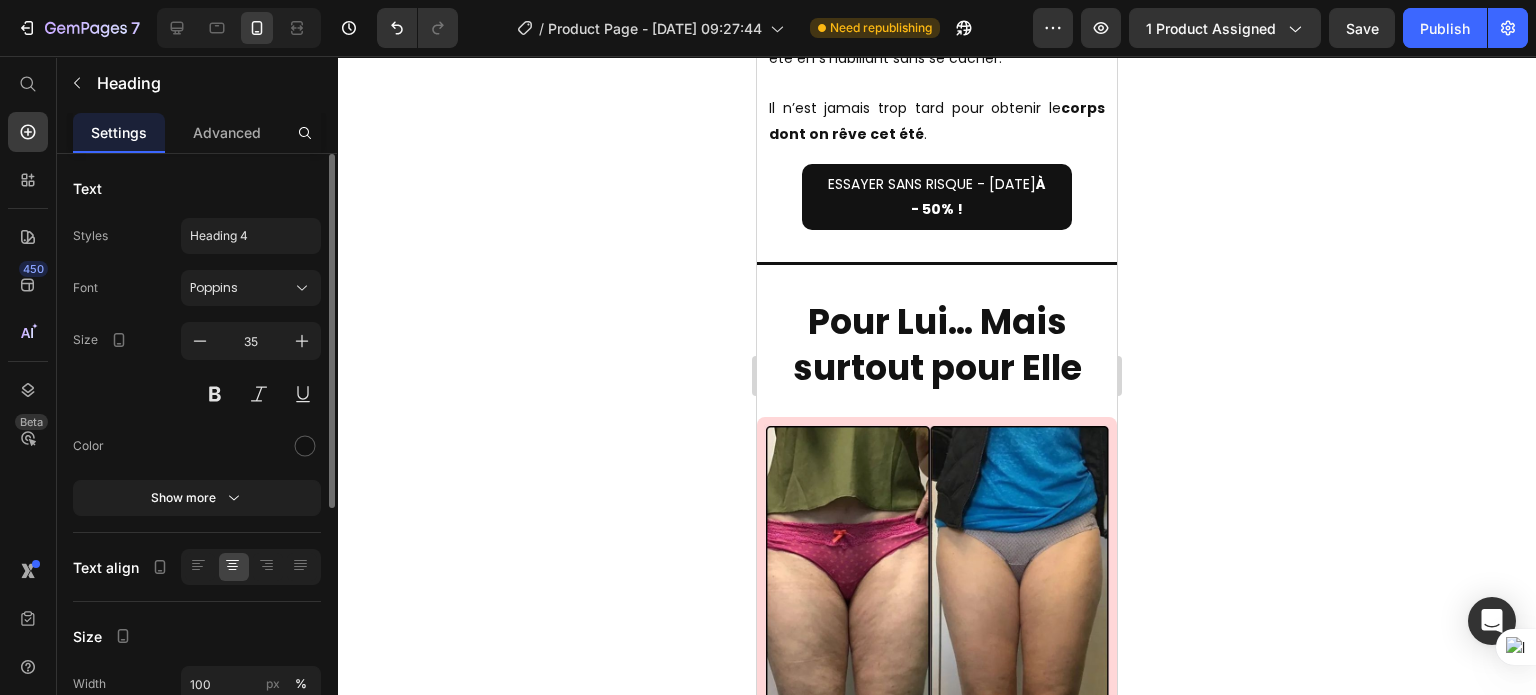 scroll, scrollTop: 6980, scrollLeft: 0, axis: vertical 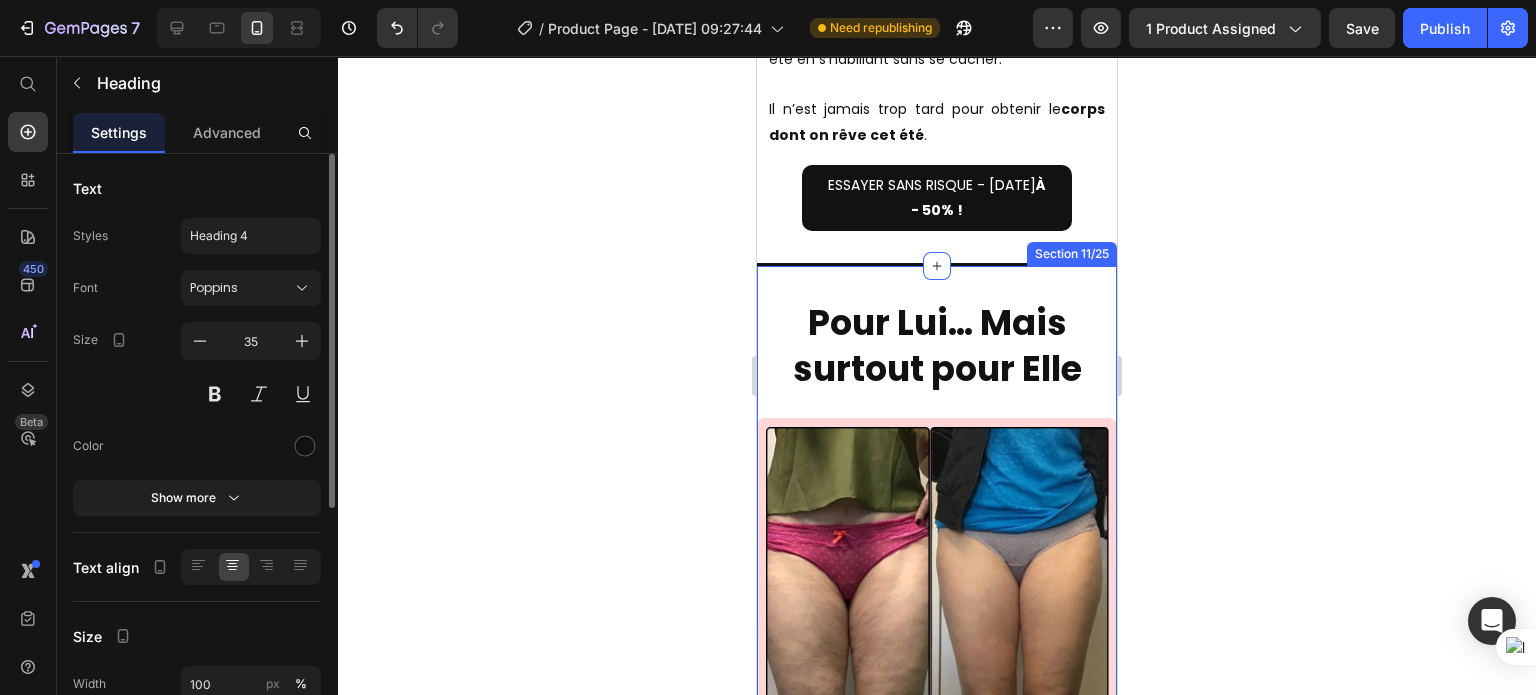 click on "Pour Lui… Mais surtout pour Elle" at bounding box center (936, 345) 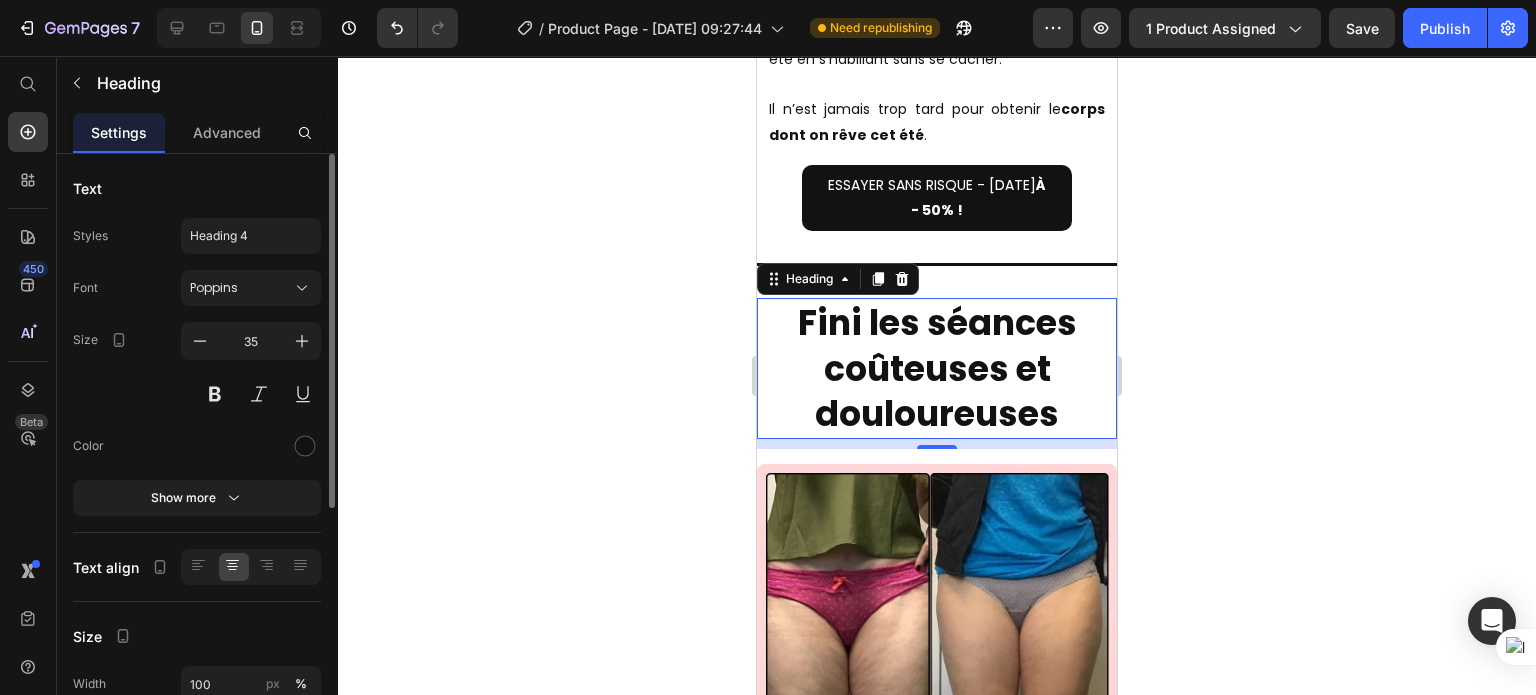 click 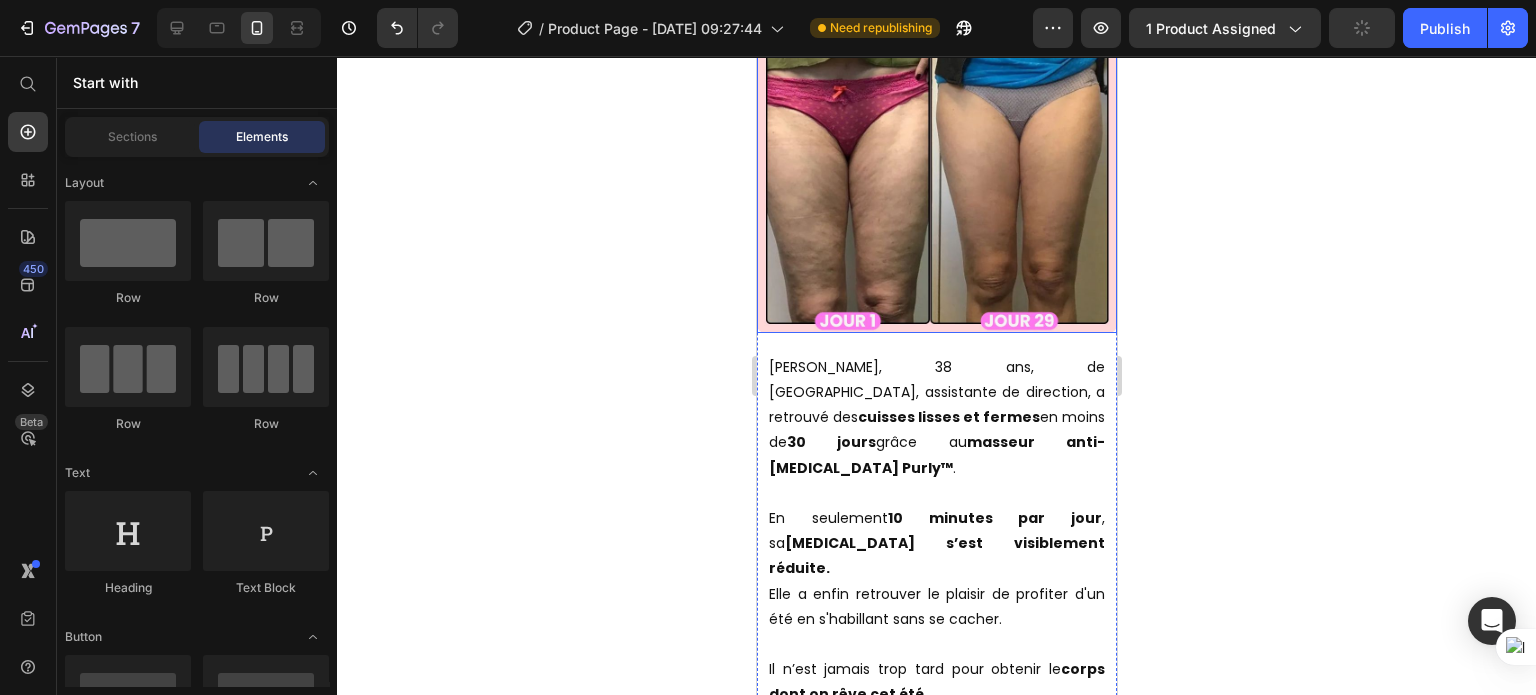 scroll, scrollTop: 7311, scrollLeft: 0, axis: vertical 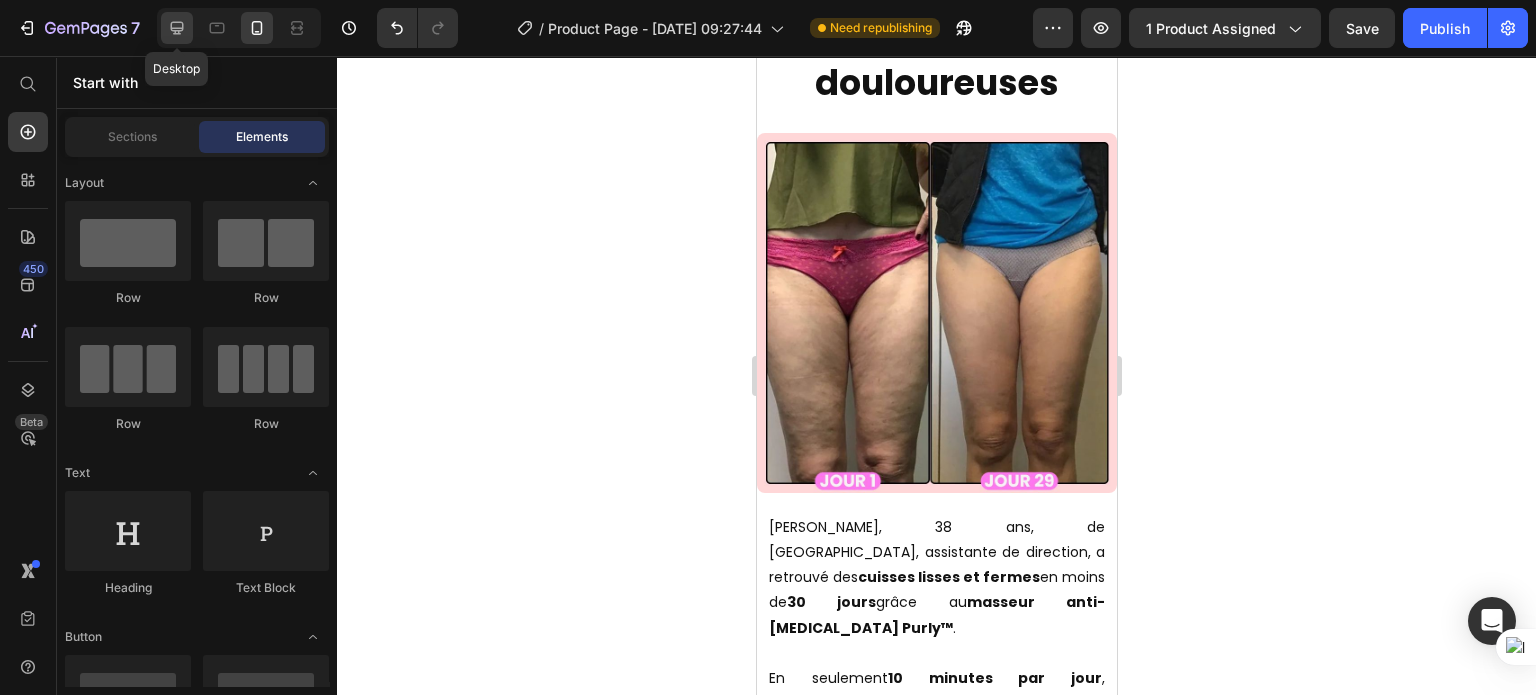 click 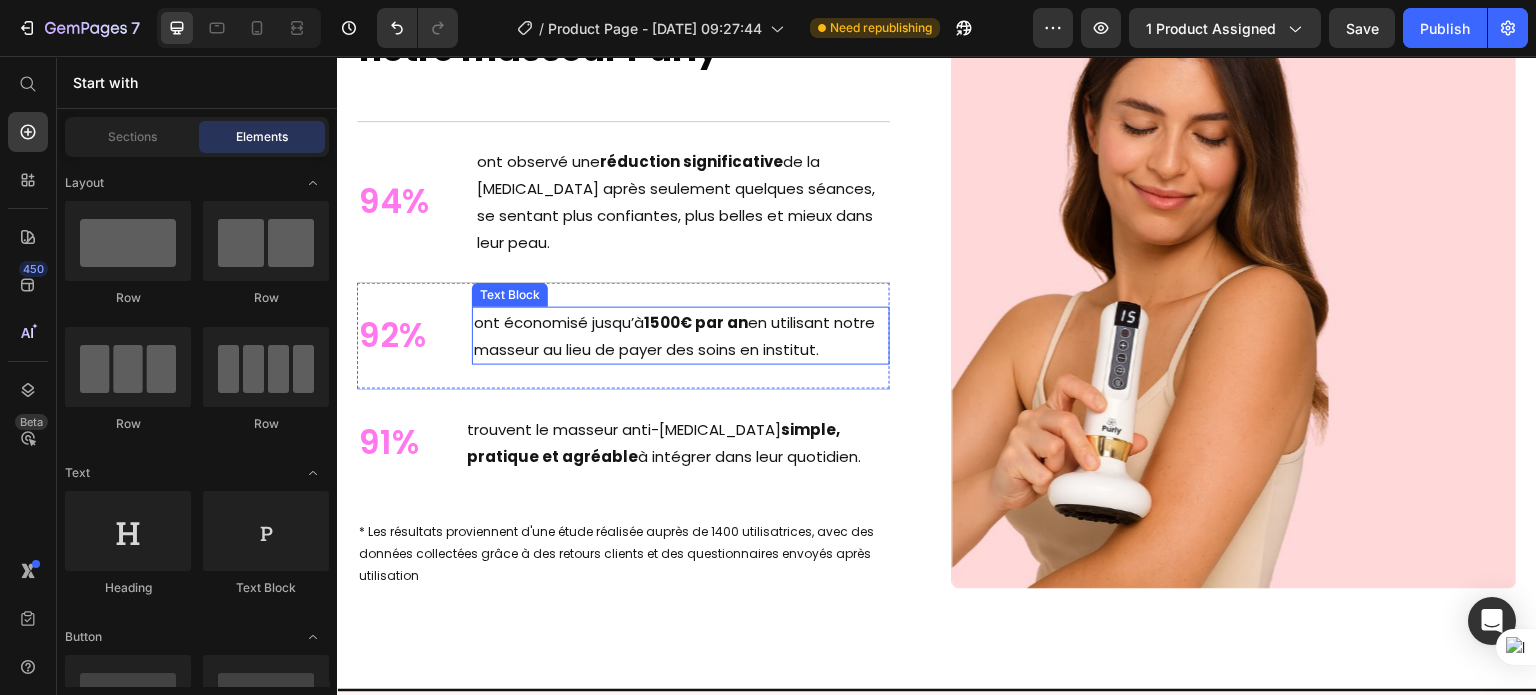 click on "ont économisé jusqu’à  1500€ par an  en utilisant notre masseur au lieu de payer des soins en institut." at bounding box center (681, 336) 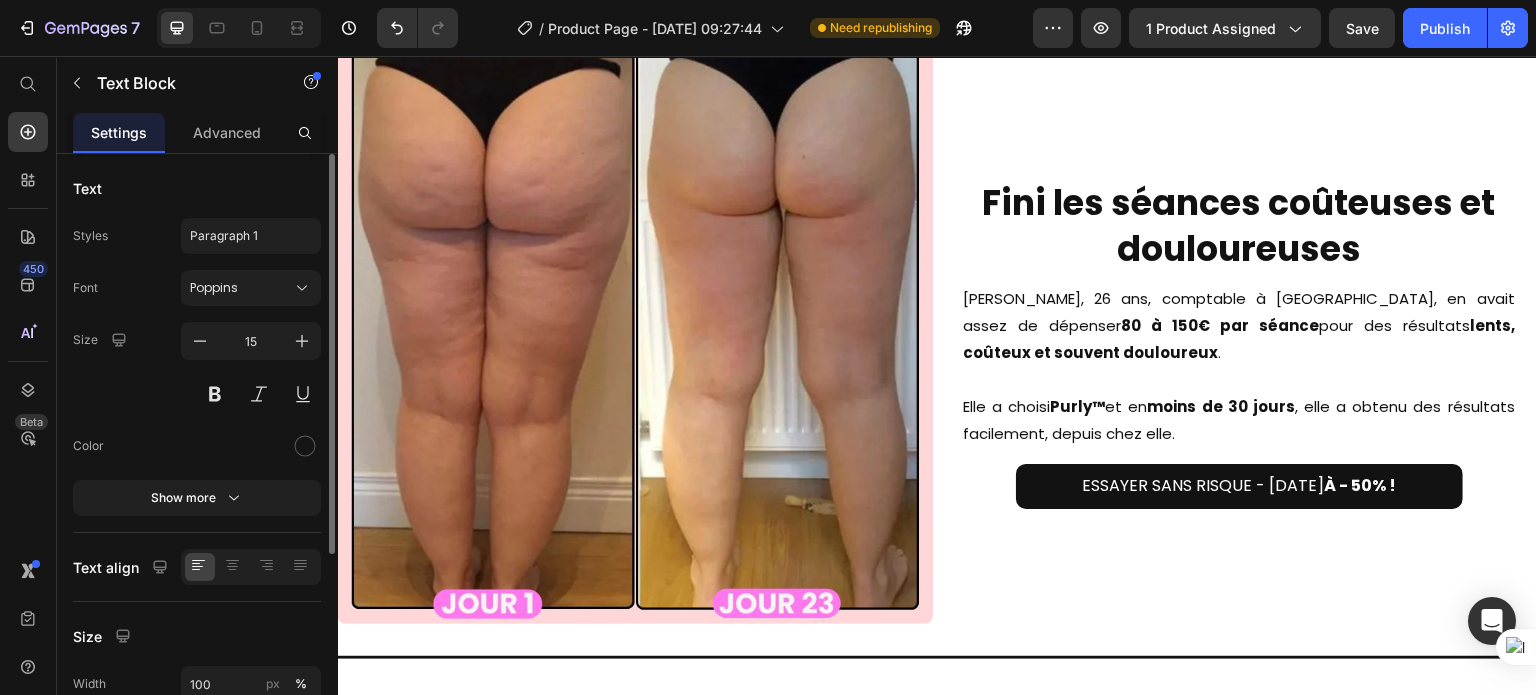 scroll, scrollTop: 6479, scrollLeft: 0, axis: vertical 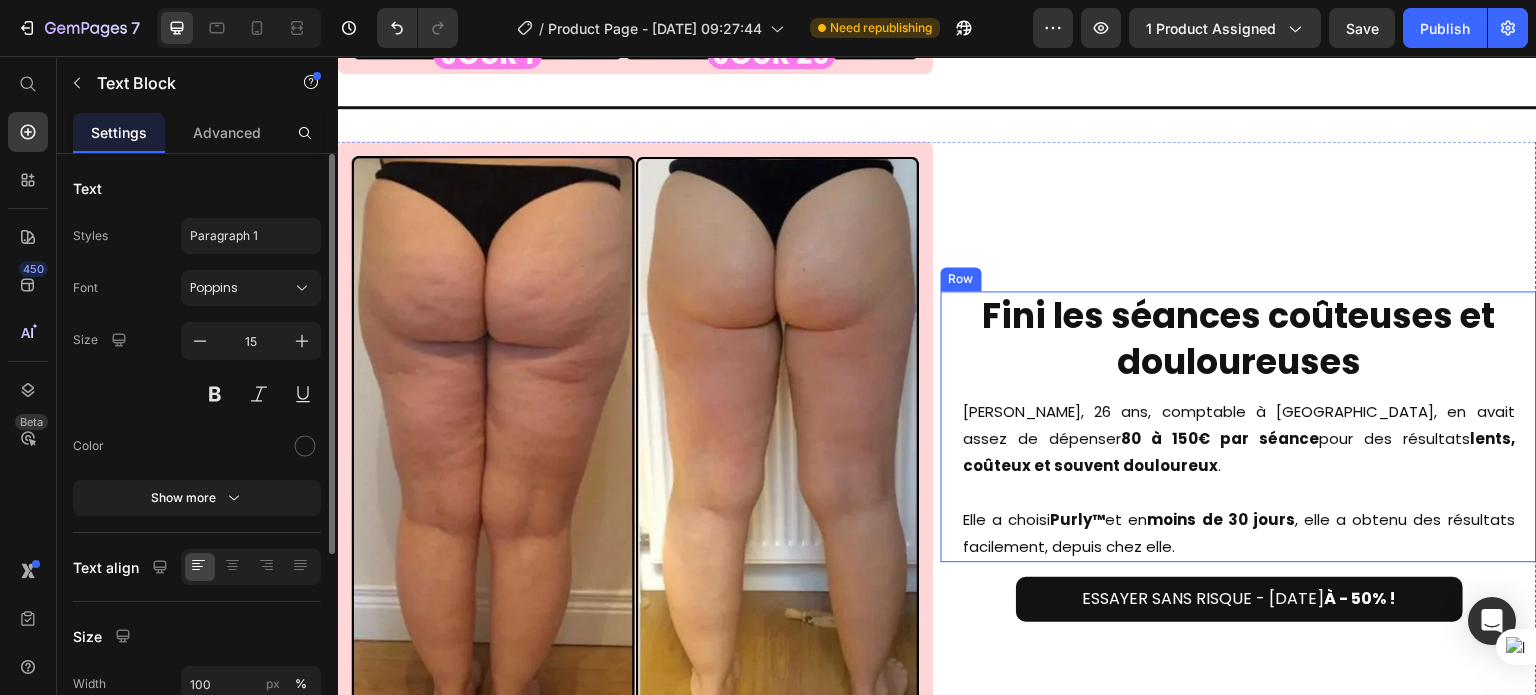 click on "80 à 150€ par séance" at bounding box center [1220, 438] 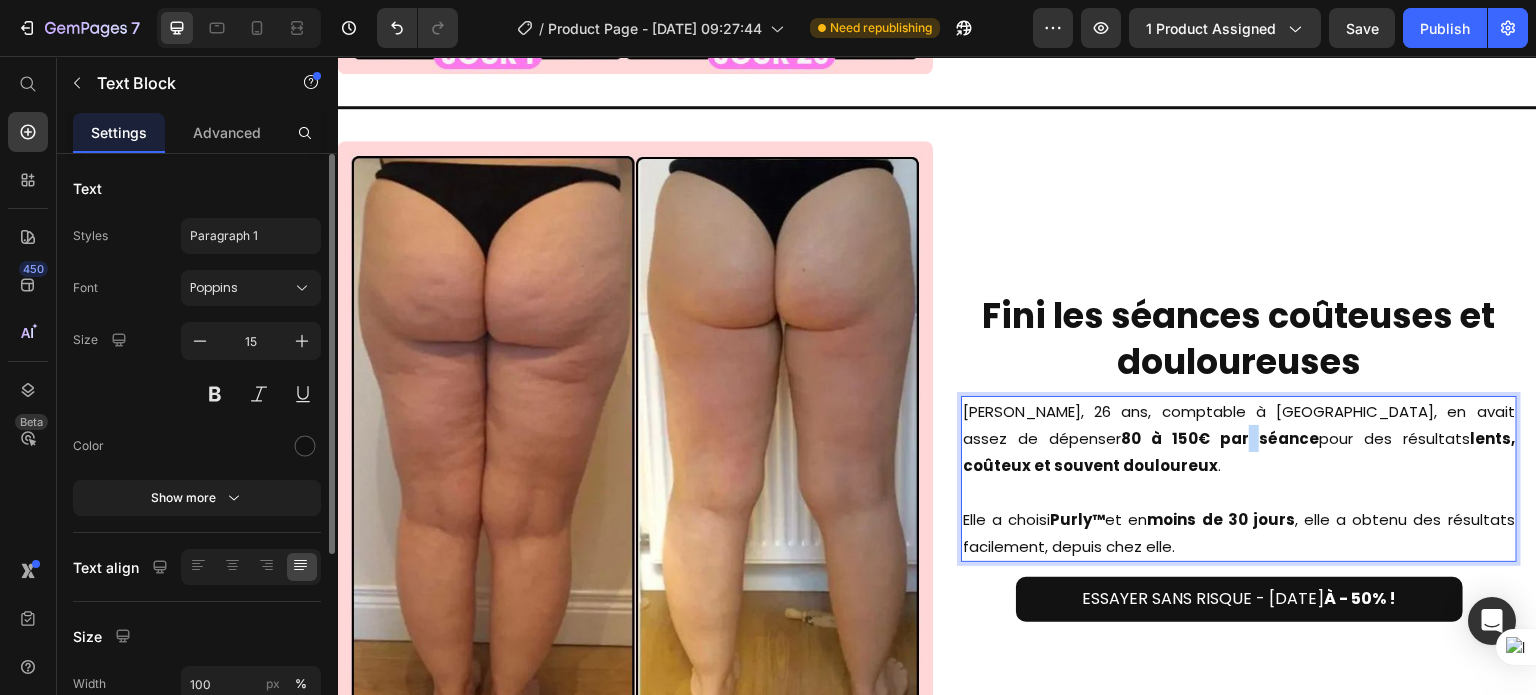 click on "80 à 150€ par séance" at bounding box center (1220, 438) 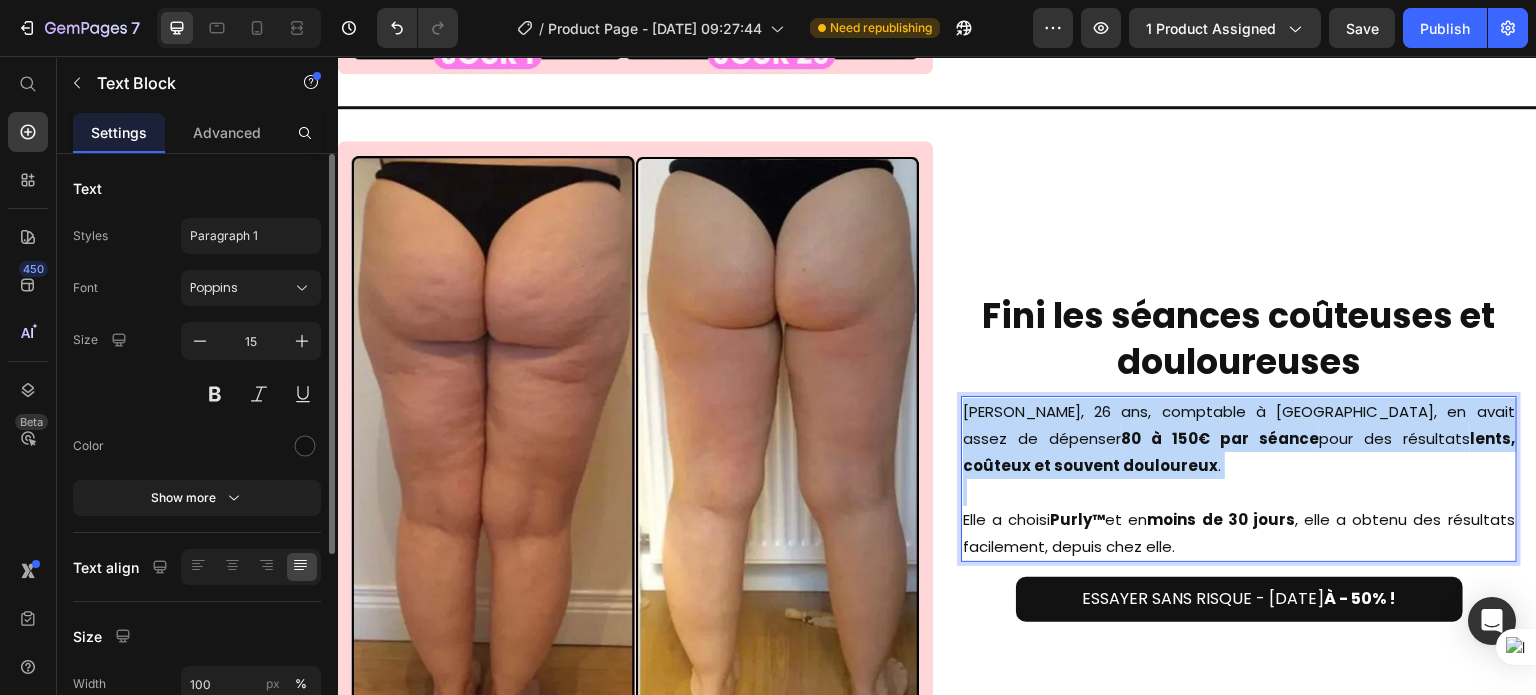 click on "80 à 150€ par séance" at bounding box center [1220, 438] 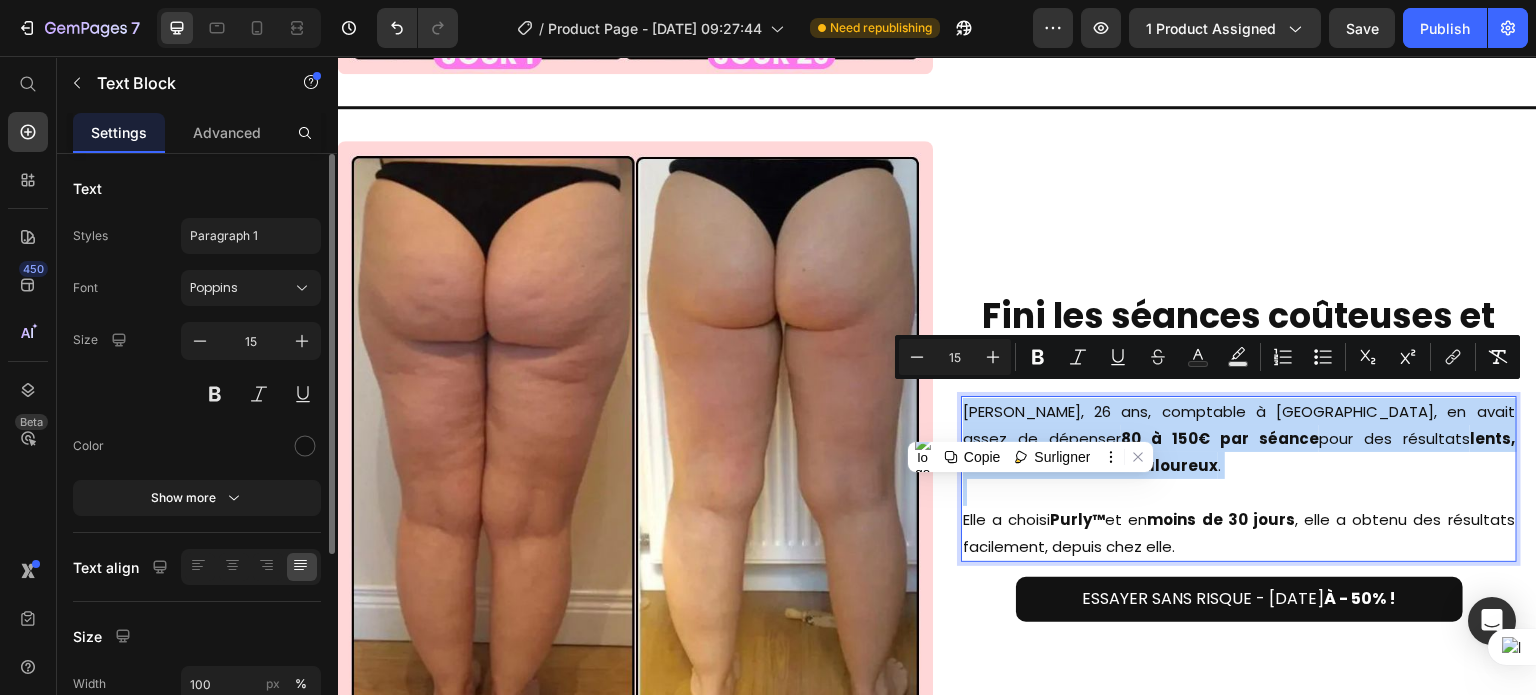 click on "80 à 150€ par séance" at bounding box center (1220, 438) 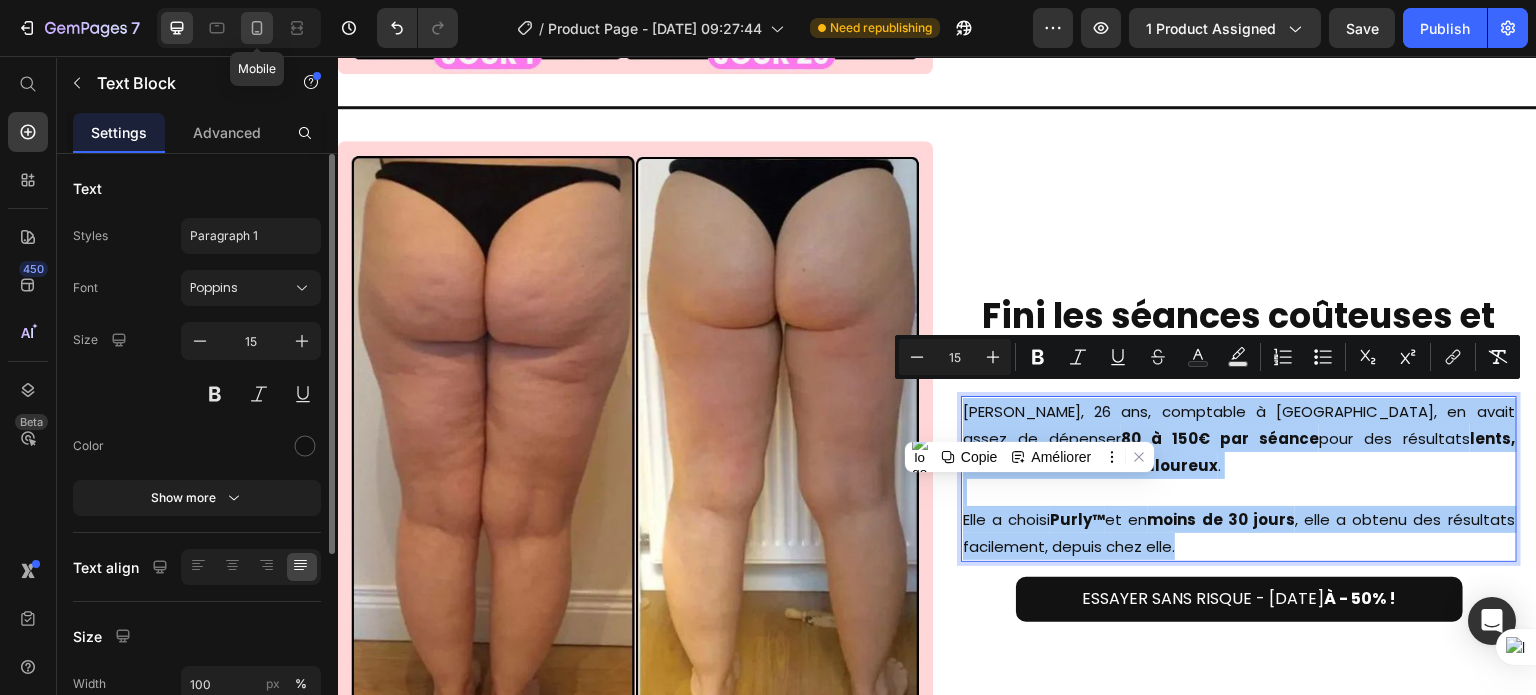 click 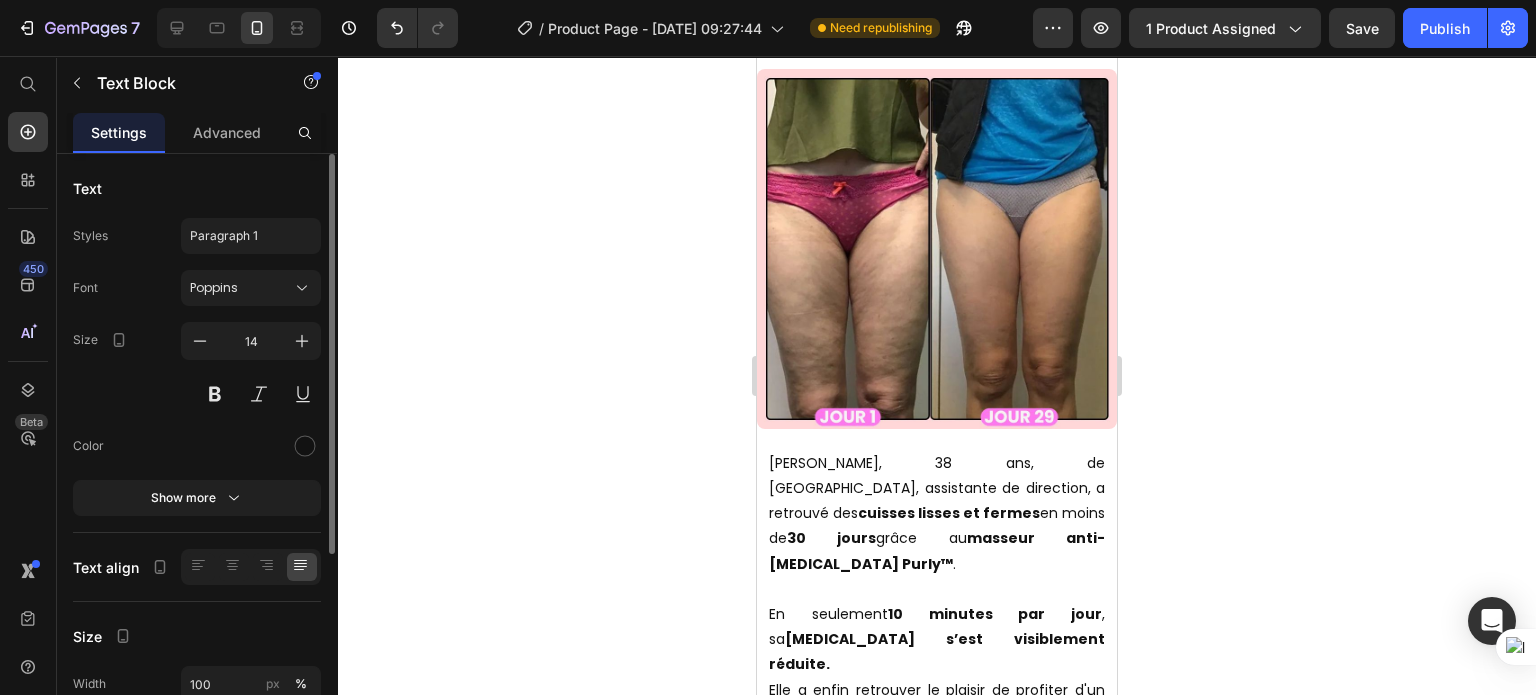 scroll, scrollTop: 7527, scrollLeft: 0, axis: vertical 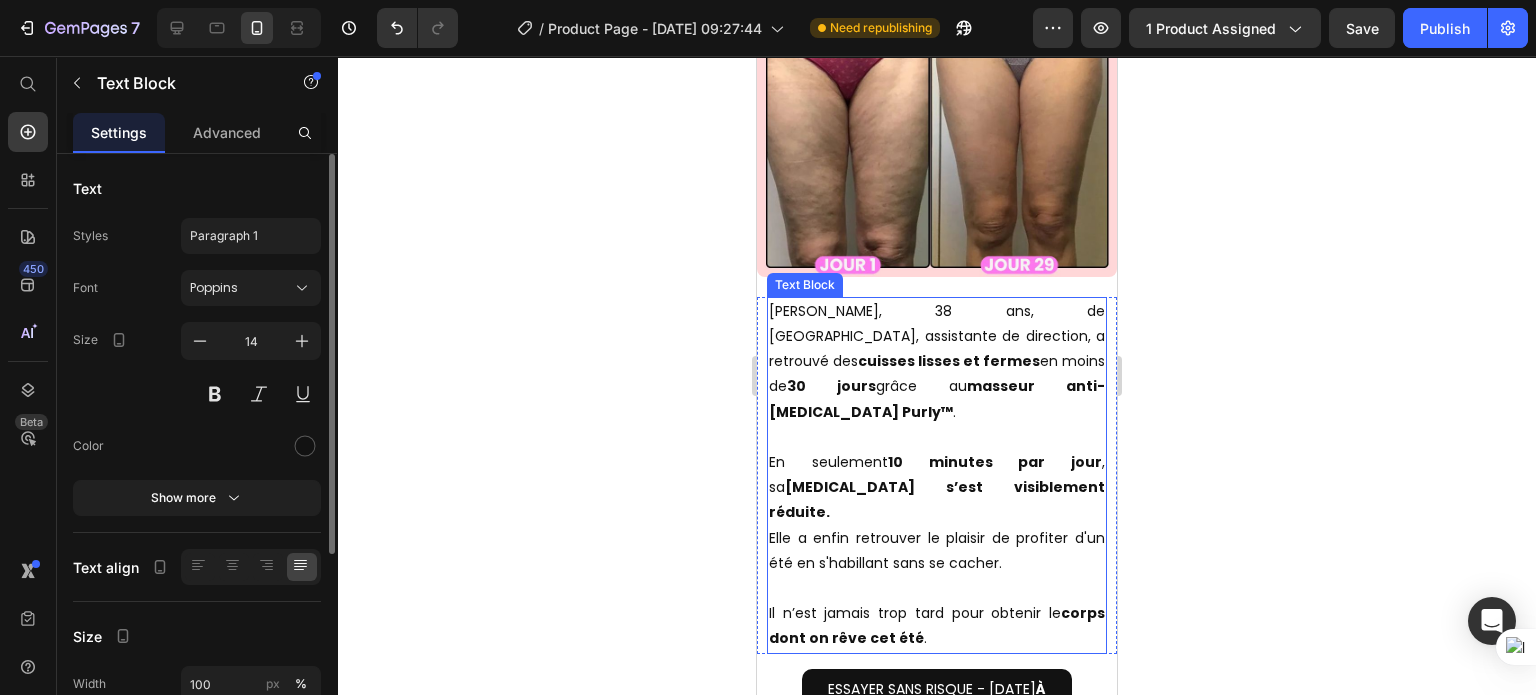 click on "10 minutes par jour" at bounding box center (994, 462) 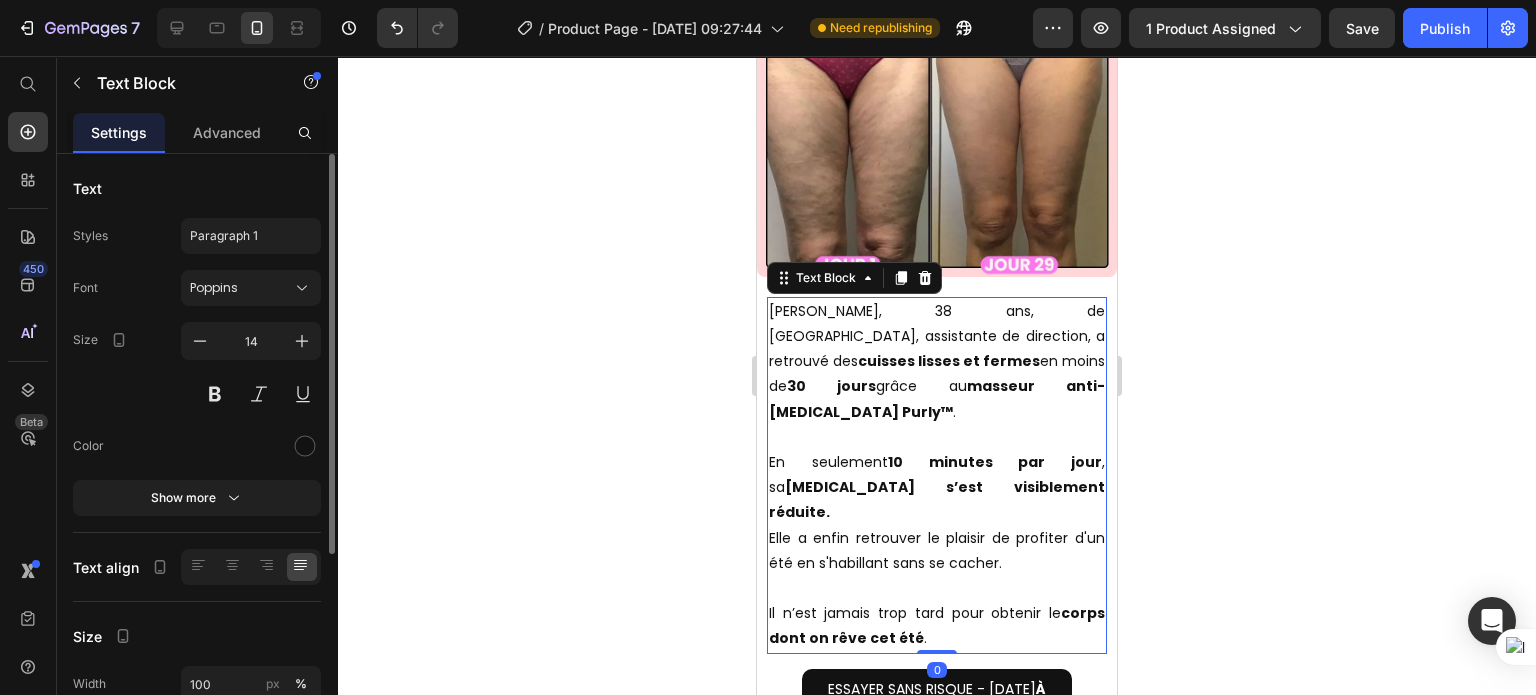 click on "10 minutes par jour" at bounding box center (994, 462) 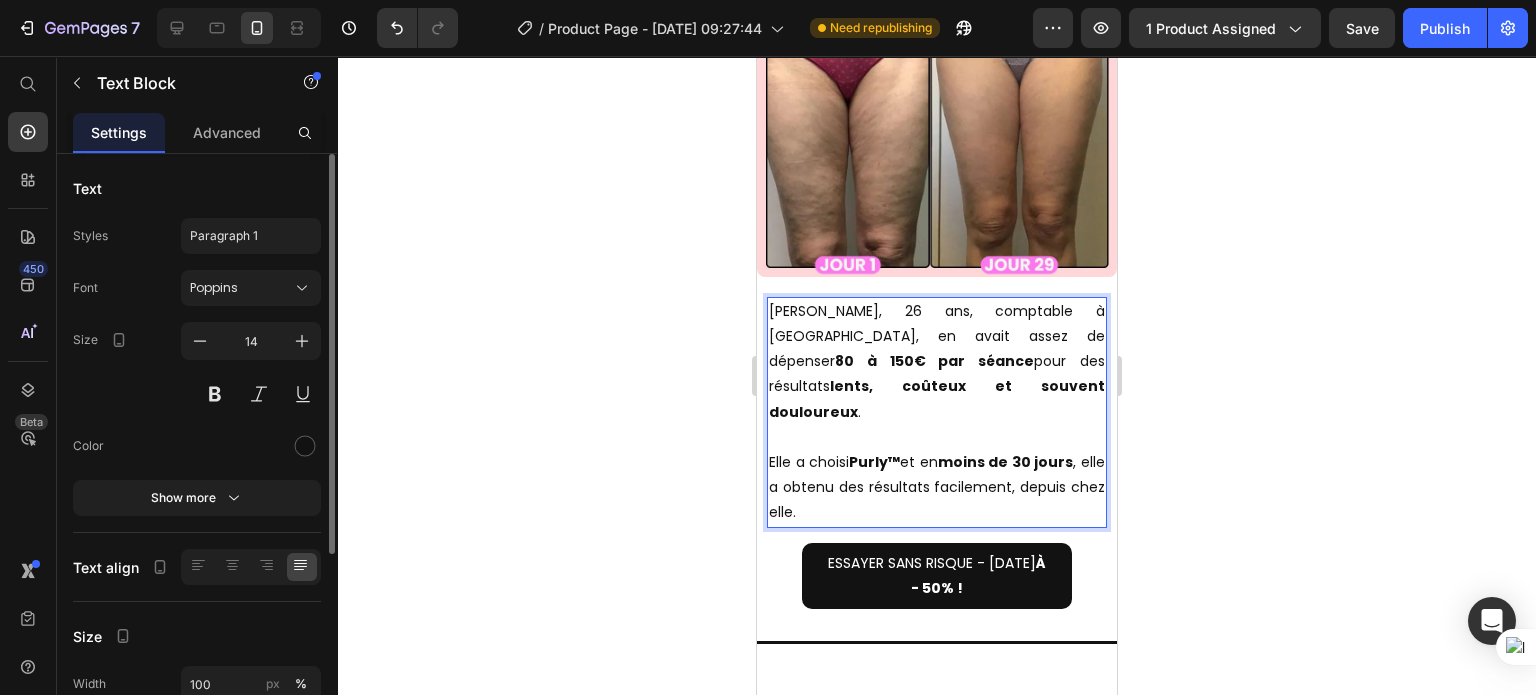 click 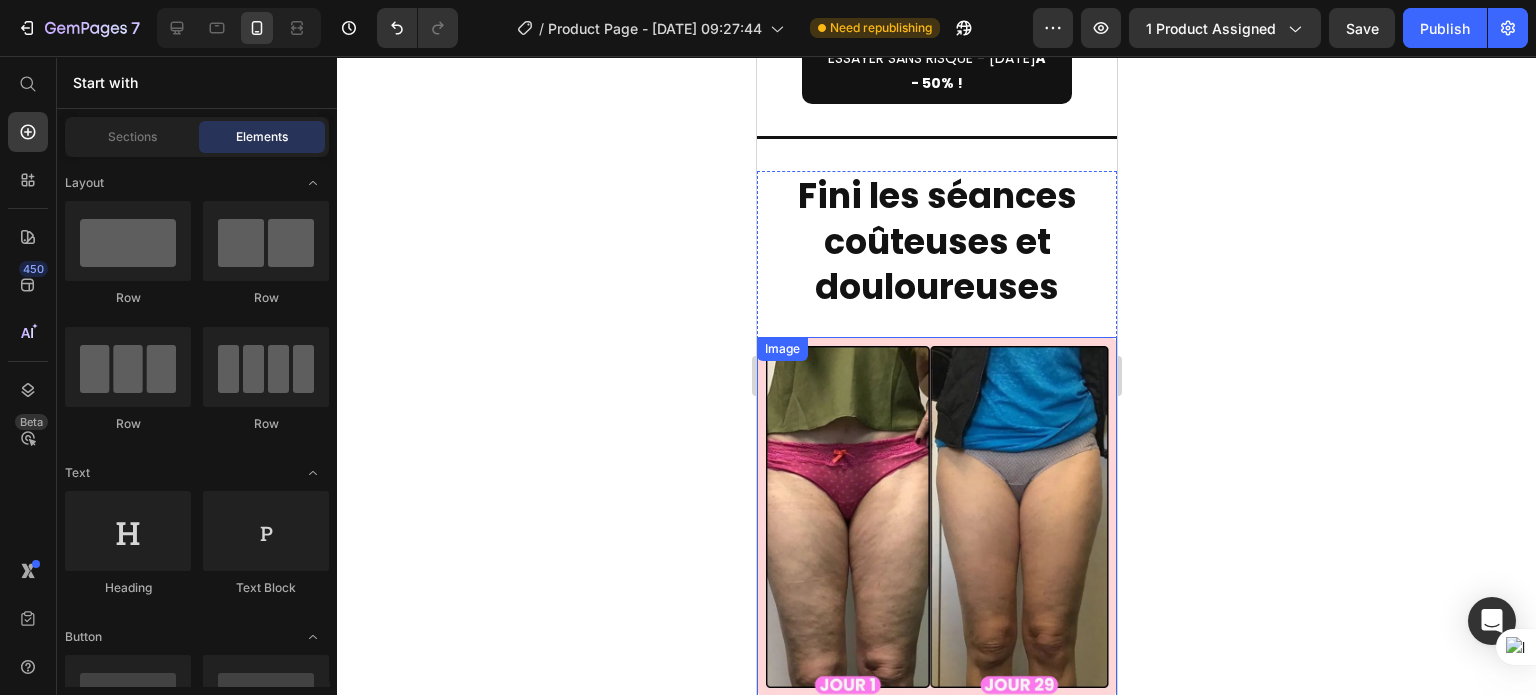 scroll, scrollTop: 7796, scrollLeft: 0, axis: vertical 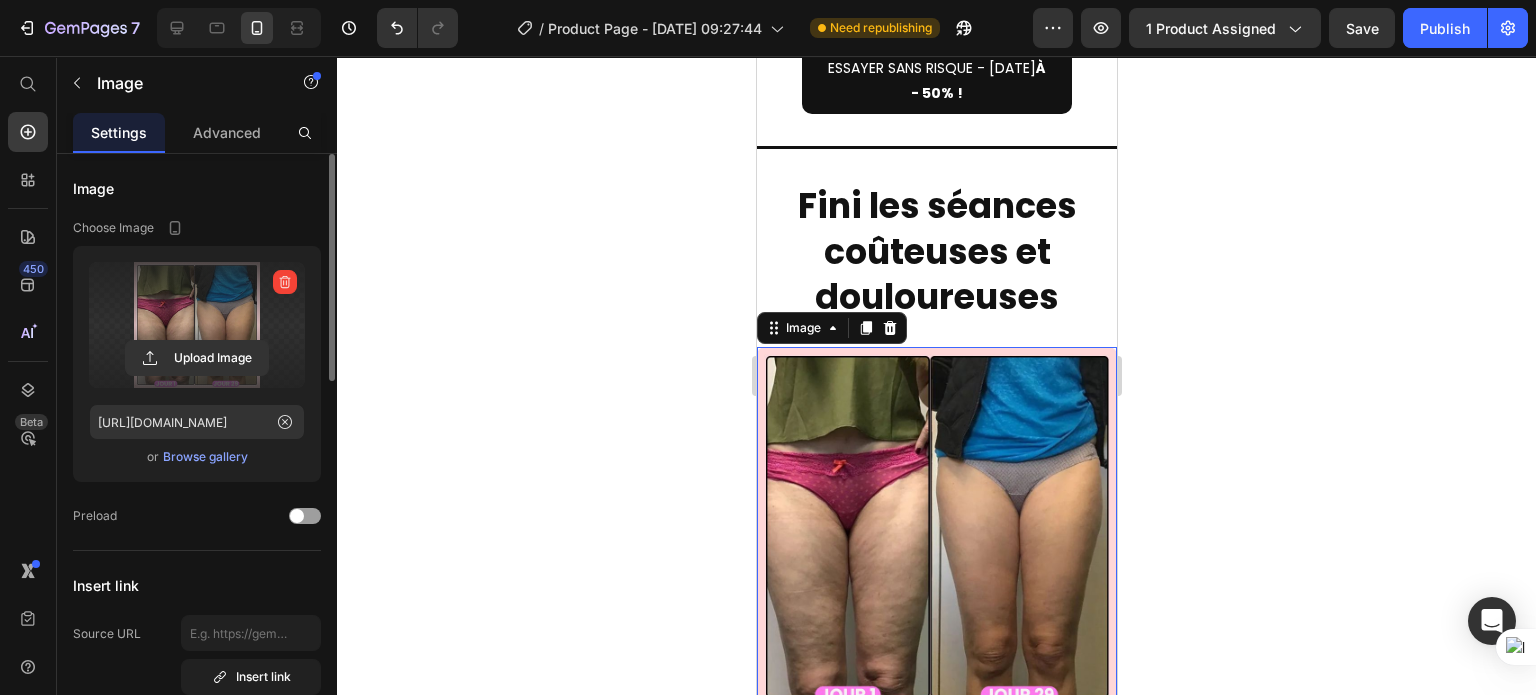 click at bounding box center (197, 325) 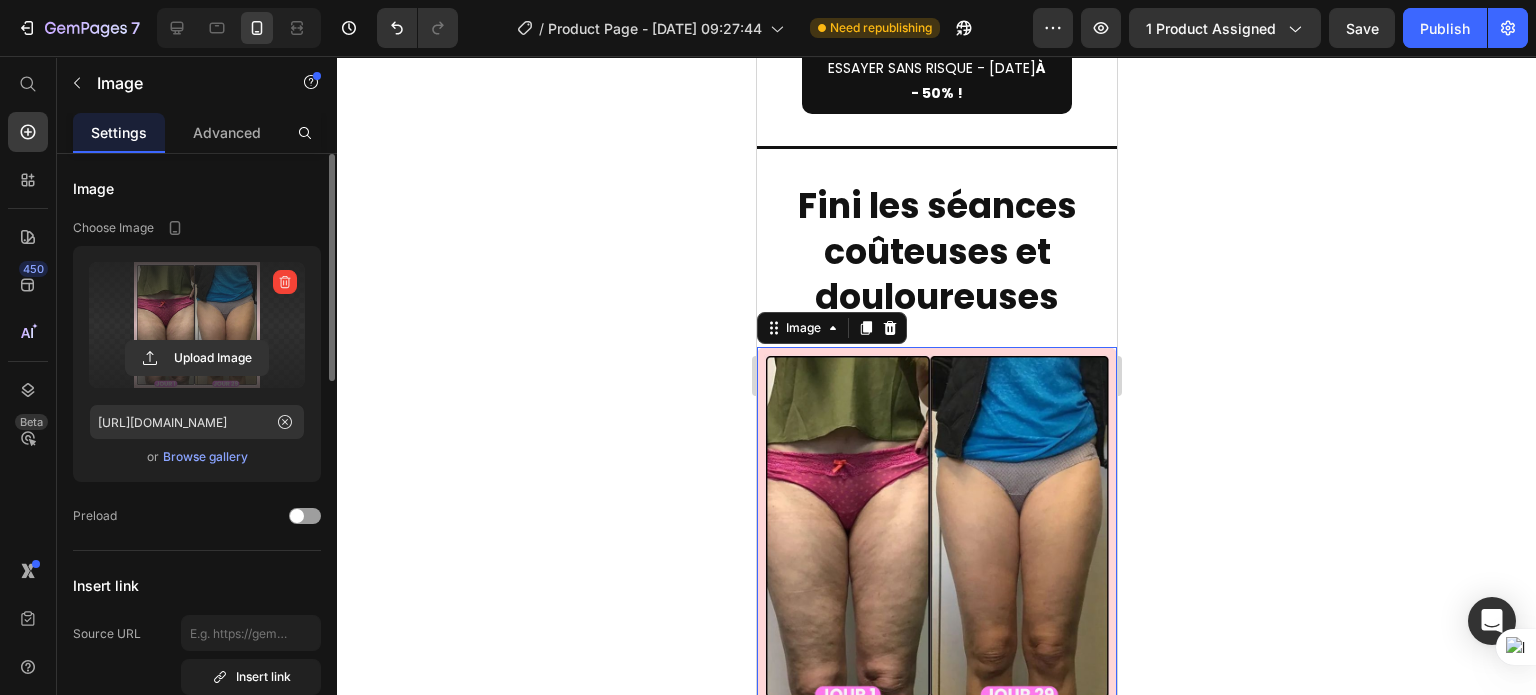 click 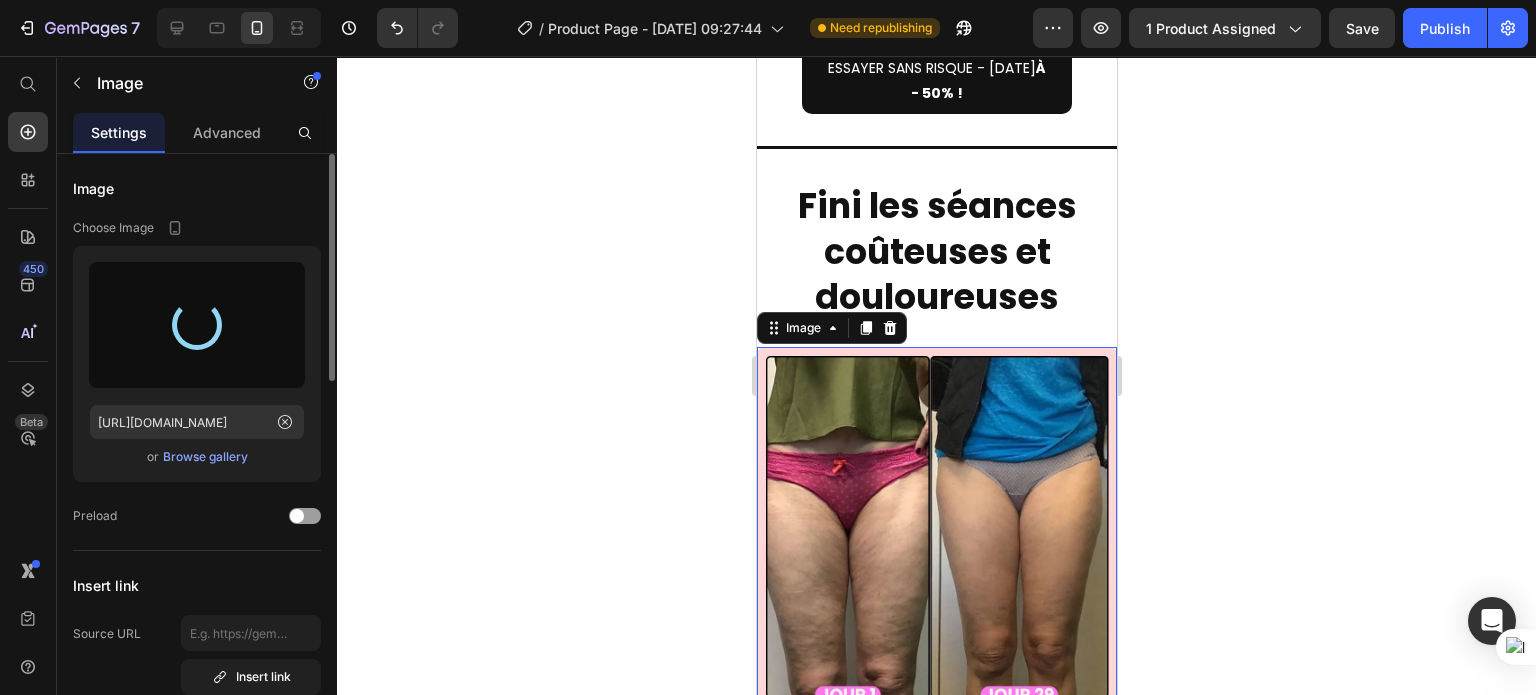 type on "[URL][DOMAIN_NAME]" 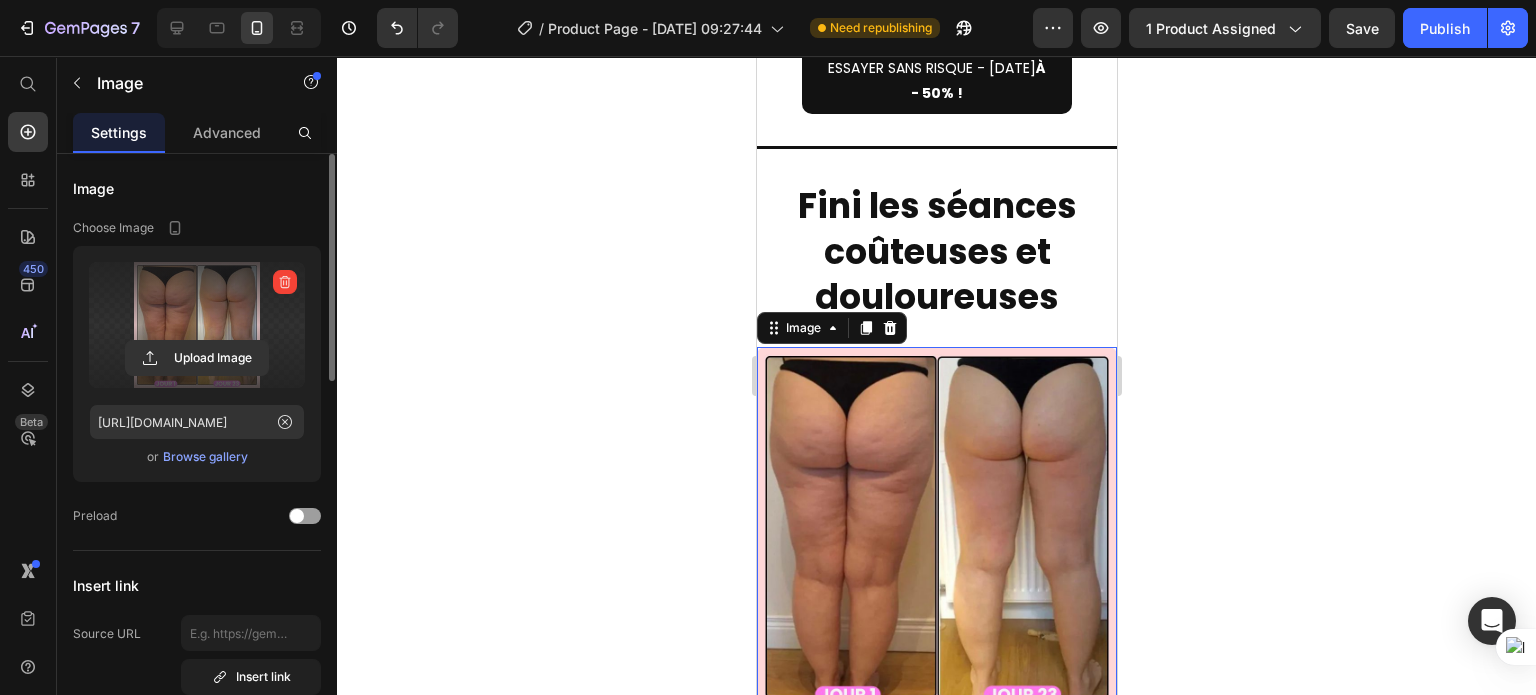click 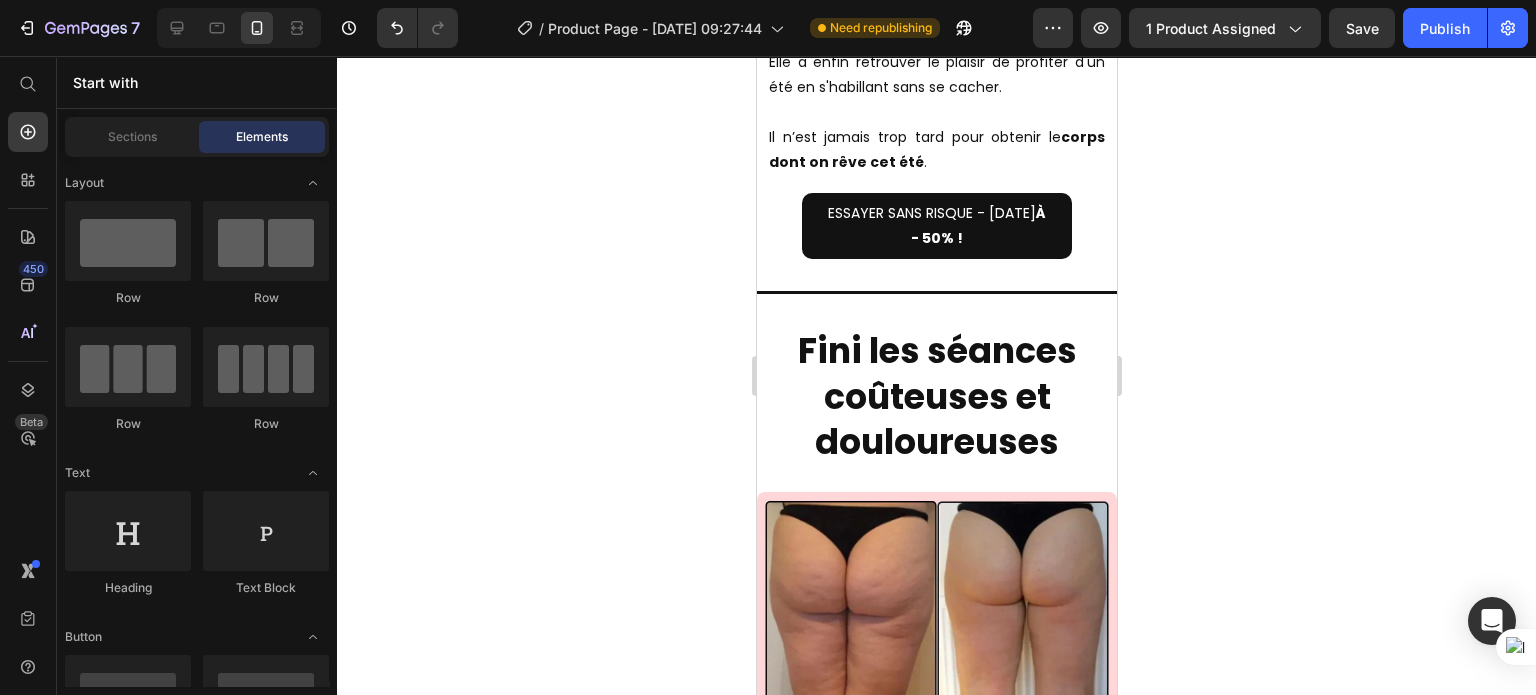 scroll, scrollTop: 7648, scrollLeft: 0, axis: vertical 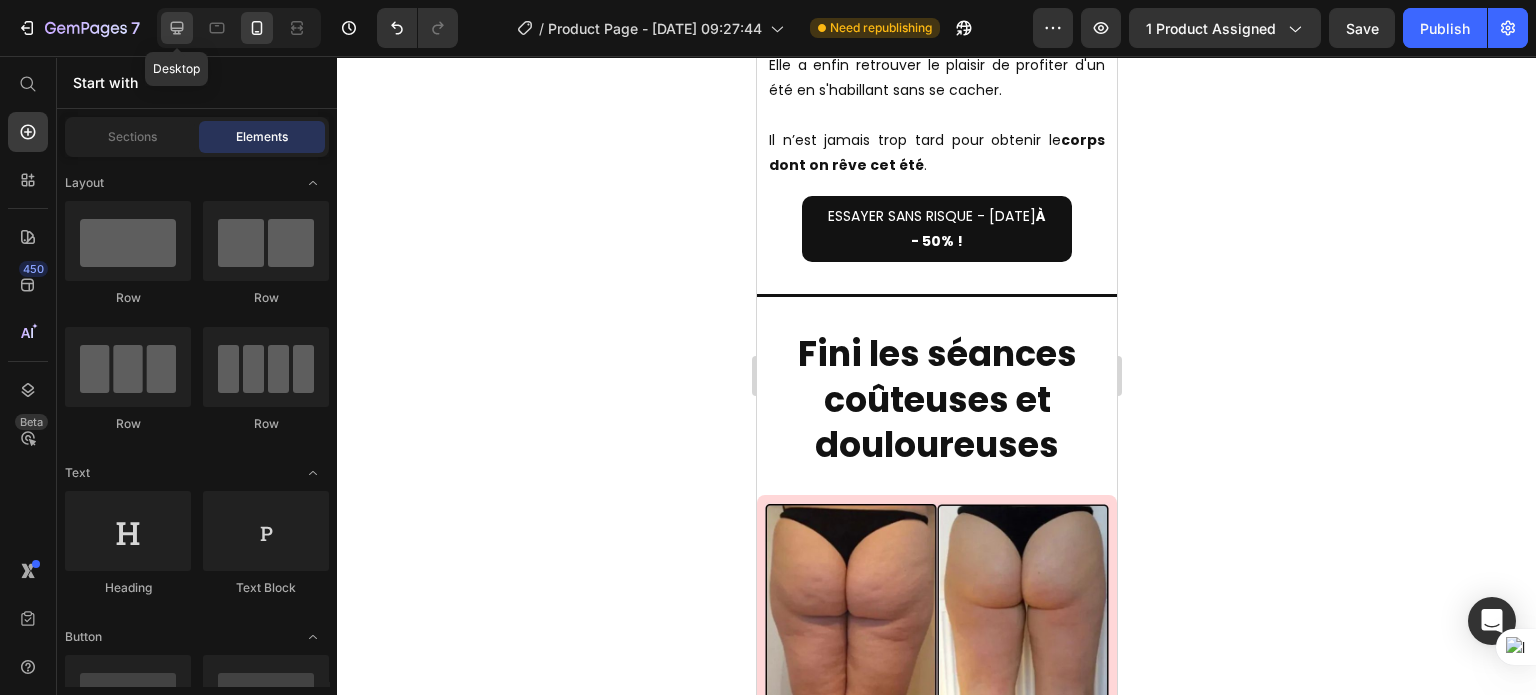 click 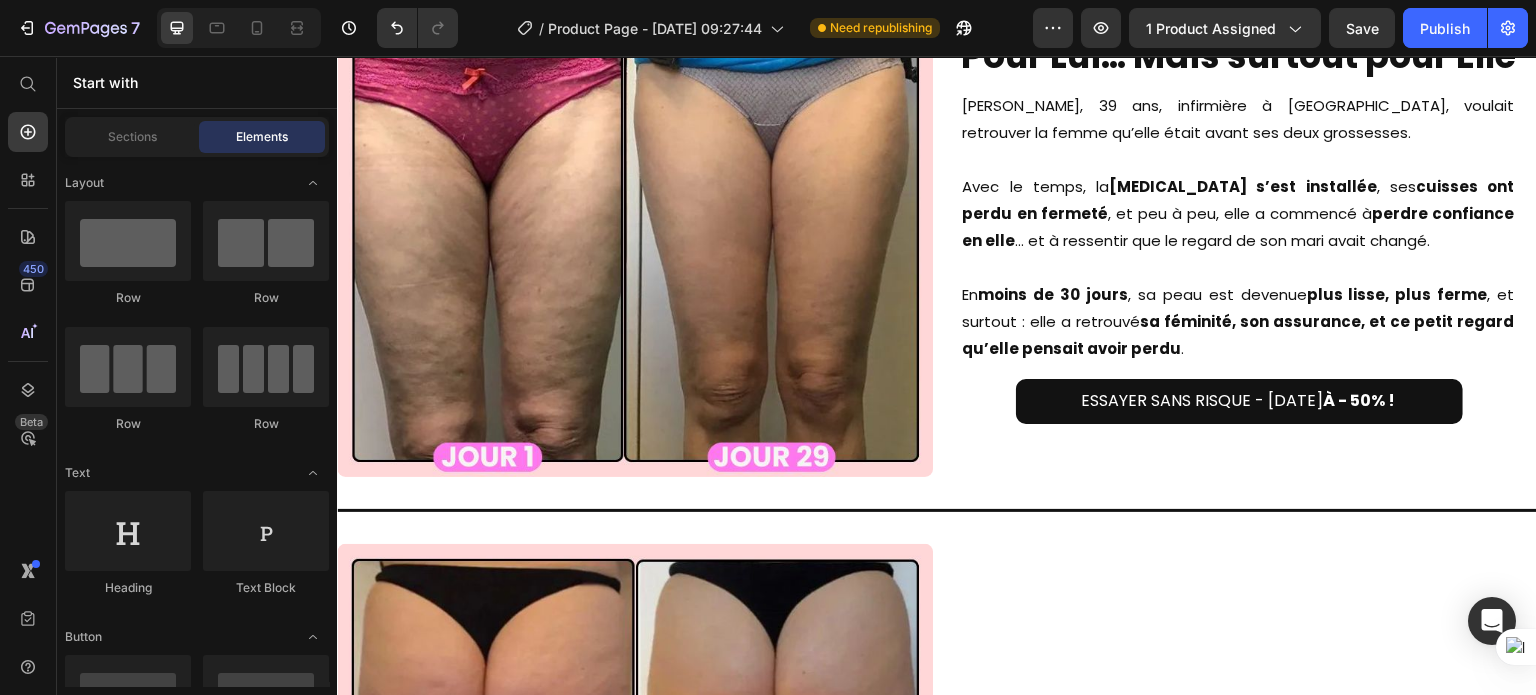 scroll, scrollTop: 6808, scrollLeft: 0, axis: vertical 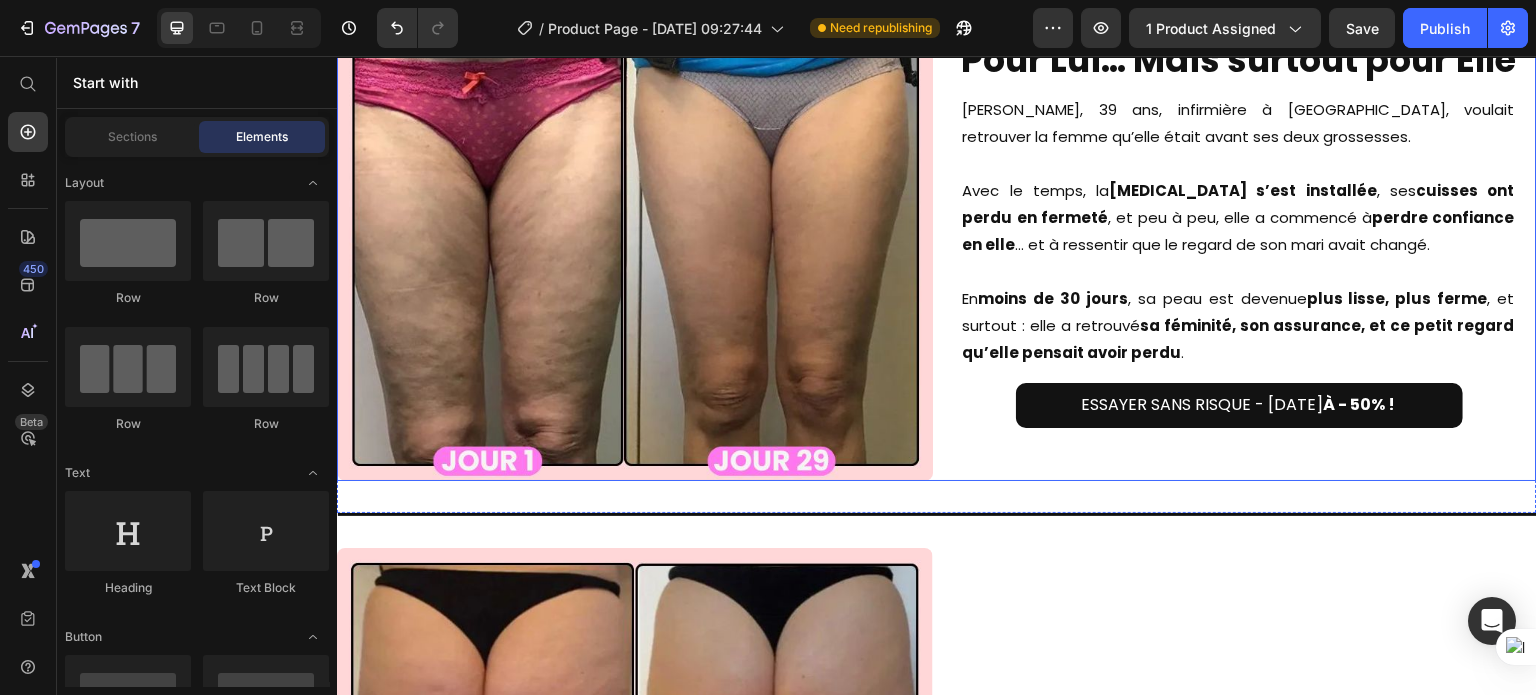 click on "Pour Lui… Mais surtout pour Elle Heading [PERSON_NAME], 39 ans, infirmière à [GEOGRAPHIC_DATA], voulait retrouver la femme qu’elle était avant ses deux grossesses.    Avec le temps, la  [MEDICAL_DATA] s’est installée , ses  cuisses ont perdu en fermeté , et peu à peu, elle a commencé à  perdre confiance en elle … et à ressentir que le regard de son mari avait changé.   En  moins de 30 jours , sa peau est devenue  plus lisse, plus ferme , et surtout : elle a retrouvé  sa féminité, son assurance, et ce petit regard qu’elle pensait avoir perdu . Text Block Row ESSAYER SANS RISQUE - [DATE]  À - 50% ! Button" at bounding box center [1239, 183] 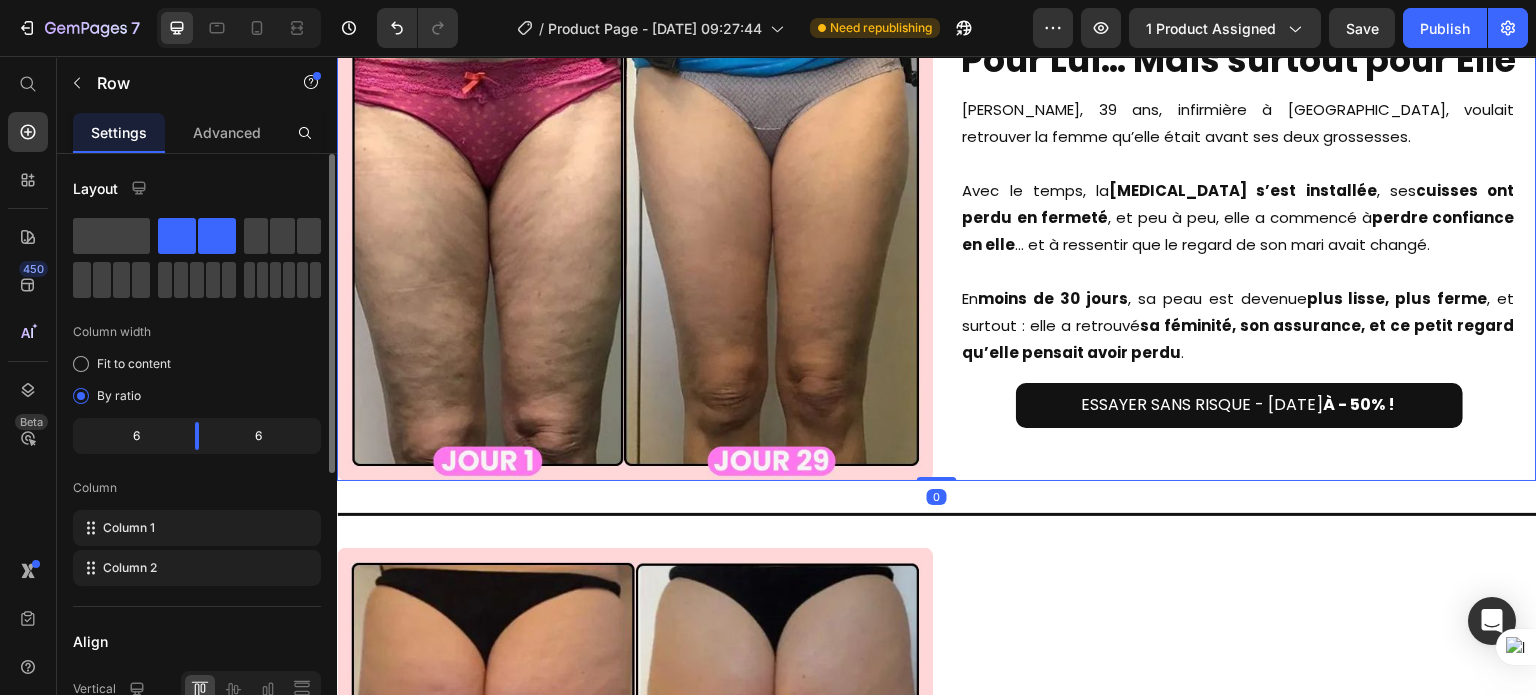 click on "En  moins de 30 jours , sa peau est devenue  plus lisse, plus ferme , et surtout : elle a retrouvé  sa féminité, son assurance, et ce petit regard qu’elle pensait avoir perdu ." at bounding box center [1239, 325] 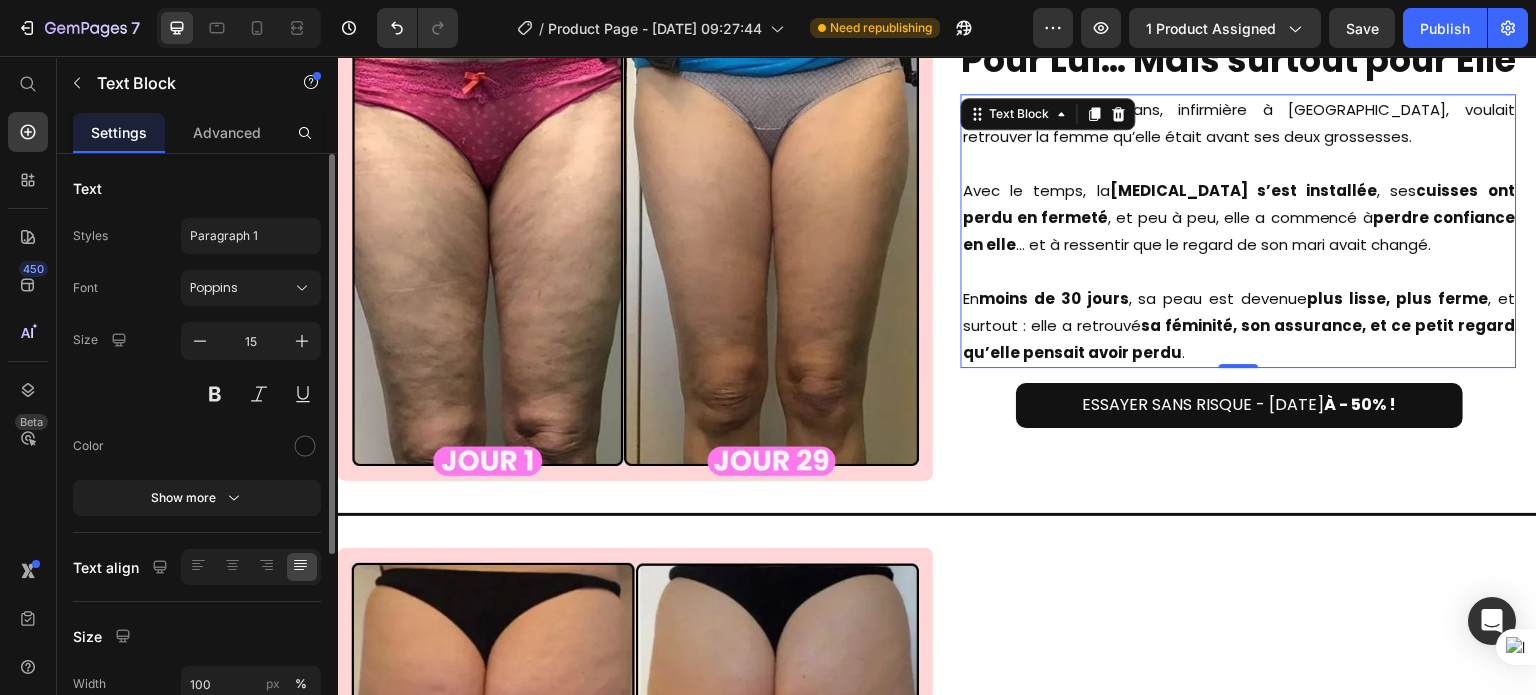 click on "En  moins de 30 jours , sa peau est devenue  plus lisse, plus ferme , et surtout : elle a retrouvé  sa féminité, son assurance, et ce petit regard qu’elle pensait avoir perdu ." at bounding box center [1239, 325] 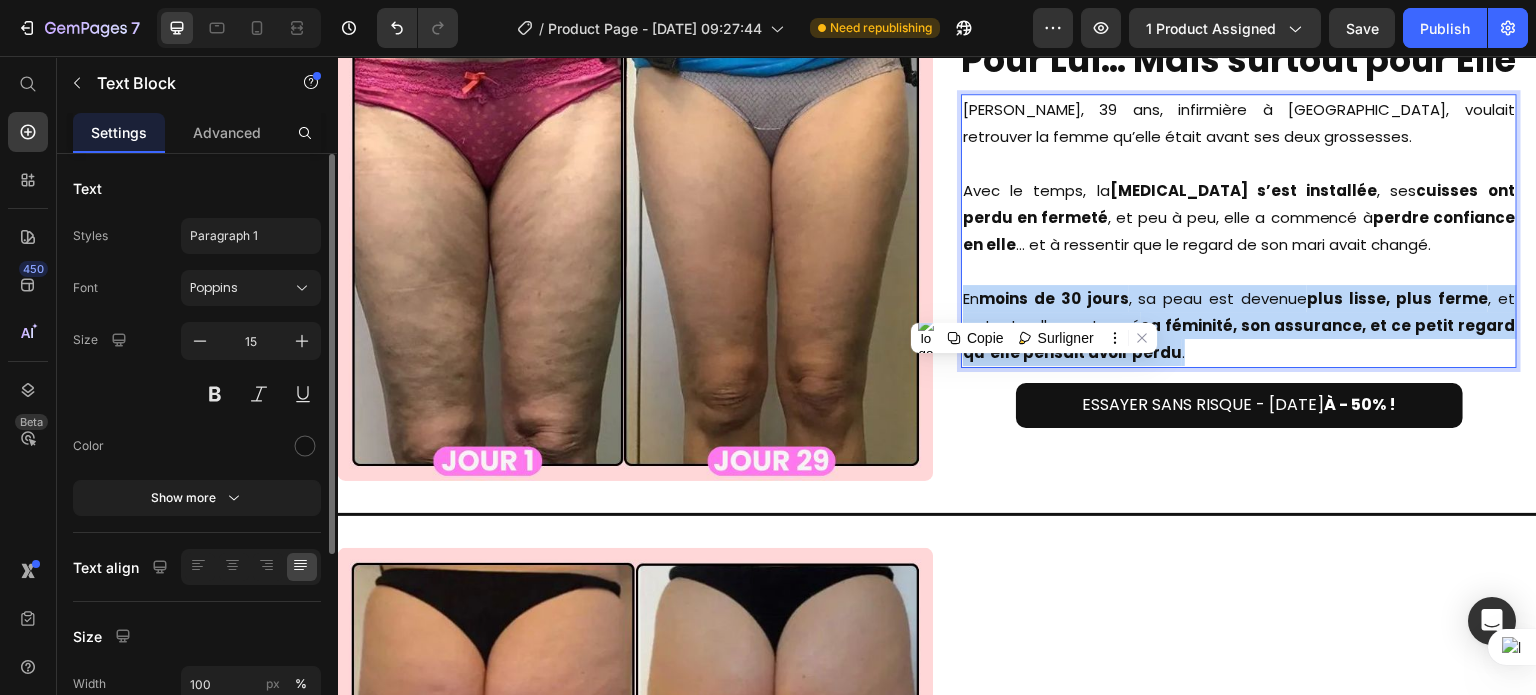 click on "En  moins de 30 jours , sa peau est devenue  plus lisse, plus ferme , et surtout : elle a retrouvé  sa féminité, son assurance, et ce petit regard qu’elle pensait avoir perdu ." at bounding box center [1239, 325] 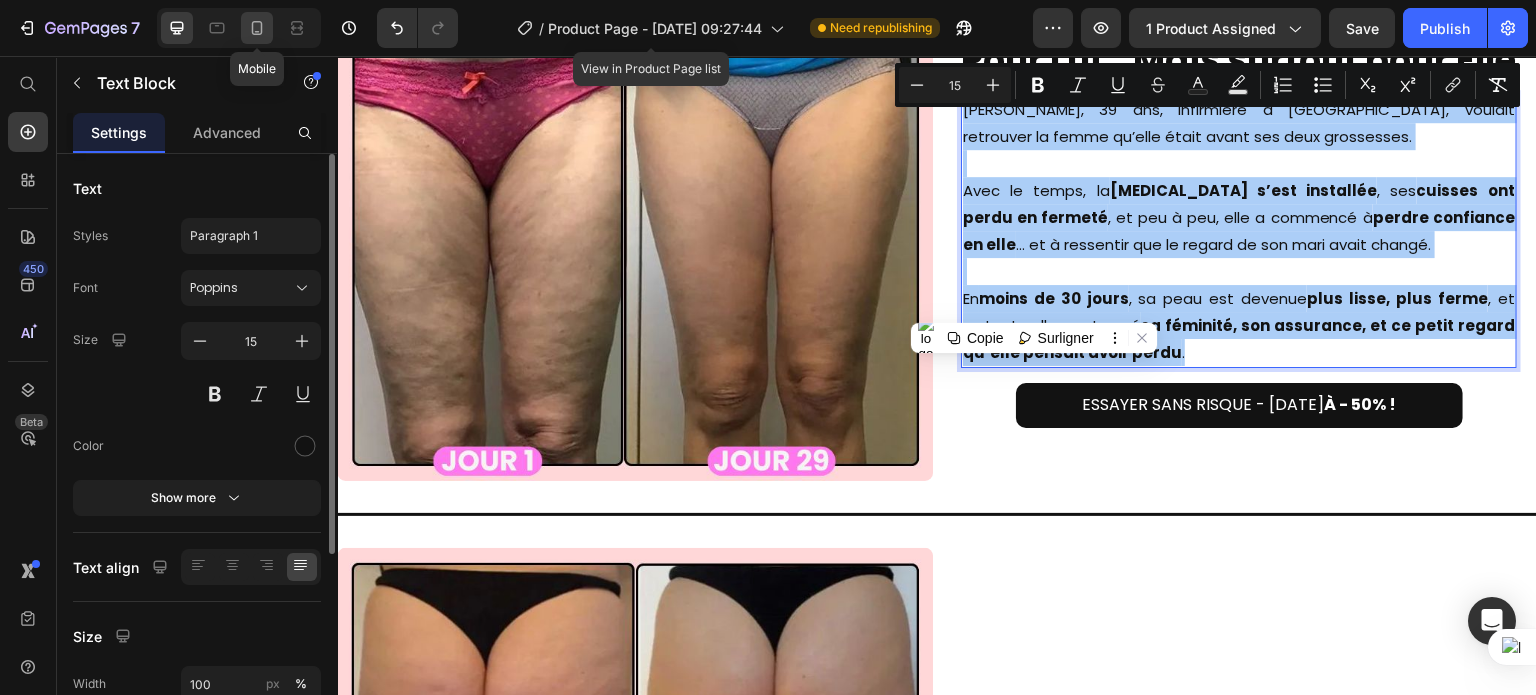 click 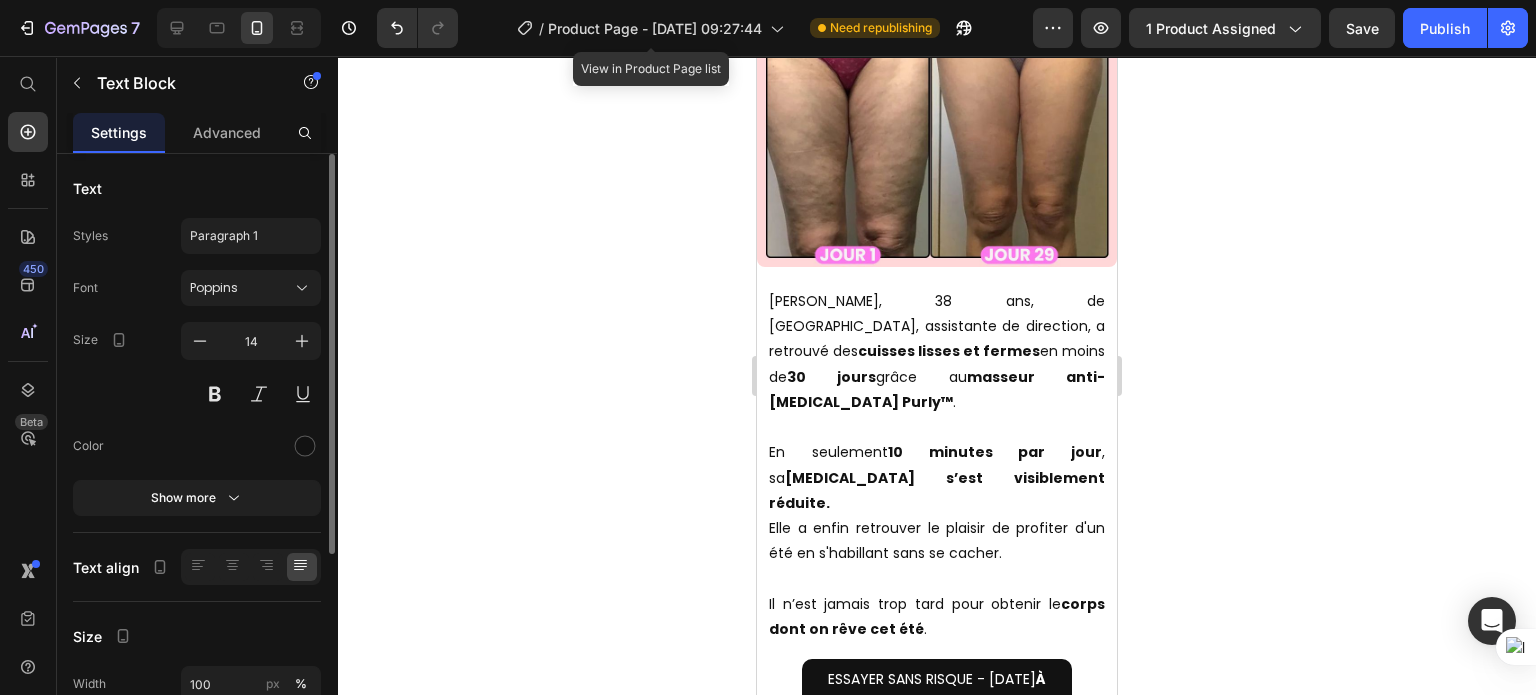 scroll, scrollTop: 7249, scrollLeft: 0, axis: vertical 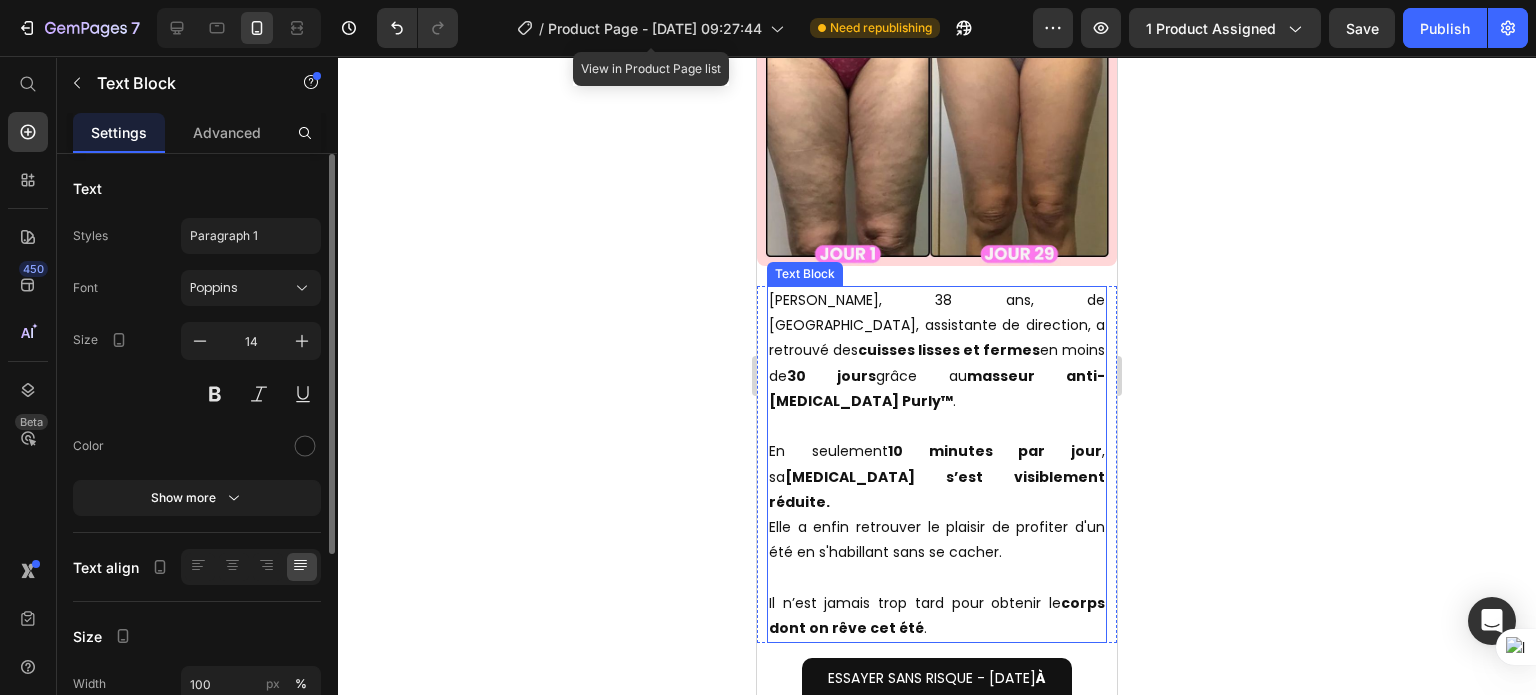 click on "[MEDICAL_DATA] s’est visiblement réduite." at bounding box center (936, 489) 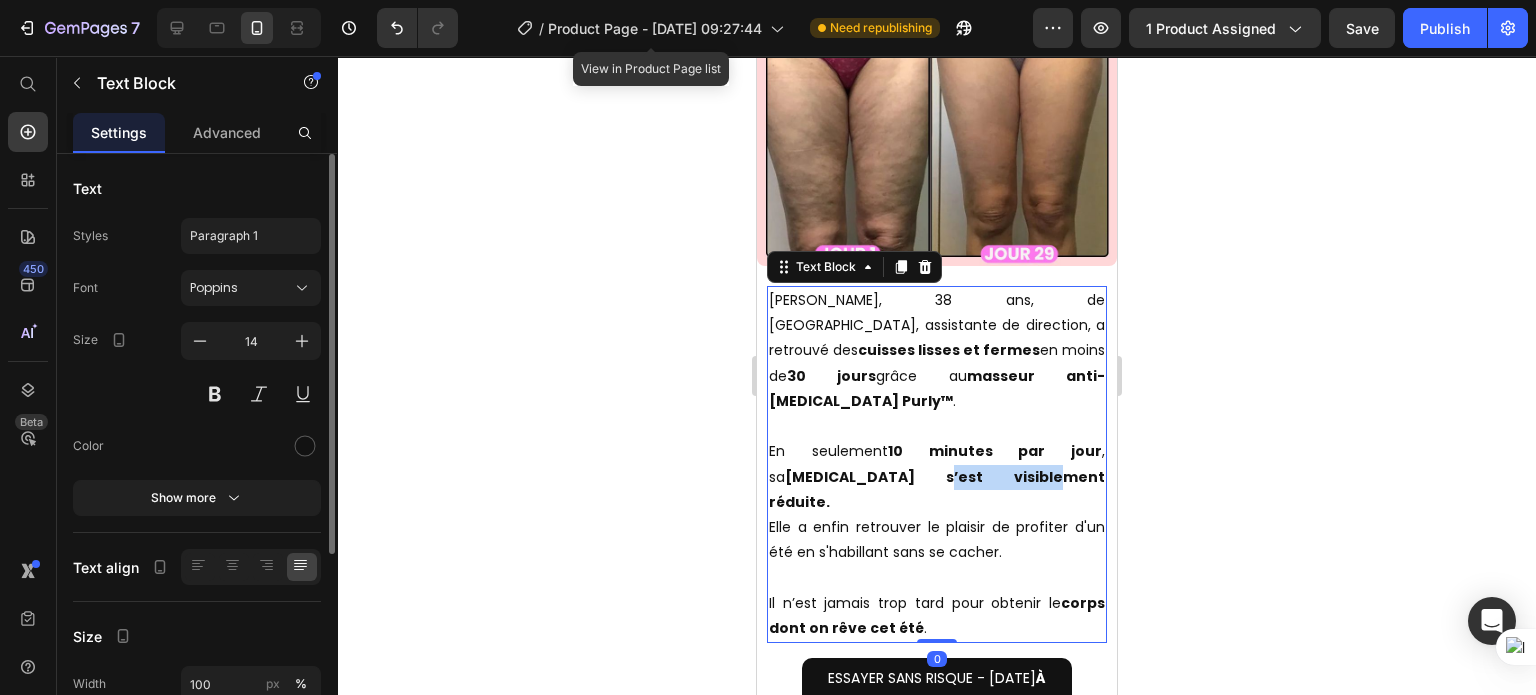 click on "[MEDICAL_DATA] s’est visiblement réduite." at bounding box center [936, 489] 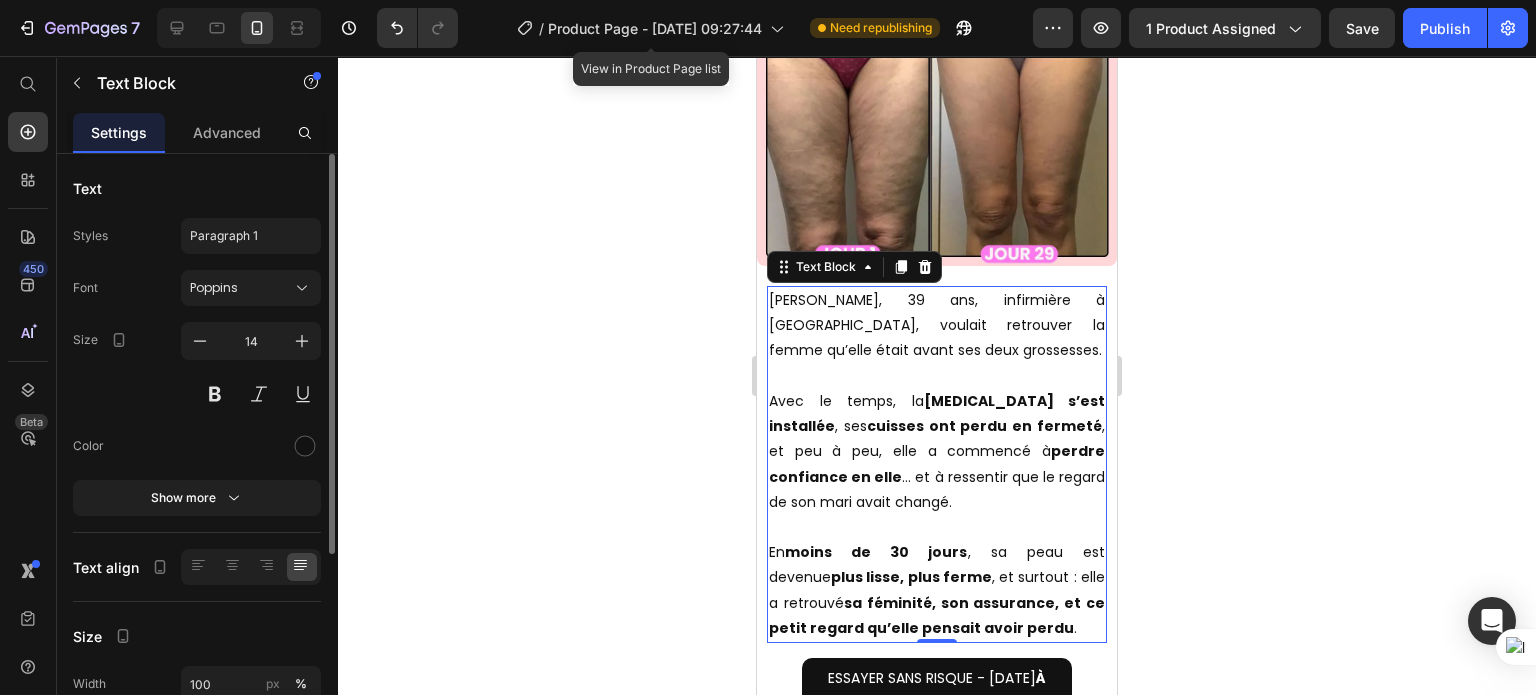 click 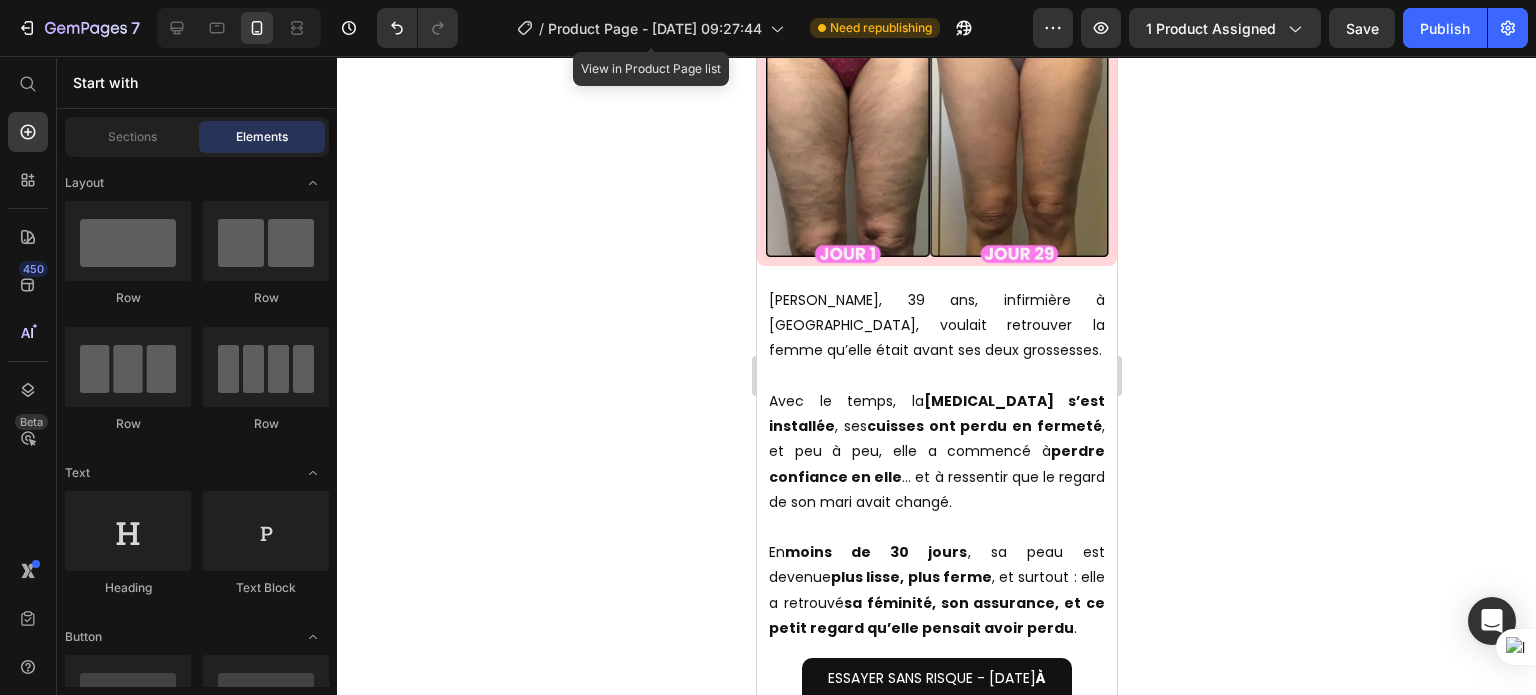 click 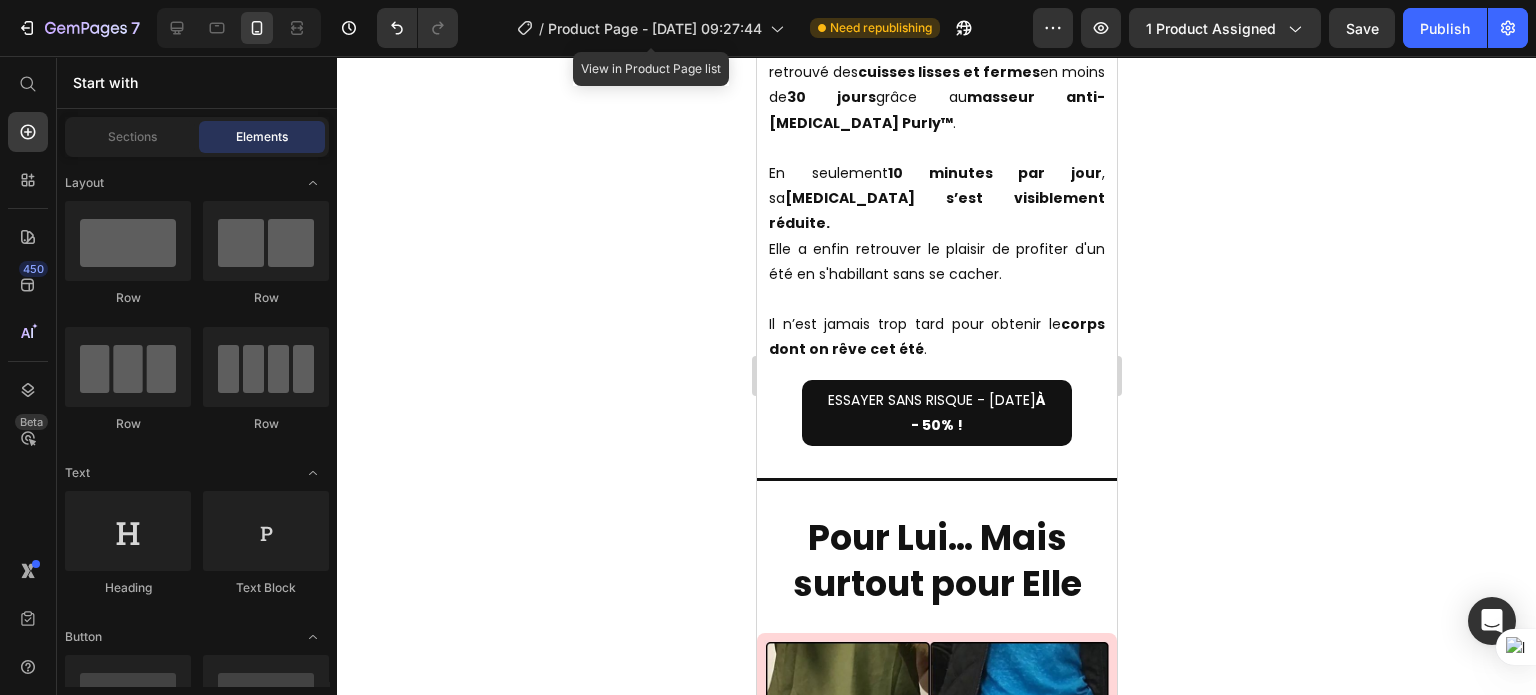 scroll, scrollTop: 6320, scrollLeft: 0, axis: vertical 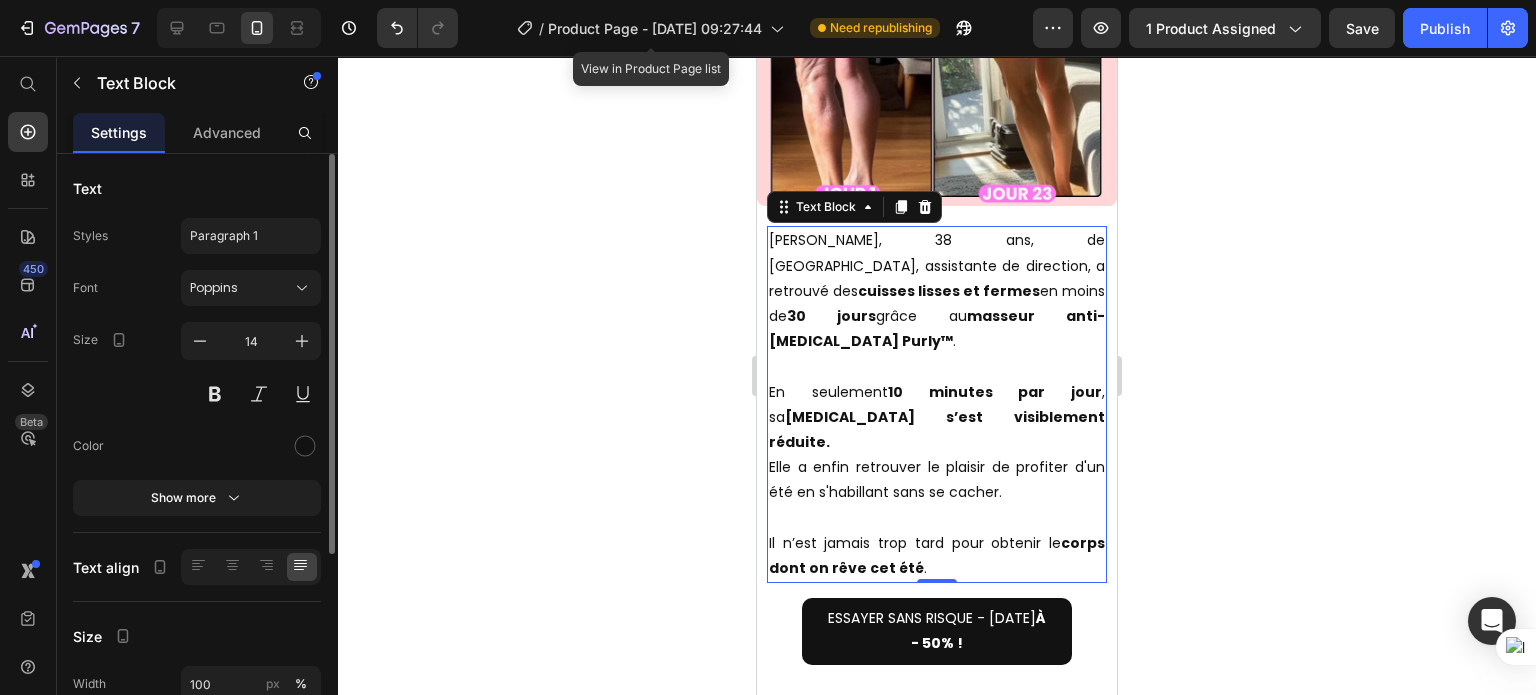click on "En seulement  10 minutes par jour , sa  [MEDICAL_DATA] s’est visiblement réduite." at bounding box center [936, 418] 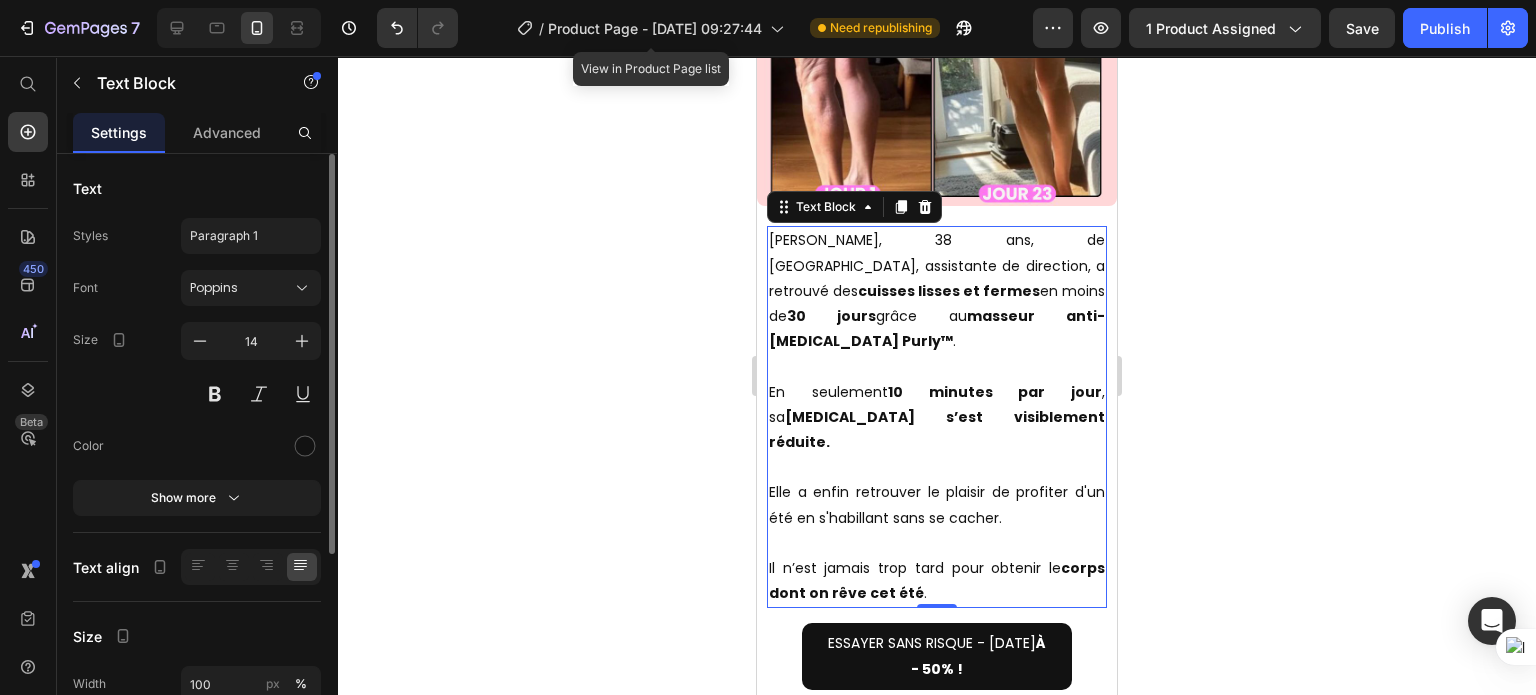 click at bounding box center (936, 543) 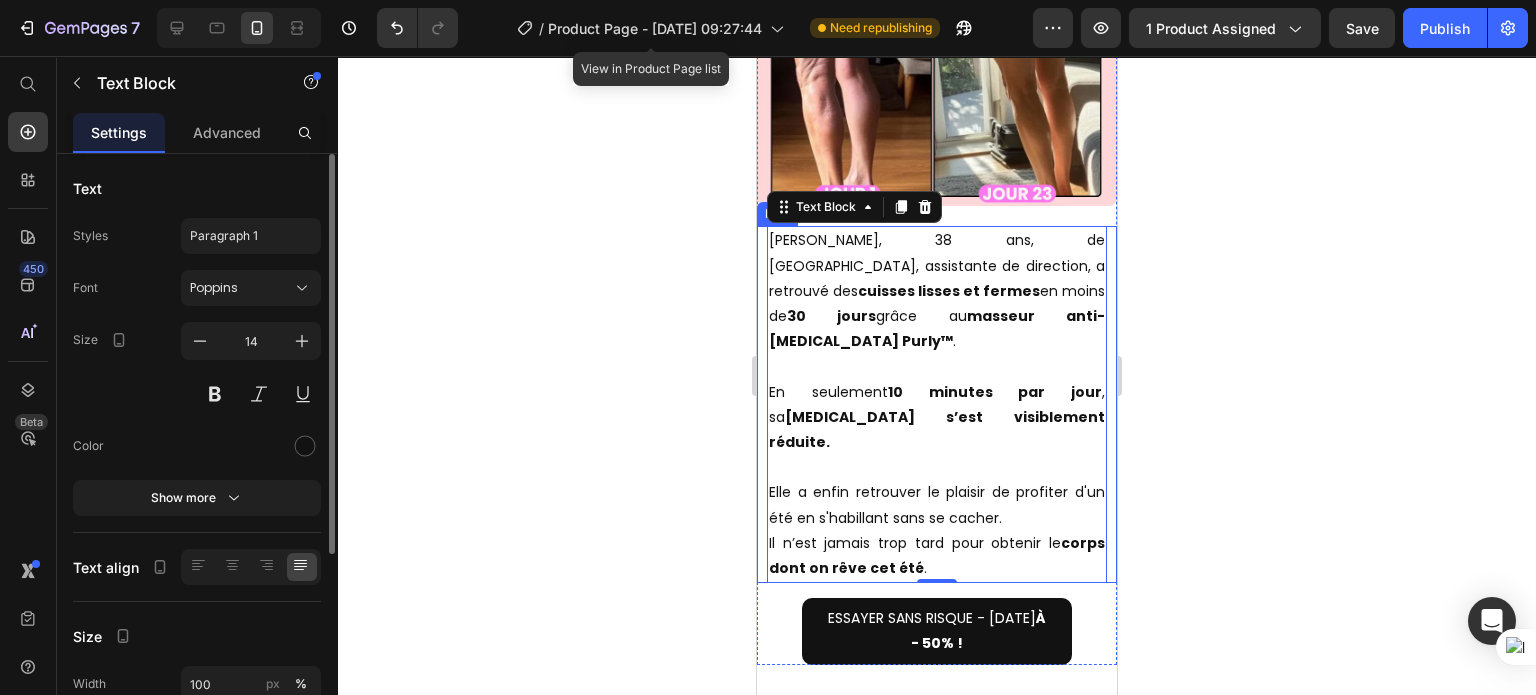 click 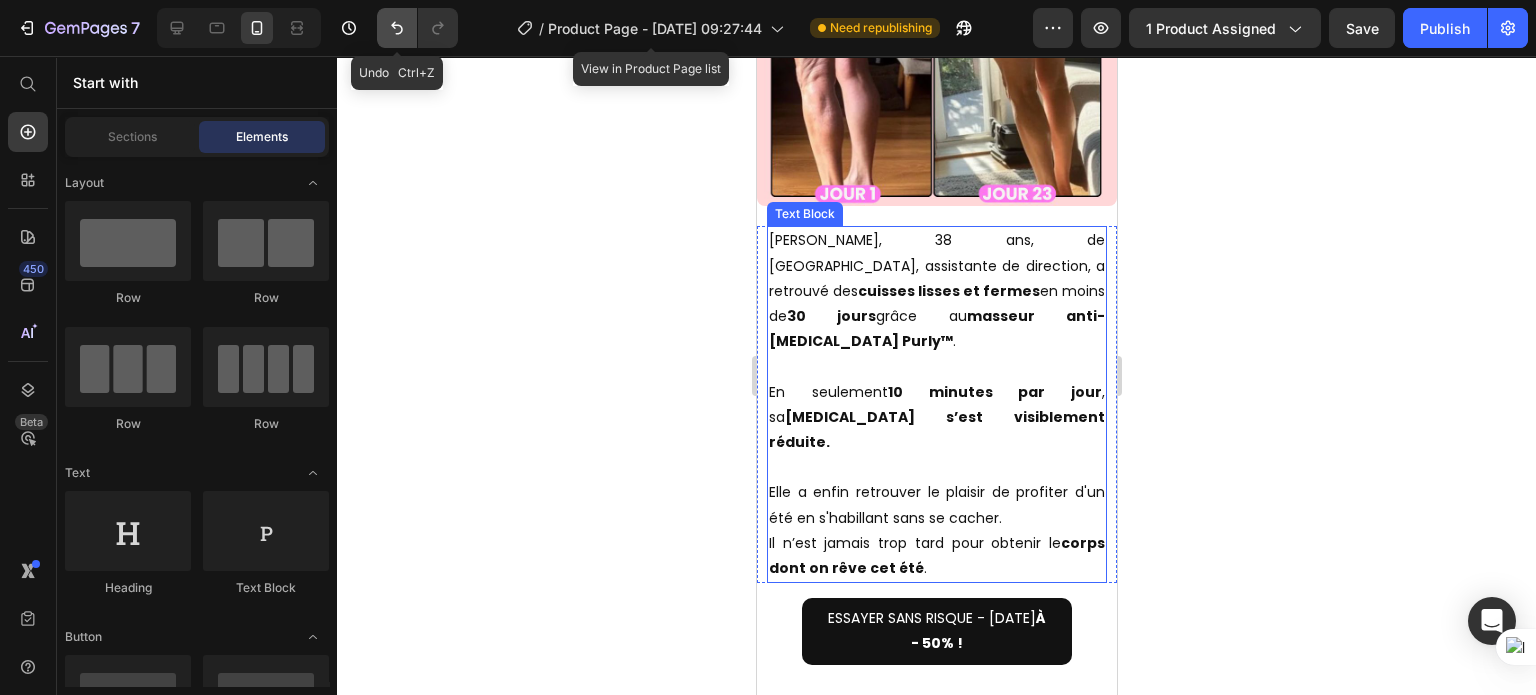 click 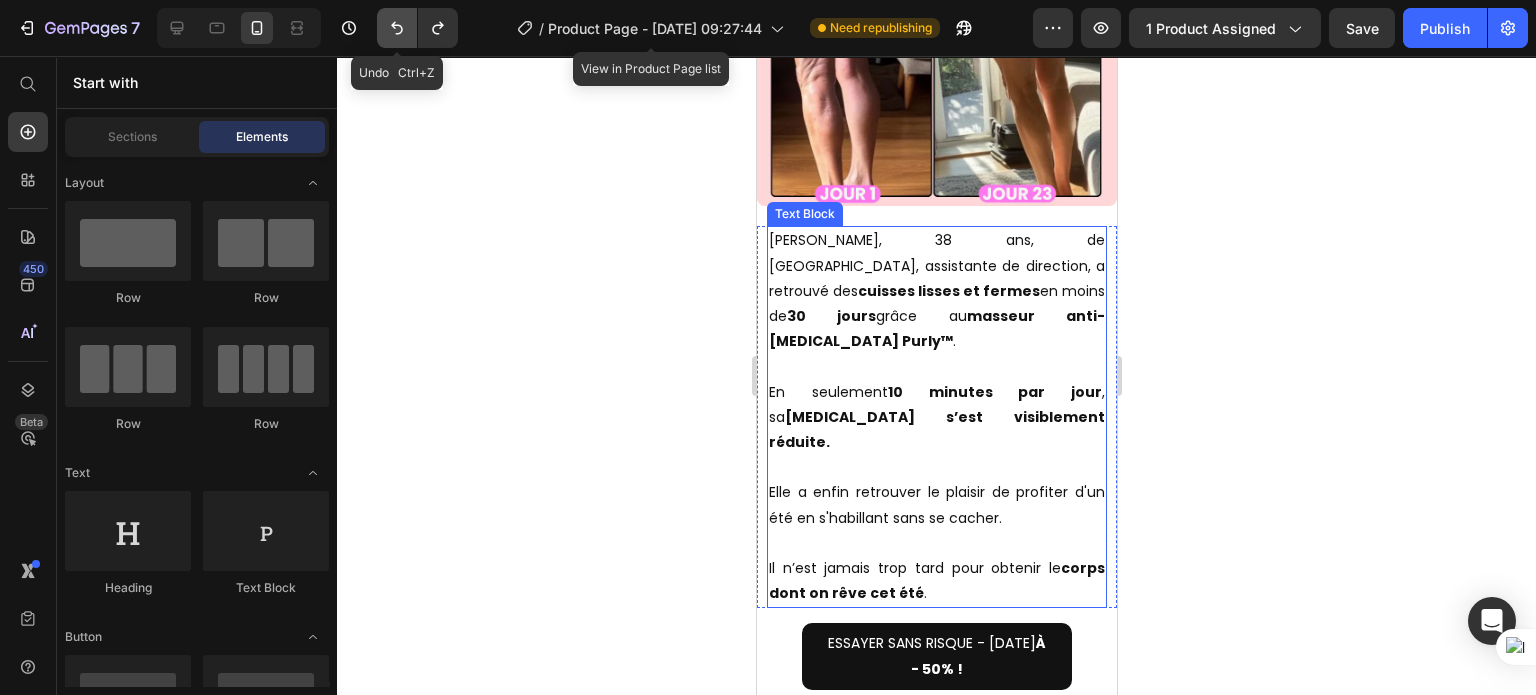 click 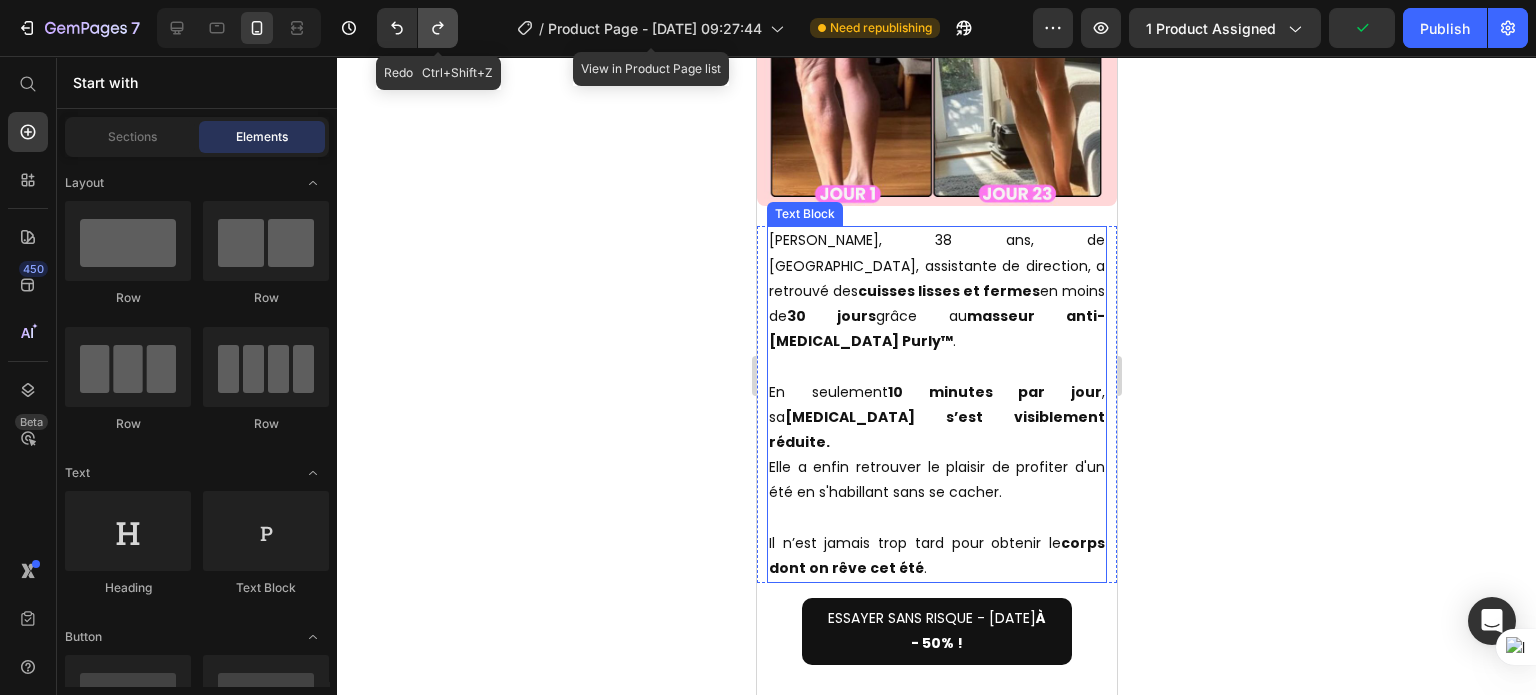 click 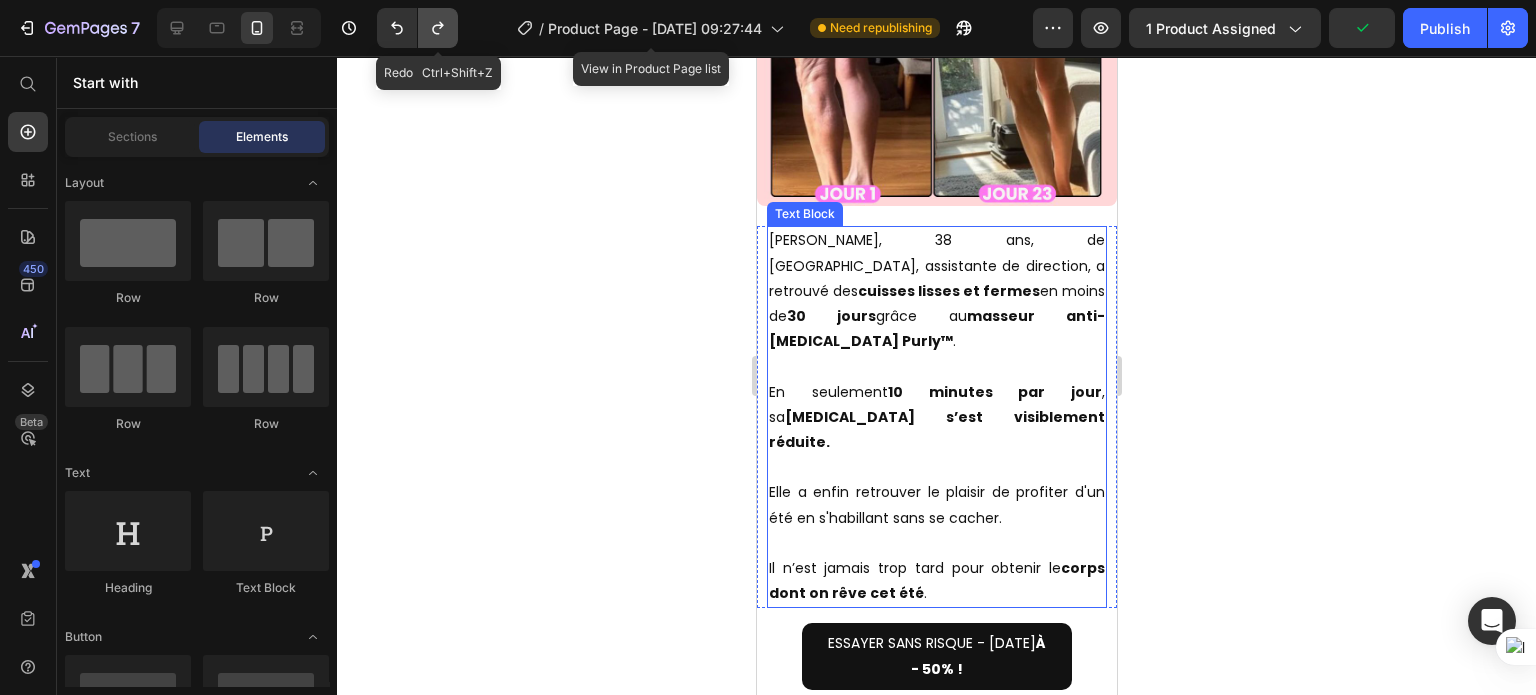click 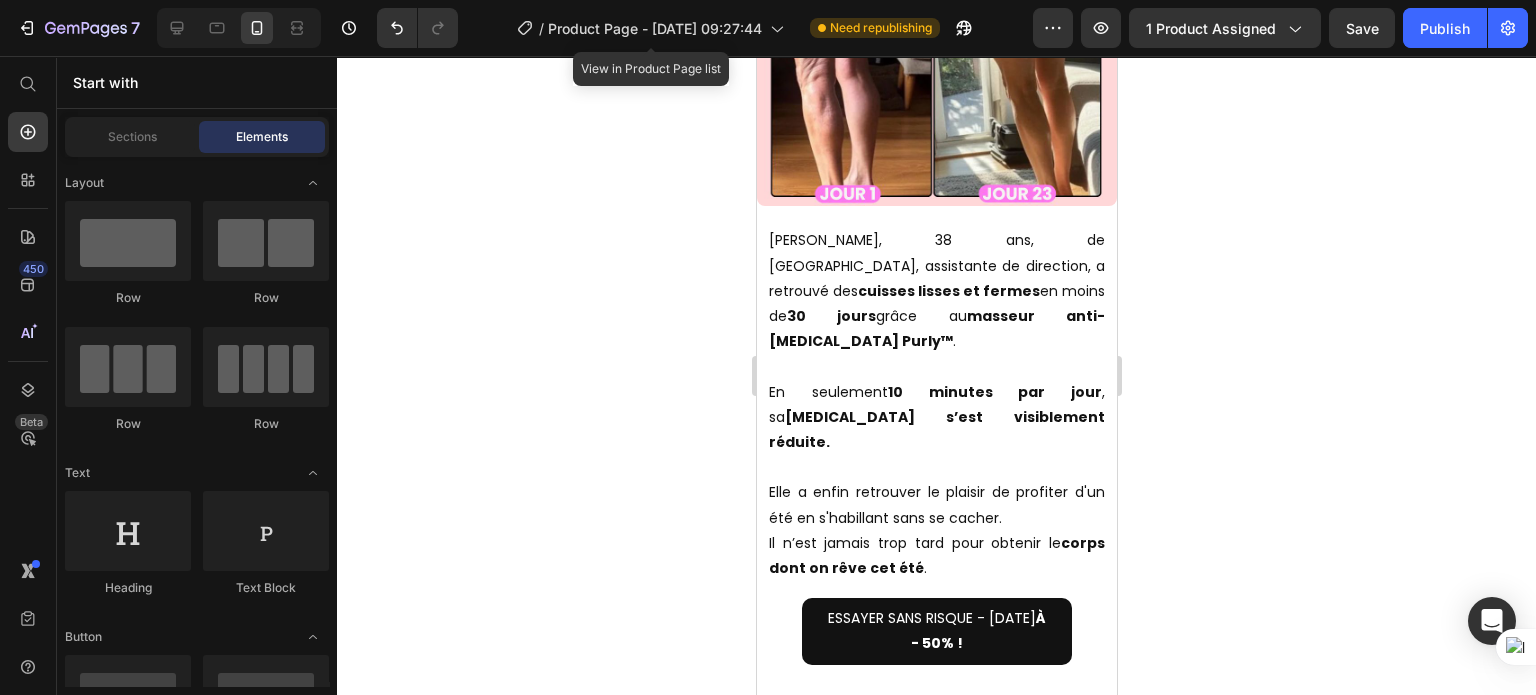 click 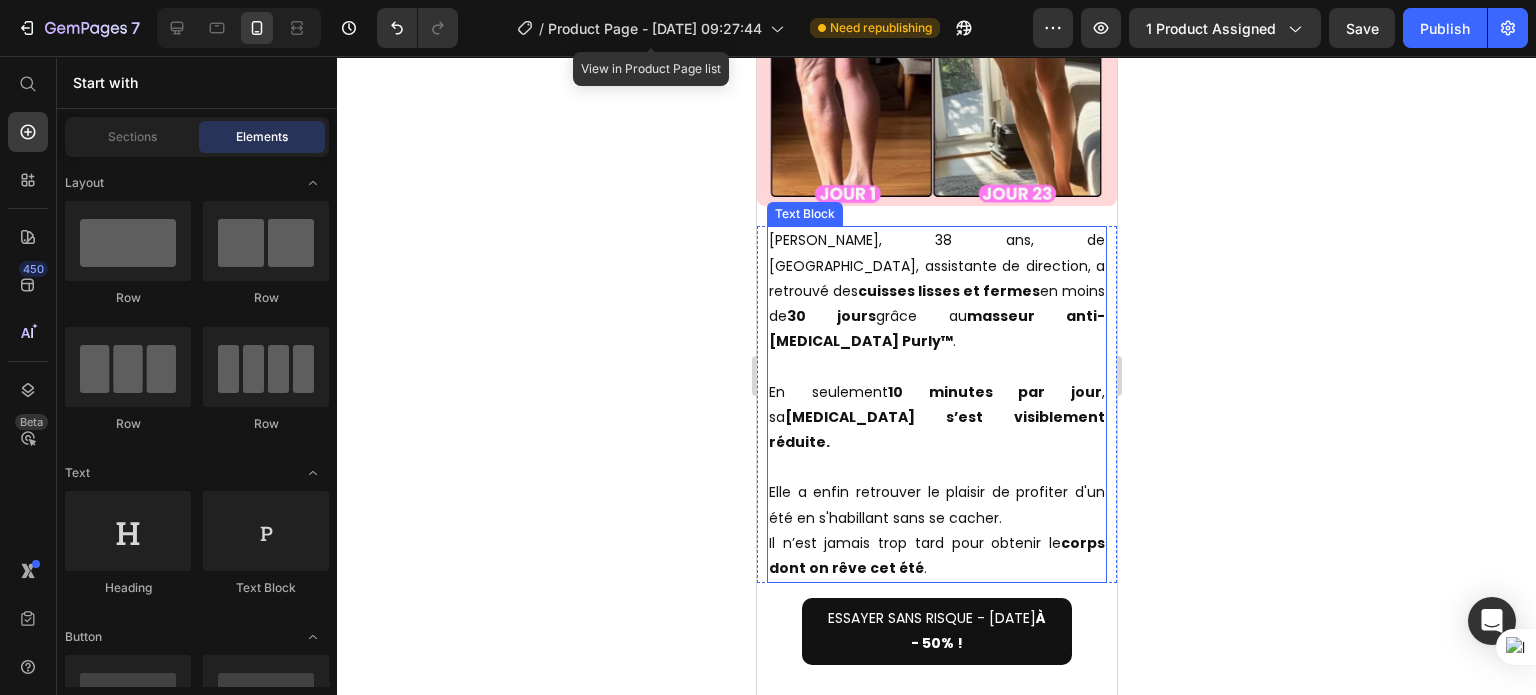 scroll, scrollTop: 6232, scrollLeft: 0, axis: vertical 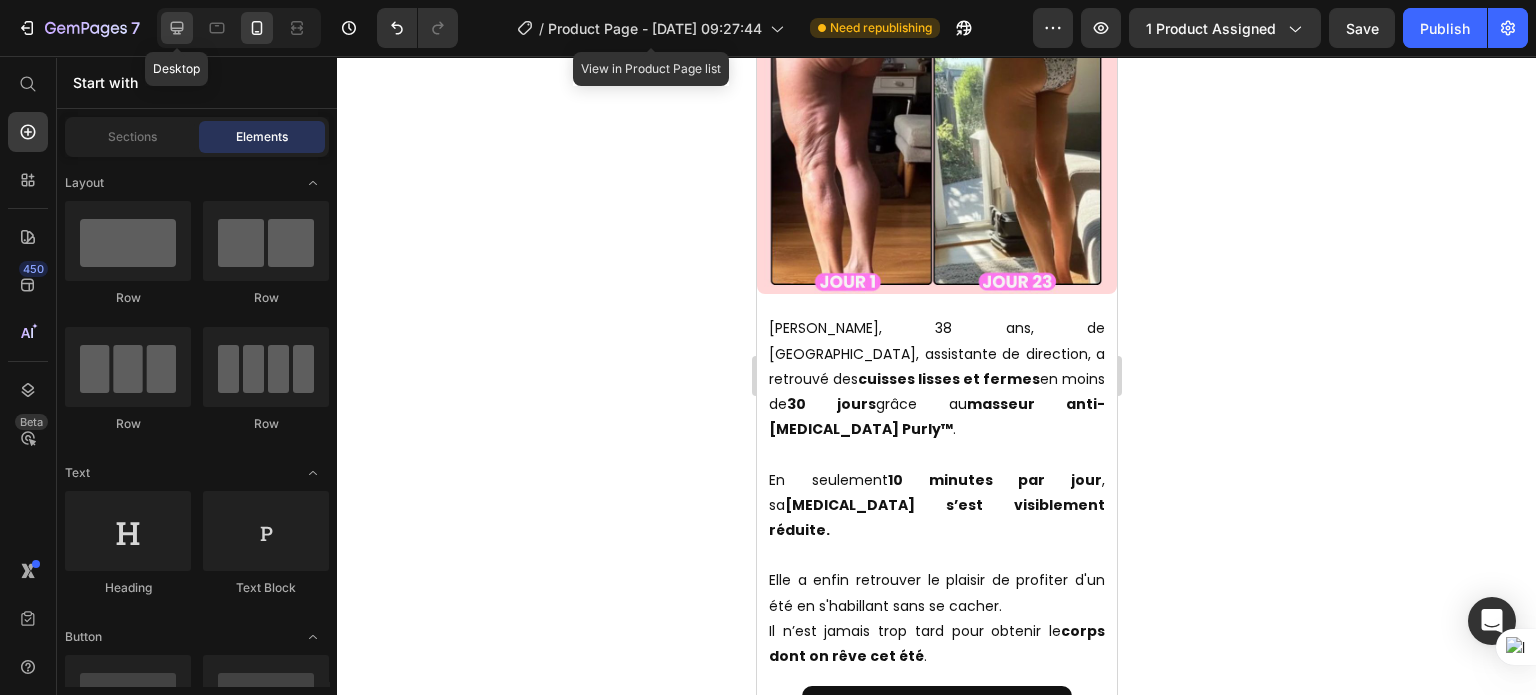click 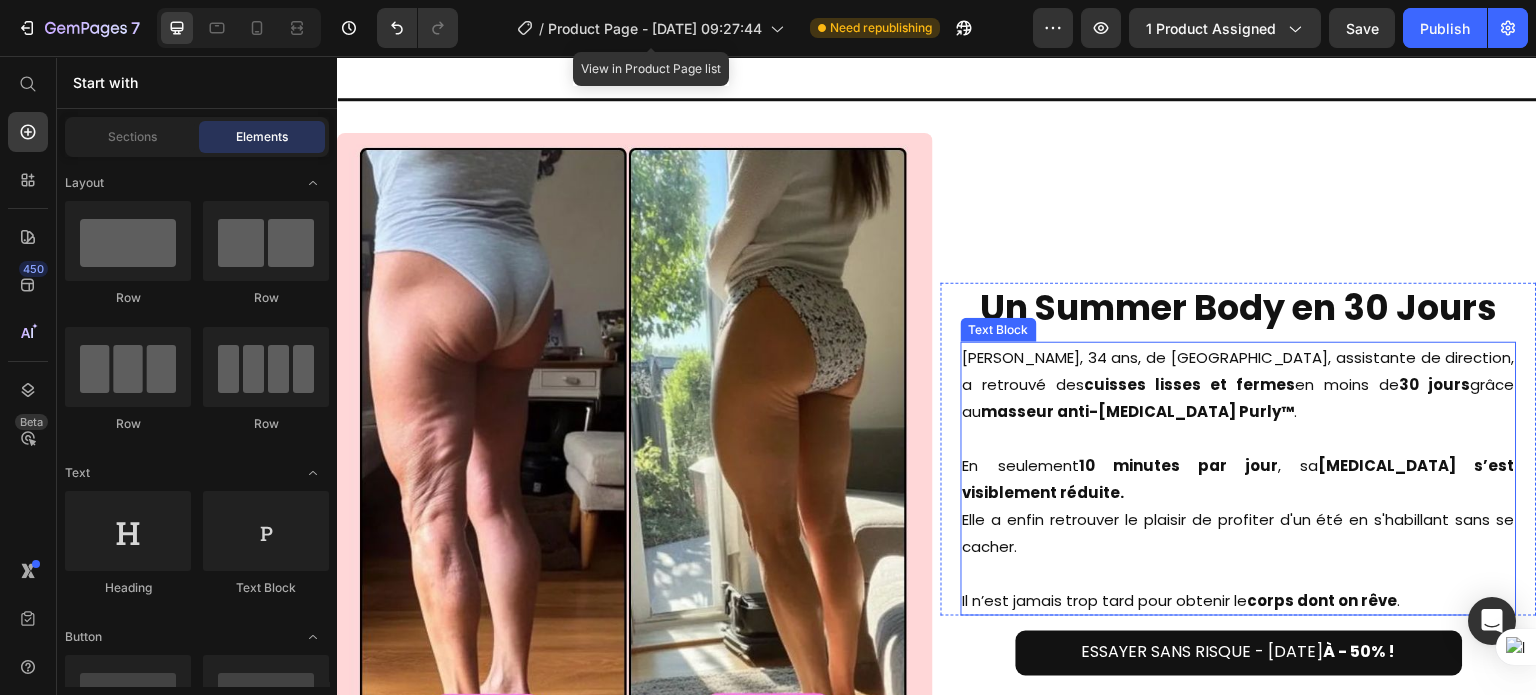 scroll, scrollTop: 6128, scrollLeft: 0, axis: vertical 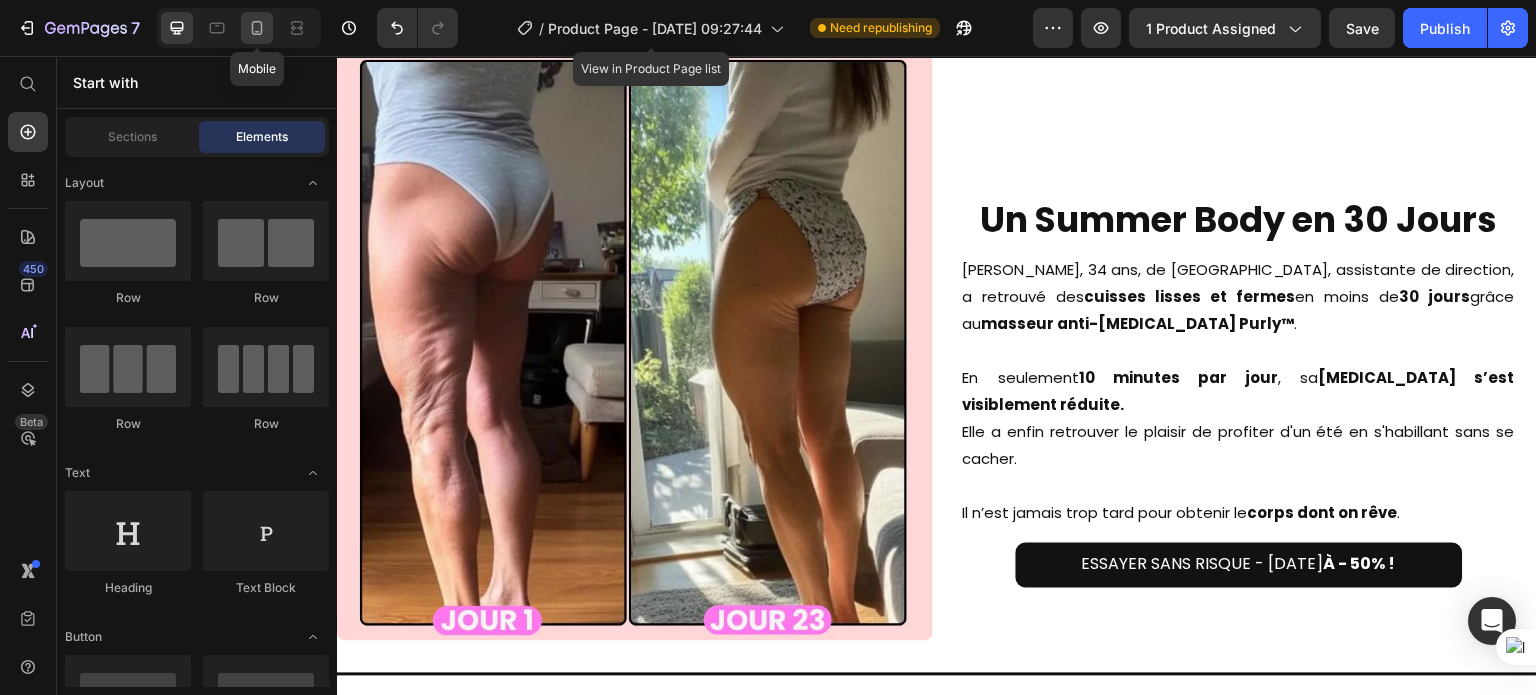 click 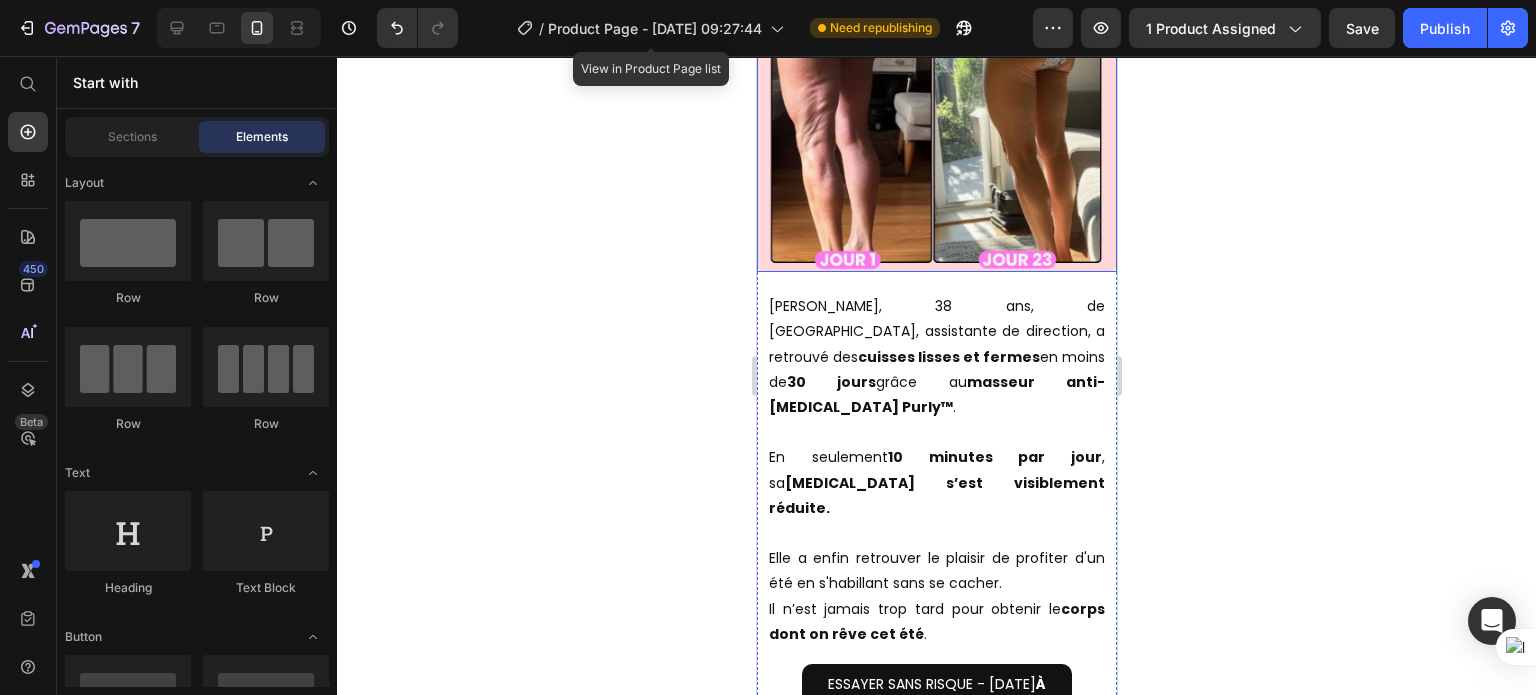 scroll, scrollTop: 6254, scrollLeft: 0, axis: vertical 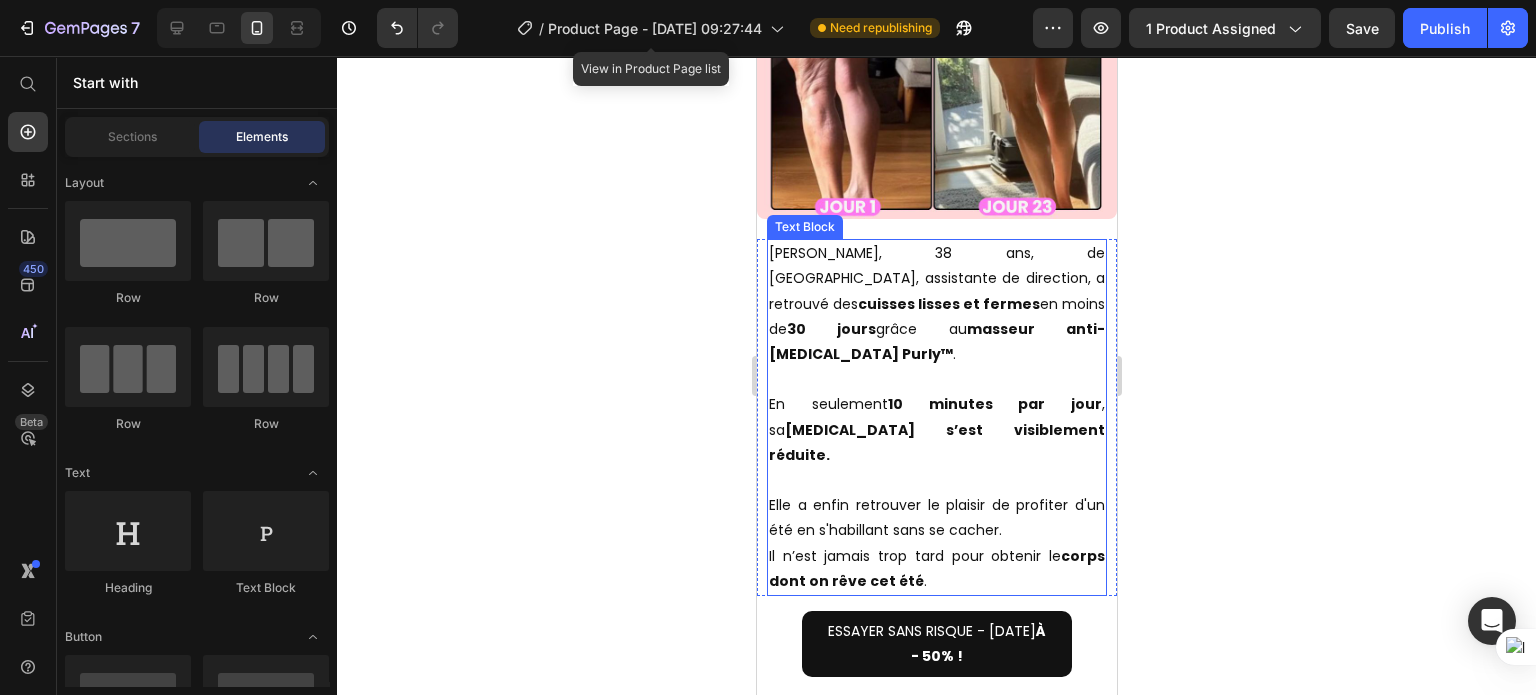 click at bounding box center [936, 480] 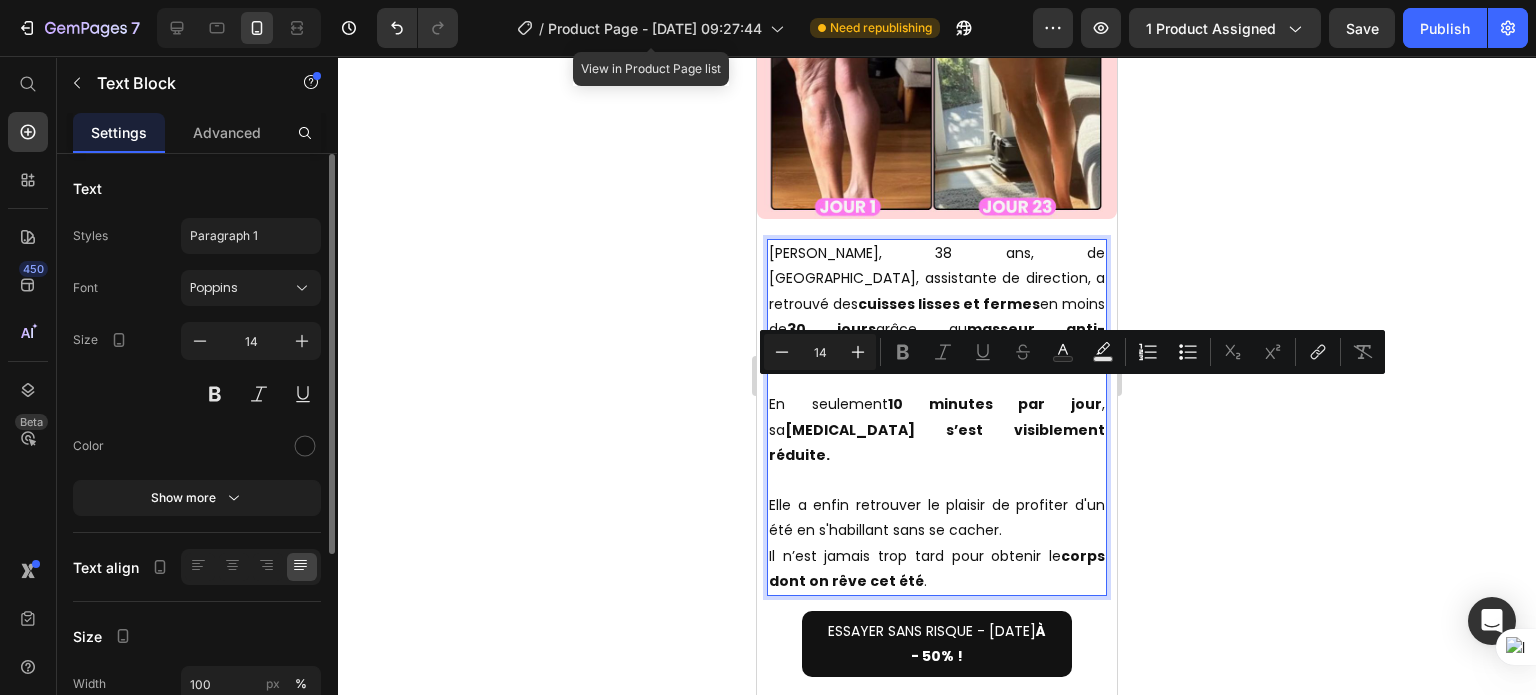 click at bounding box center [936, 480] 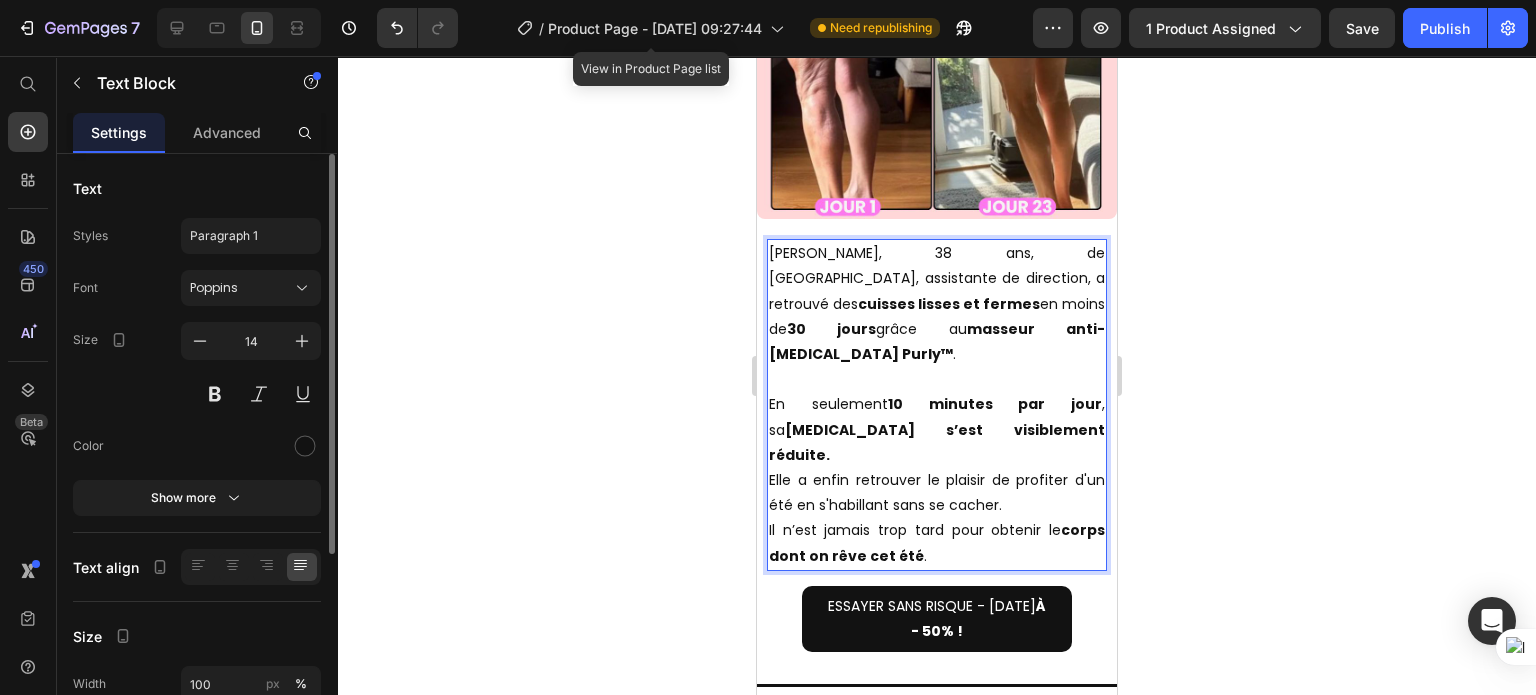 click on "Elle a enfin retrouver le plaisir de profiter d'un été en s'habillant sans se cacher." at bounding box center [936, 493] 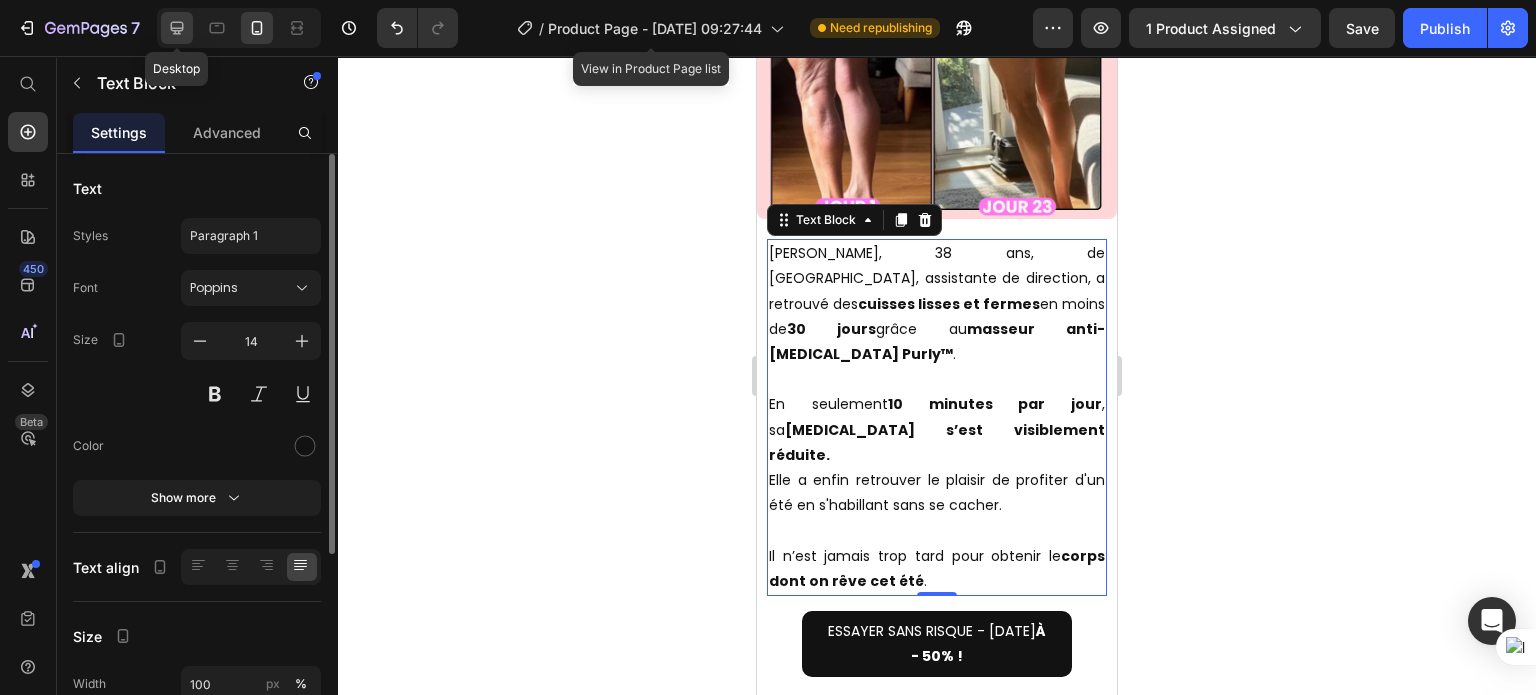 click 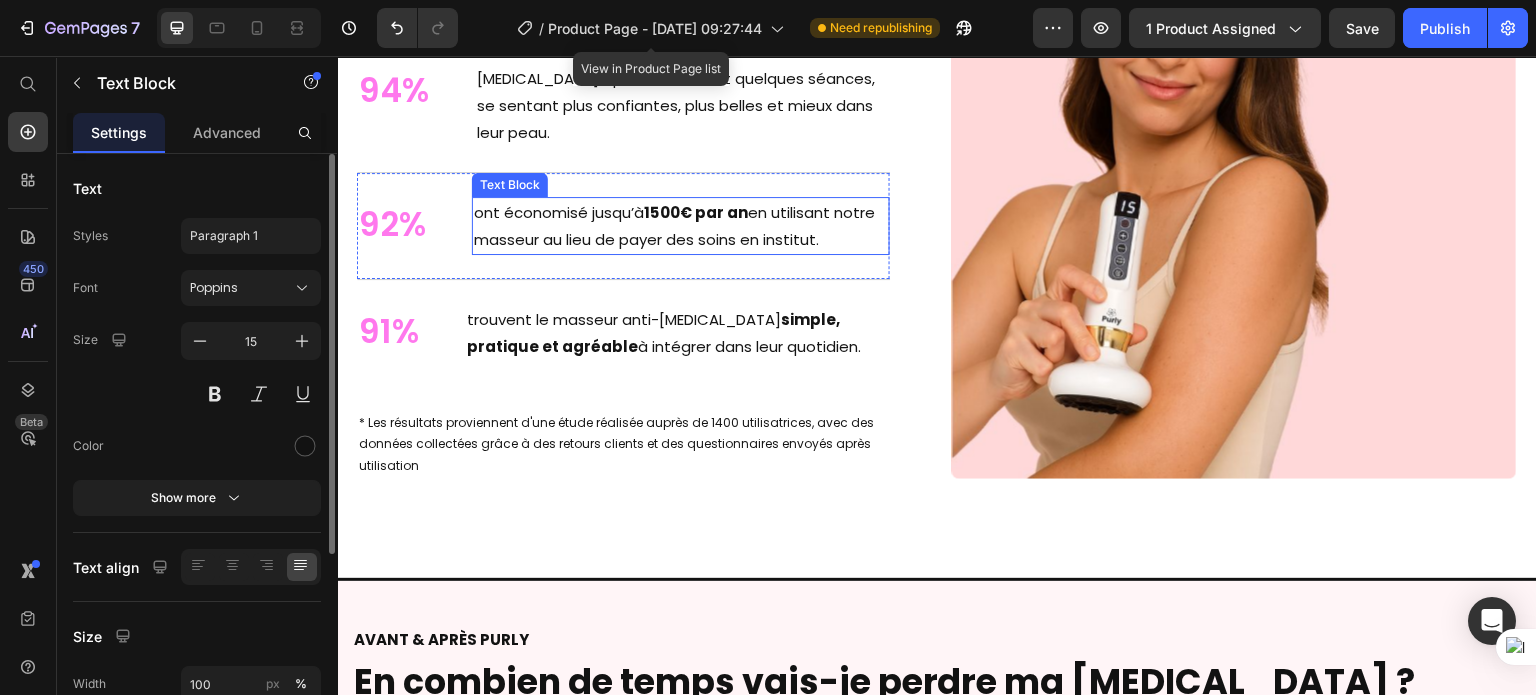 drag, startPoint x: 528, startPoint y: 92, endPoint x: 737, endPoint y: 344, distance: 327.3912 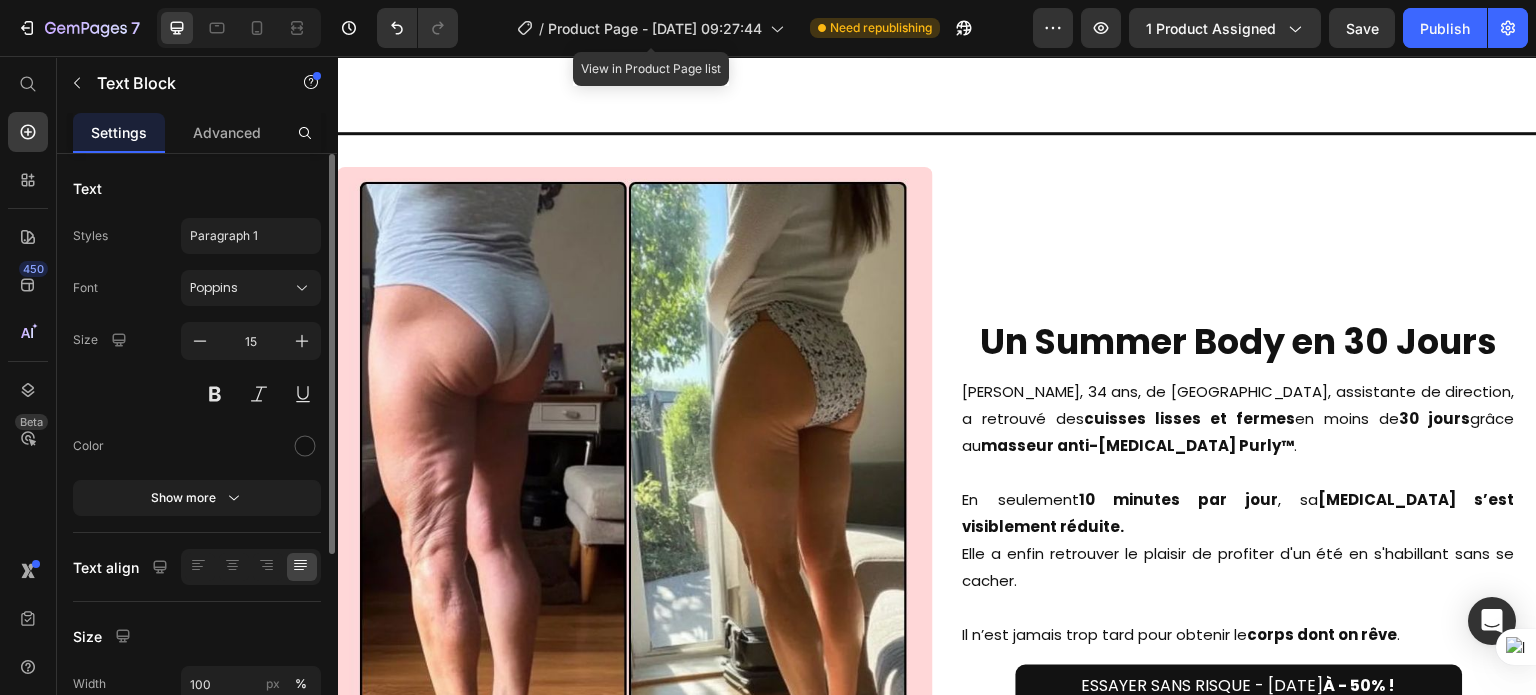 scroll, scrollTop: 6004, scrollLeft: 0, axis: vertical 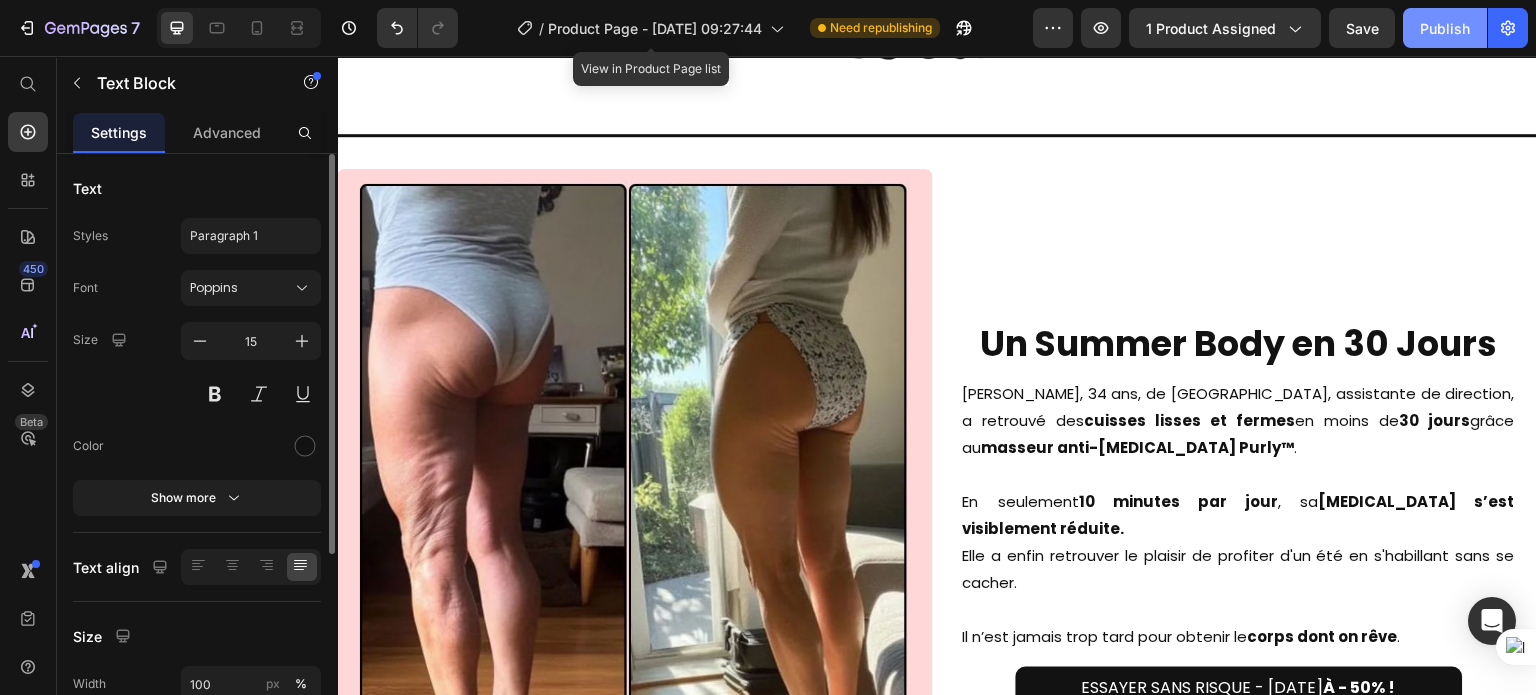 click on "Publish" 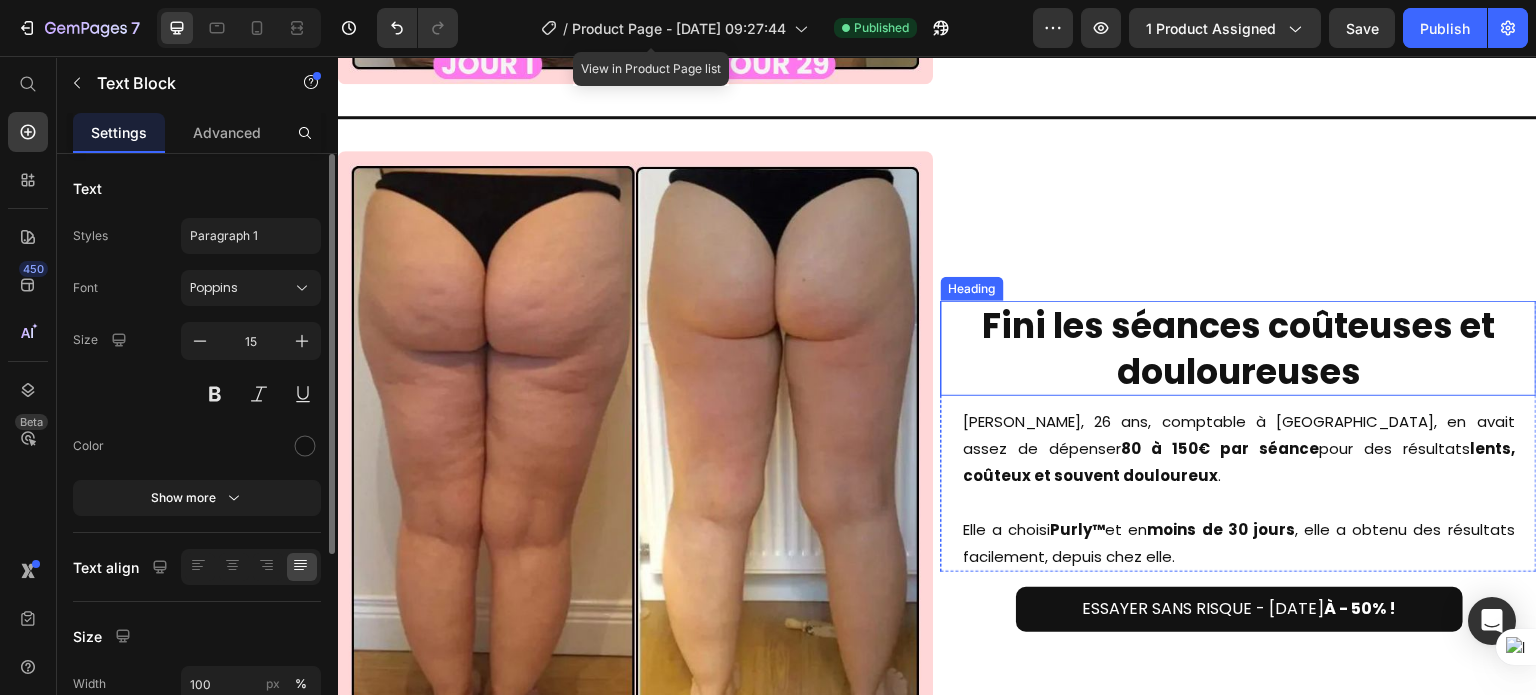 scroll, scrollTop: 7186, scrollLeft: 0, axis: vertical 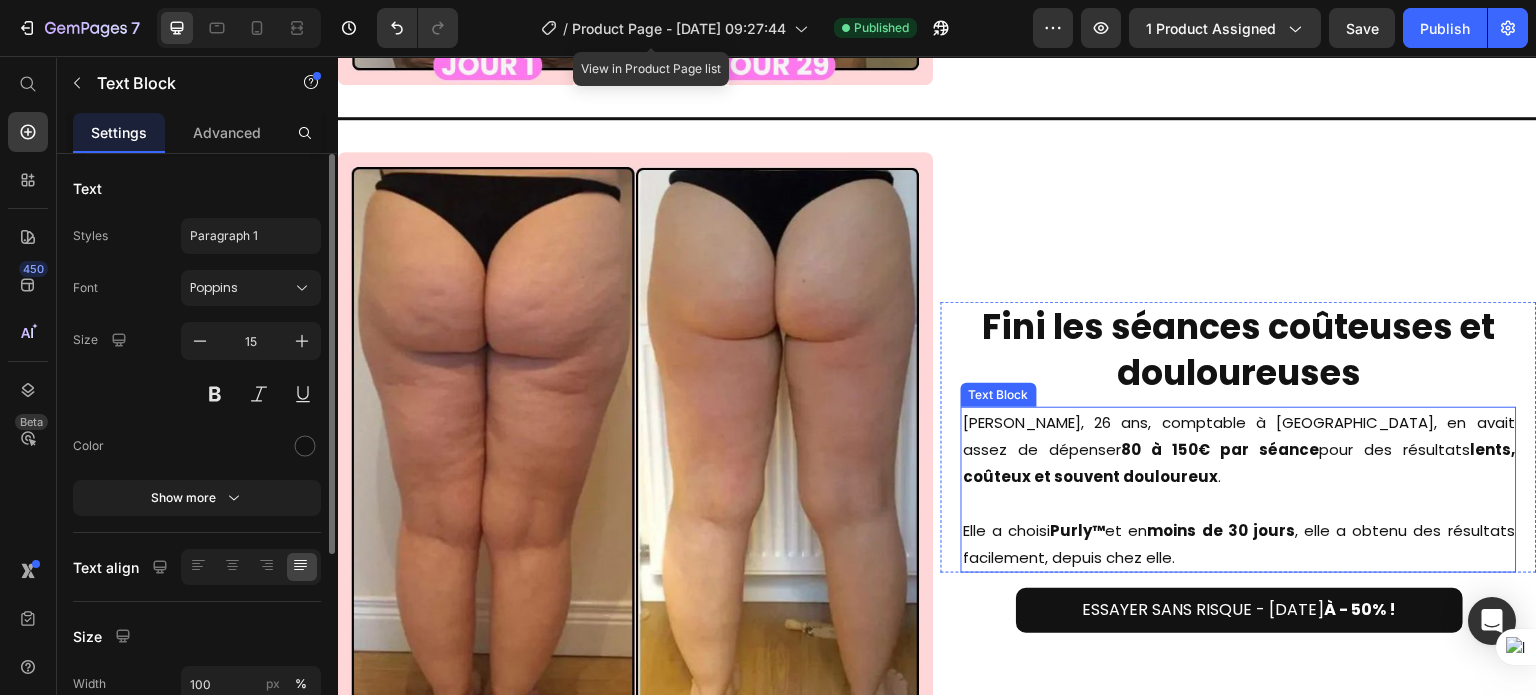 click on "Purly™" at bounding box center (1077, 530) 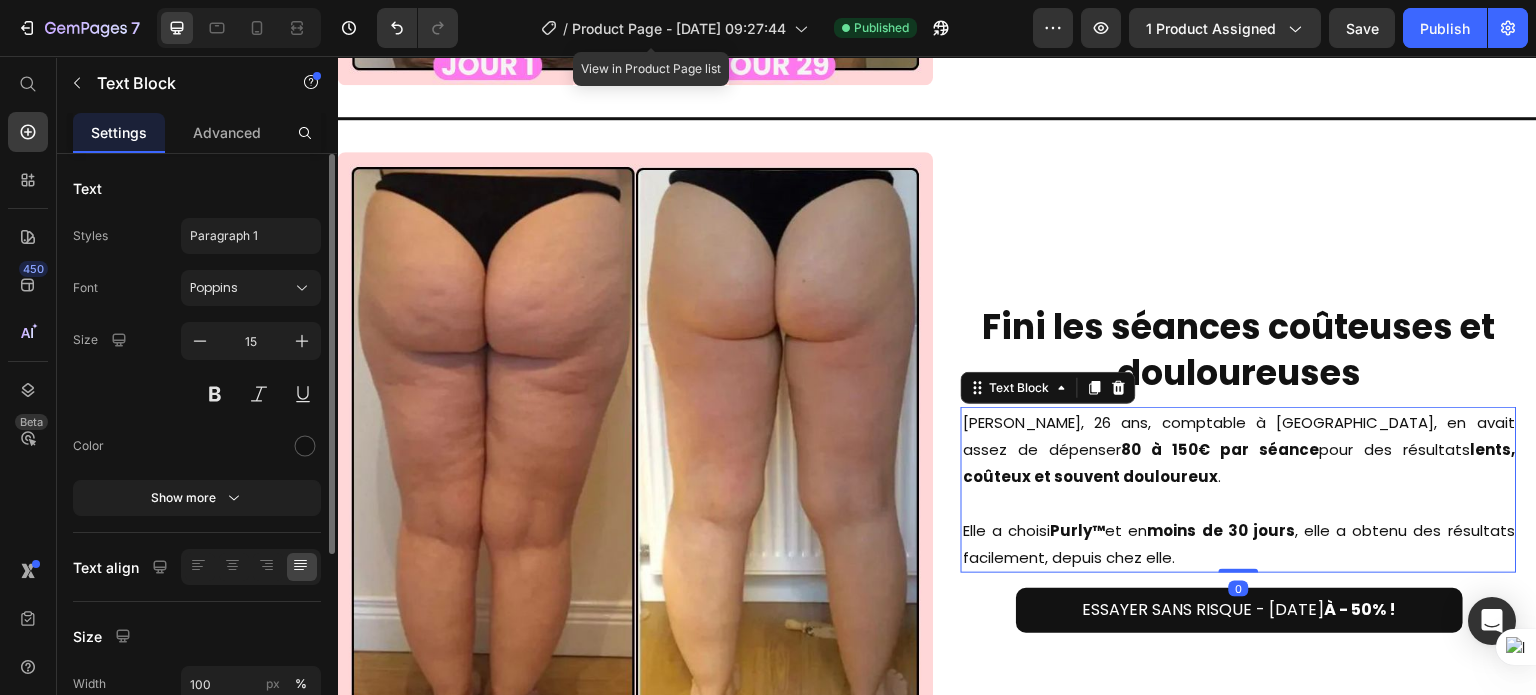 click on "Purly™" at bounding box center [1077, 530] 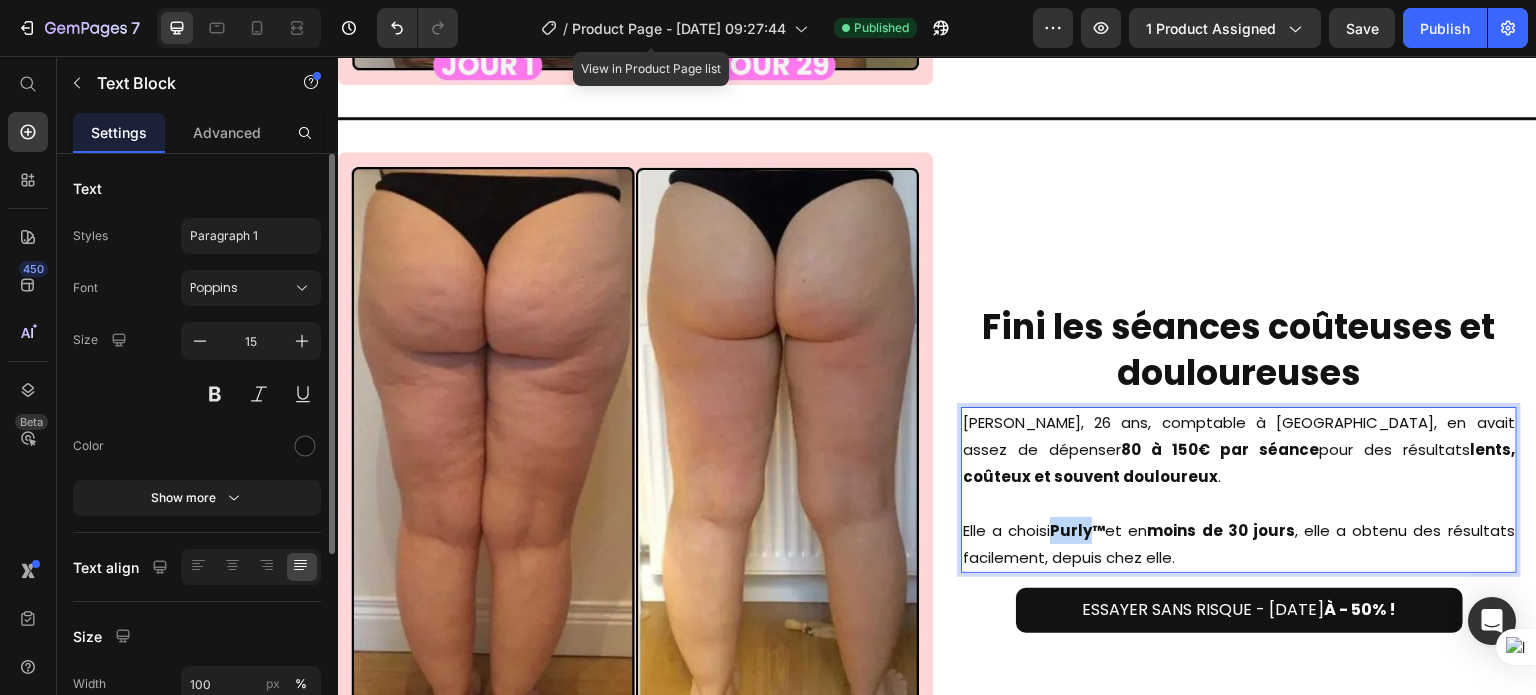 click on "Purly™" at bounding box center (1077, 530) 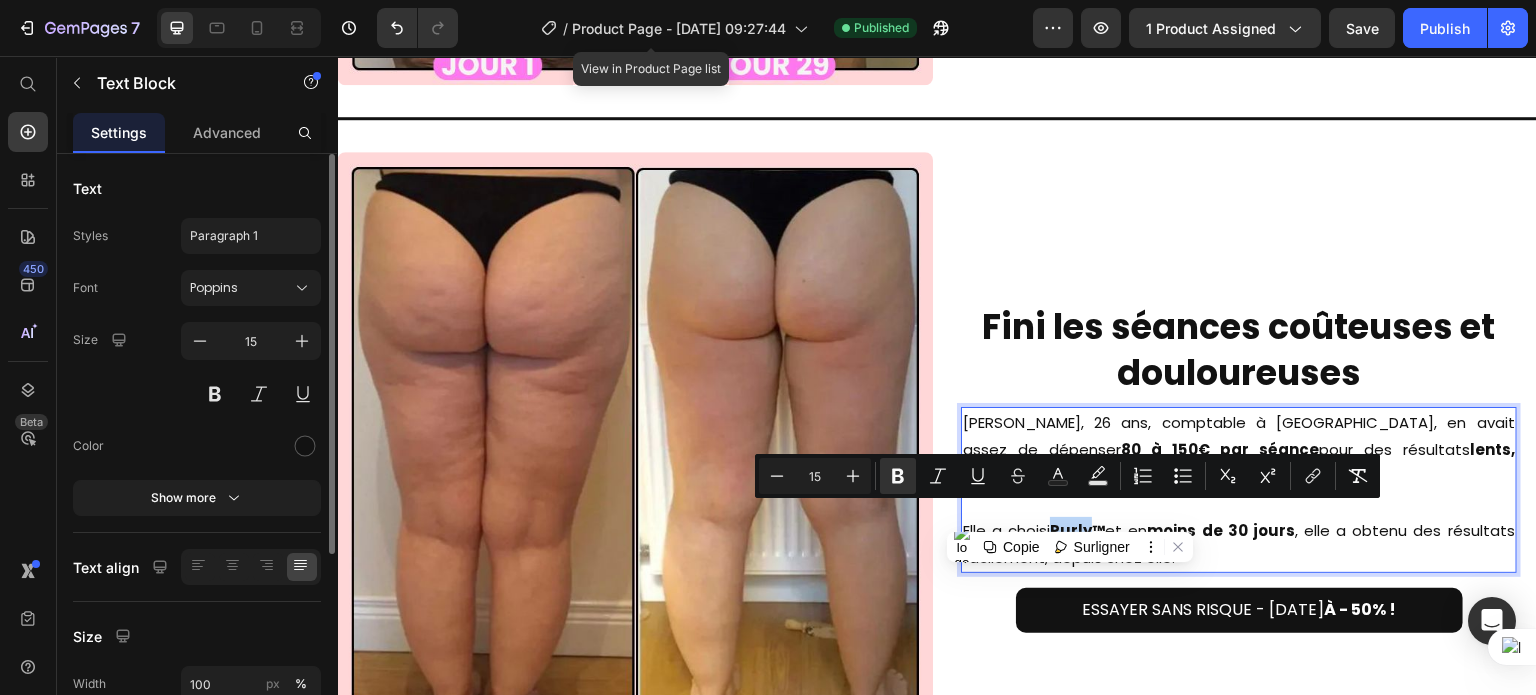 click on "Purly™" at bounding box center [1077, 530] 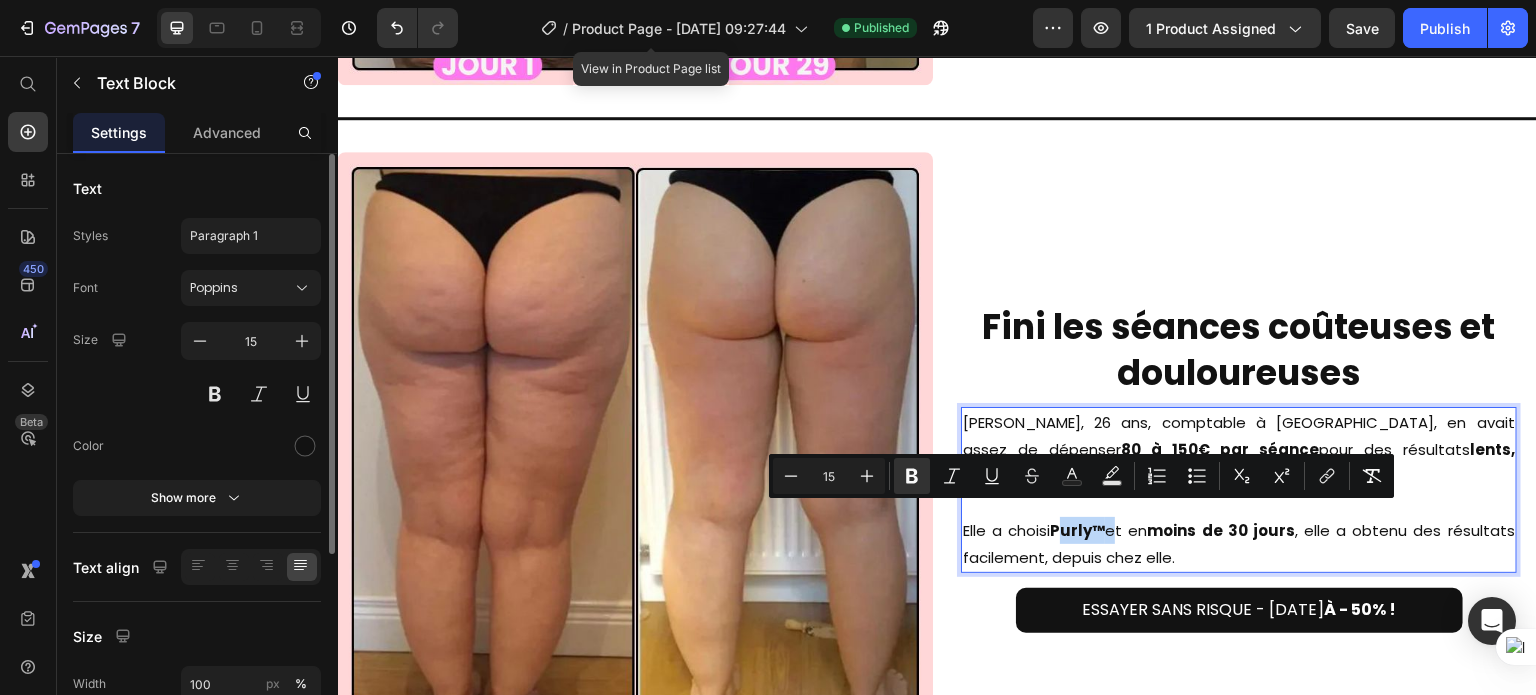 drag, startPoint x: 1108, startPoint y: 517, endPoint x: 1058, endPoint y: 519, distance: 50.039986 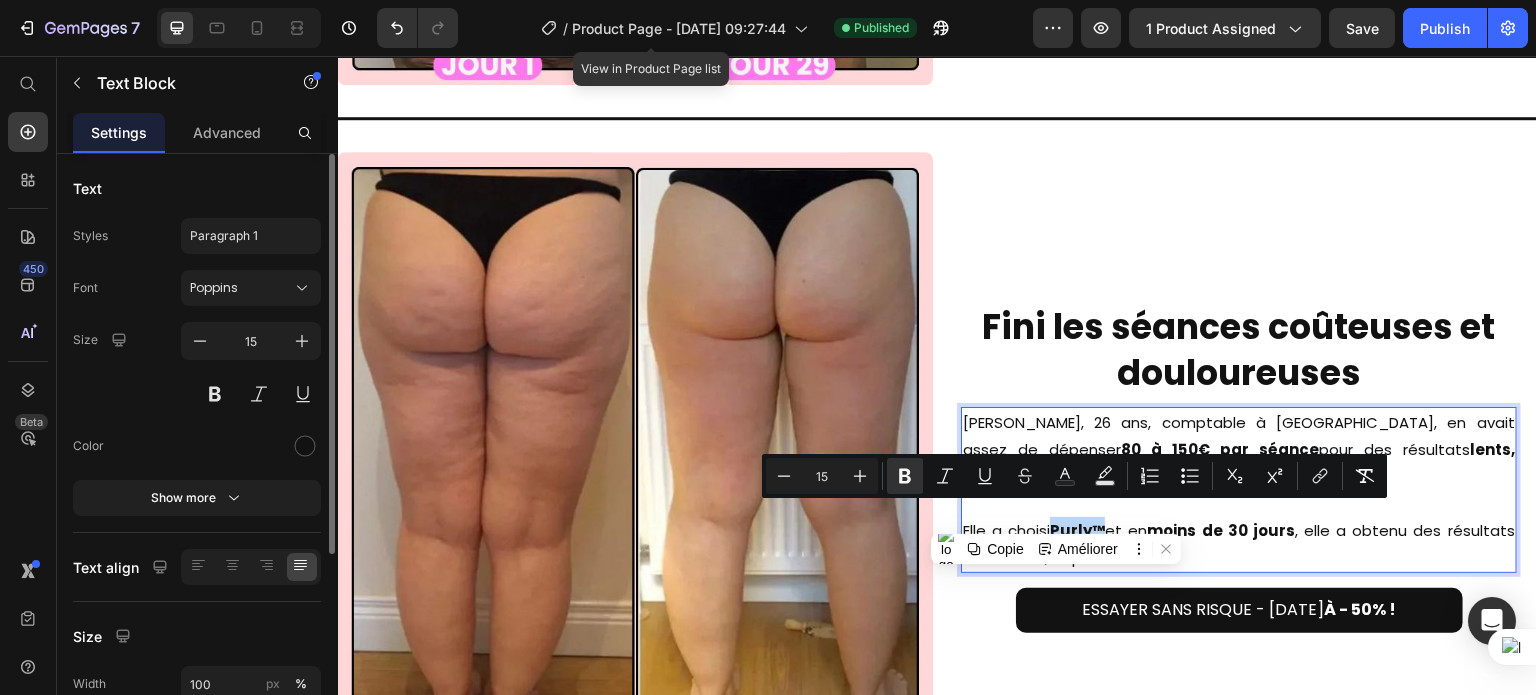 drag, startPoint x: 1050, startPoint y: 522, endPoint x: 1101, endPoint y: 515, distance: 51.47815 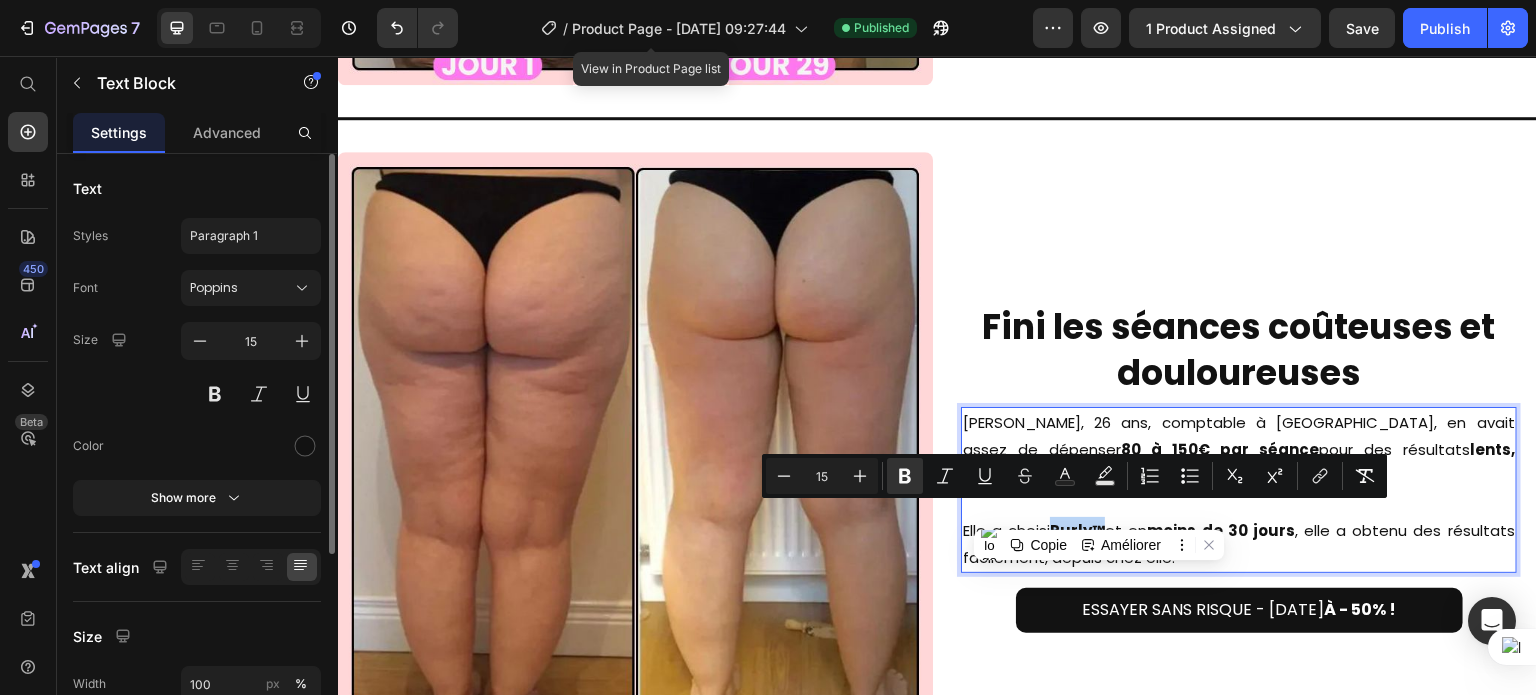 copy on "Purly™" 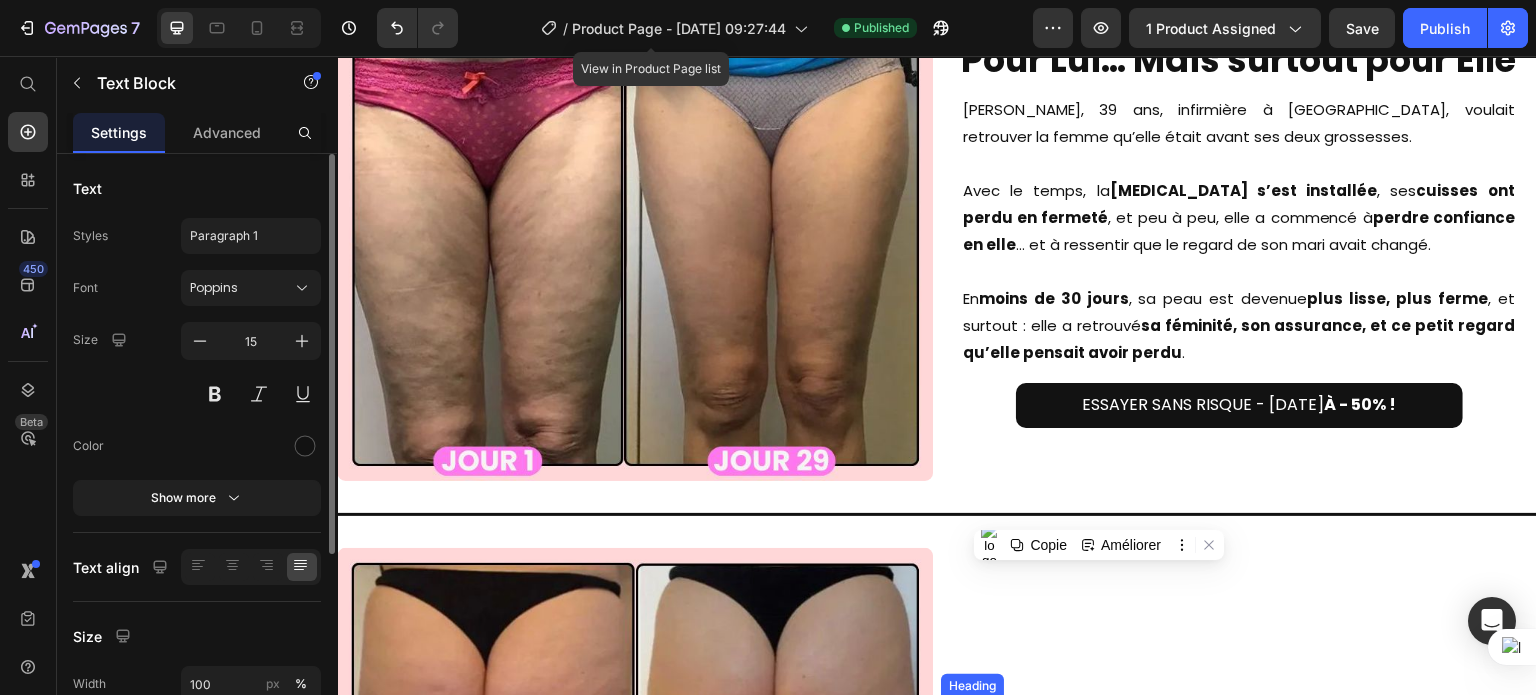 scroll, scrollTop: 6743, scrollLeft: 0, axis: vertical 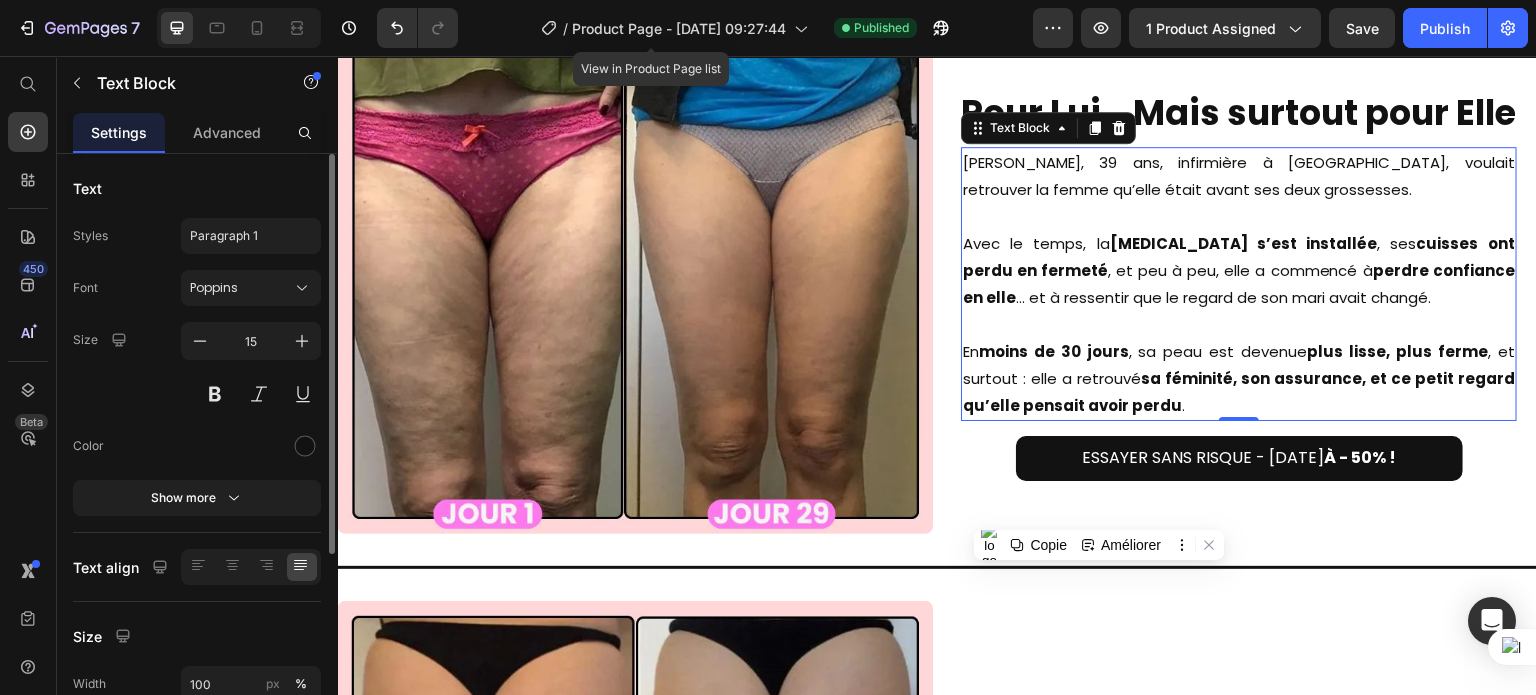 click on "moins de 30 jours" at bounding box center (1054, 351) 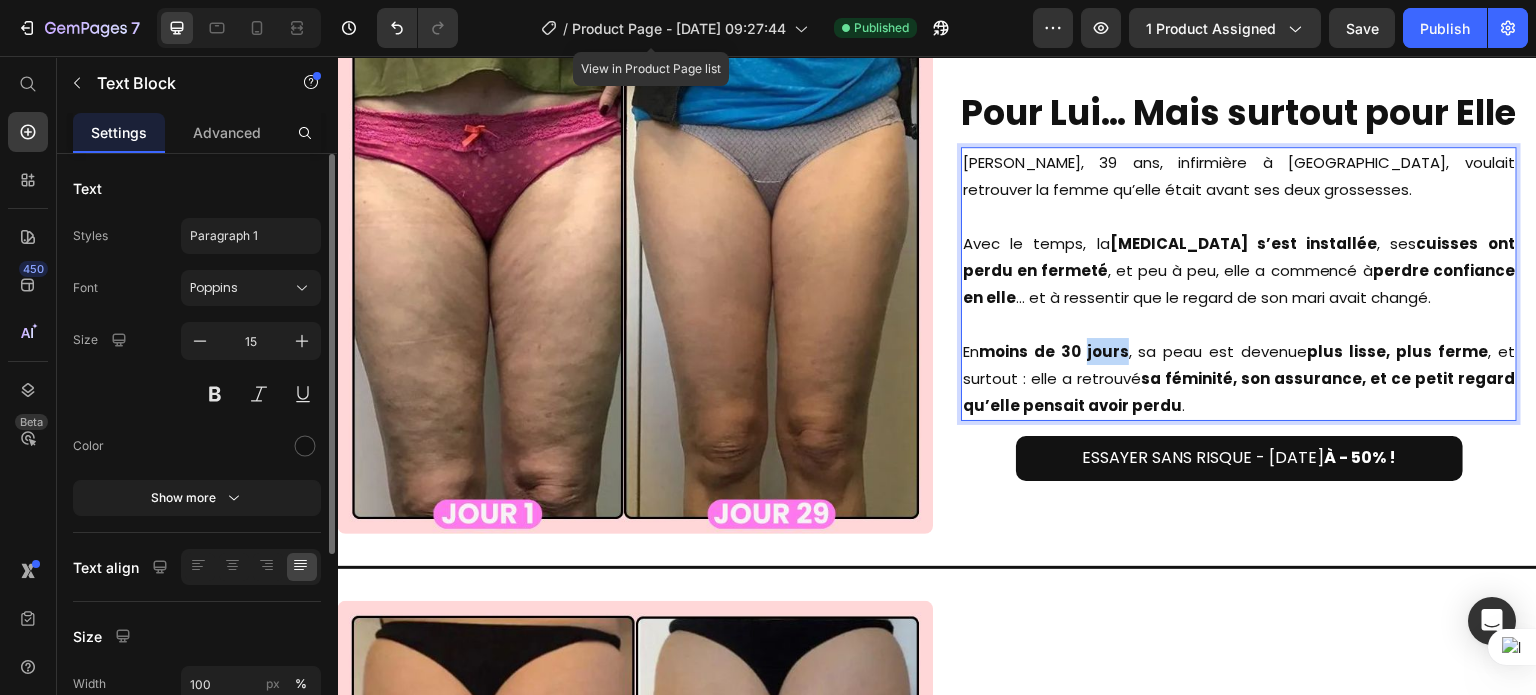 click on "moins de 30 jours" at bounding box center [1054, 351] 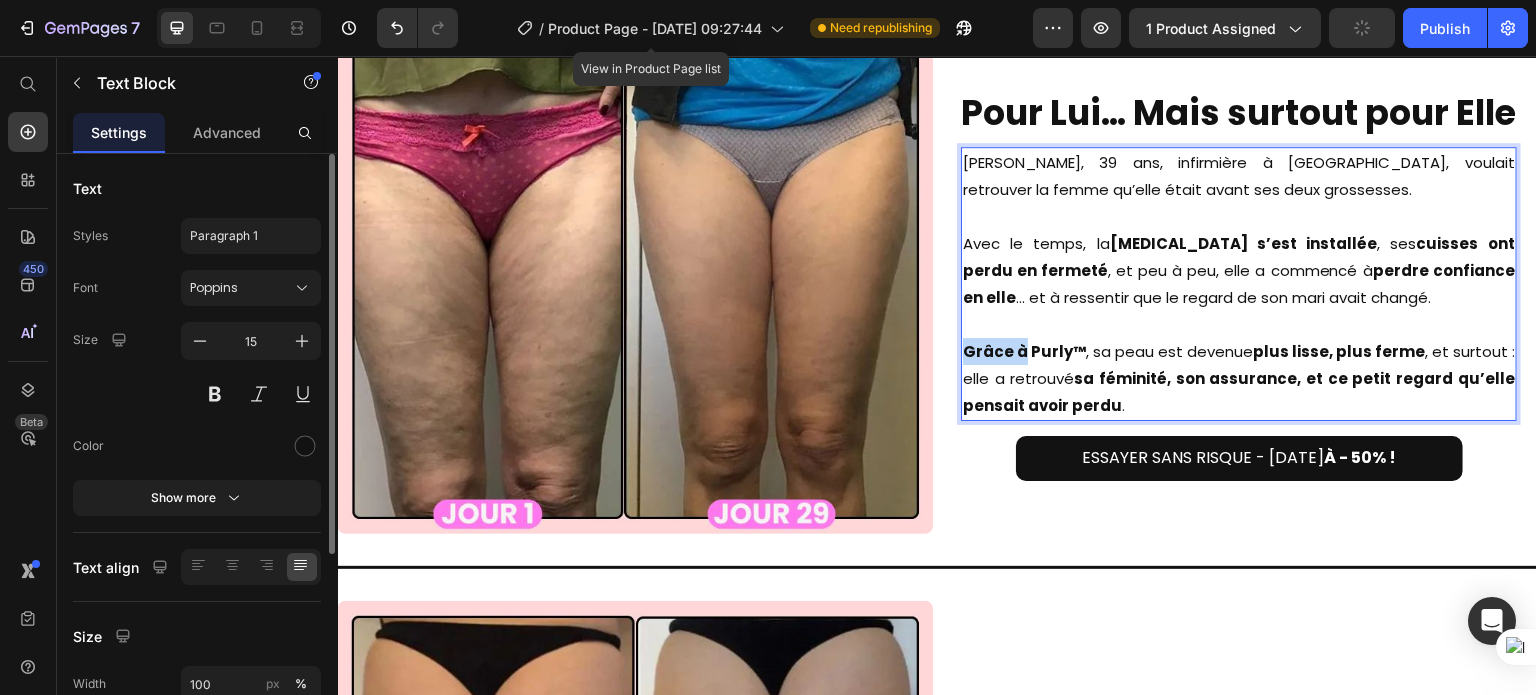 drag, startPoint x: 1017, startPoint y: 338, endPoint x: 958, endPoint y: 340, distance: 59.03389 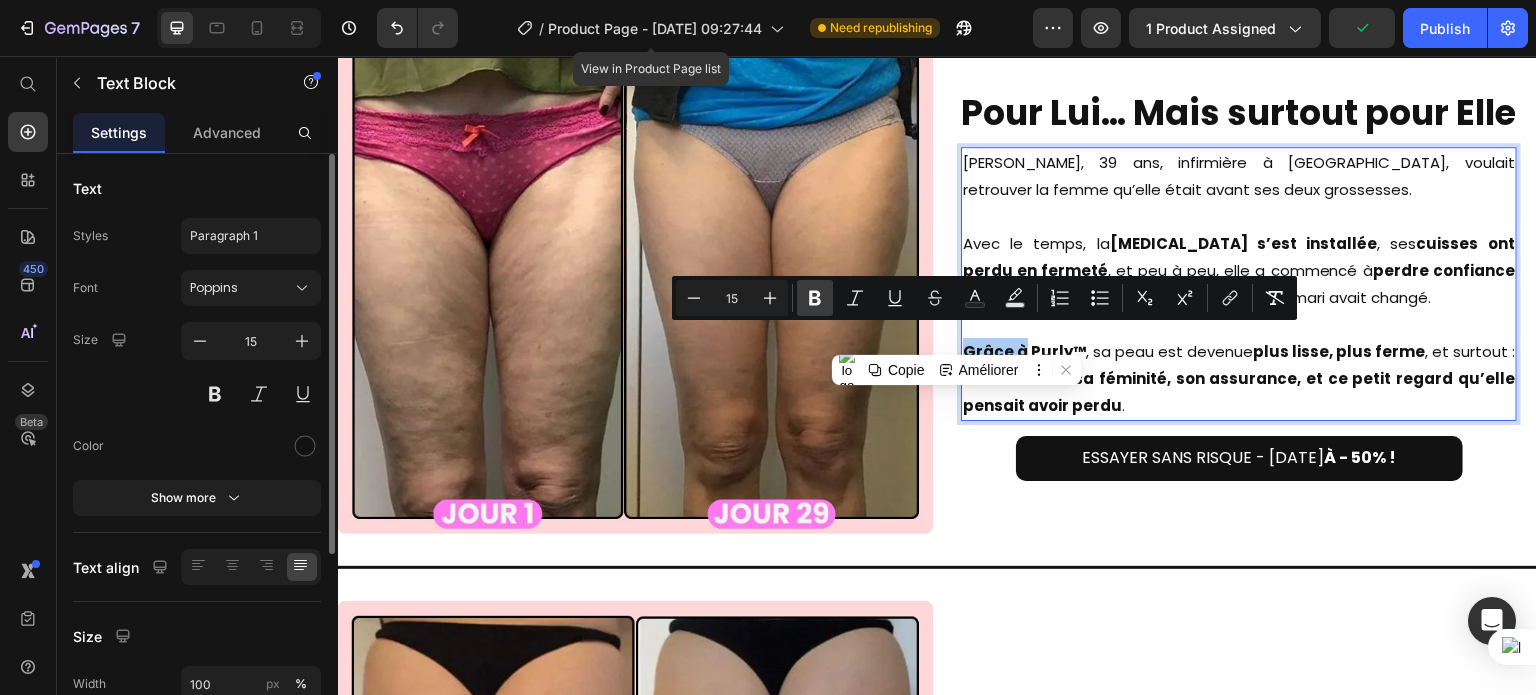 click on "Bold" at bounding box center (815, 298) 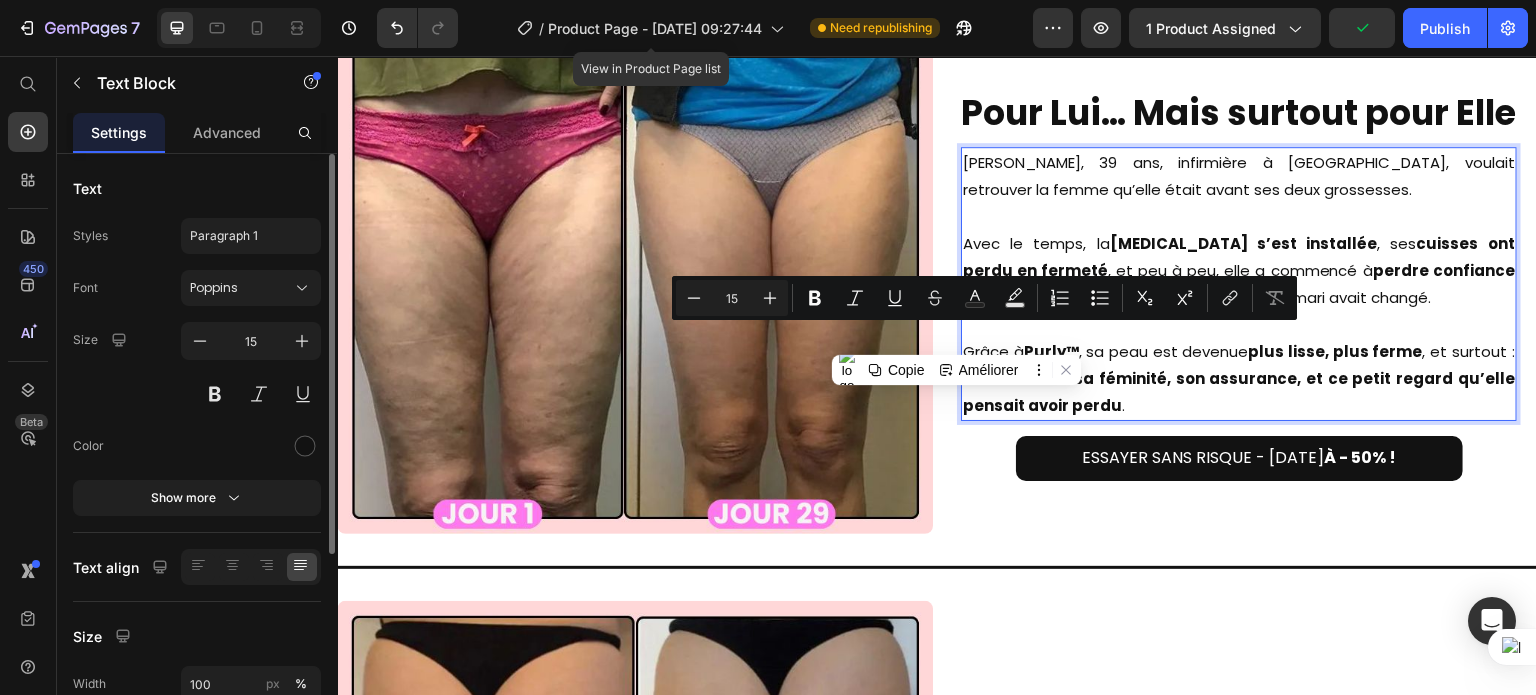 click at bounding box center [1239, 216] 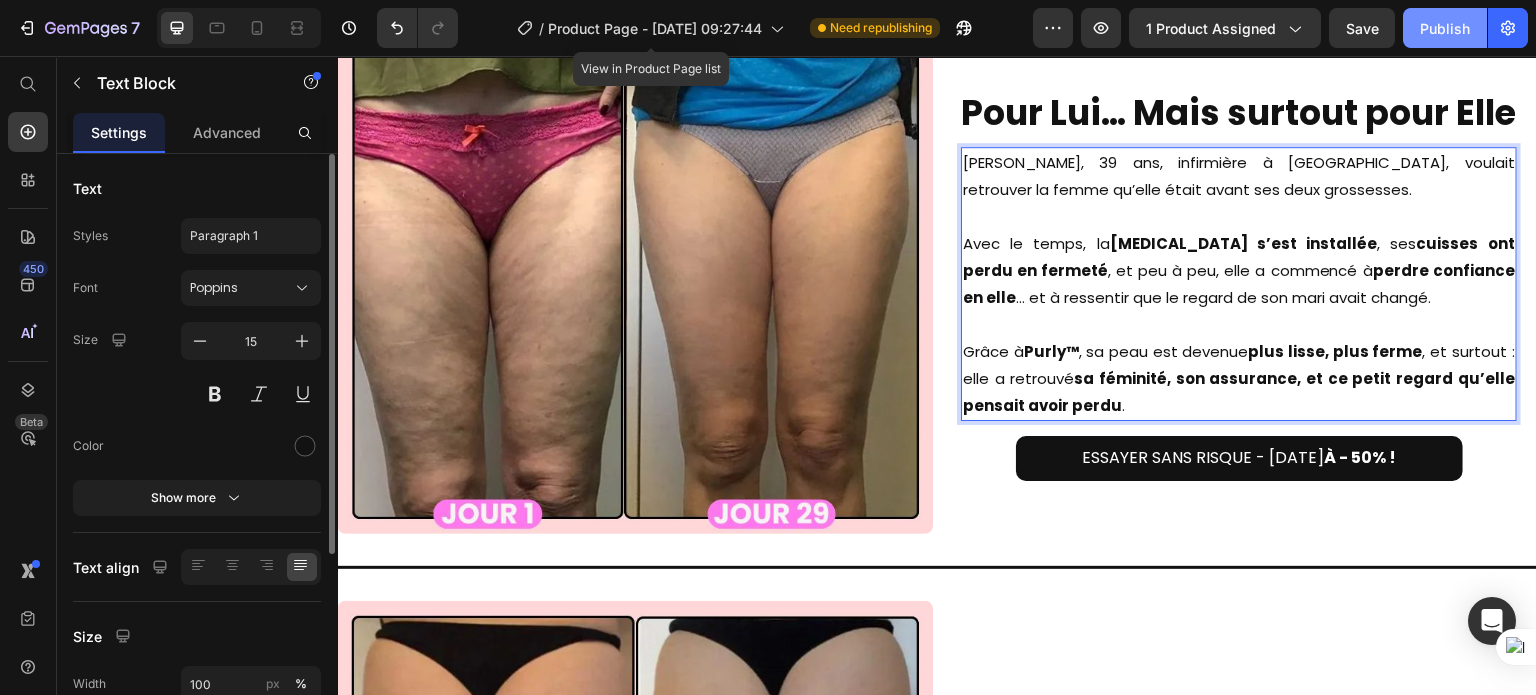 click on "Publish" 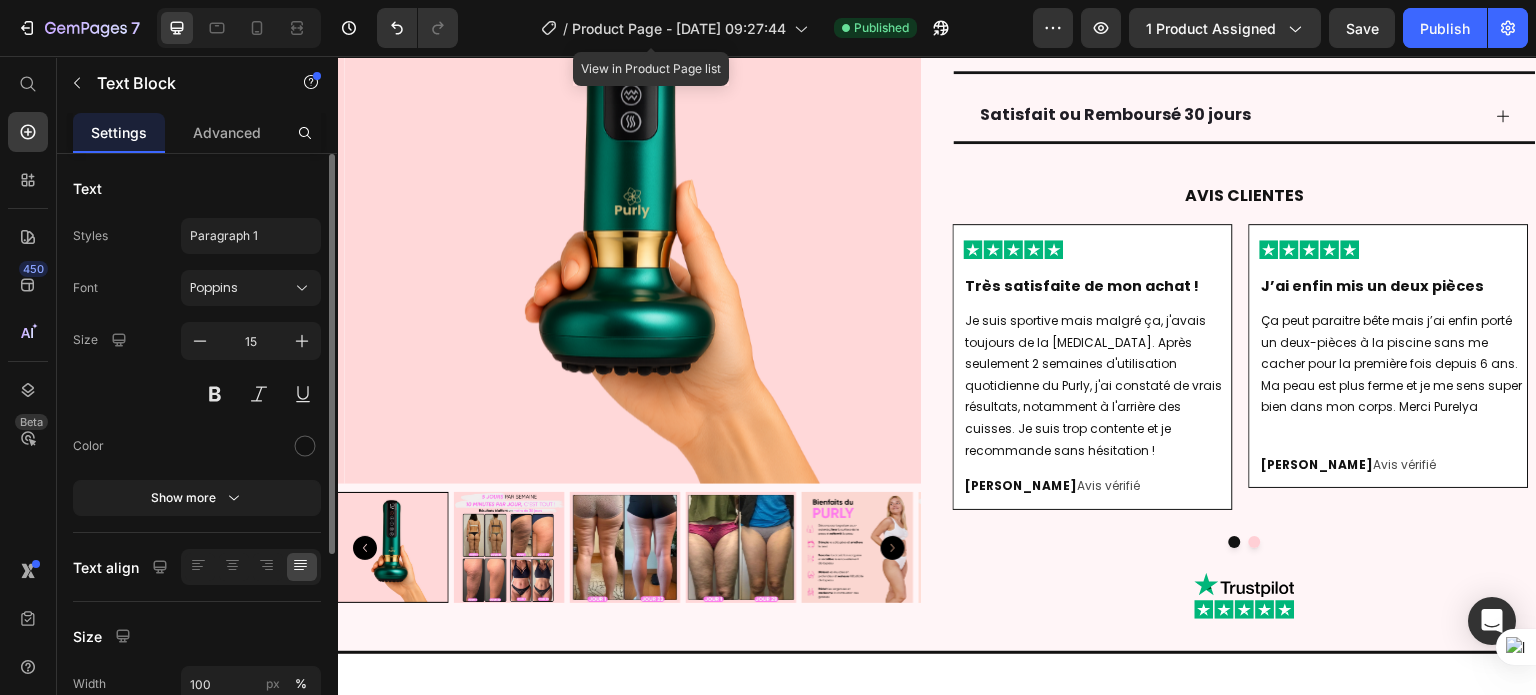 scroll, scrollTop: 2188, scrollLeft: 0, axis: vertical 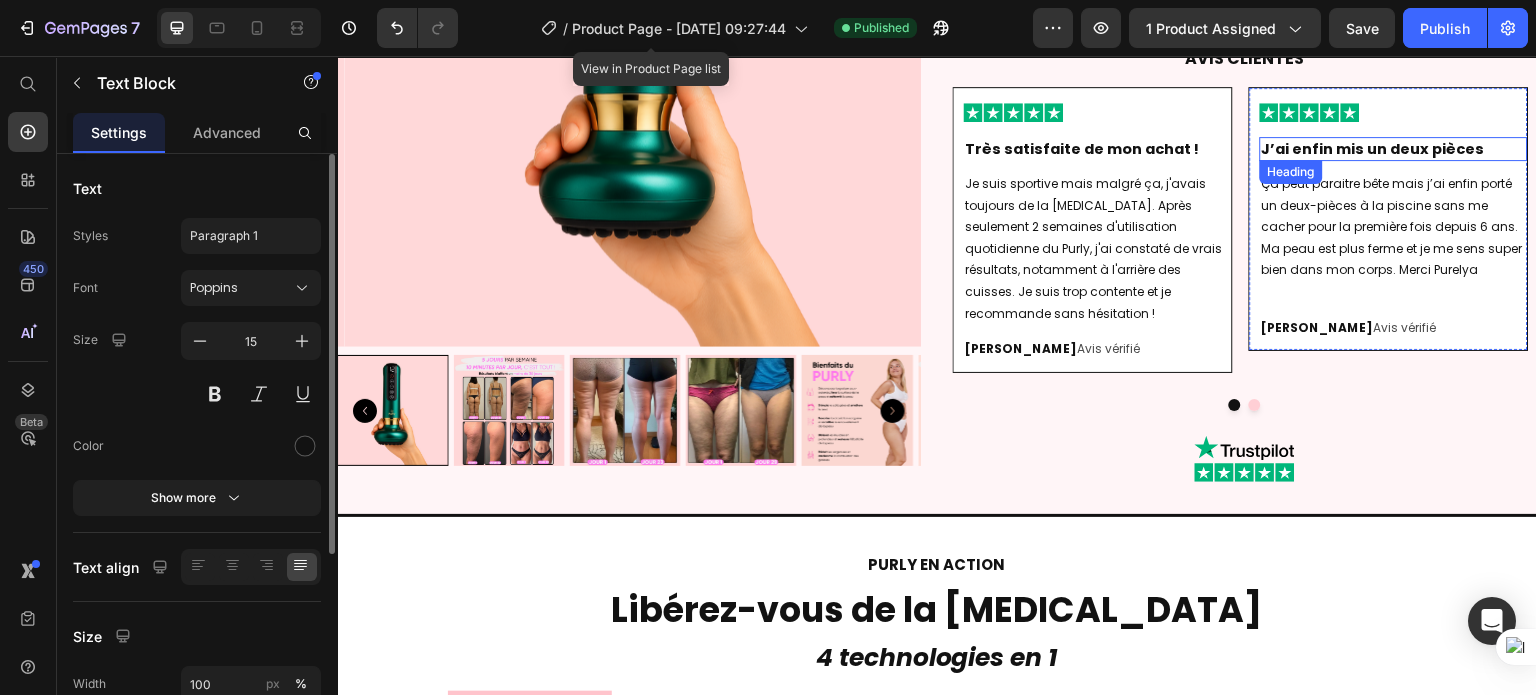 click on "J’ai enfin mis un deux pièces" at bounding box center [1373, 149] 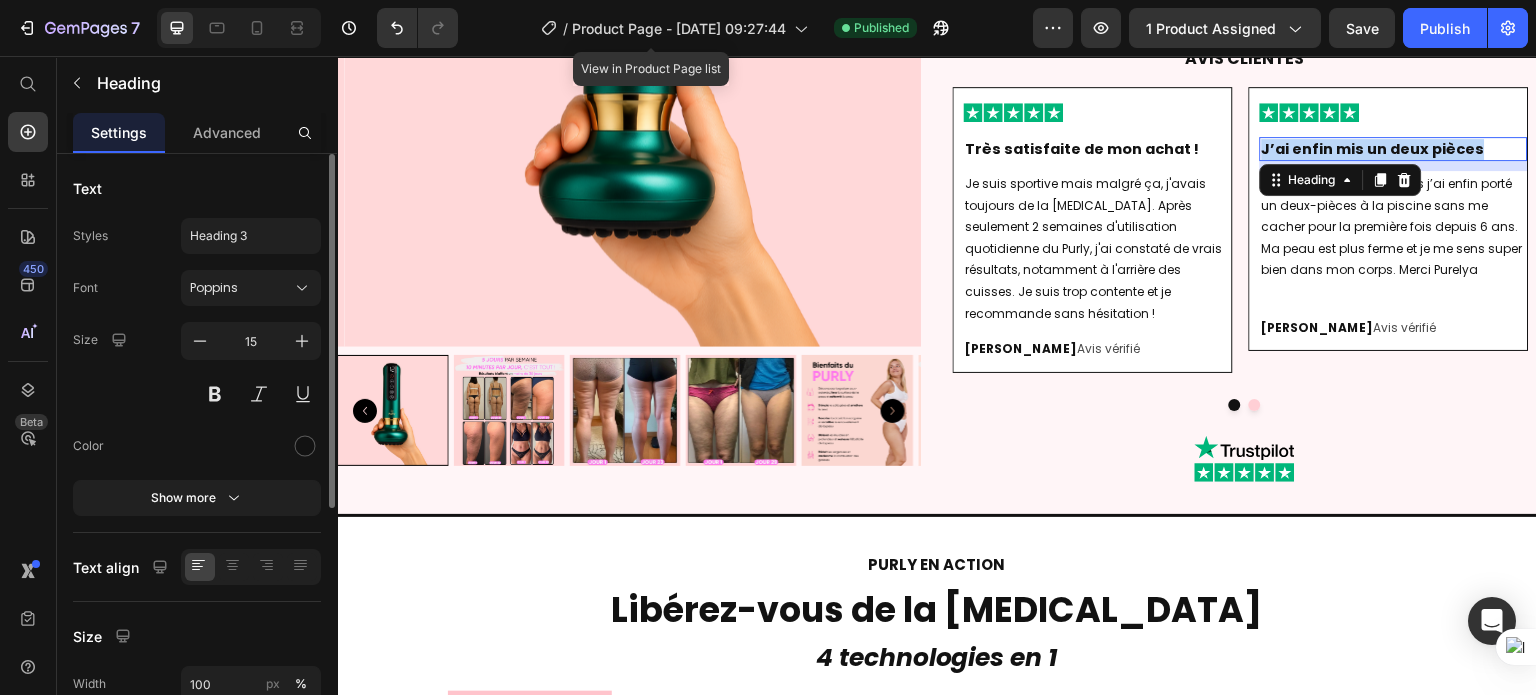 click on "J’ai enfin mis un deux pièces" at bounding box center (1373, 149) 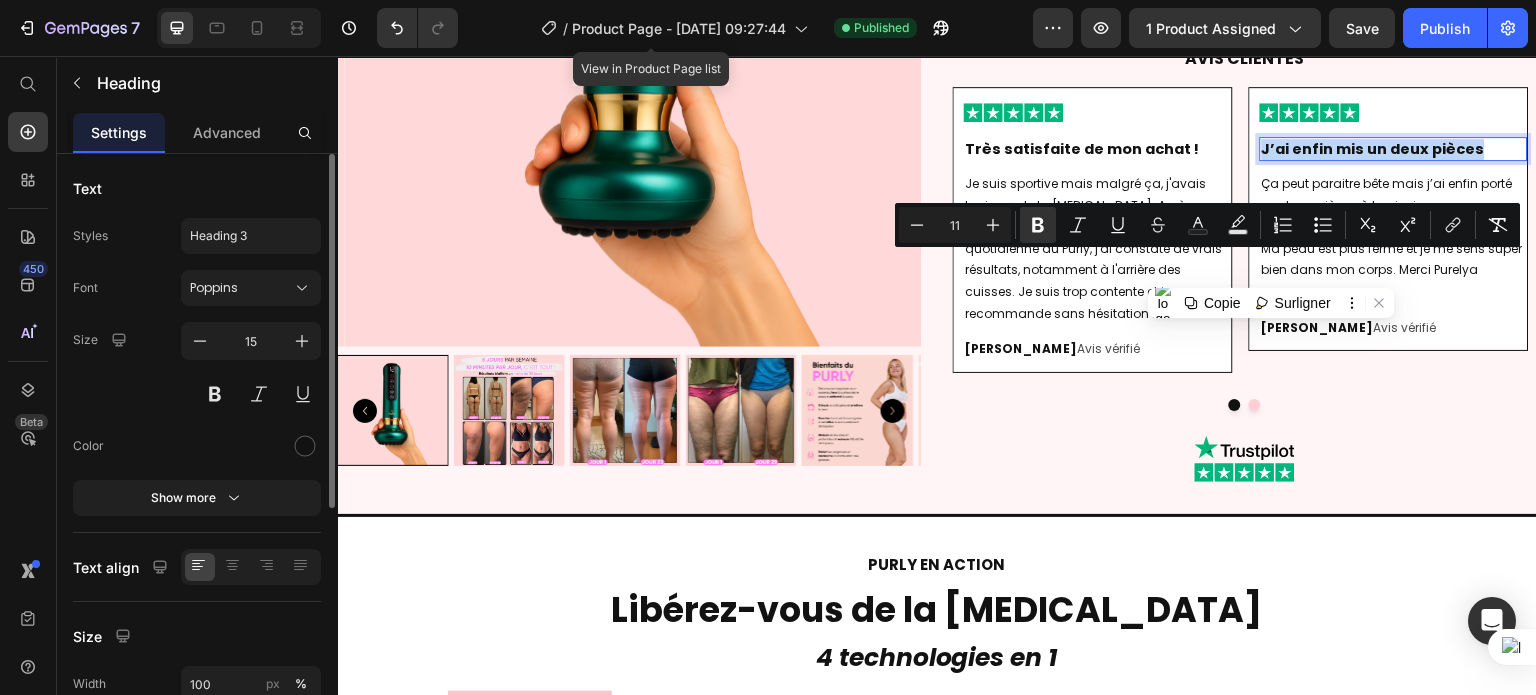 copy on "J’ai enfin mis un deux pièces" 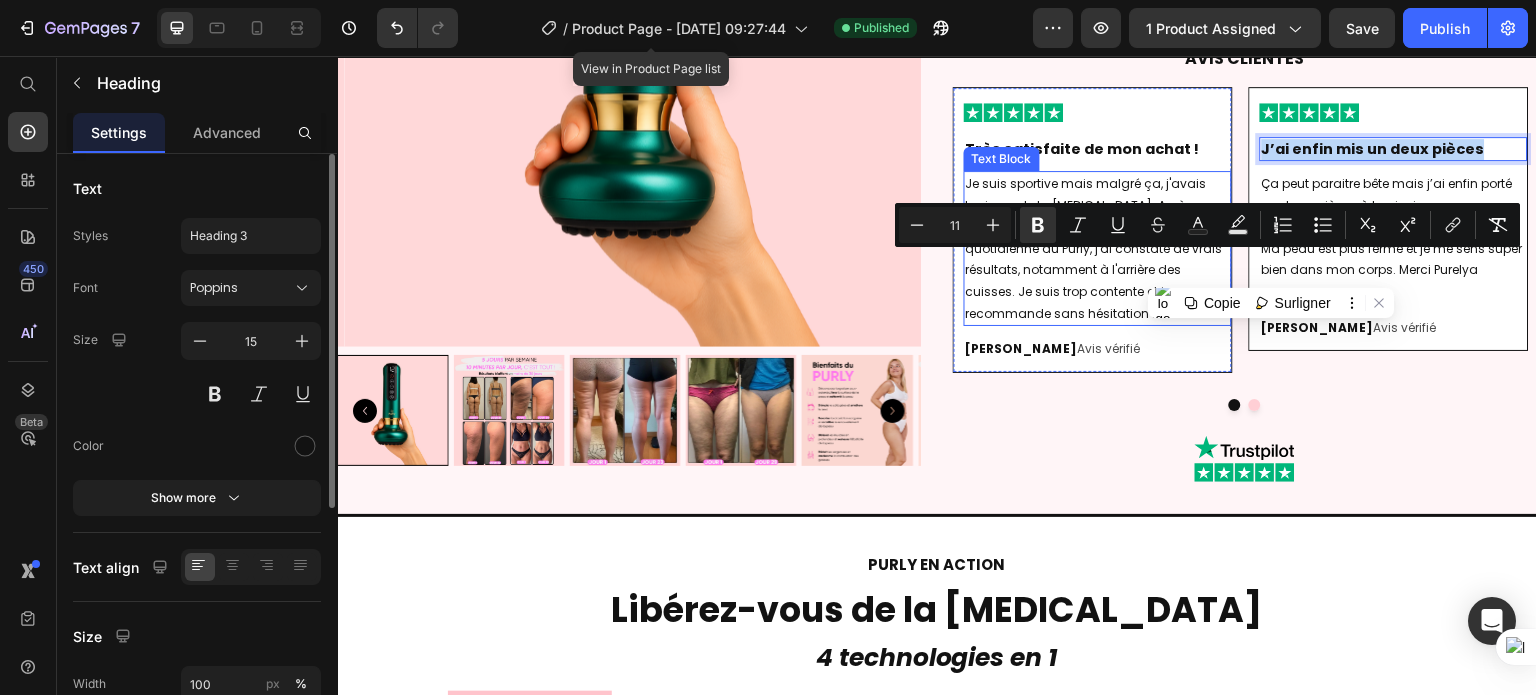 click on "Image Très satisfaite de mon achat !  Heading Je suis sportive mais malgré ça, j'avais toujours de la [MEDICAL_DATA]. Après seulement 2 semaines d'utilisation quotidienne du Purly, j'ai constaté de vrais résultats, notamment à l'arrière des cuisses. Je suis trop contente et je recommande sans hésitation ! Text Block [PERSON_NAME] D.   Avis vérifié Text Block Row Image J’ai enfin mis un deux pièces Heading   10 Ça peut paraitre bête mais j’ai enfin porté un deux-pièces à la piscine sans me cacher pour la première fois depuis 6 ans. Ma peau est plus ferme et je me sens super bien dans mon corps. Merci Purelya   Text Block [PERSON_NAME]   Avis vérifié Text Block Row Image Remplace toutes mes crèmes Heading Ce produit a remplacé toutes mes crèmes ! Rien à voir avec les soins anti-[MEDICAL_DATA] classiques : là, on sent une vraie efficacité. C’est un appareil de qualité professionnelle et ça fait vraiment la différence.   Text Block [PERSON_NAME]   Avis vérifié Text Block Row Image Heading" at bounding box center [1245, 235] 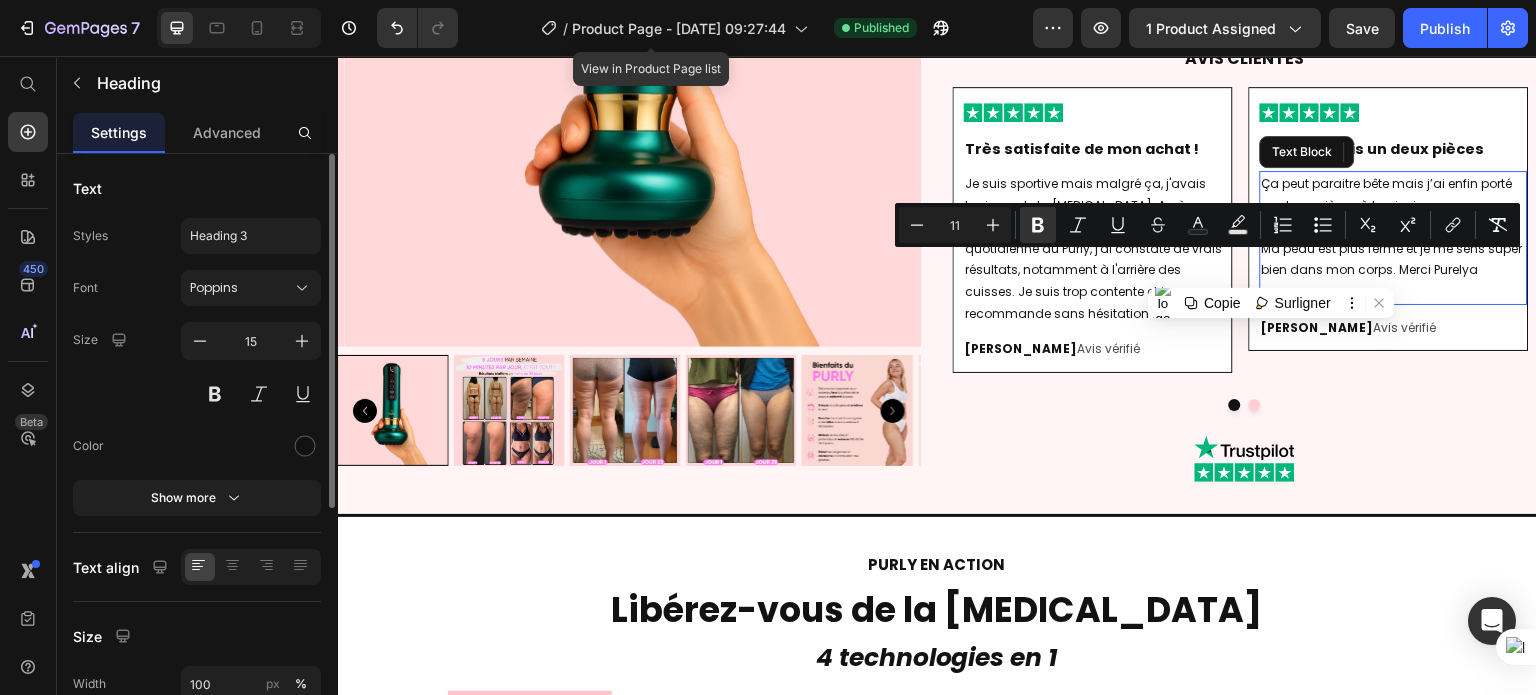click on "Ça peut paraitre bête mais j’ai enfin porté un deux-pièces à la piscine sans me cacher pour la première fois depuis 6 ans. Ma peau est plus ferme et je me sens super bien dans mon corps. Merci Purelya" at bounding box center (1394, 227) 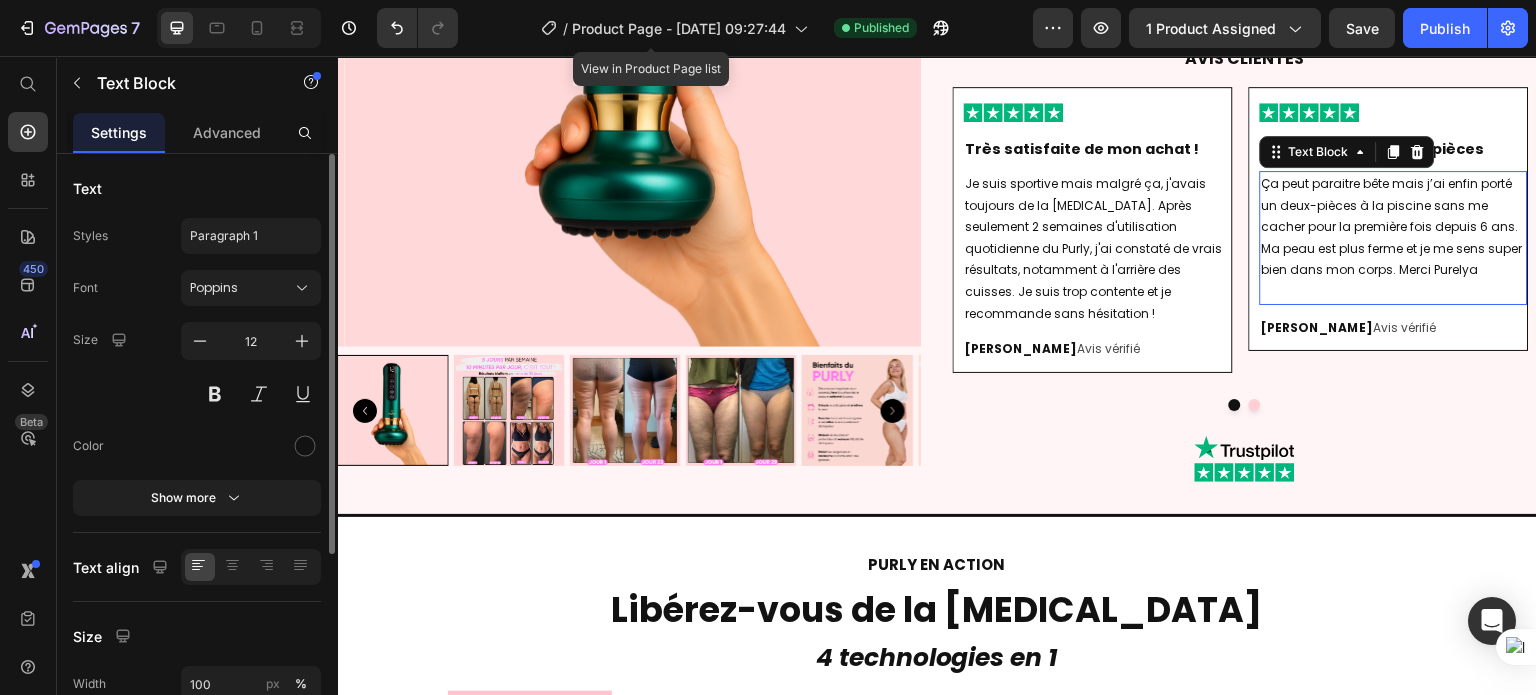 click on "Ça peut paraitre bête mais j’ai enfin porté un deux-pièces à la piscine sans me cacher pour la première fois depuis 6 ans. Ma peau est plus ferme et je me sens super bien dans mon corps. Merci Purelya" at bounding box center [1394, 227] 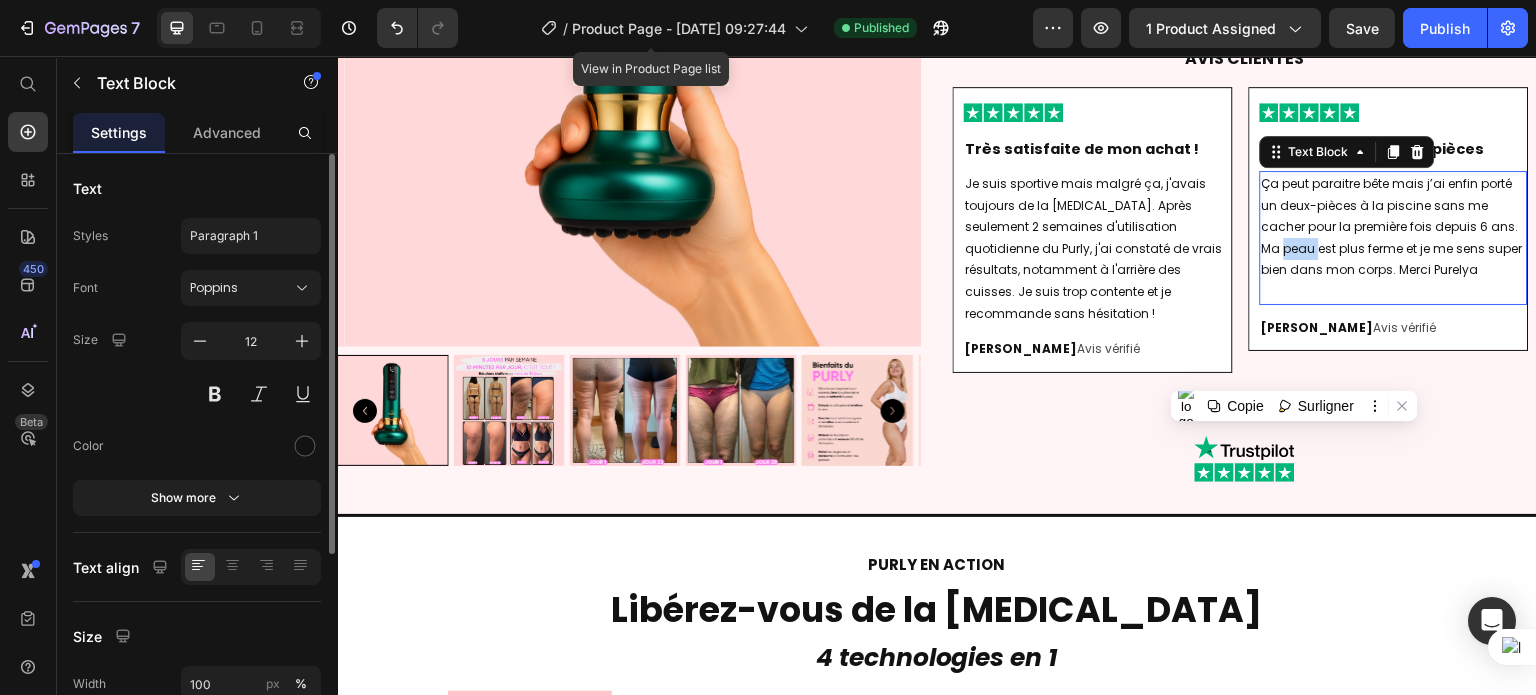 click on "Ça peut paraitre bête mais j’ai enfin porté un deux-pièces à la piscine sans me cacher pour la première fois depuis 6 ans. Ma peau est plus ferme et je me sens super bien dans mon corps. Merci Purelya" at bounding box center (1394, 227) 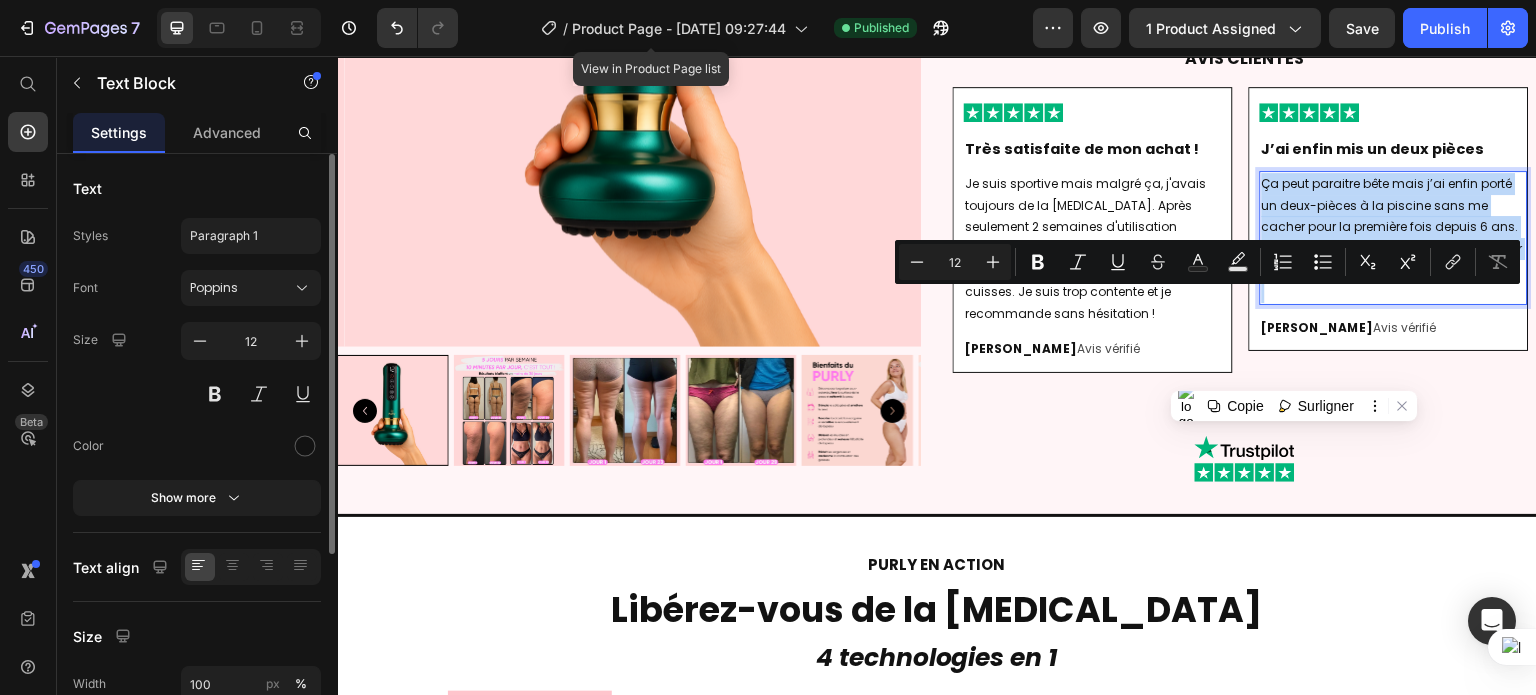 copy on "Ça peut paraitre bête mais j’ai enfin porté un deux-pièces à la piscine sans me cacher pour la première fois depuis 6 ans. Ma peau est plus ferme et je me sens super bien dans mon corps. Merci Purelya" 